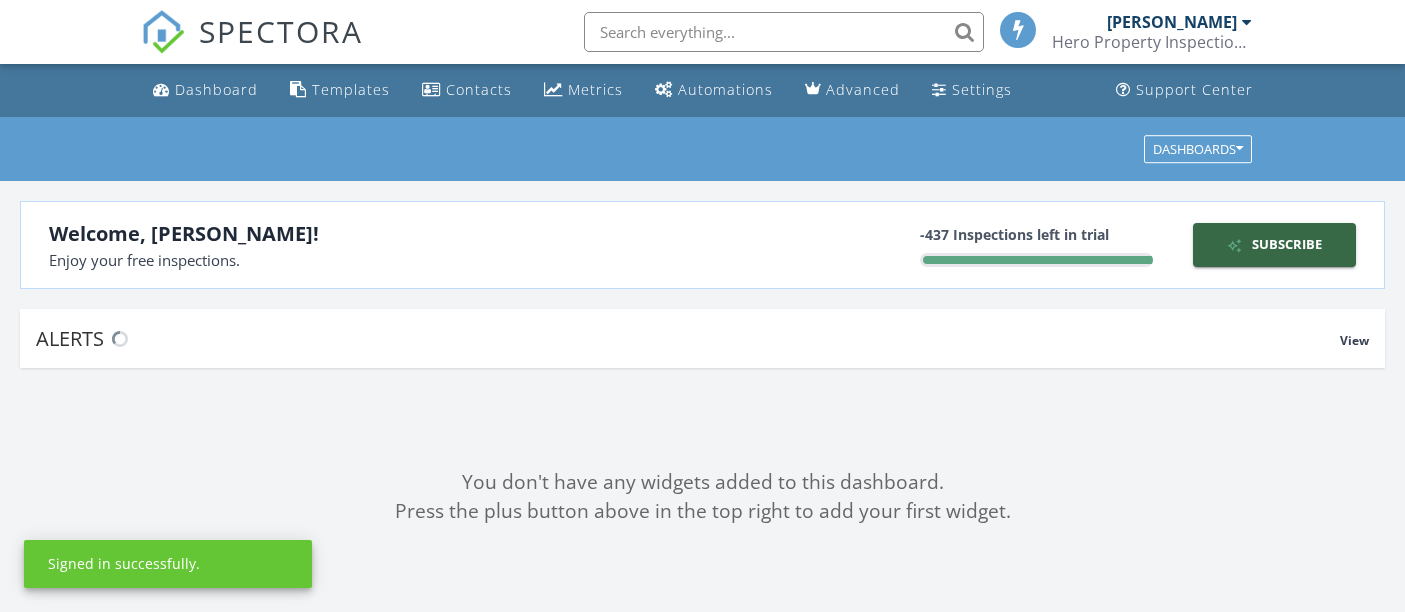 scroll, scrollTop: 0, scrollLeft: 0, axis: both 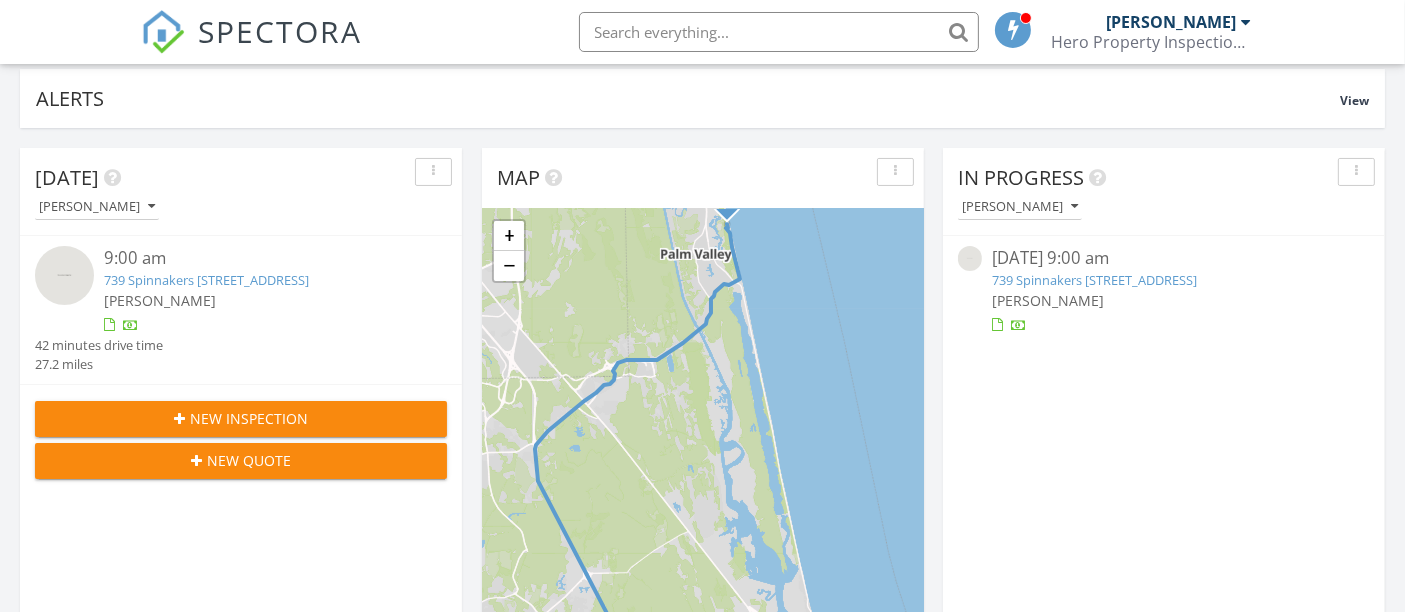 click on "739 Spinnakers [STREET_ADDRESS]" at bounding box center [206, 280] 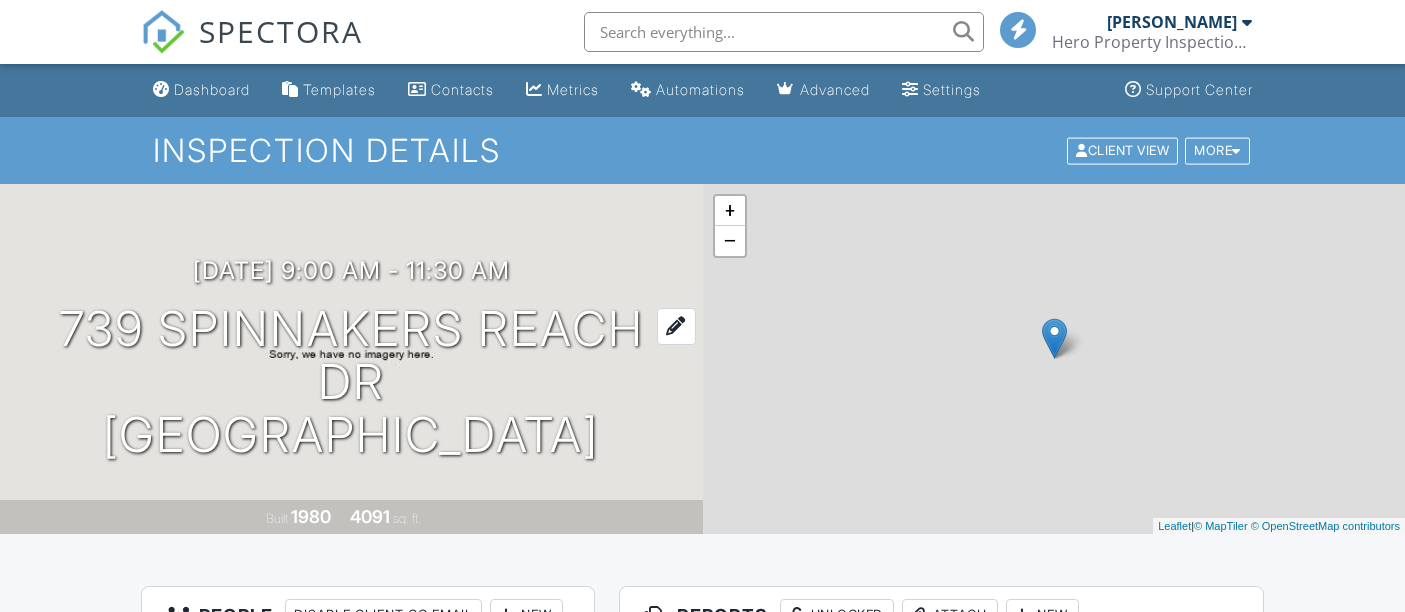 scroll, scrollTop: 0, scrollLeft: 0, axis: both 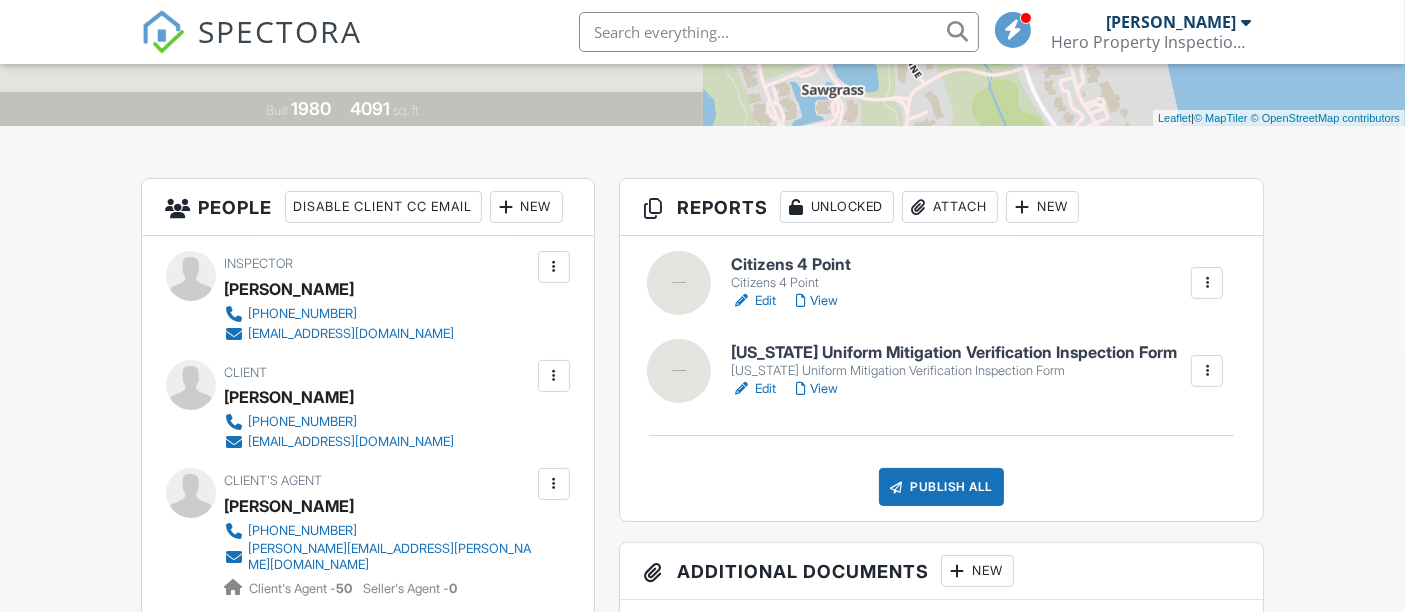 click on "Edit" at bounding box center (753, 389) 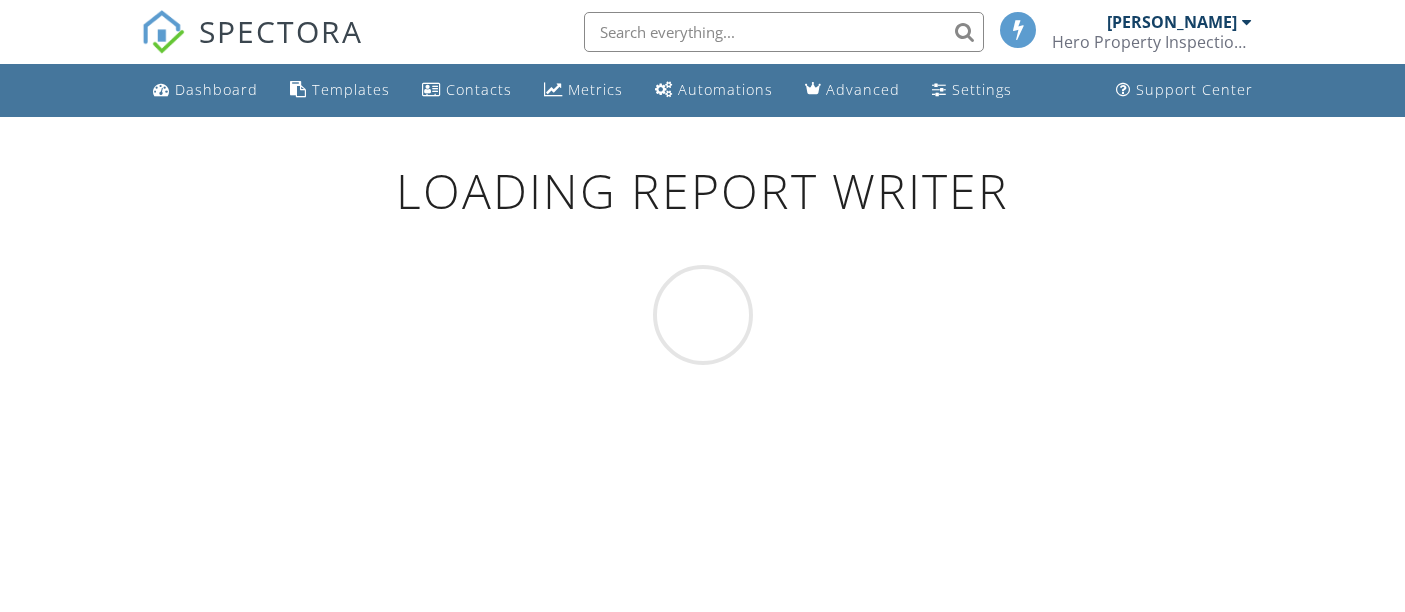 scroll, scrollTop: 0, scrollLeft: 0, axis: both 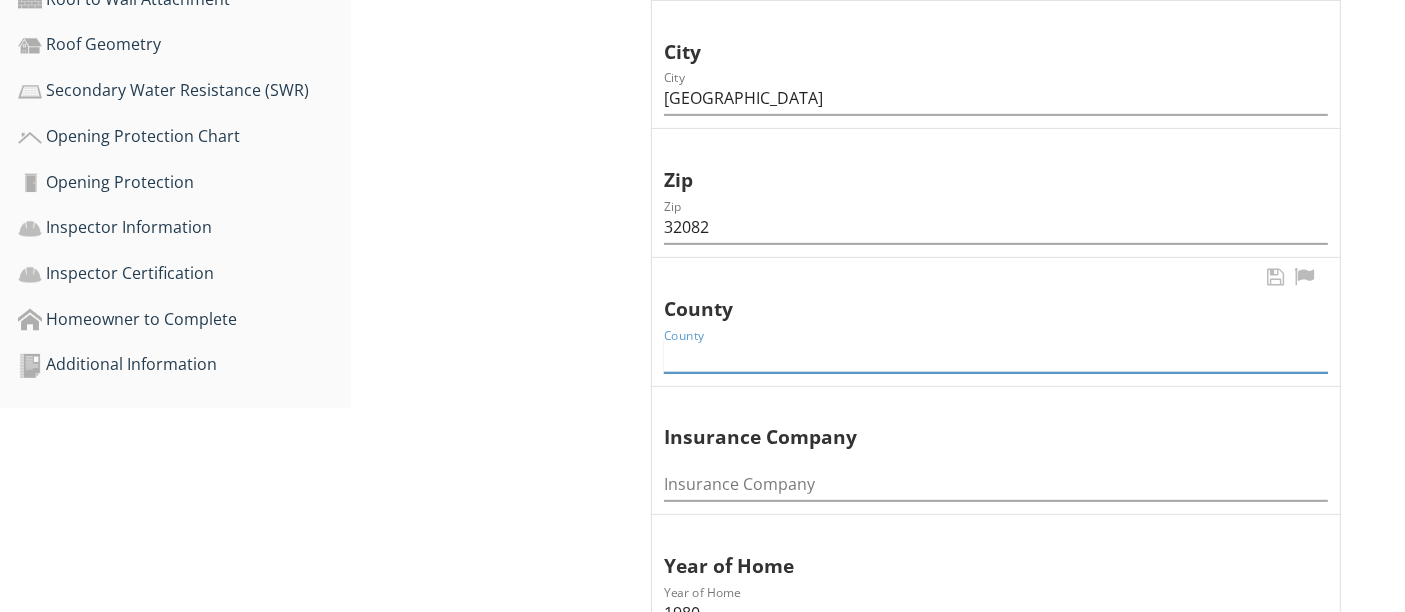 click at bounding box center [996, 356] 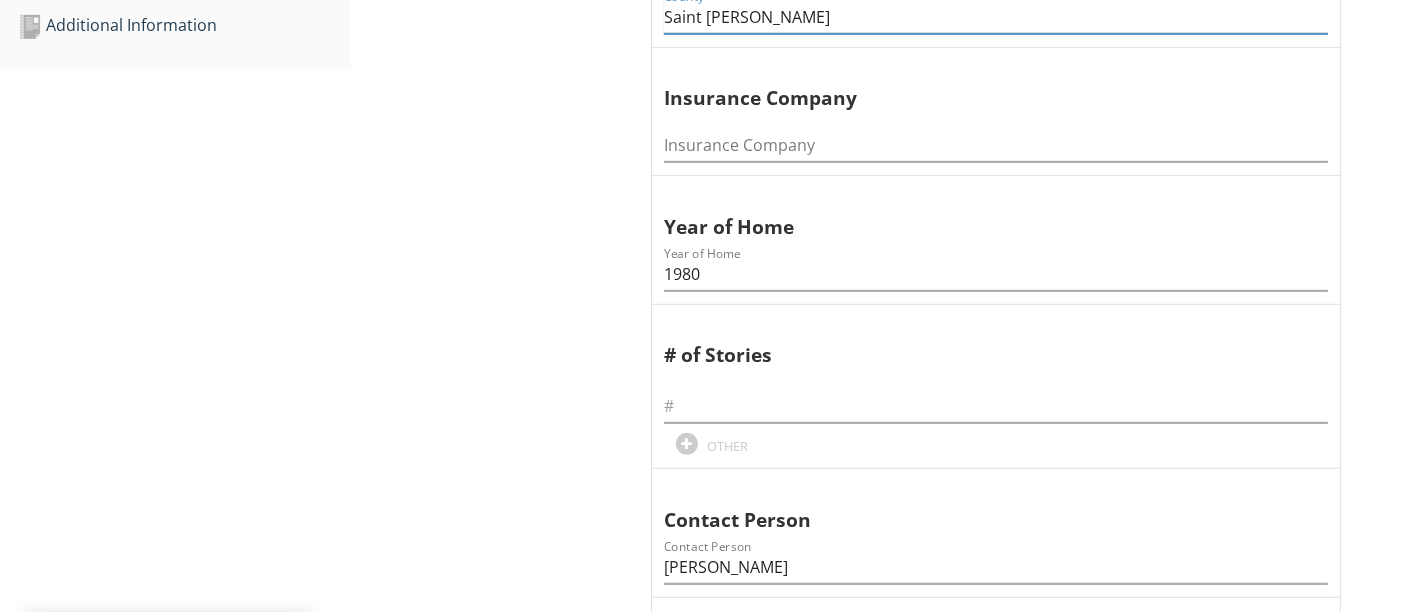 scroll, scrollTop: 1215, scrollLeft: 0, axis: vertical 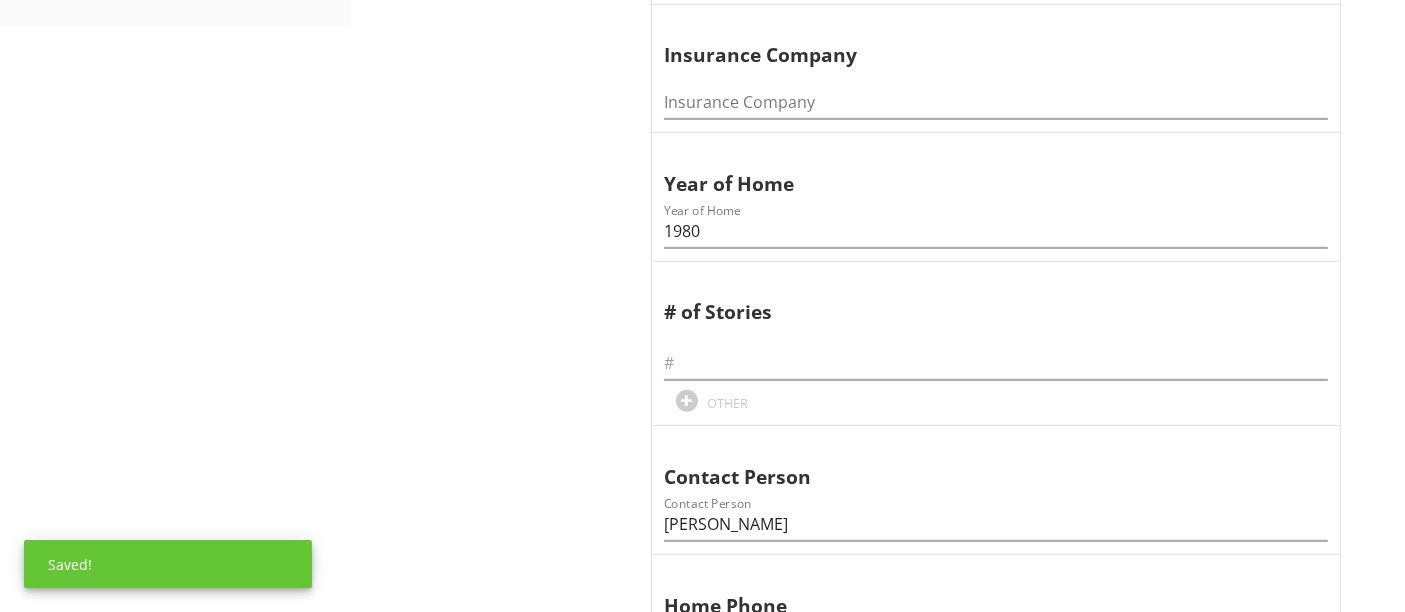 type on "Saint [PERSON_NAME]" 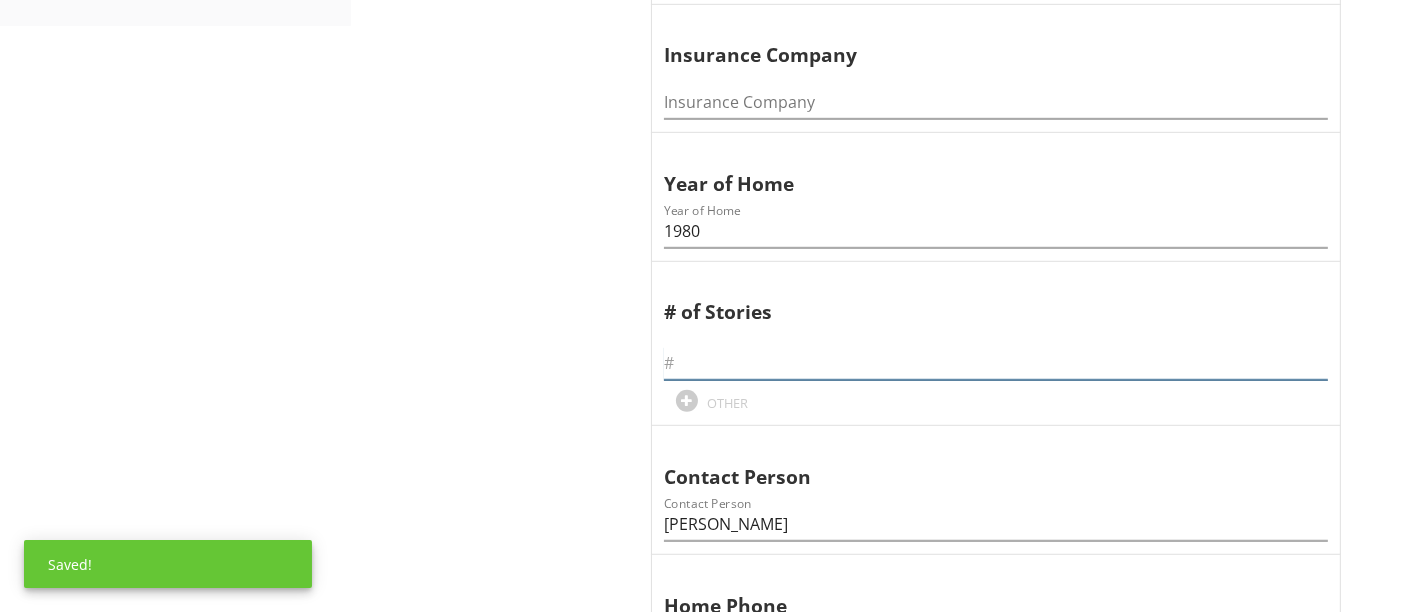 click at bounding box center (996, 363) 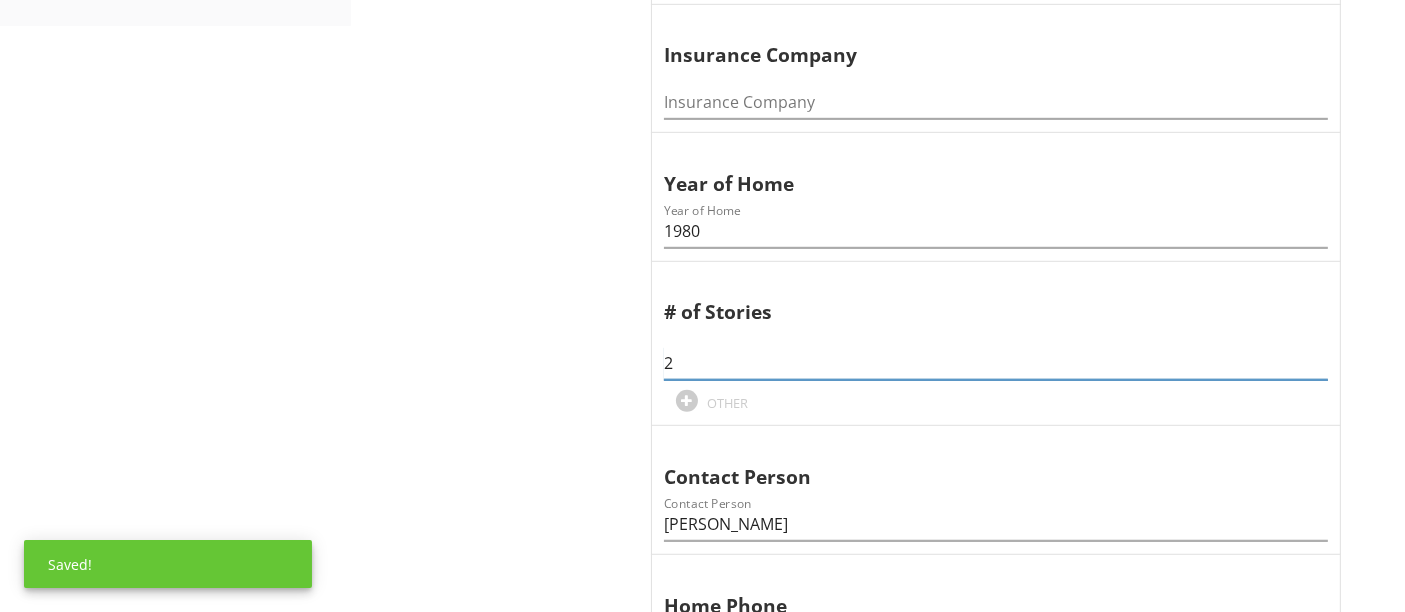 type on "2" 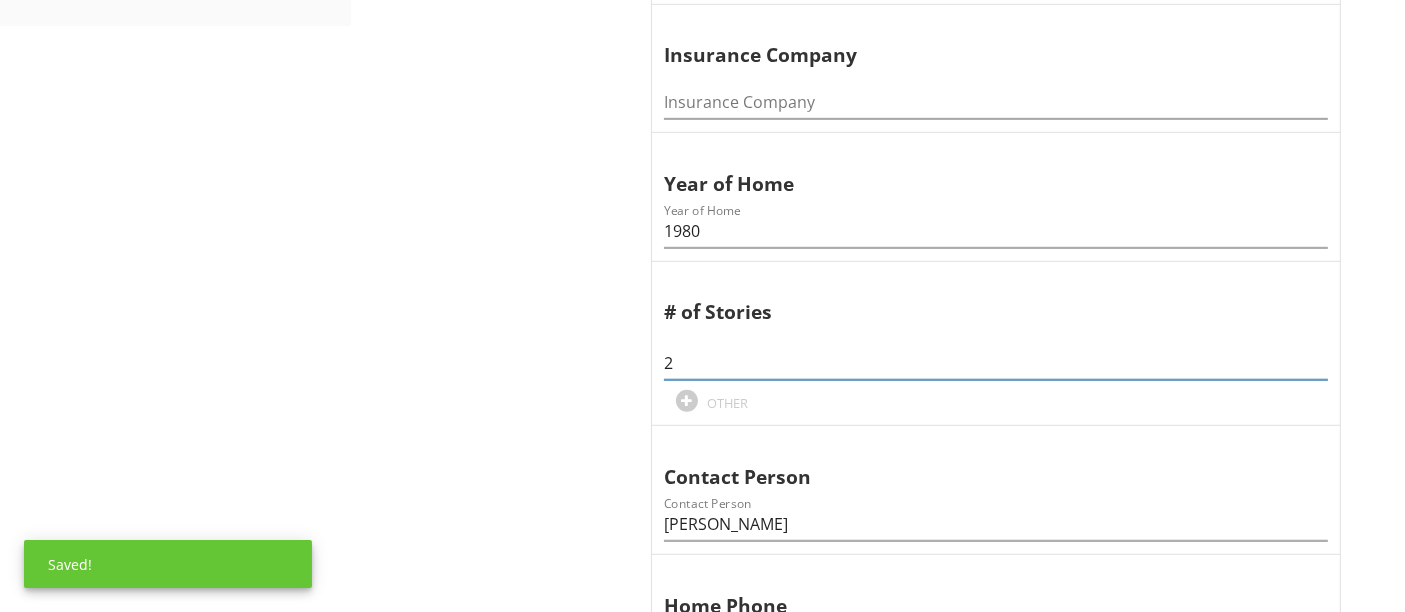 click on "General Information
Information
Information
Information
Inspection Date
Inspection Date 07/10/2025
Owner/Client Name
Owner/Client Name Bart Walchle
Address
Address 739 Spinnakers Reach Dr
City
City Ponte Vedra Beach
Zip
Zip 32082
County
County Saint Johns
Insurance Company
Insurance Company
Year of Home
Year of Home 1980
# of Stories
2         OTHER" at bounding box center [878, 221] 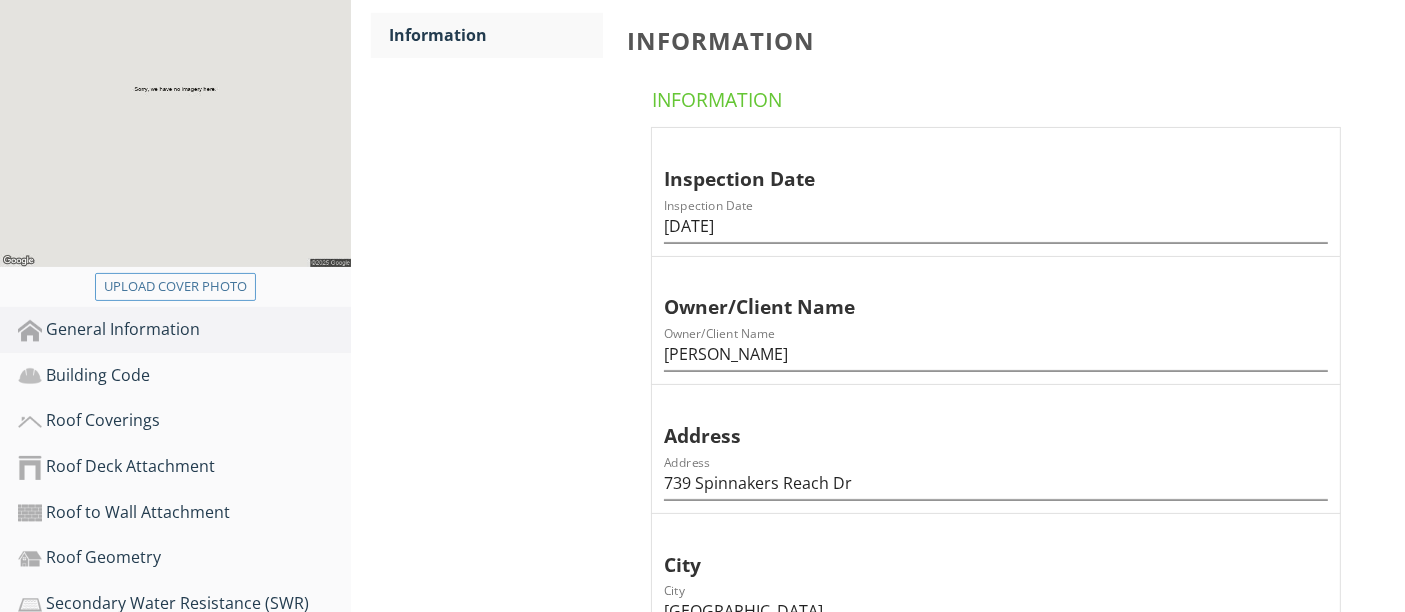 scroll, scrollTop: 335, scrollLeft: 0, axis: vertical 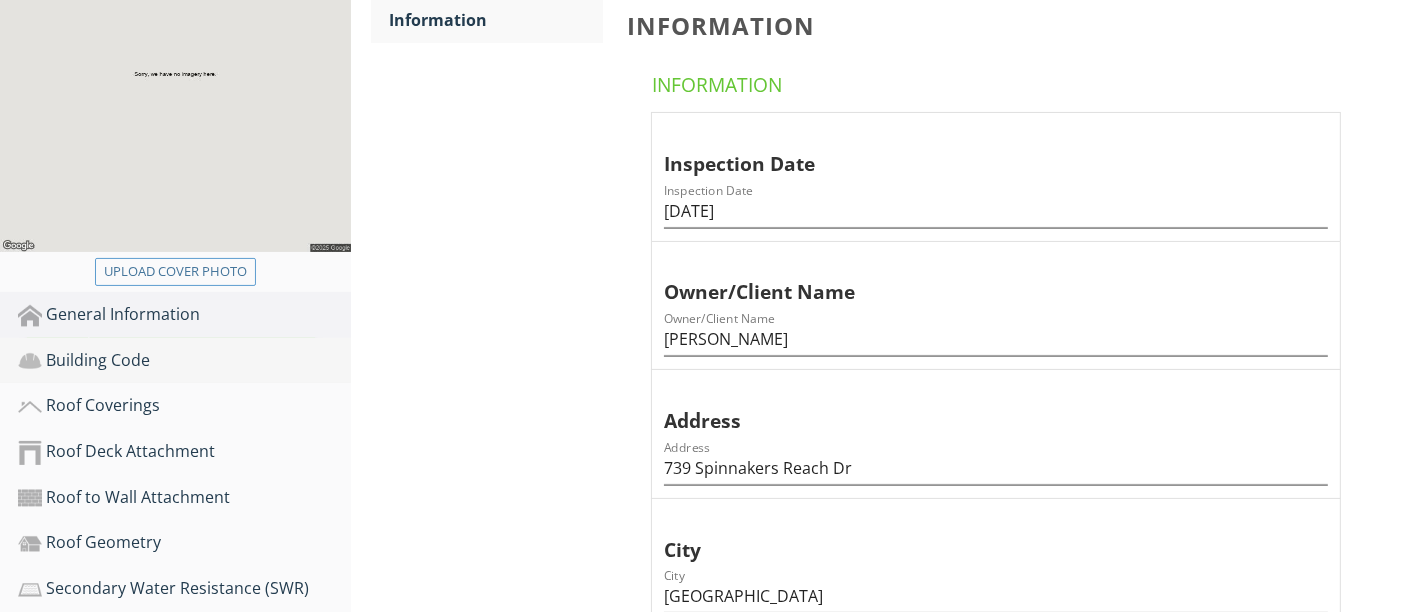click on "Building Code" at bounding box center [184, 361] 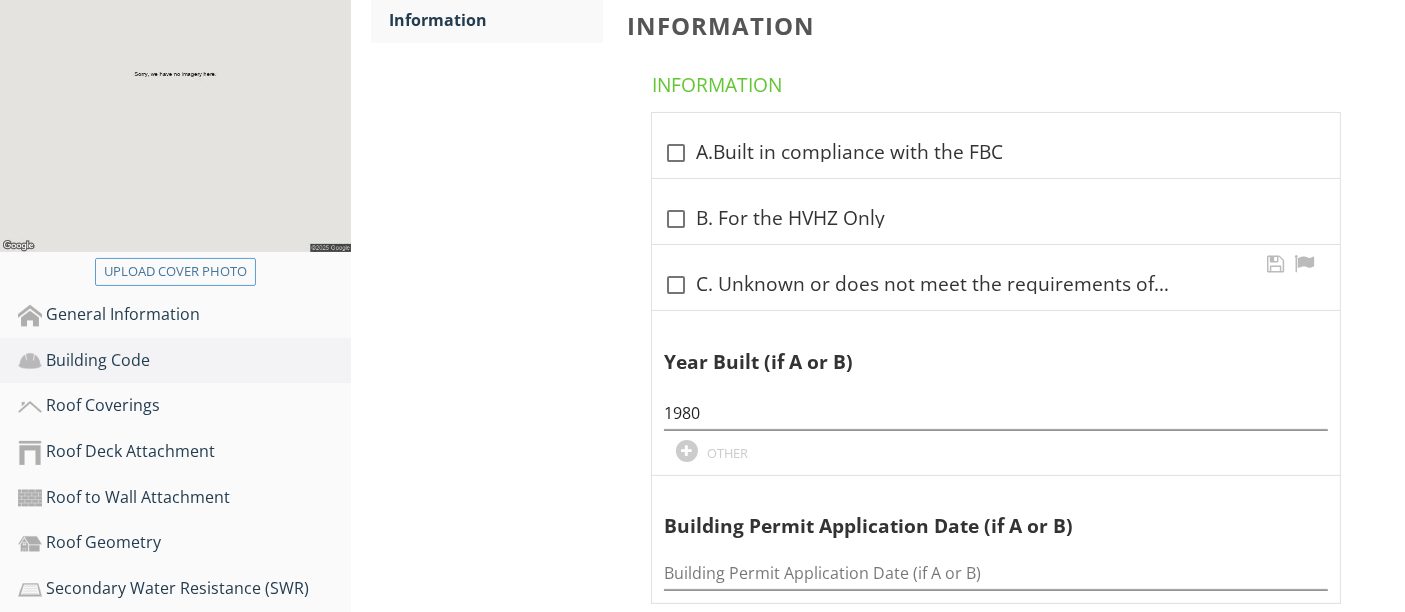 click on "check_box_outline_blank
C. Unknown or does not meet the requirements of A and B" at bounding box center (996, 285) 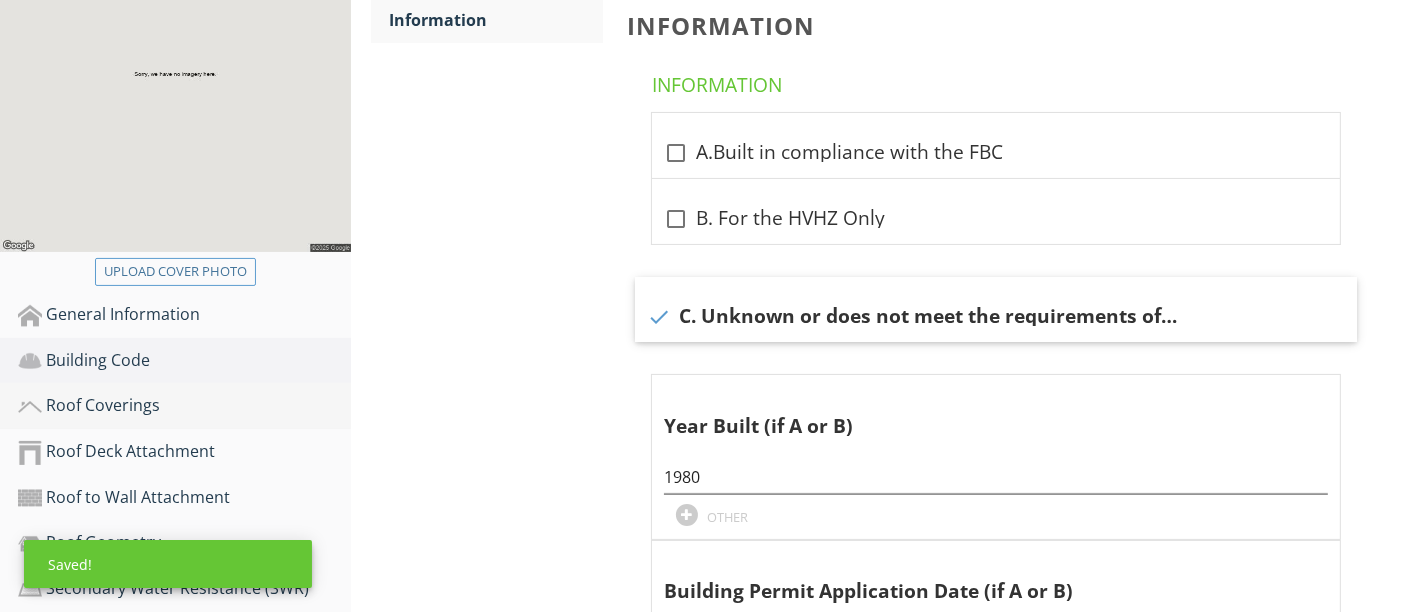 click on "Roof Coverings" at bounding box center (184, 406) 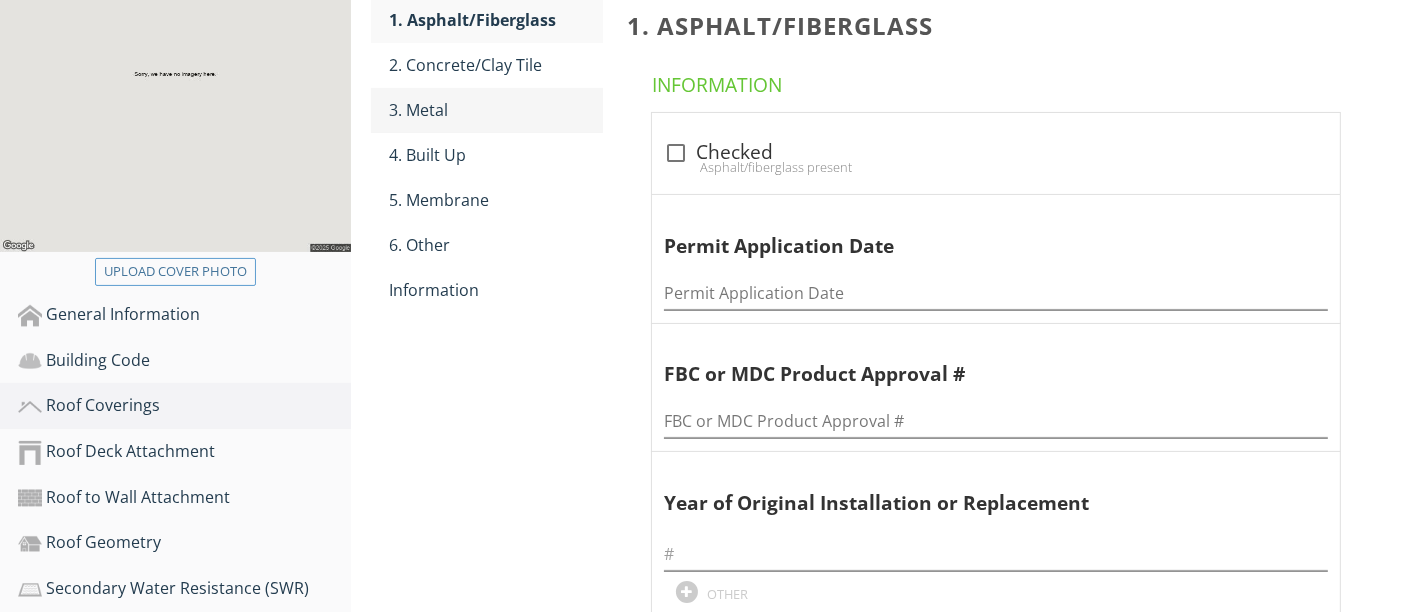 click on "3. Metal" at bounding box center [495, 110] 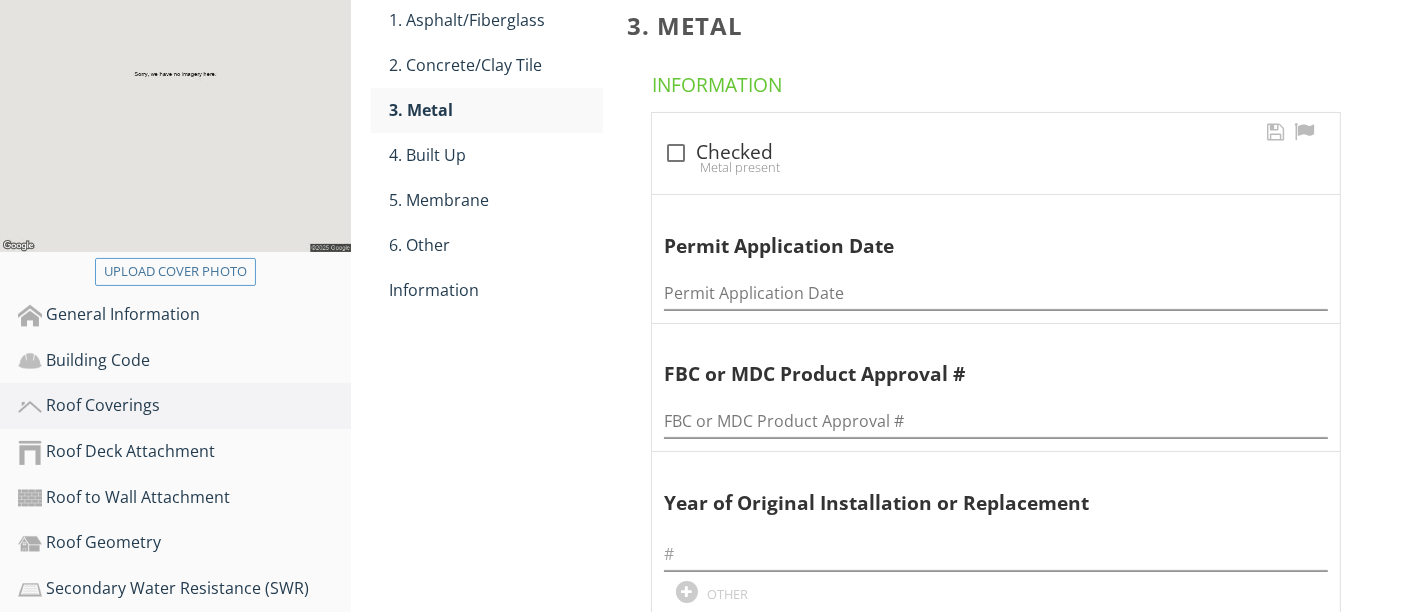 click at bounding box center [676, 153] 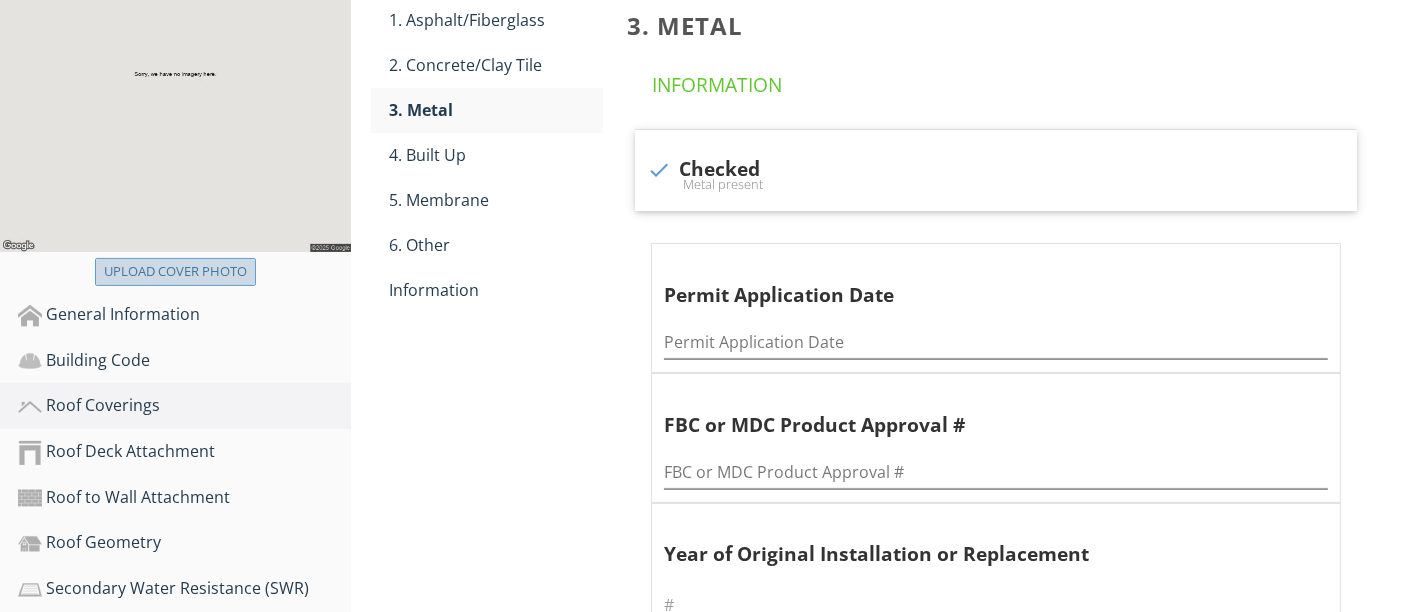 click on "Upload cover photo" at bounding box center [175, 272] 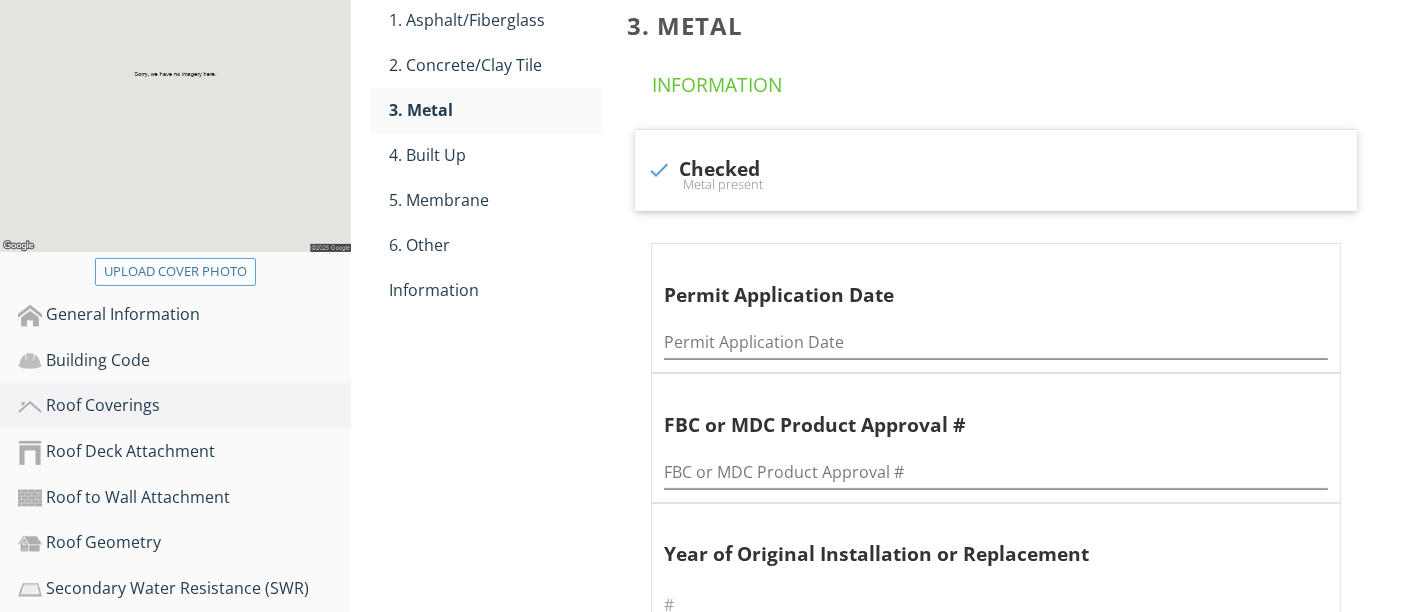 type on "C:\fakepath\DSCF1972.JPG" 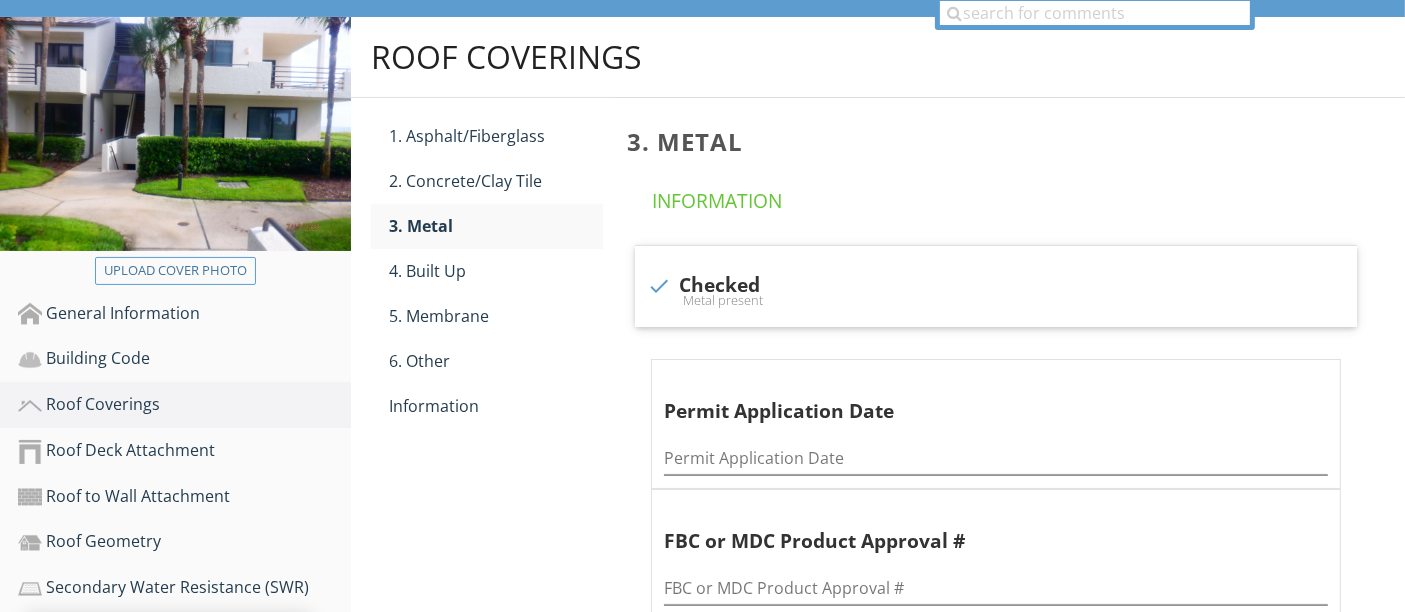 scroll, scrollTop: 221, scrollLeft: 0, axis: vertical 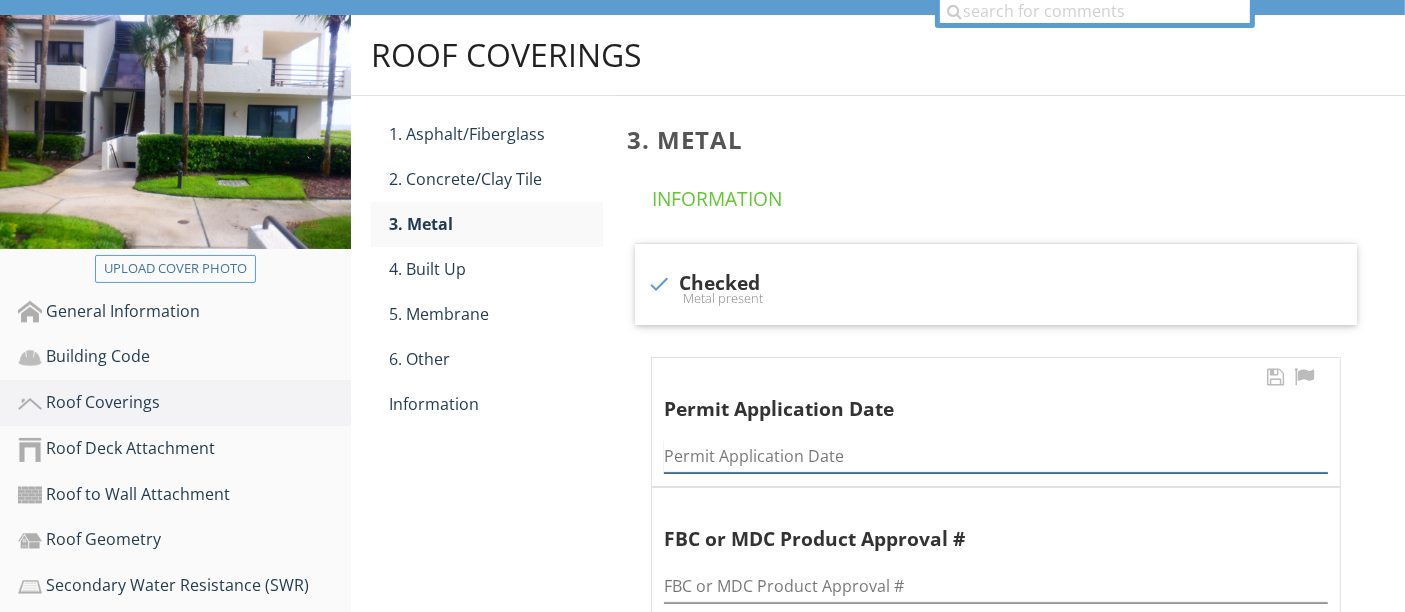 click at bounding box center [996, 456] 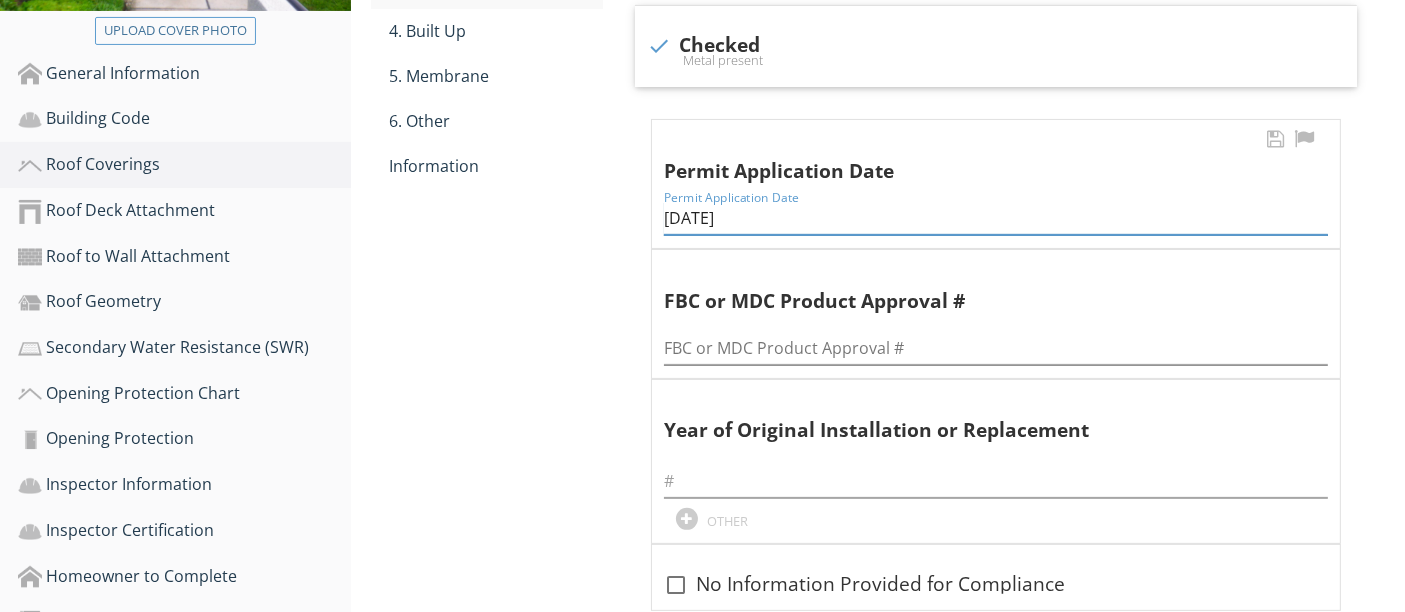 scroll, scrollTop: 460, scrollLeft: 0, axis: vertical 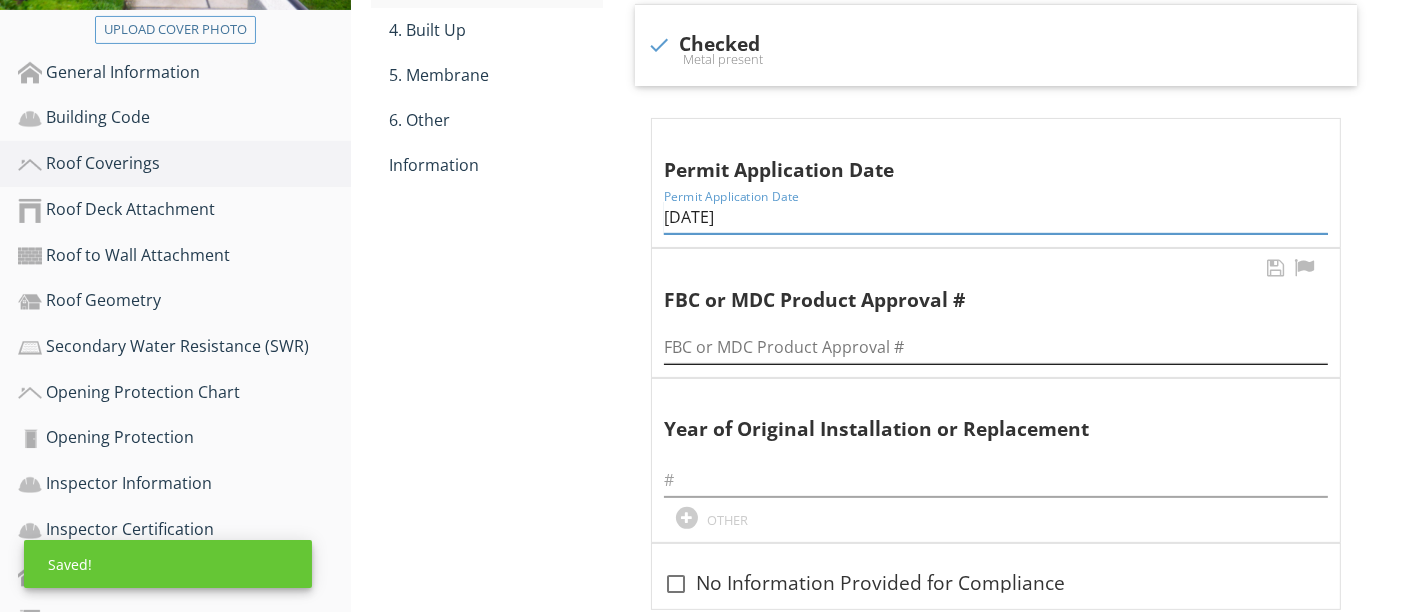 type on "09/19/2013" 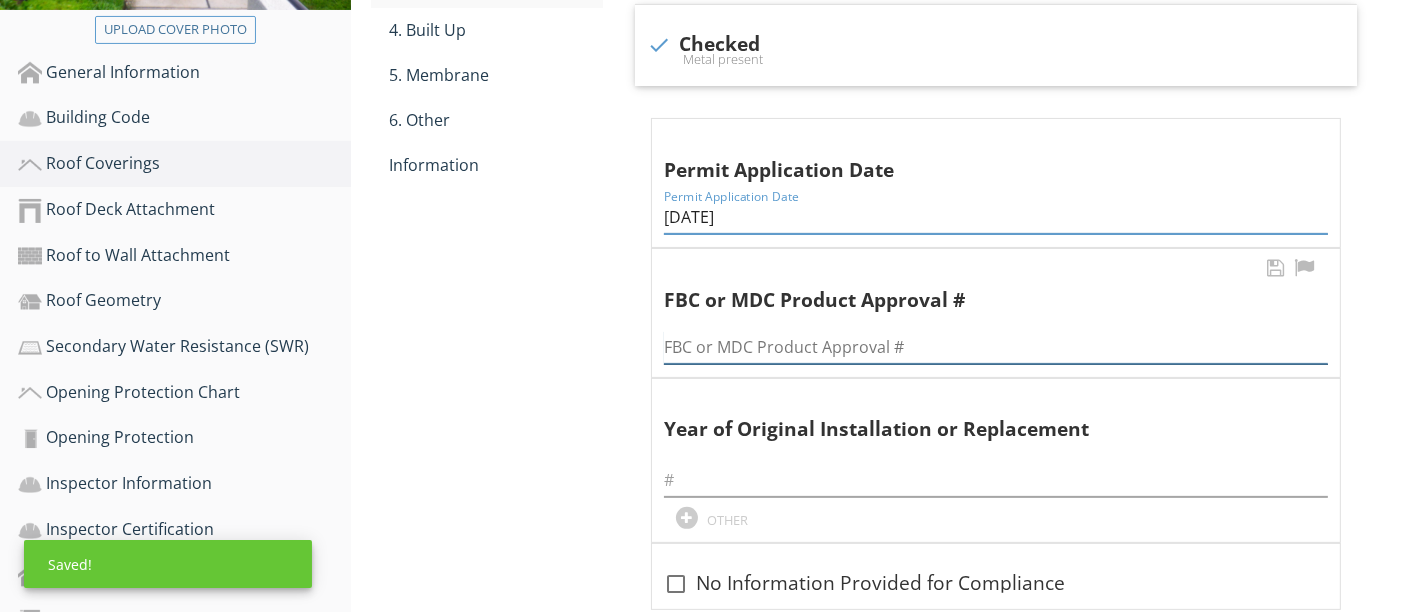 click at bounding box center [996, 347] 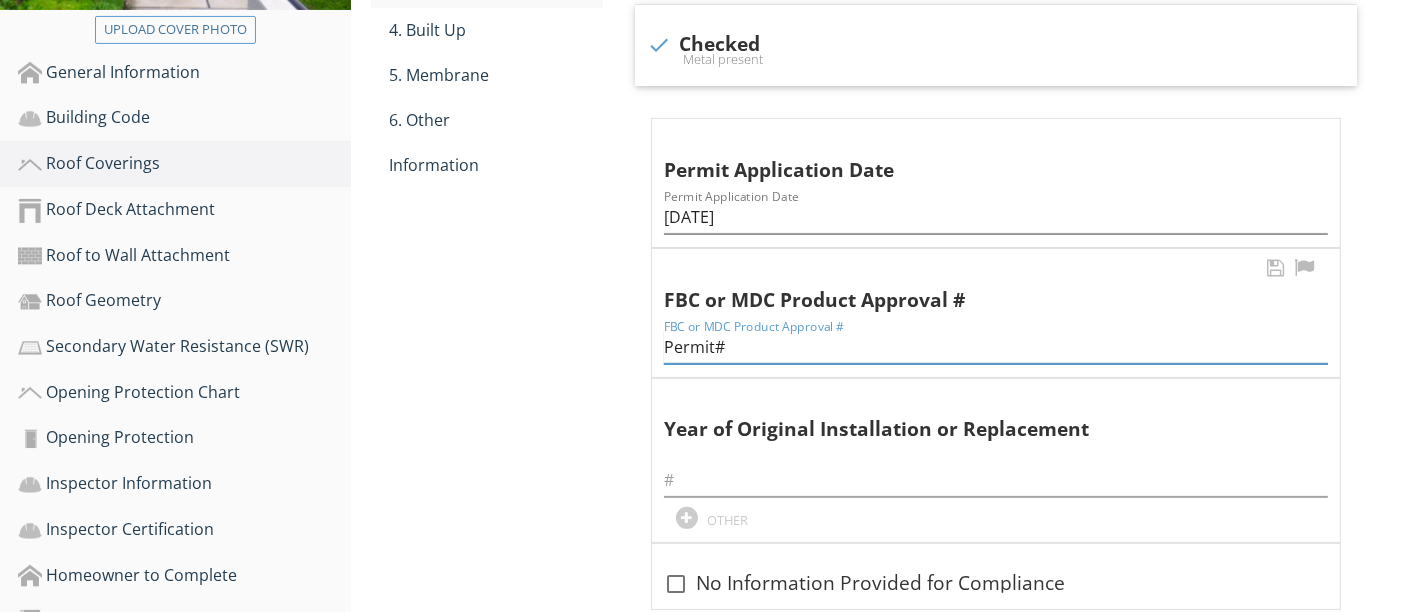 paste on "11307136" 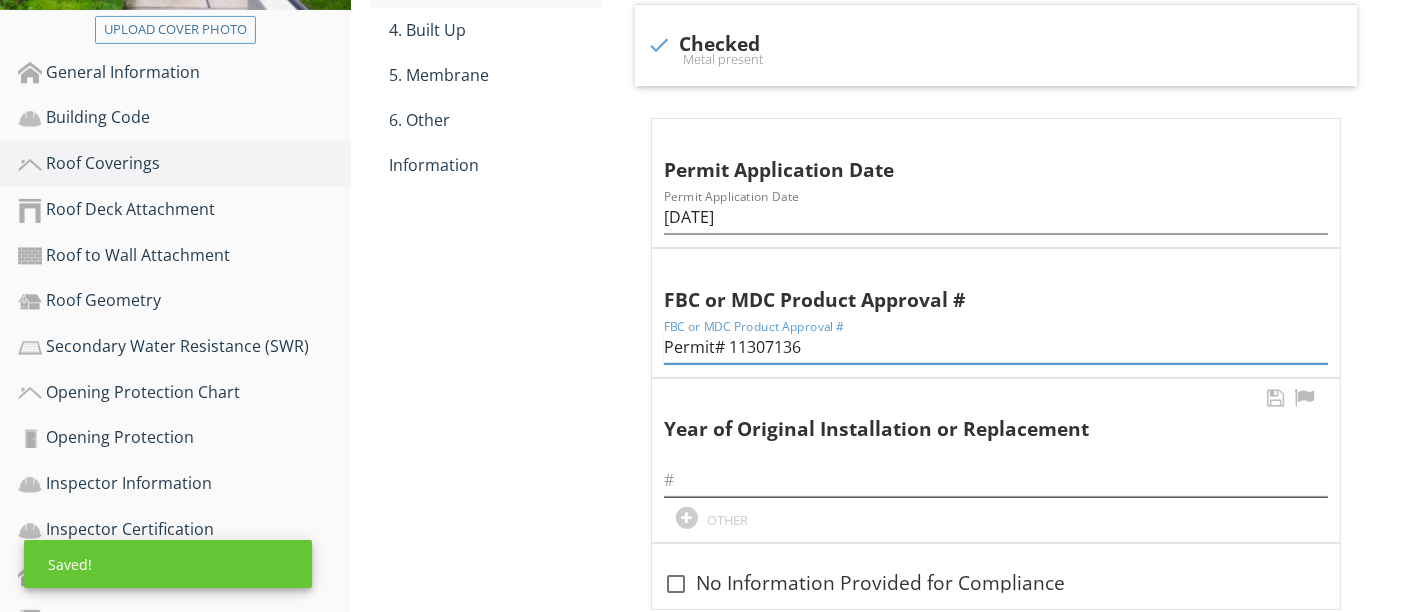 type on "Permit# 11307136" 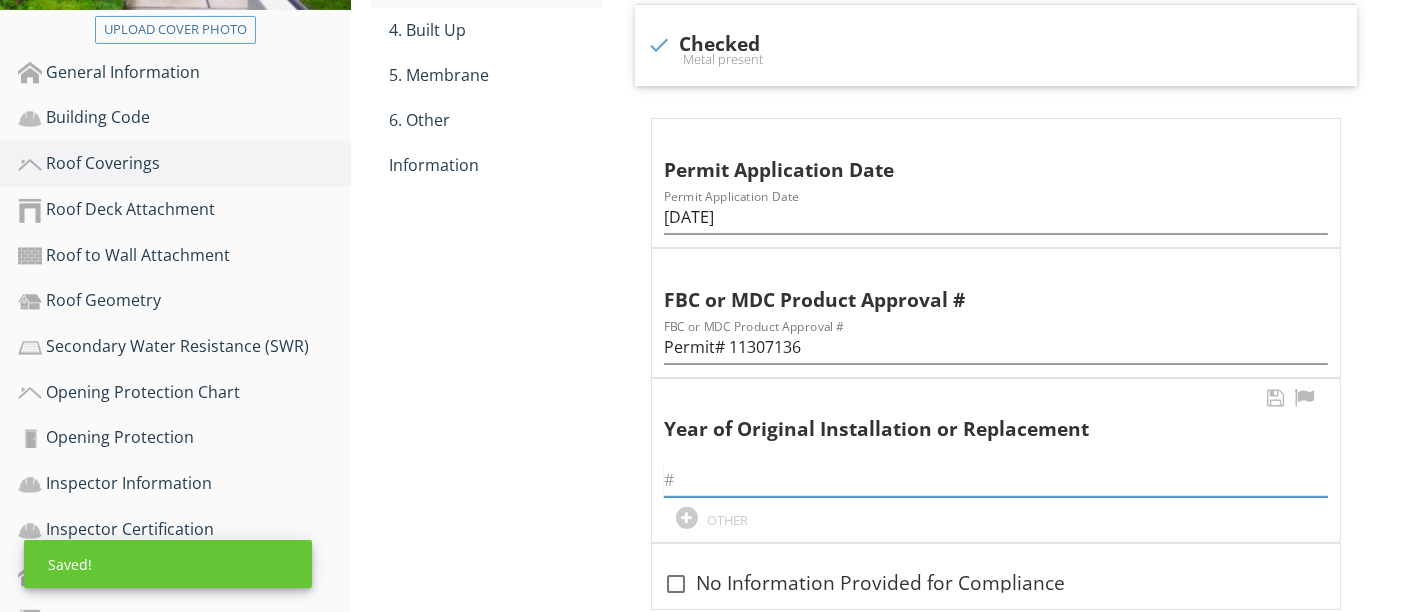 click at bounding box center (996, 480) 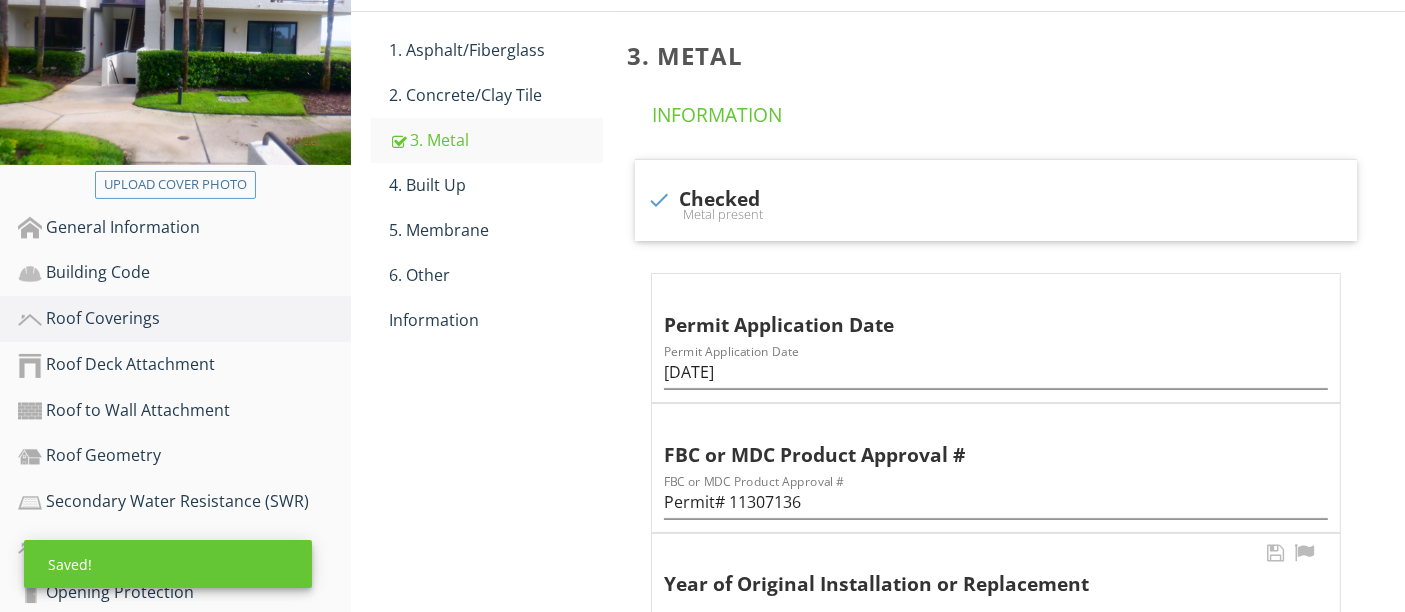 scroll, scrollTop: 304, scrollLeft: 0, axis: vertical 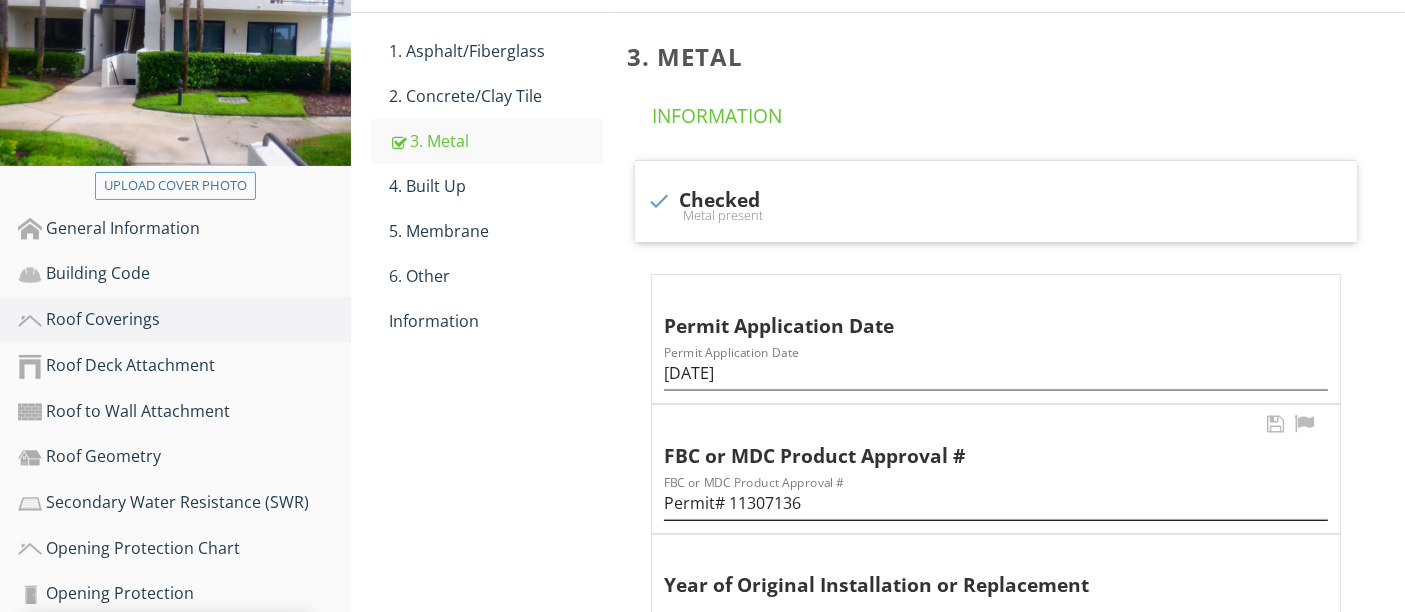 type on "2013" 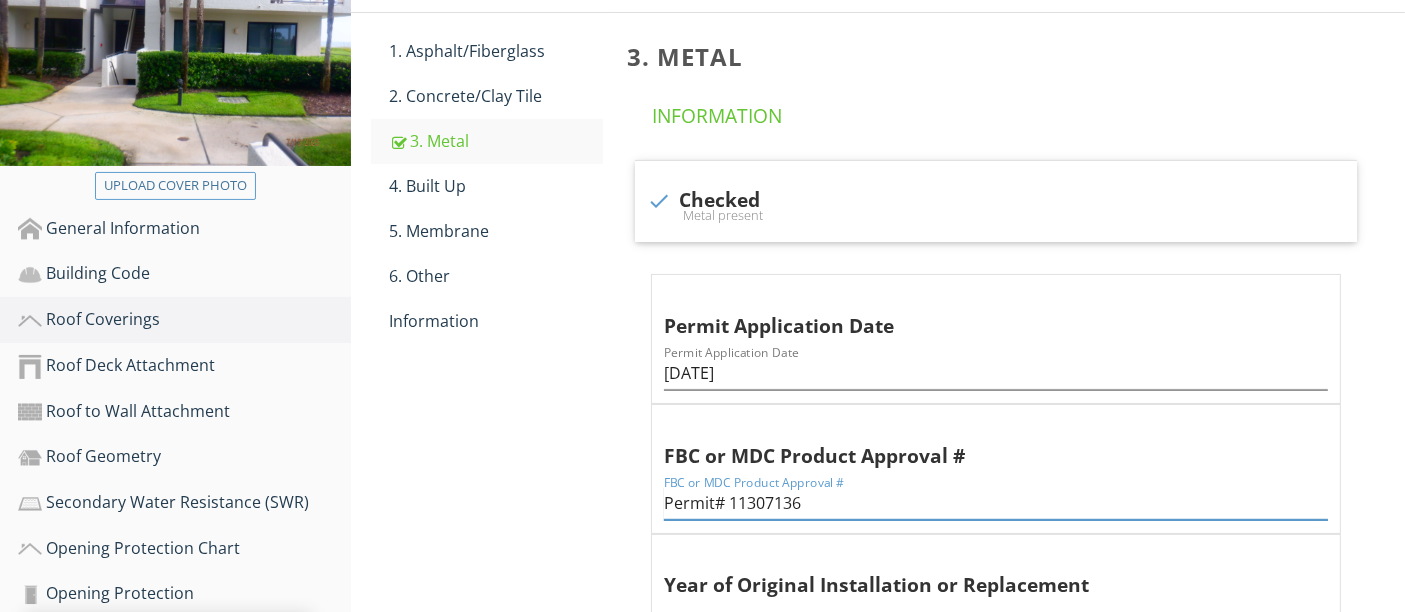 drag, startPoint x: 826, startPoint y: 506, endPoint x: 584, endPoint y: 521, distance: 242.46443 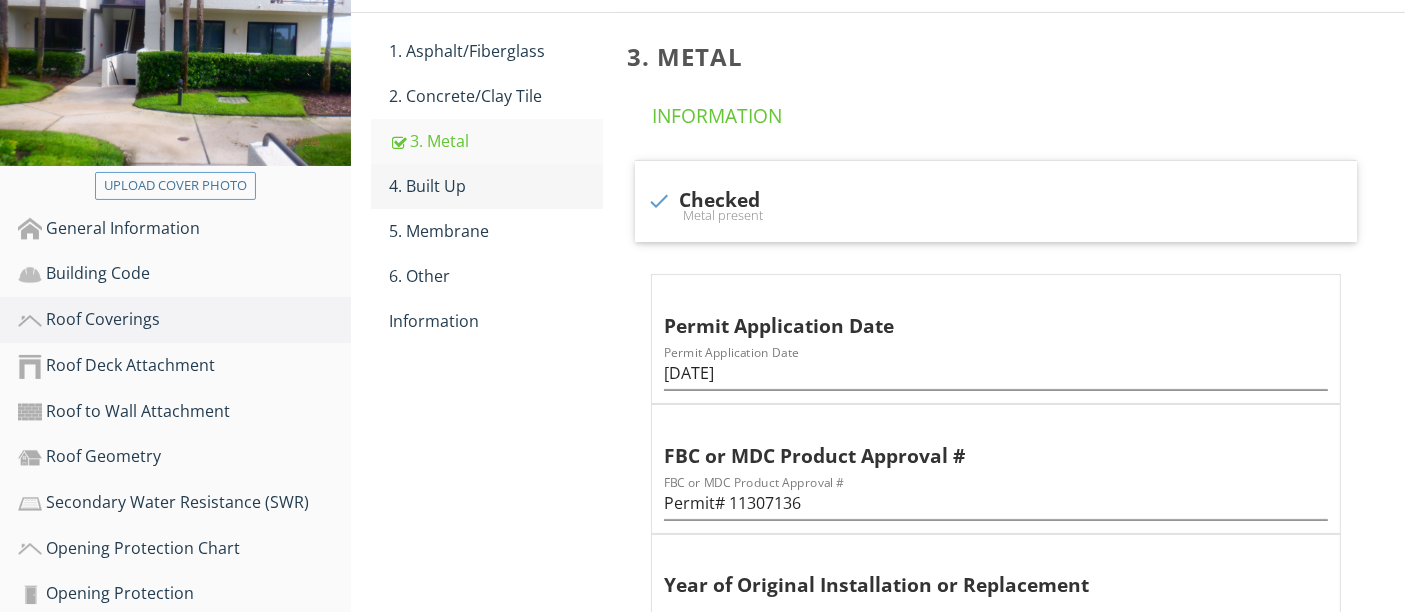click on "4. Built Up" at bounding box center (495, 186) 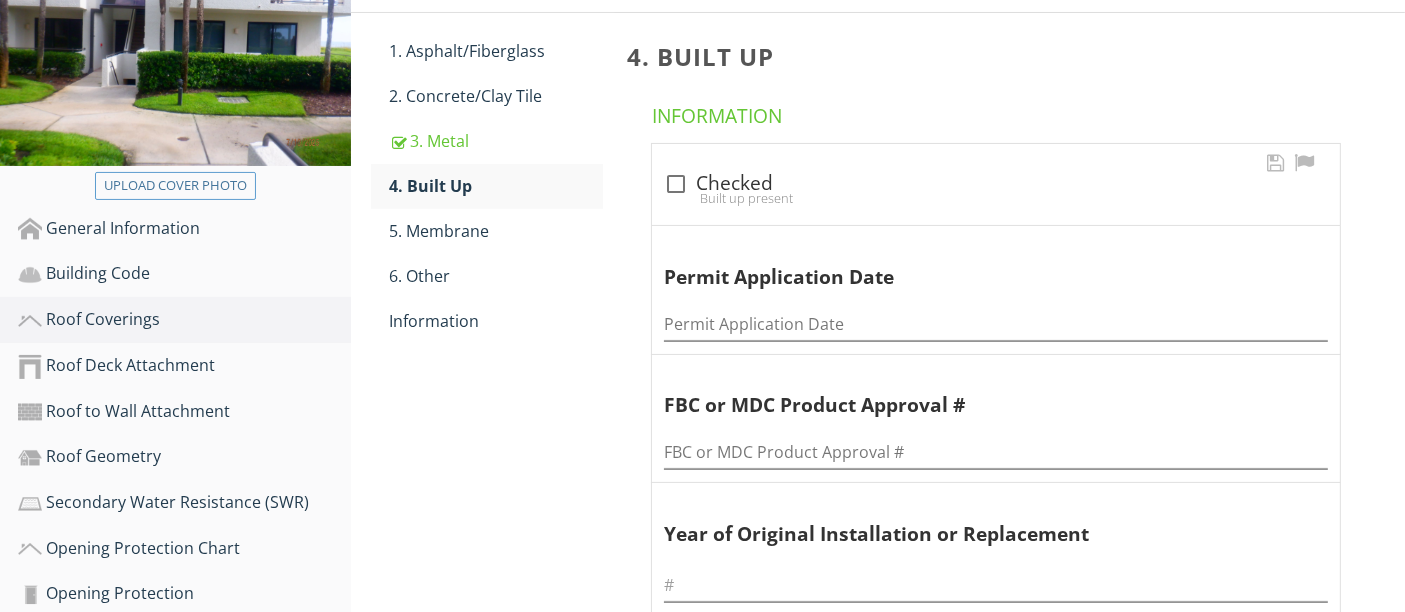 click on "Built up present" at bounding box center (996, 198) 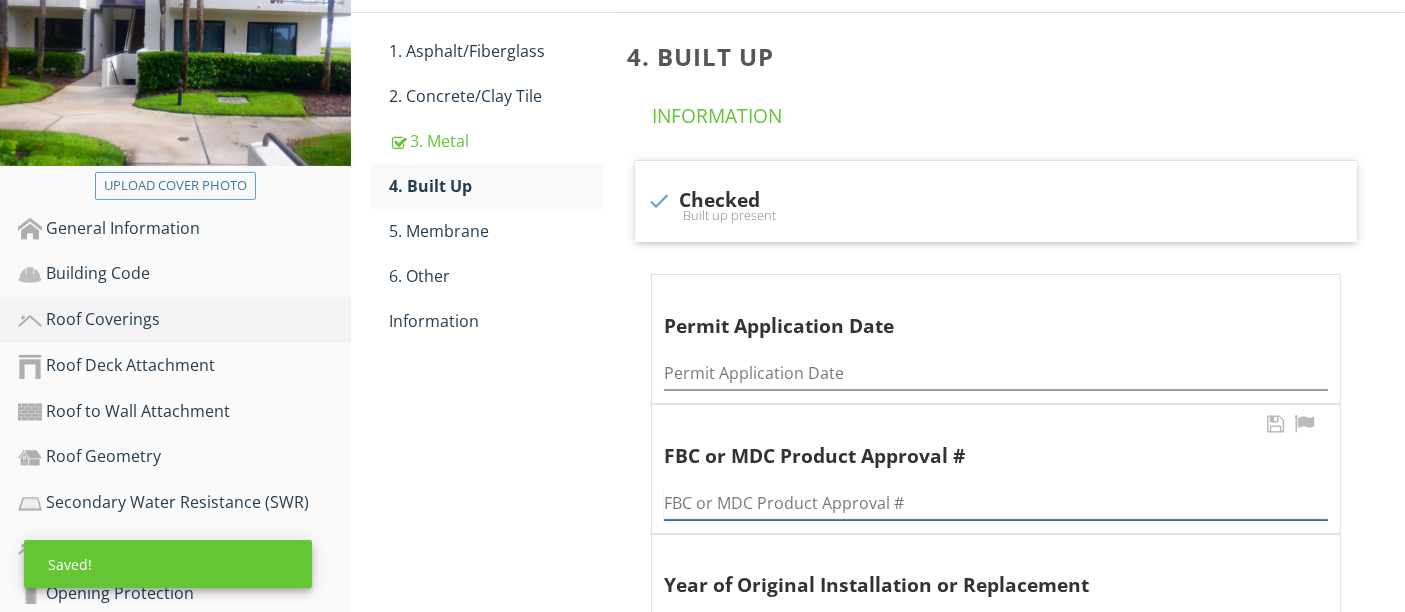 click at bounding box center (996, 503) 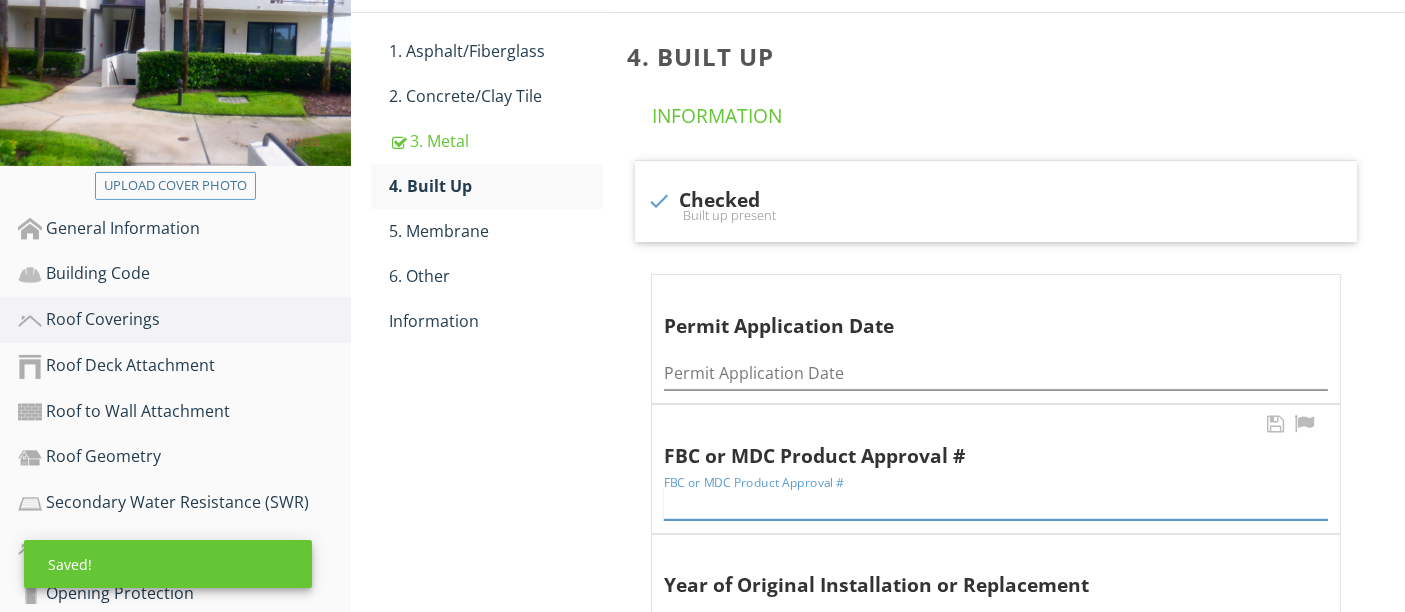 paste on "Permit# 11307136" 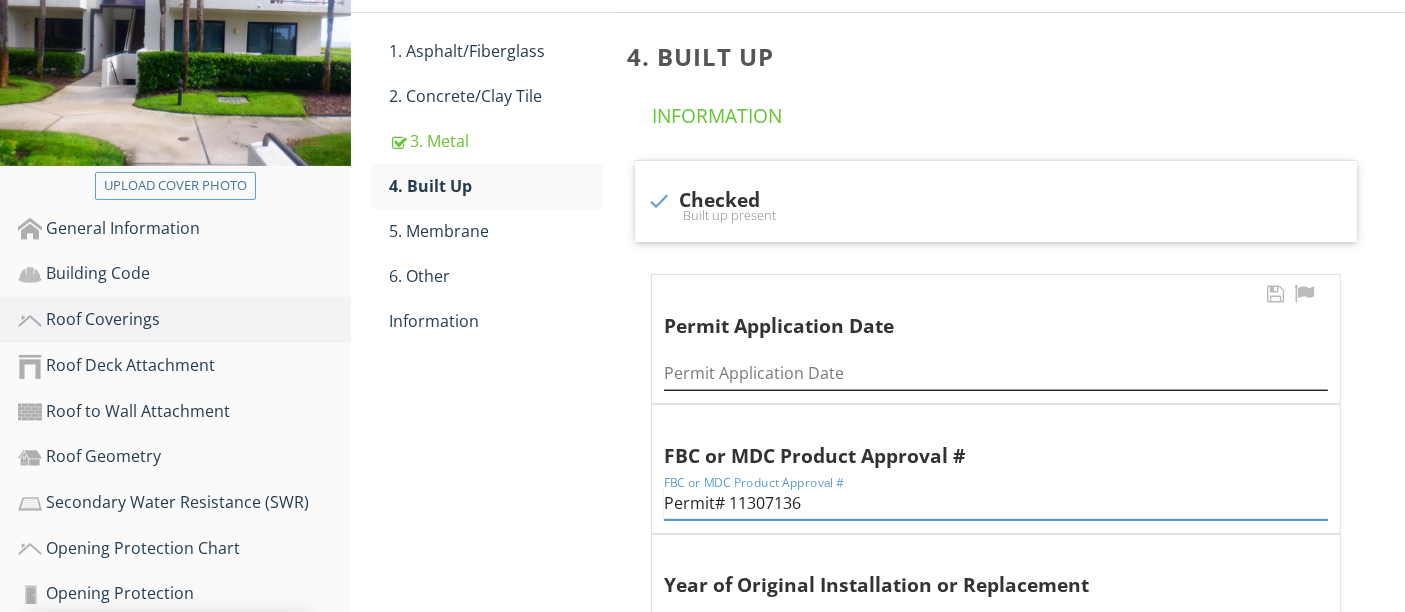 type on "Permit# 11307136" 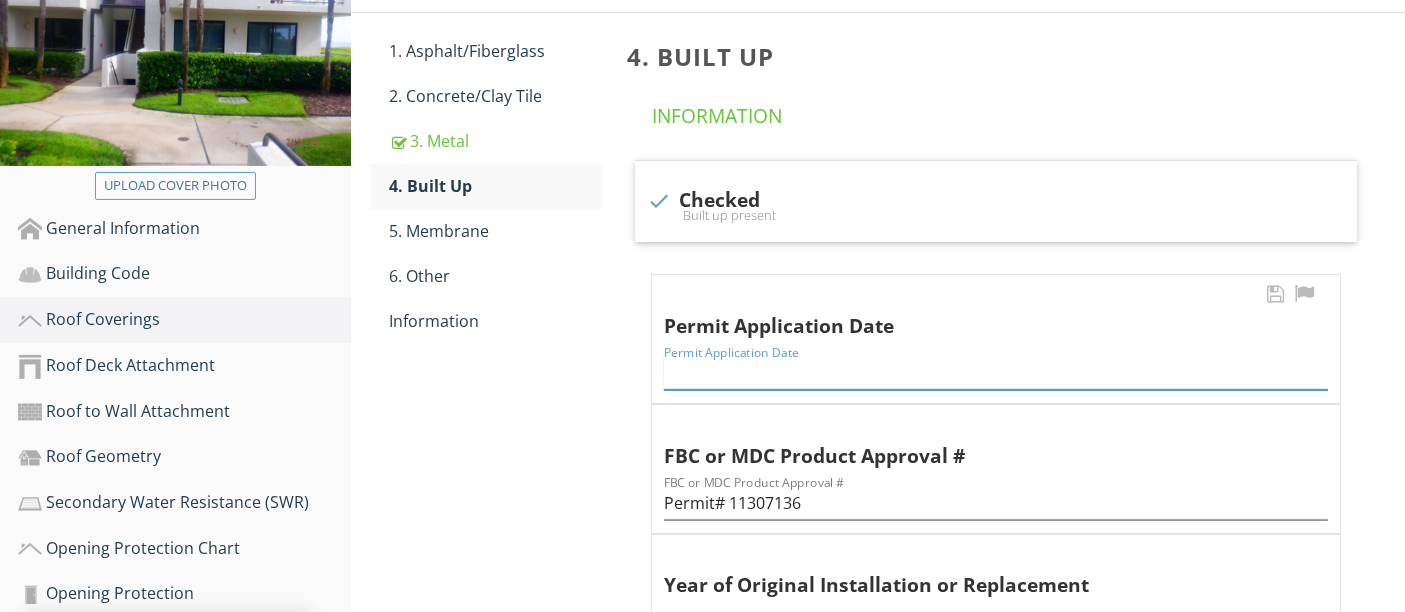 click at bounding box center (996, 373) 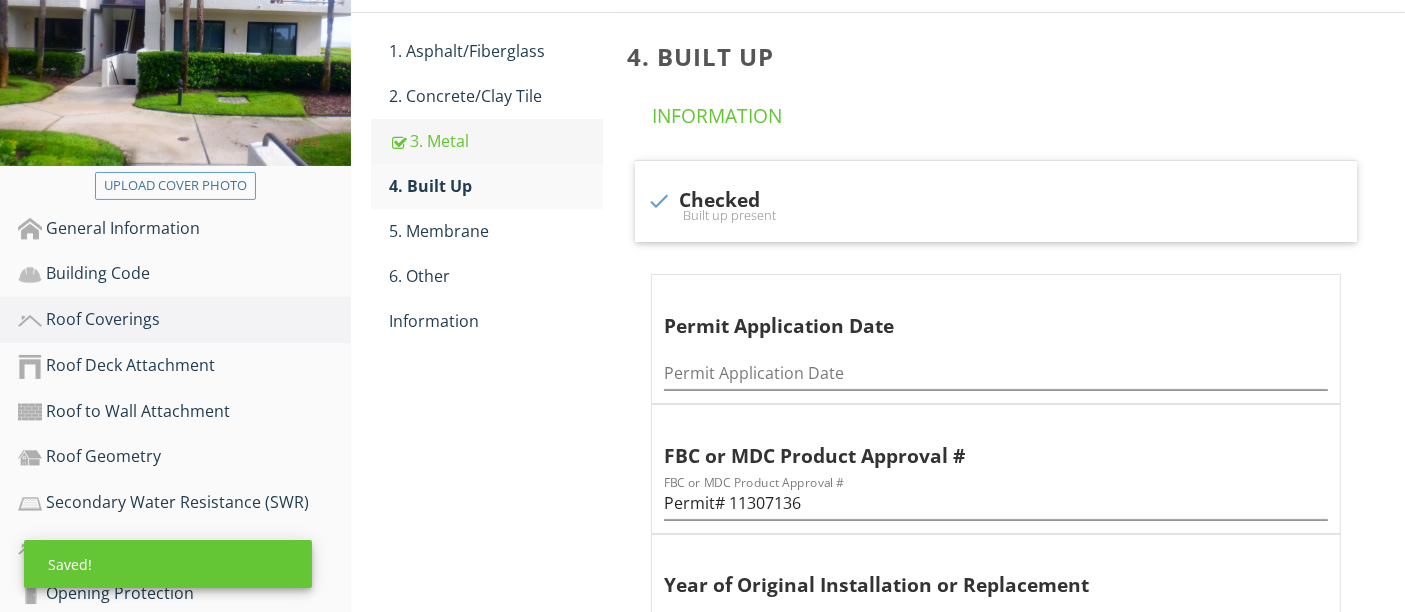 click on "3. Metal" at bounding box center [495, 141] 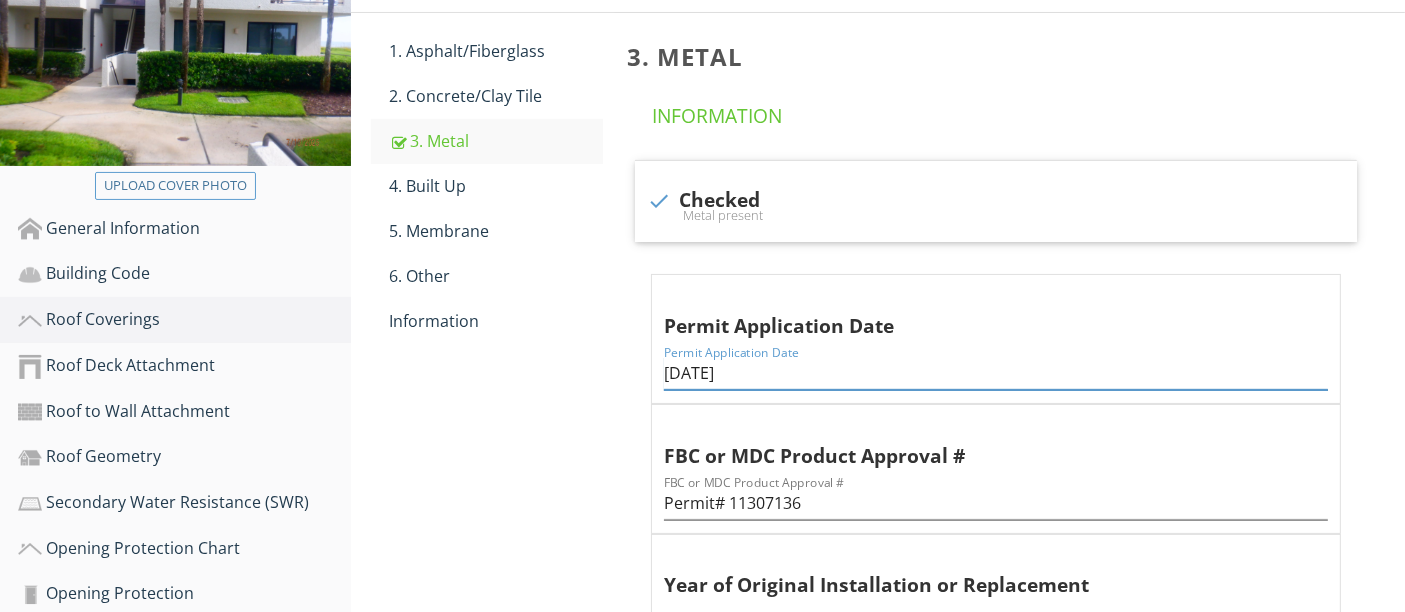 drag, startPoint x: 767, startPoint y: 367, endPoint x: 641, endPoint y: 371, distance: 126.06348 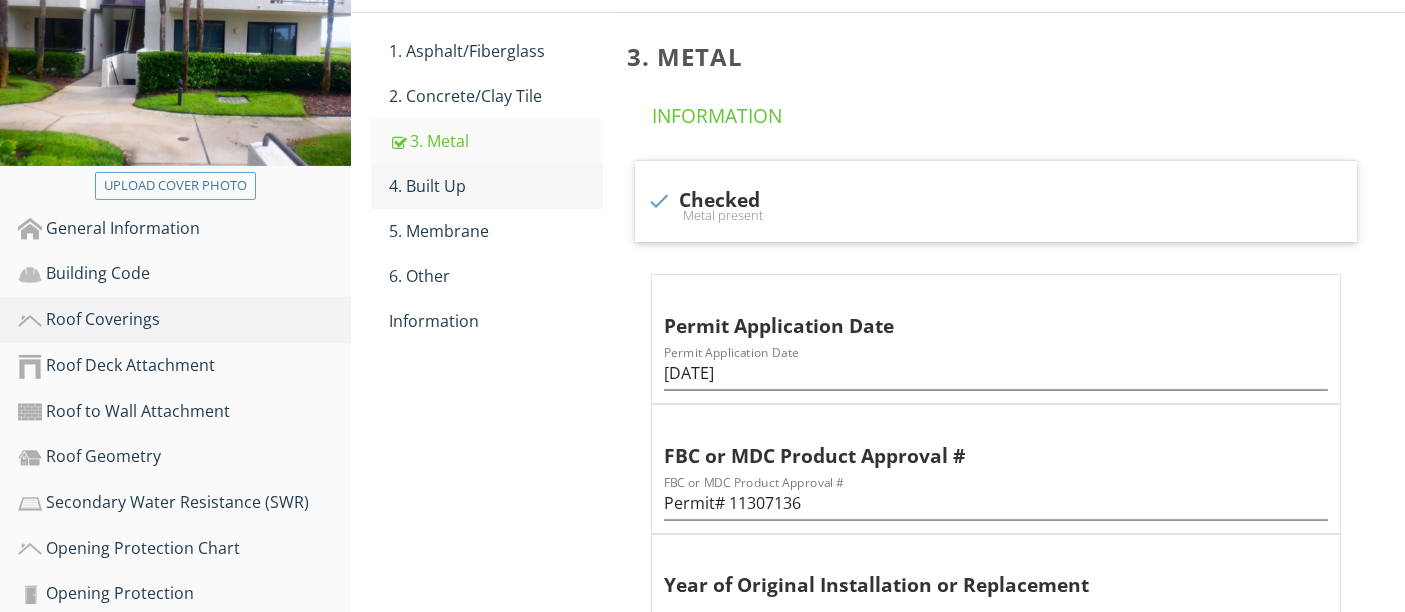 click on "4. Built Up" at bounding box center (495, 186) 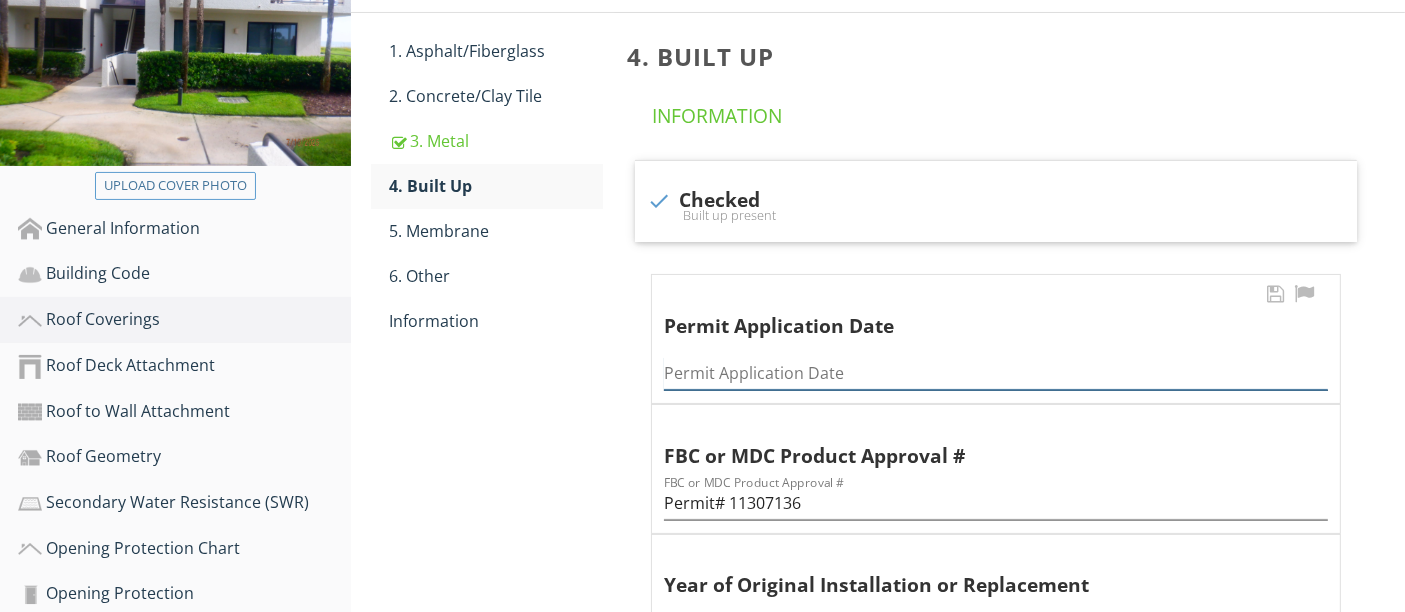 click at bounding box center [996, 373] 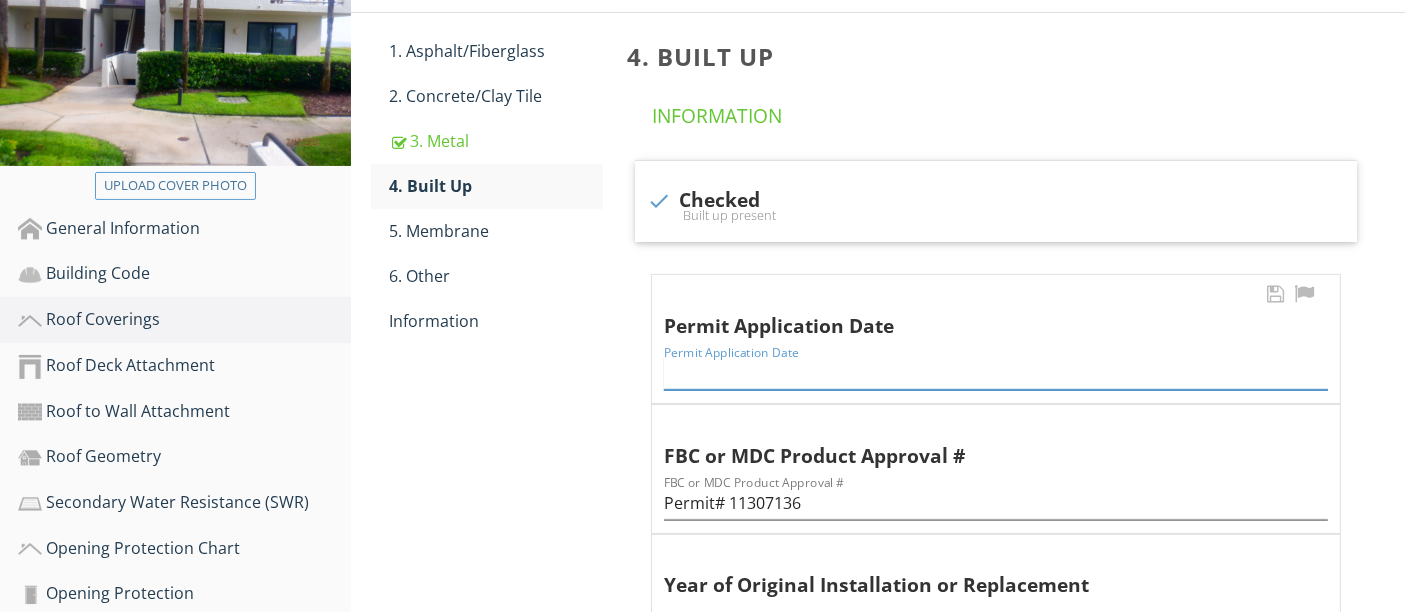 paste on "09/19/2013" 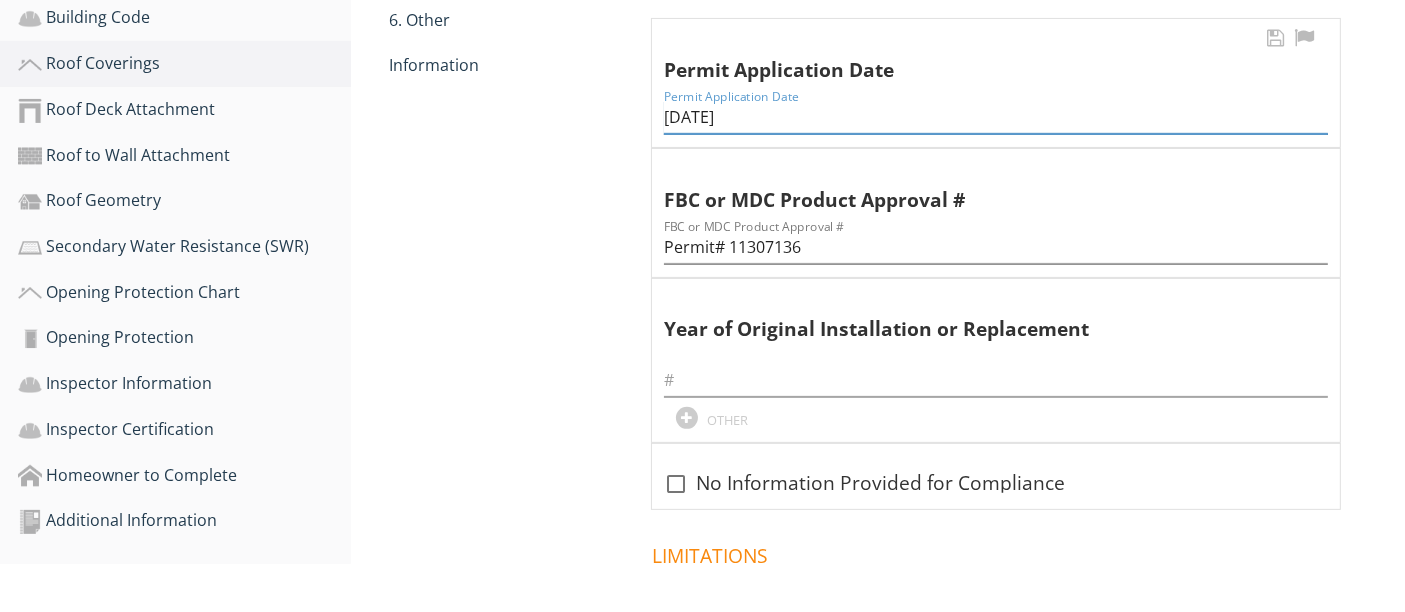 scroll, scrollTop: 564, scrollLeft: 0, axis: vertical 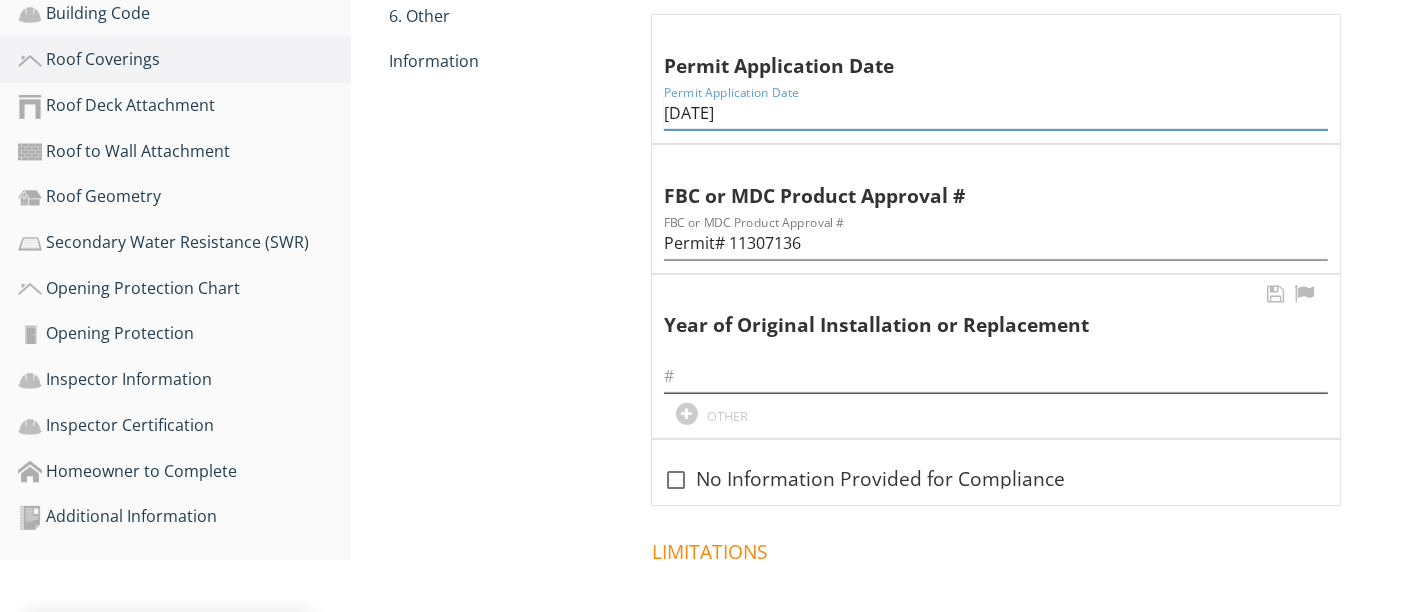 type on "09/19/2013" 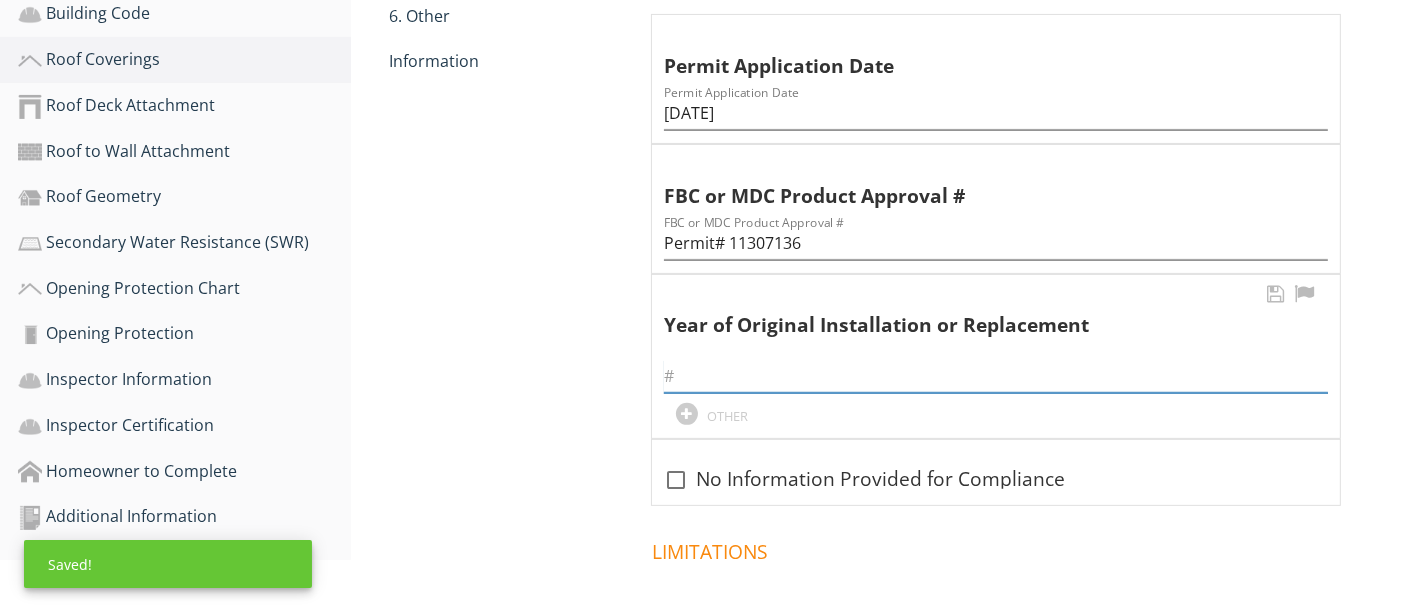 click at bounding box center (996, 376) 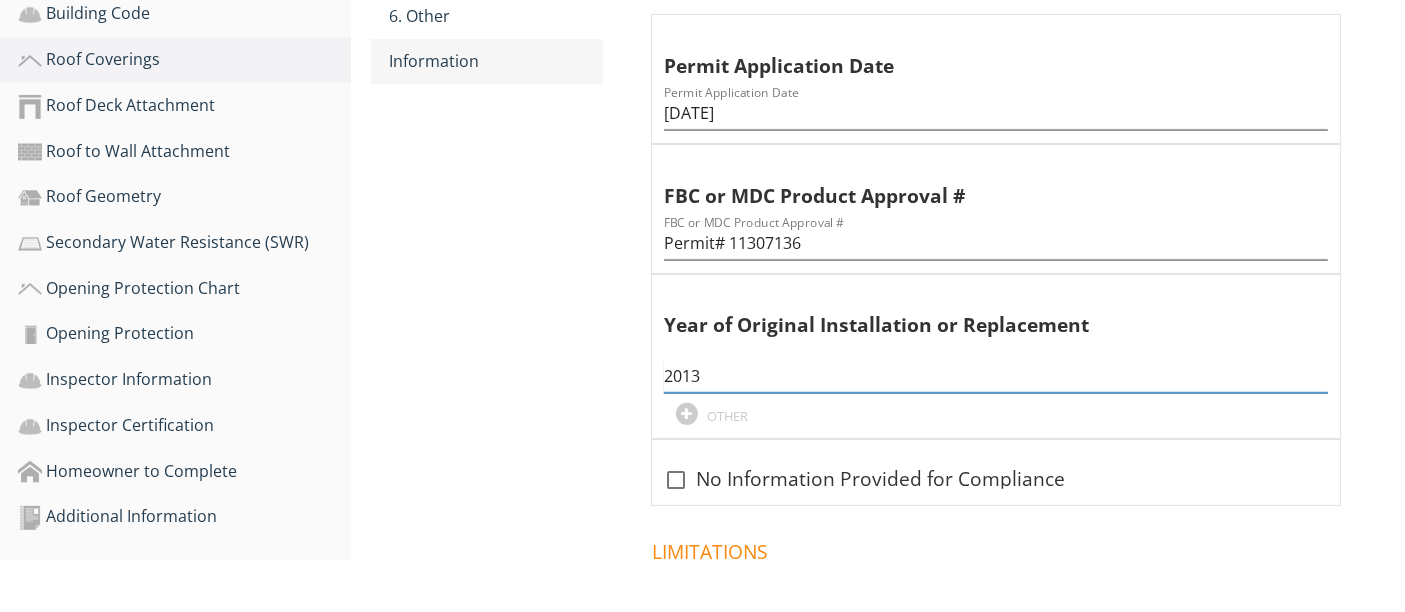 type on "2013" 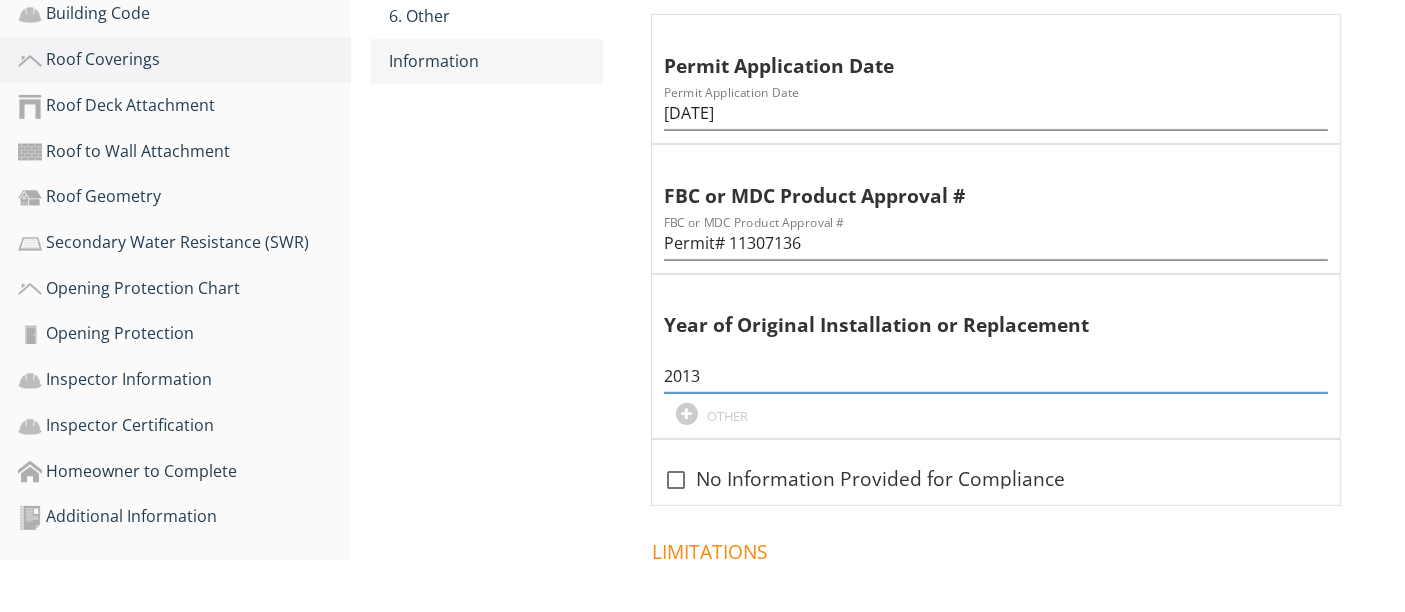 click on "Information" at bounding box center [495, 61] 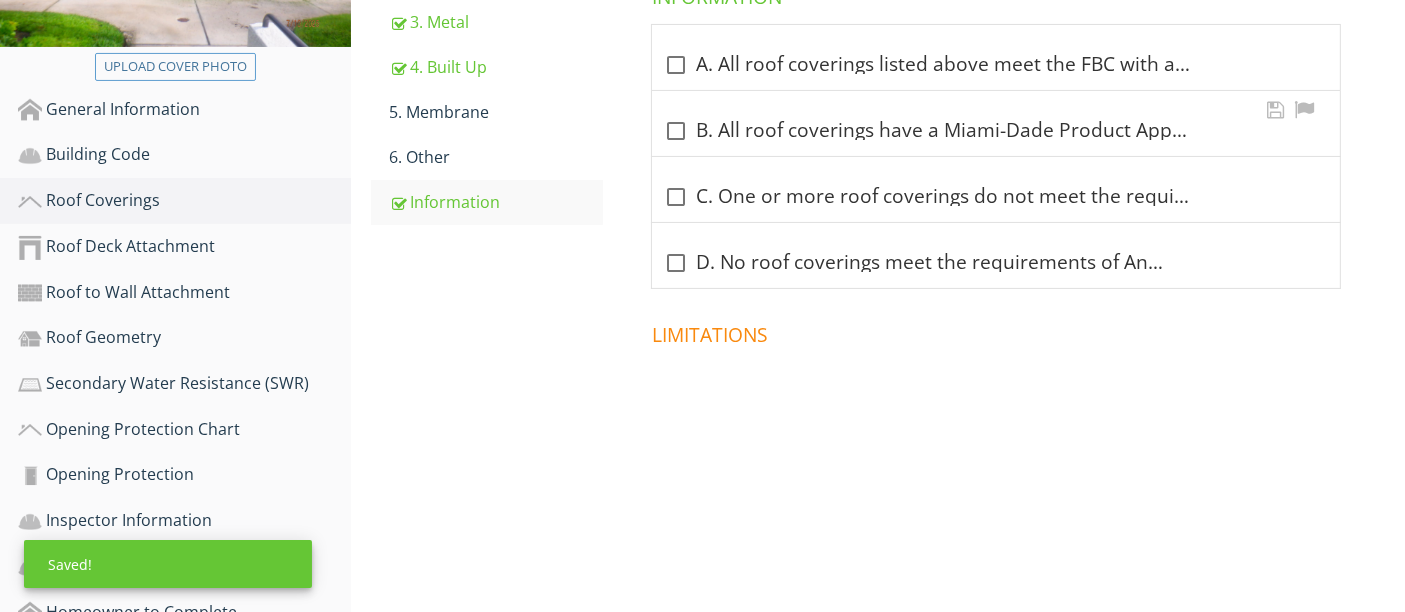 scroll, scrollTop: 422, scrollLeft: 0, axis: vertical 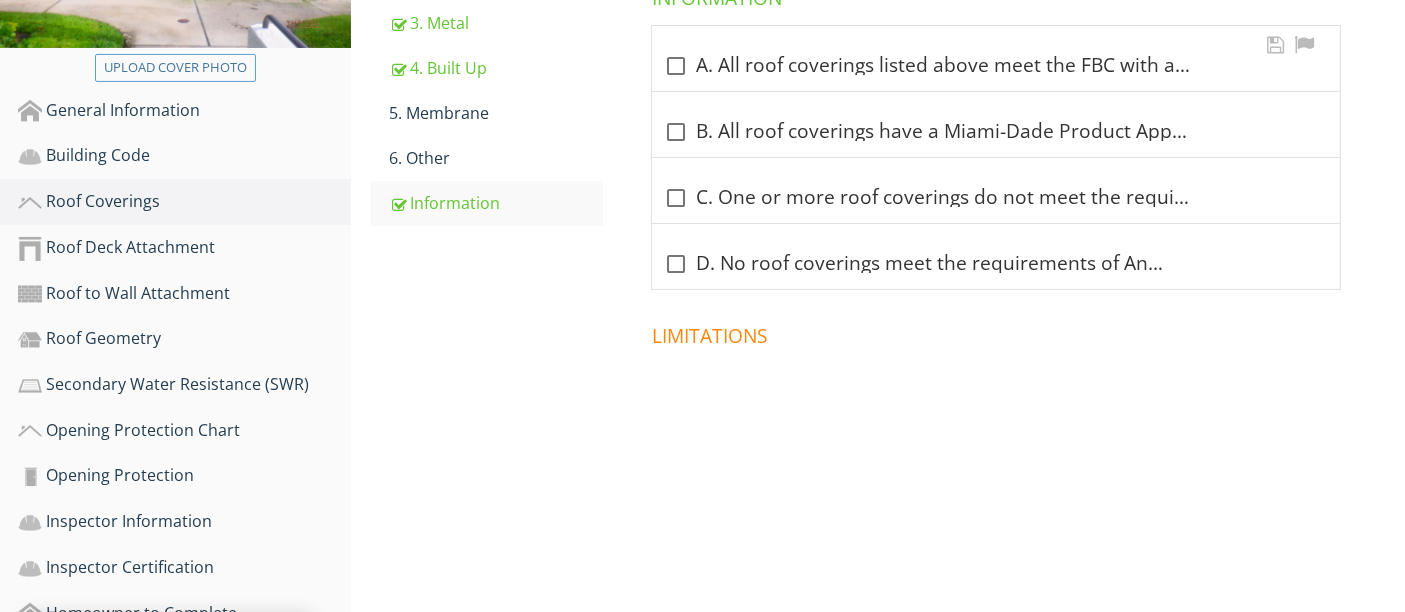 click on "check_box_outline_blank
A. All roof coverings listed above meet the FBC with a FBC or Miami-Dade Product Approval listing current at time of installation OR have a roofing permit application date on or after 3/1/02 OR the roof is original and built in 2004 or later." at bounding box center [996, 66] 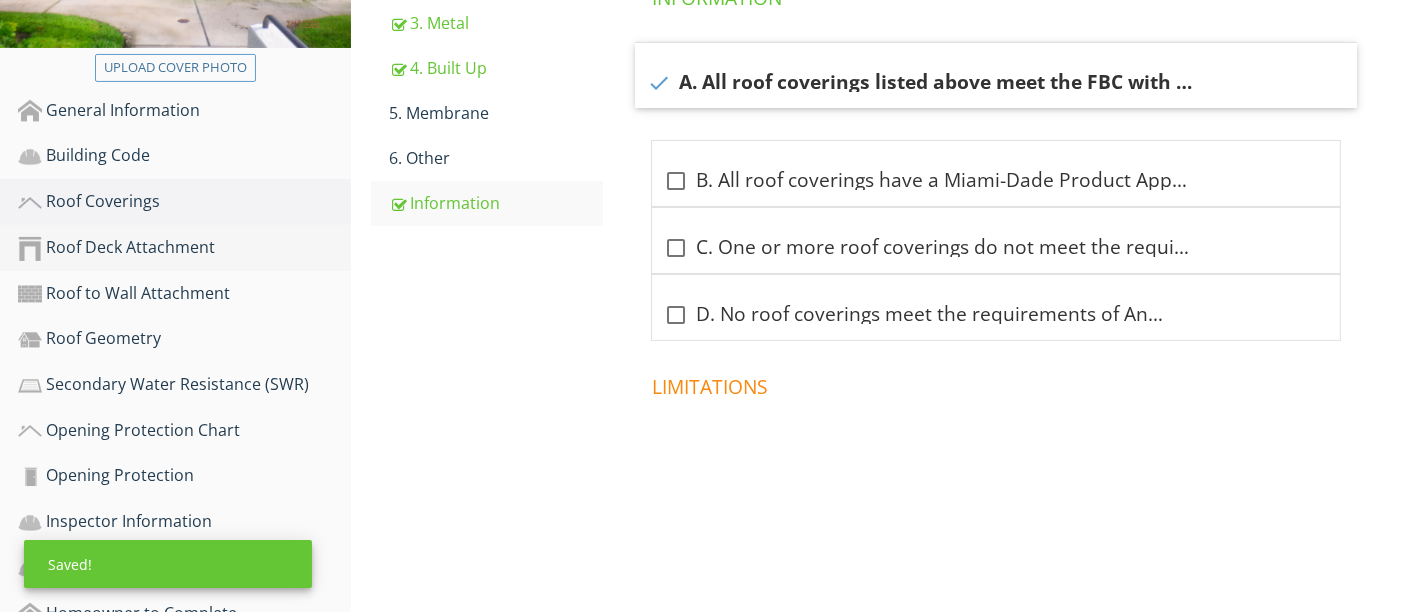 click on "Roof Deck Attachment" at bounding box center (184, 248) 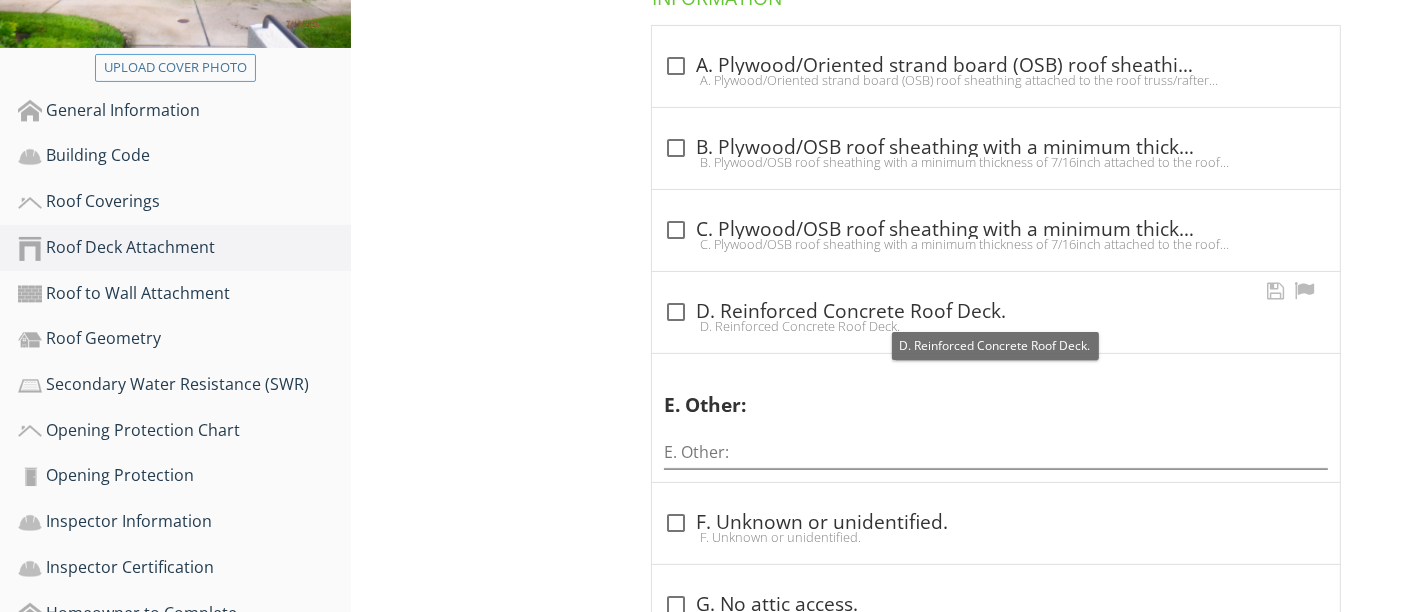 click on "check_box_outline_blank
D. Reinforced Concrete Roof Deck." at bounding box center [996, 312] 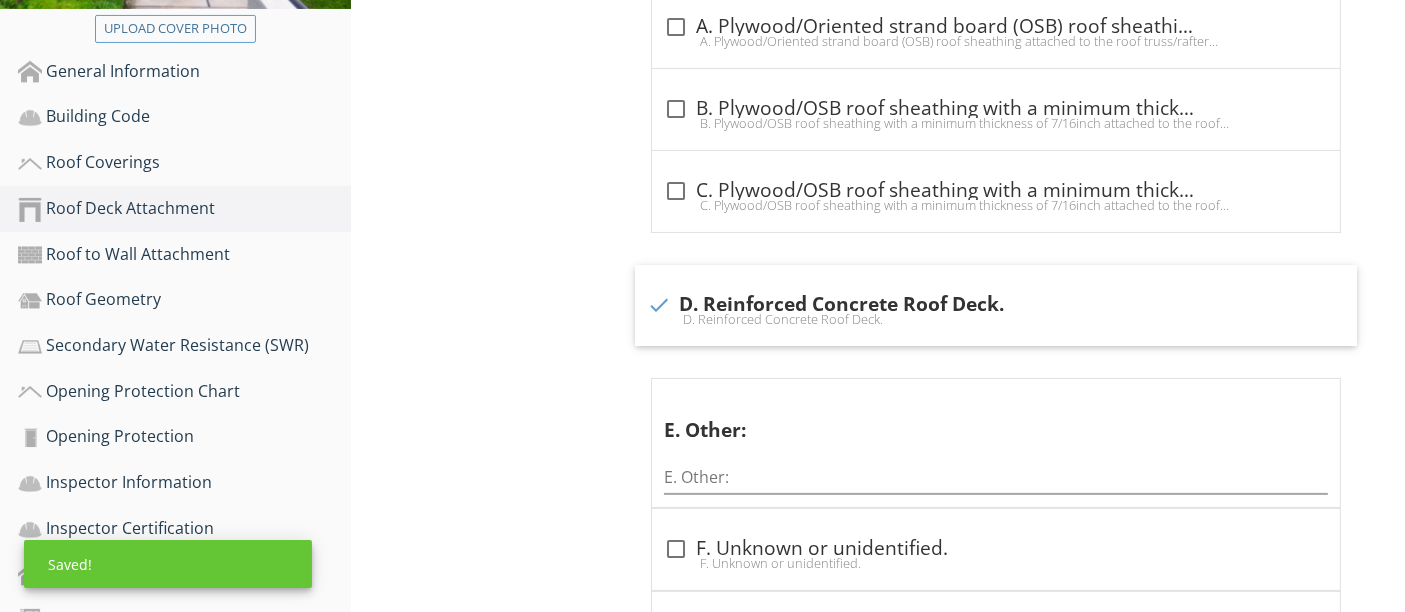 scroll, scrollTop: 462, scrollLeft: 0, axis: vertical 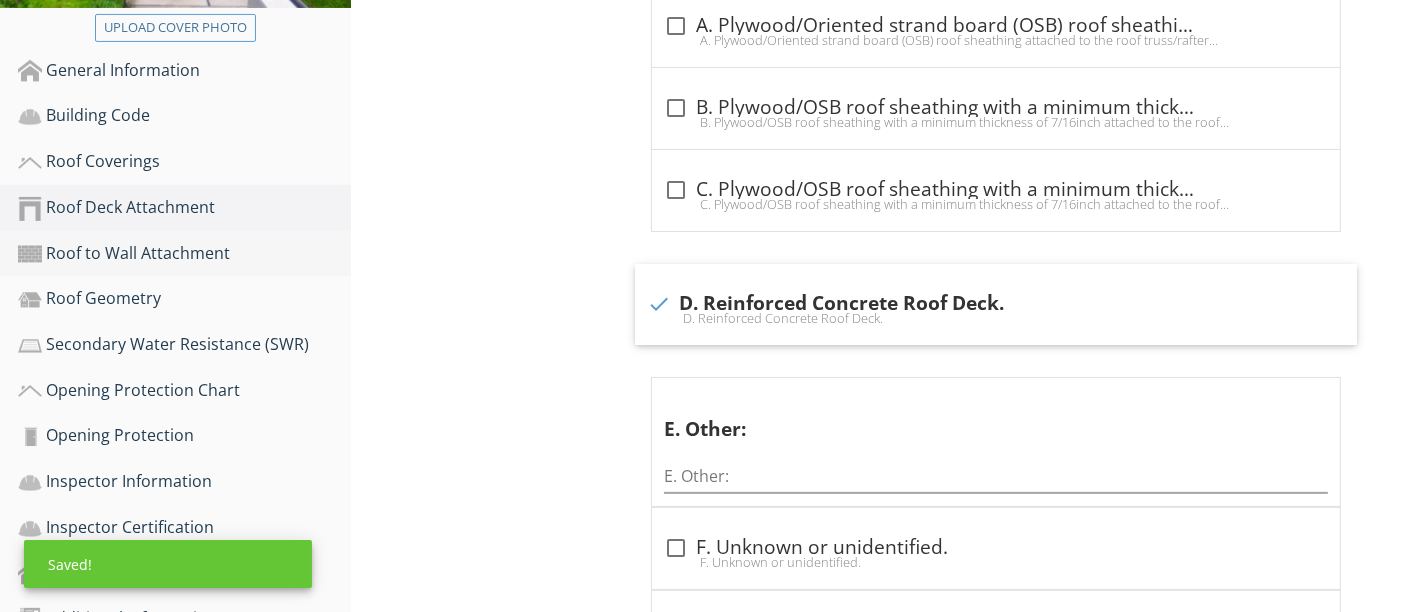 click on "Roof to Wall Attachment" at bounding box center [184, 254] 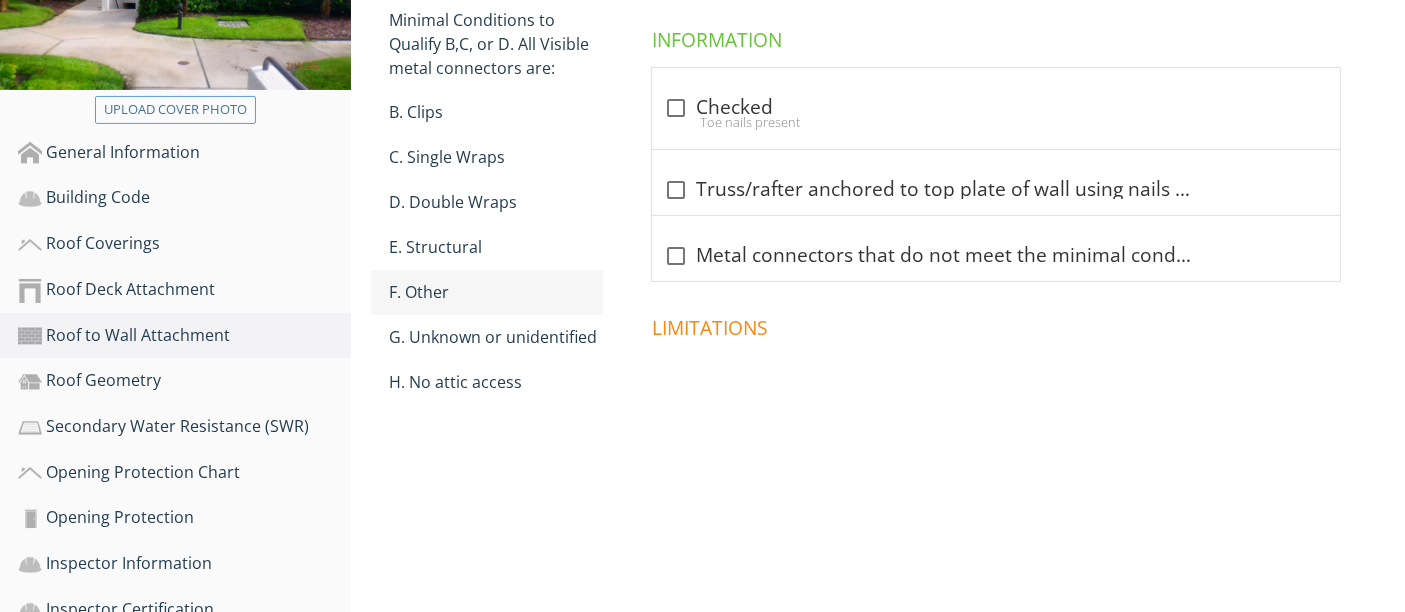 scroll, scrollTop: 379, scrollLeft: 0, axis: vertical 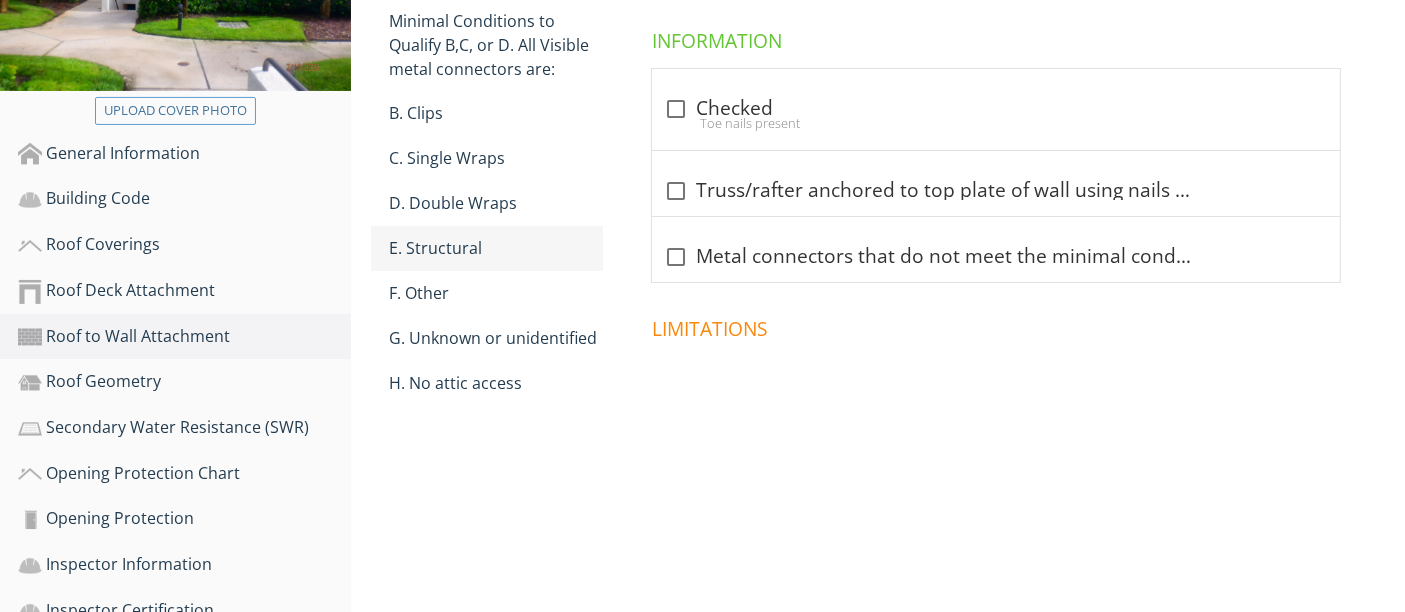 click on "E. Structural" at bounding box center (495, 248) 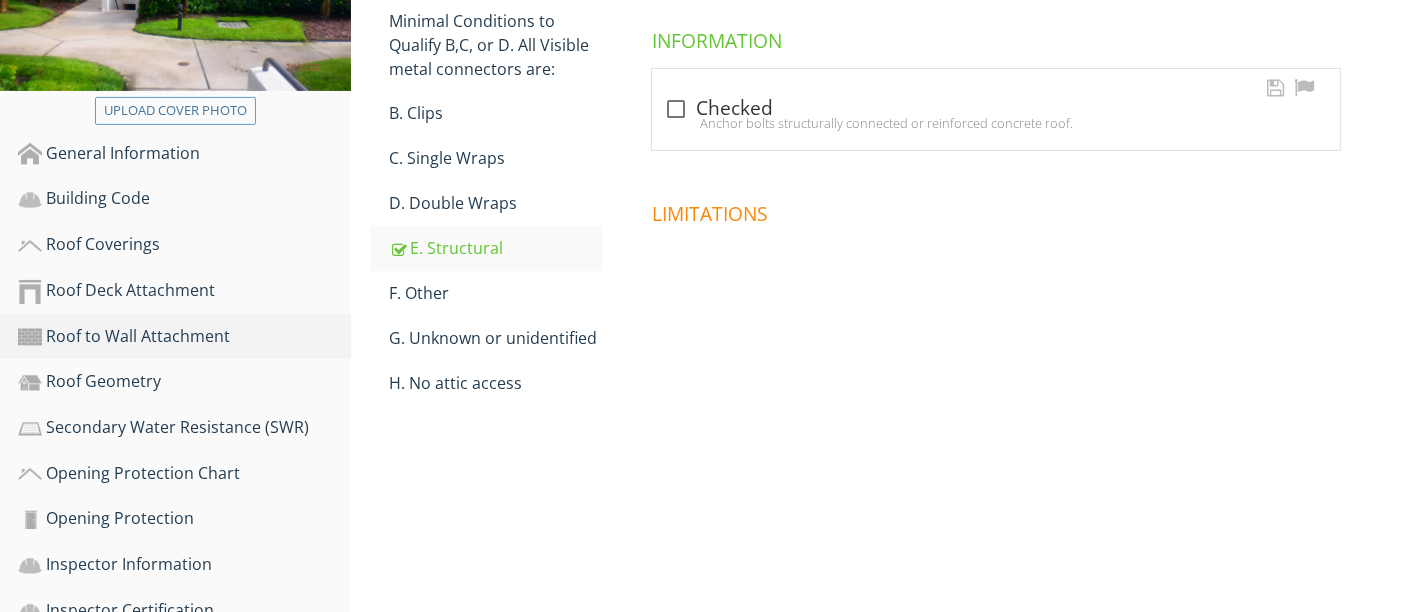 click on "Anchor bolts structurally connected or reinforced concrete roof." at bounding box center (996, 123) 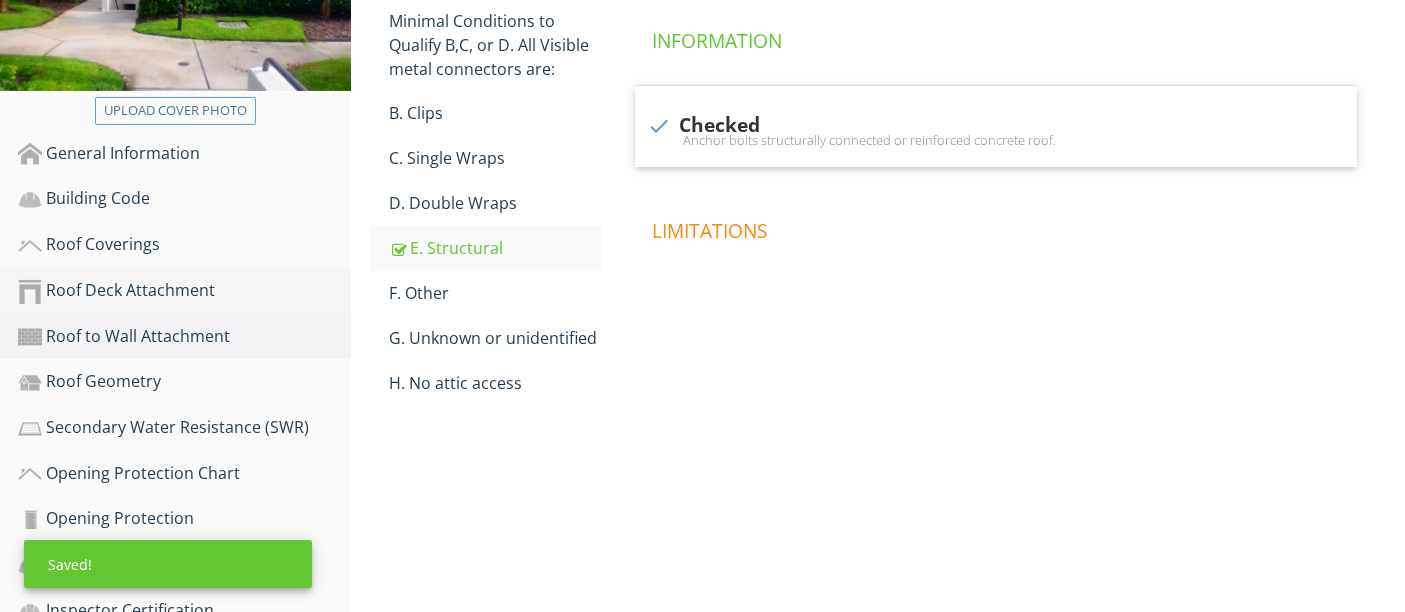 click on "Roof Deck Attachment" at bounding box center [184, 291] 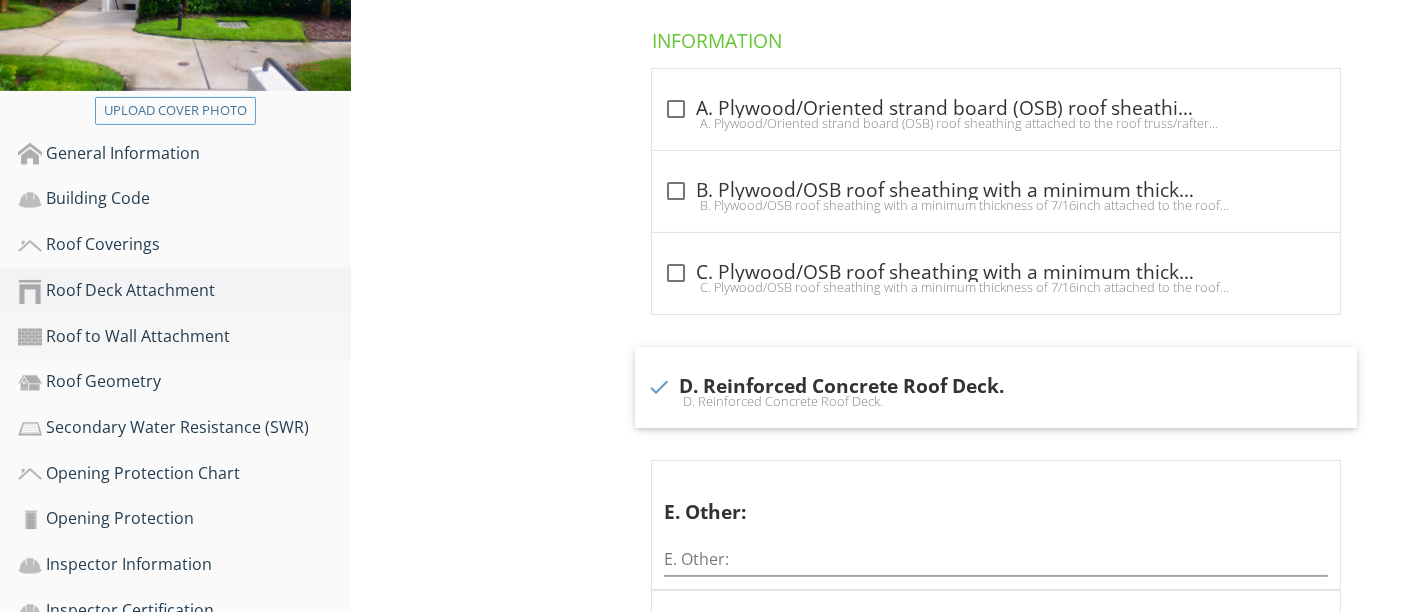 click on "Roof to Wall Attachment" at bounding box center (184, 337) 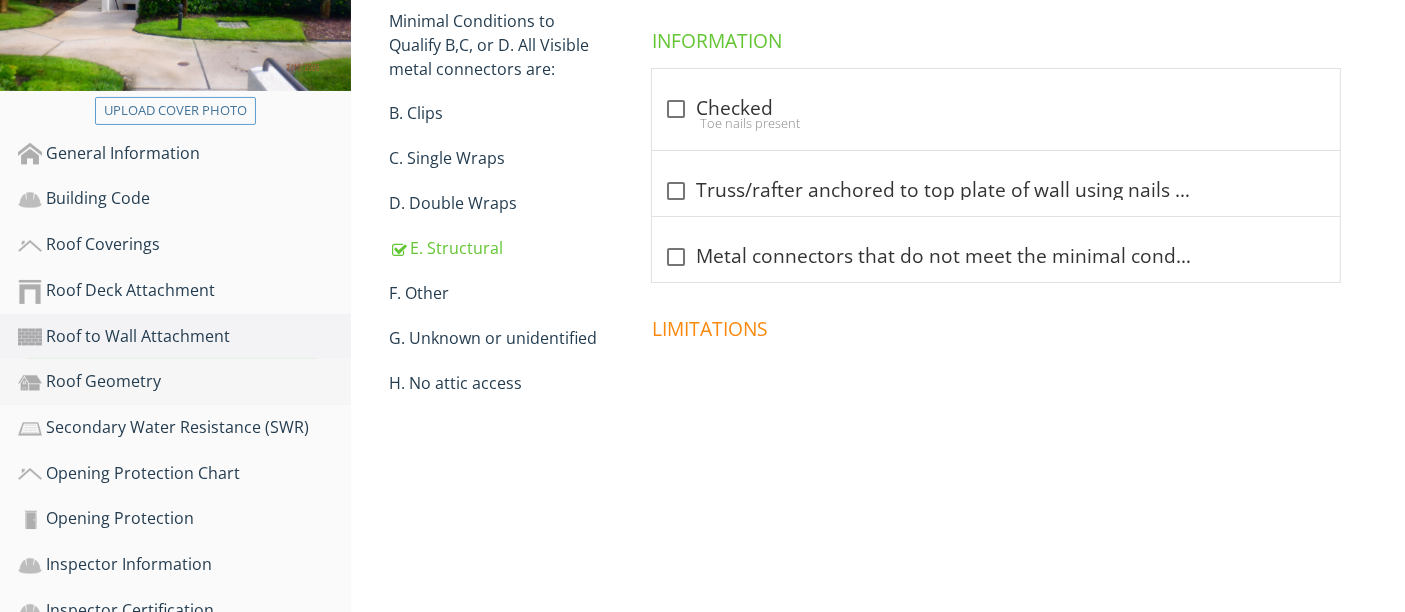 click on "Roof Geometry" at bounding box center (184, 382) 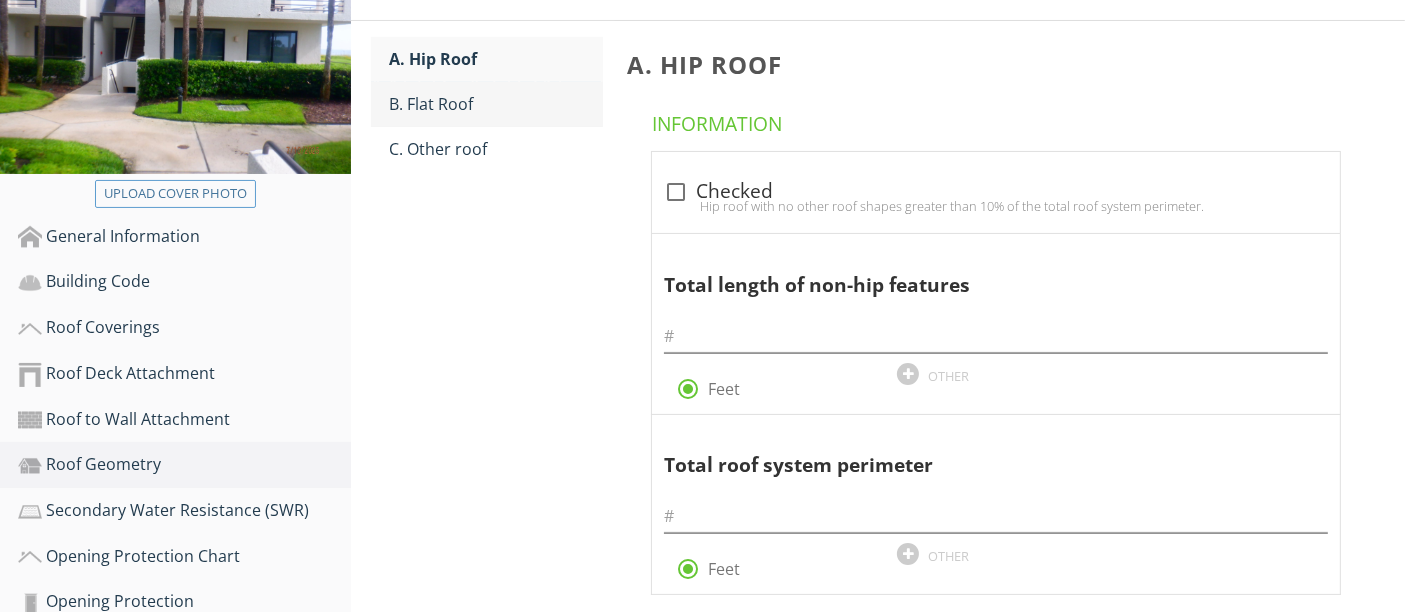 scroll, scrollTop: 294, scrollLeft: 0, axis: vertical 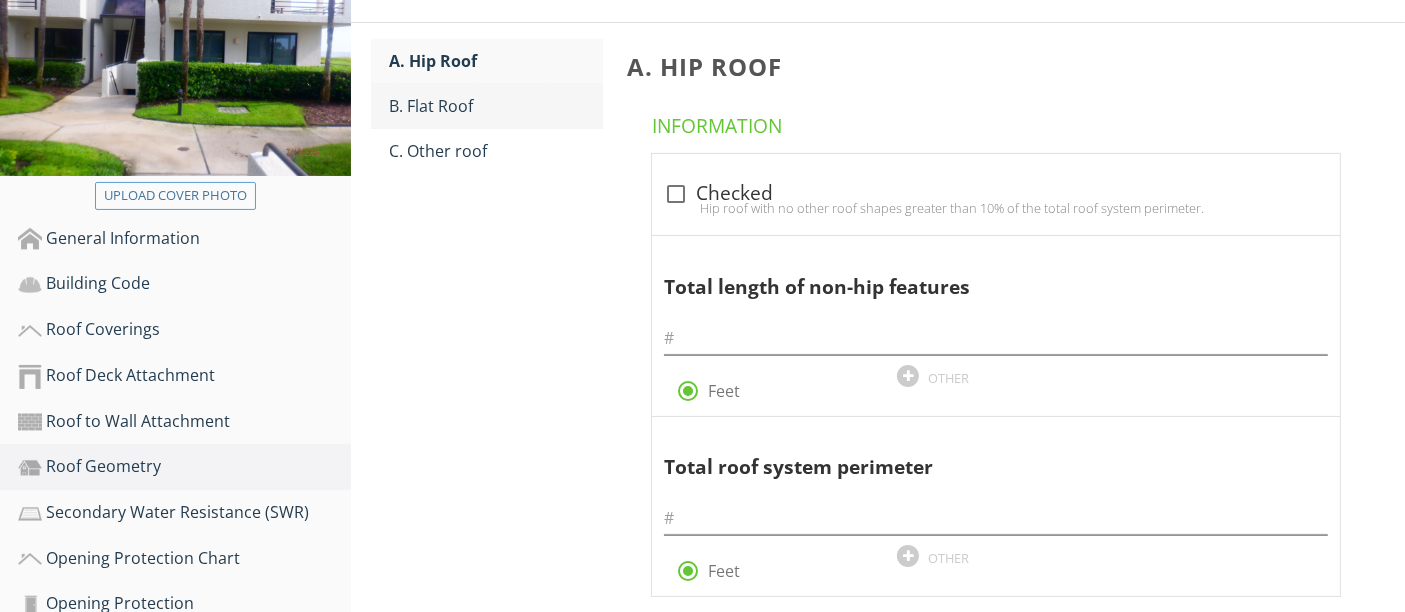 click on "B. Flat Roof" at bounding box center (495, 106) 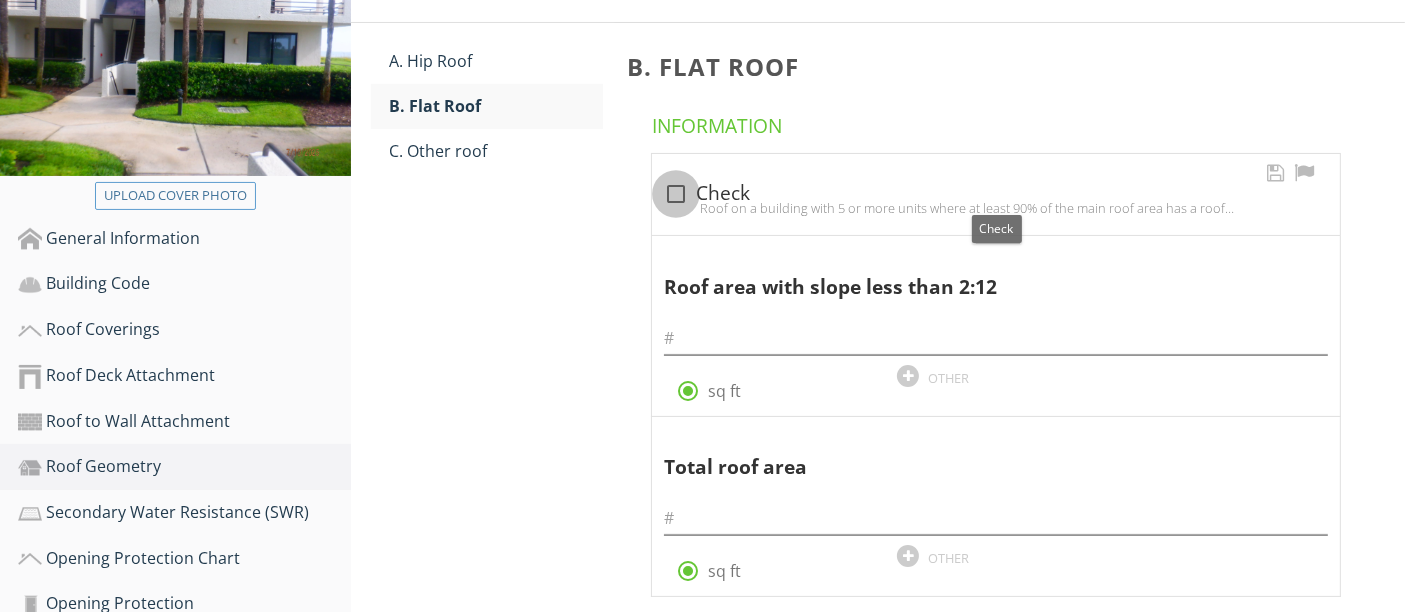 click at bounding box center [676, 194] 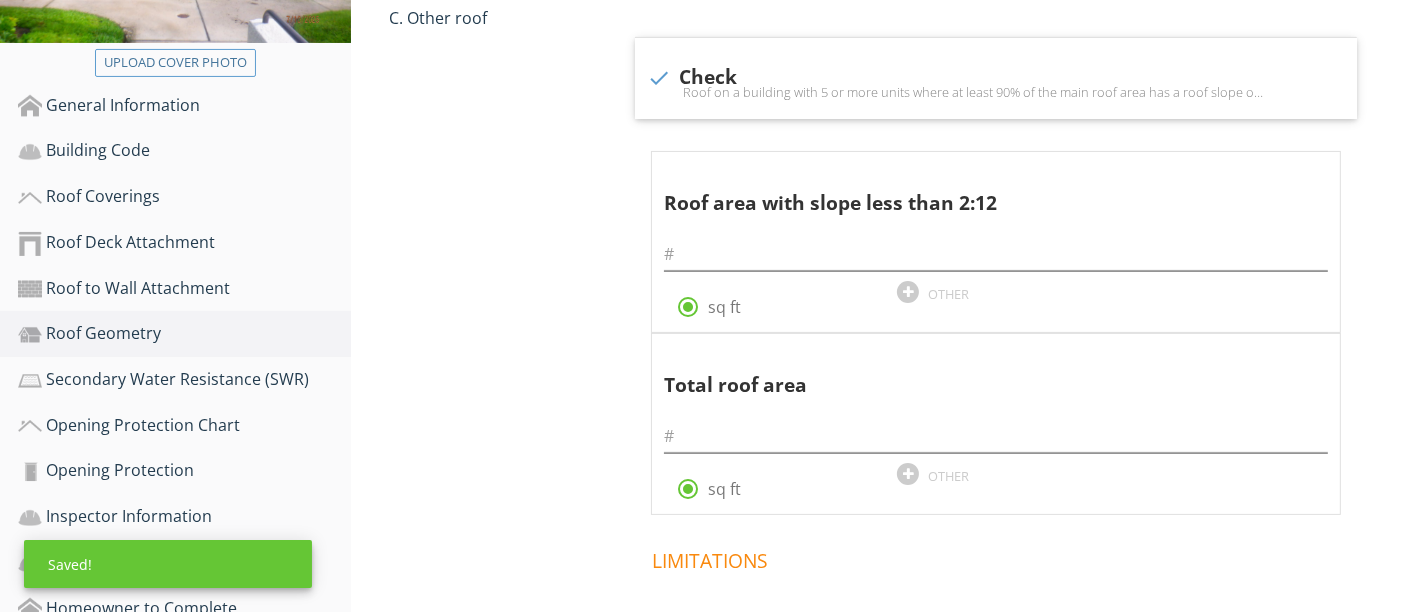 scroll, scrollTop: 428, scrollLeft: 0, axis: vertical 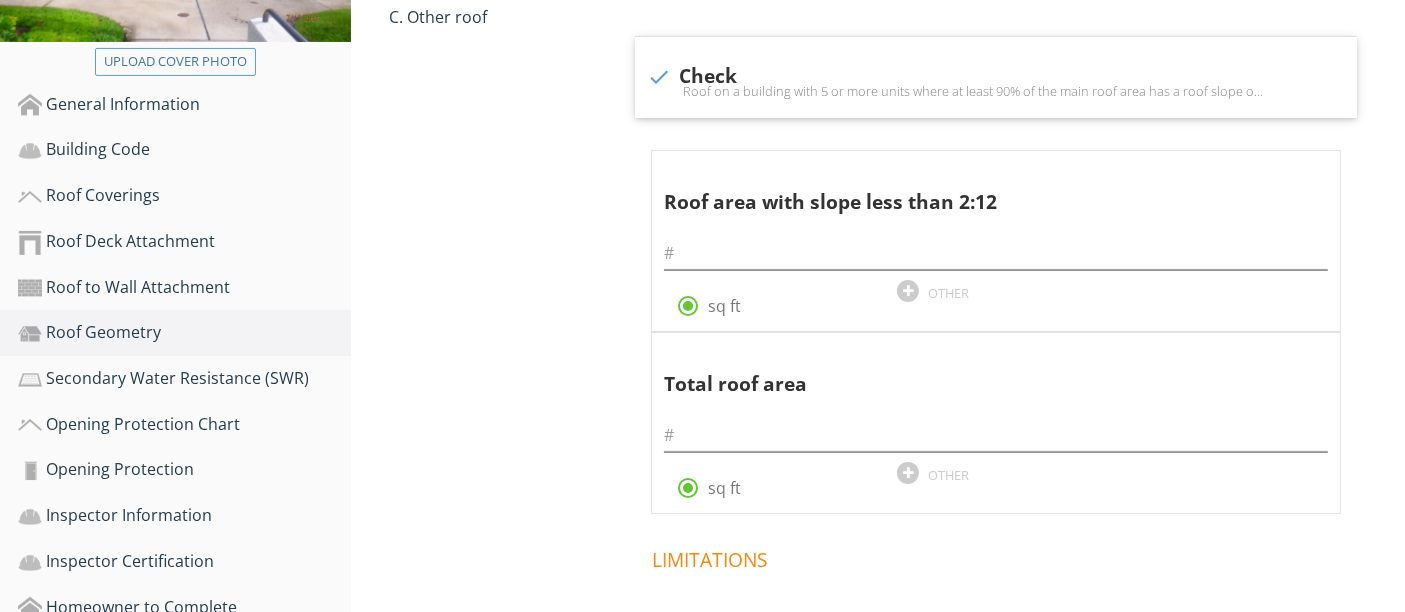 click on "B. Flat Roof
Information                       check
Check
Roof on a building with 5 or more units where at least 90% of the main roof area has a roof slope of less than 2:12.
Roof area with slope less than 2:12
radio_button_checked sq ft         OTHER
Total roof area
radio_button_checked sq ft         OTHER         Limitations" at bounding box center [1010, 288] 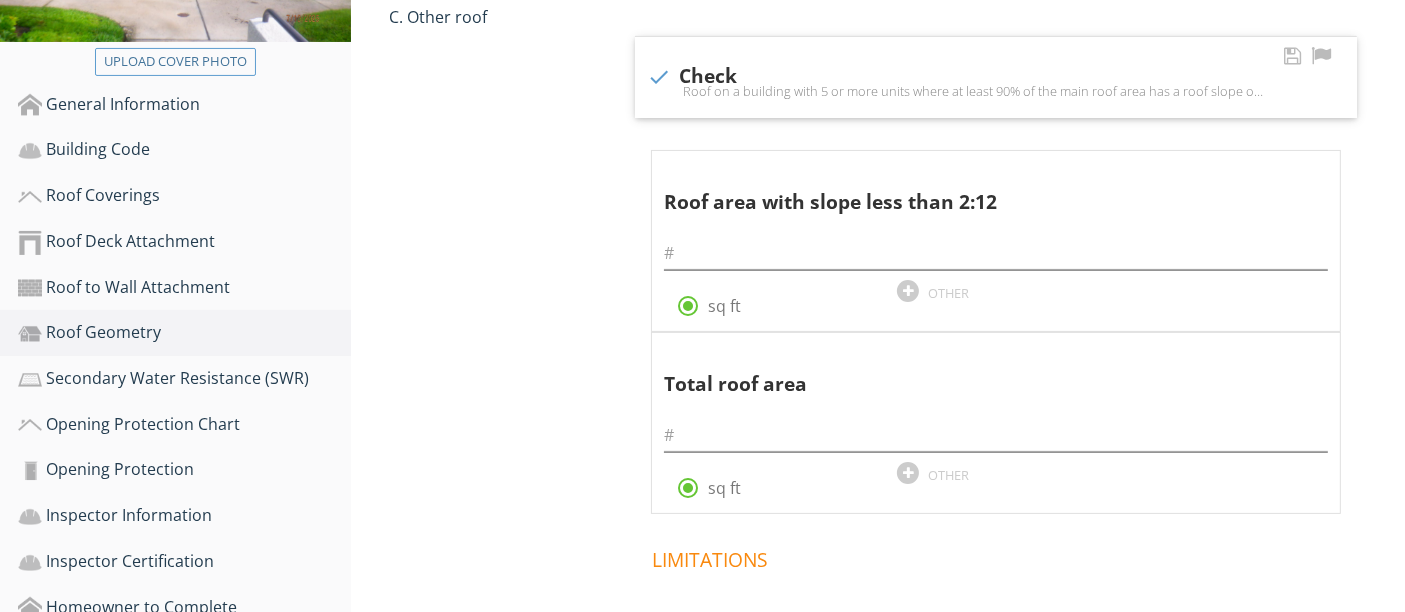 click on "Roof on a building with 5 or more units where at least 90% of the main roof area has a roof slope of less than 2:12." at bounding box center (996, 91) 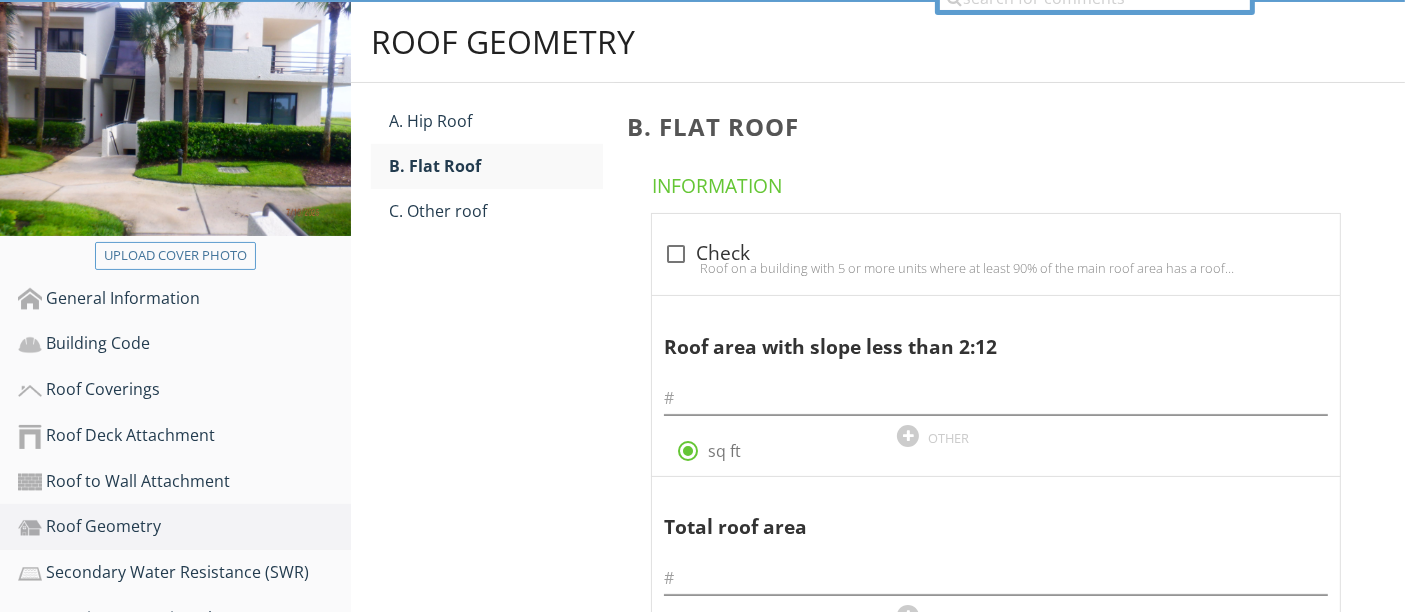 scroll, scrollTop: 232, scrollLeft: 0, axis: vertical 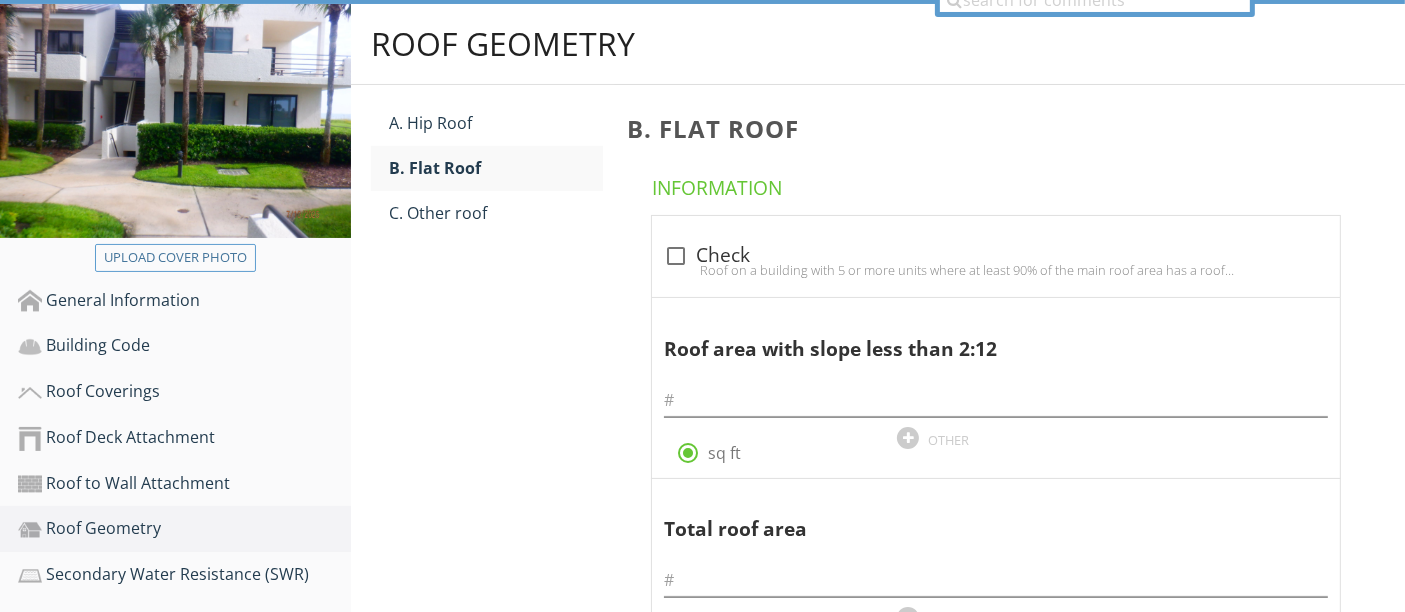 click on "Roof Geometry
A. Hip Roof
B. Flat Roof
C. Other roof
B. Flat Roof
Information                       check_box_outline_blank
Check
Roof on a building with 5 or more units where at least 90% of the main roof area has a roof slope of less than 2:12.
Roof area with slope less than 2:12
radio_button_checked sq ft         OTHER
Total roof area
radio_button_checked sq ft         OTHER         Limitations" at bounding box center (878, 443) 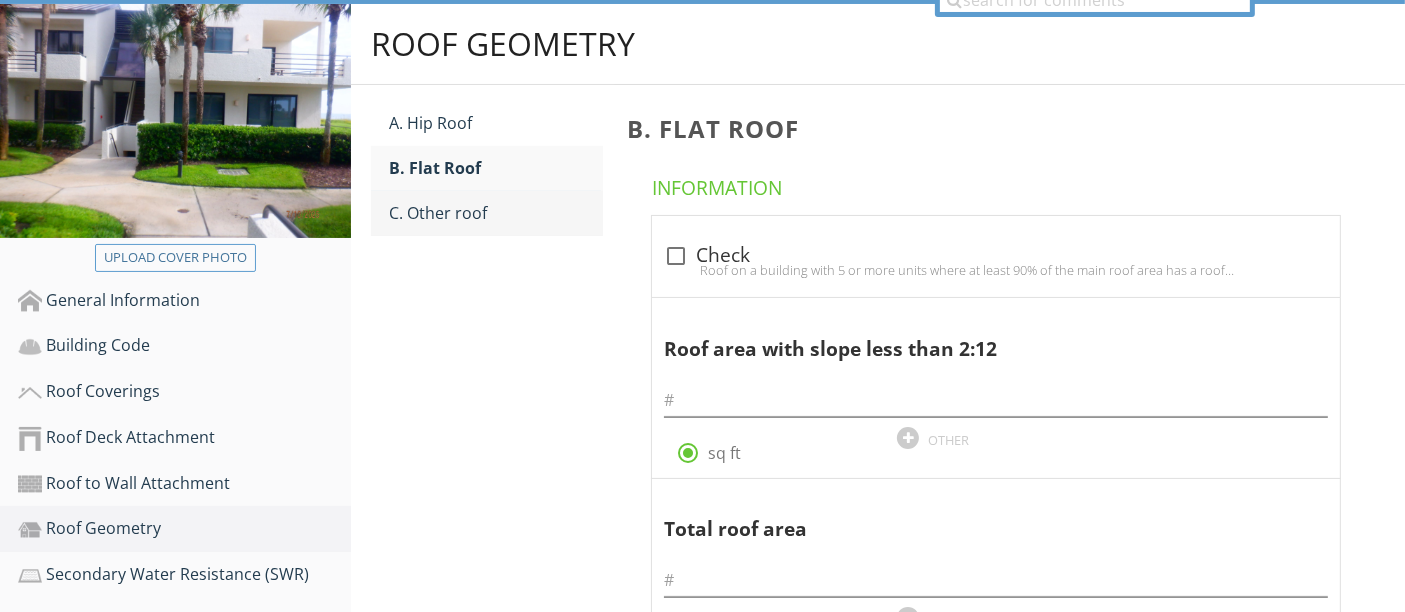 click on "C. Other roof" at bounding box center (495, 213) 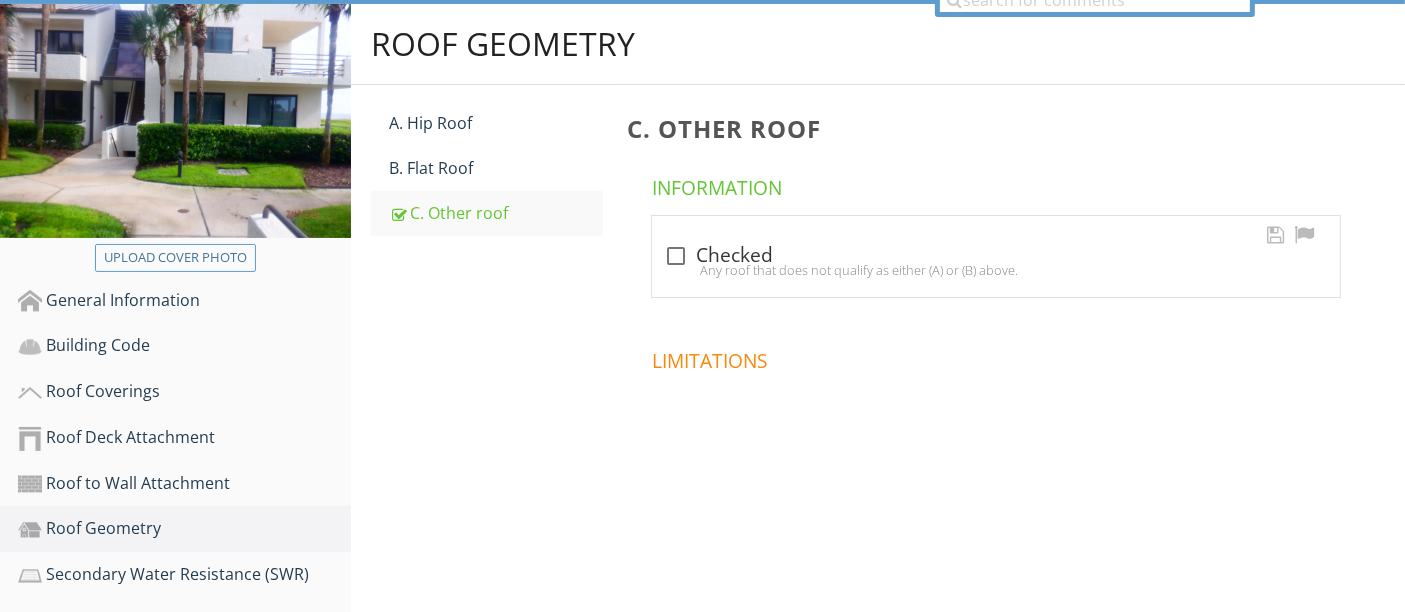 click on "check_box_outline_blank
Checked" at bounding box center (996, 254) 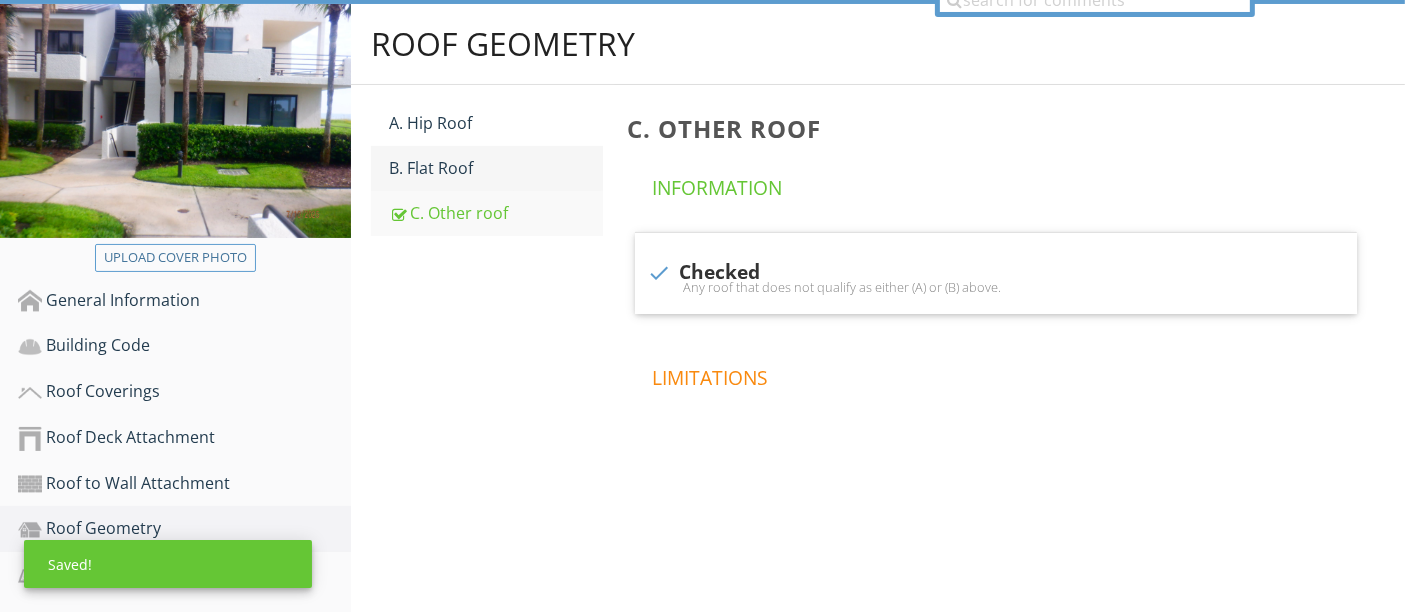 click on "B. Flat Roof" at bounding box center (495, 168) 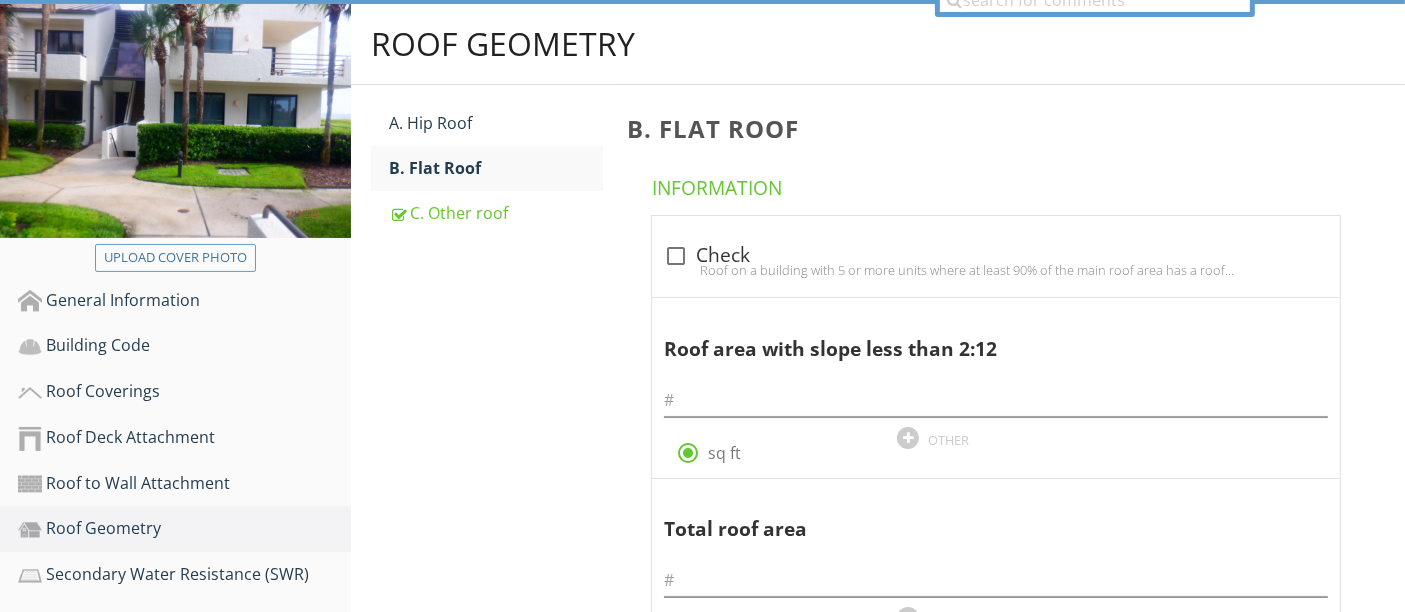 click on "Roof Geometry
A. Hip Roof
B. Flat Roof
C. Other roof
B. Flat Roof
Information                       check_box_outline_blank
Check
Roof on a building with 5 or more units where at least 90% of the main roof area has a roof slope of less than 2:12.
Roof area with slope less than 2:12
radio_button_checked sq ft         OTHER
Total roof area
radio_button_checked sq ft         OTHER         Limitations" at bounding box center [878, 443] 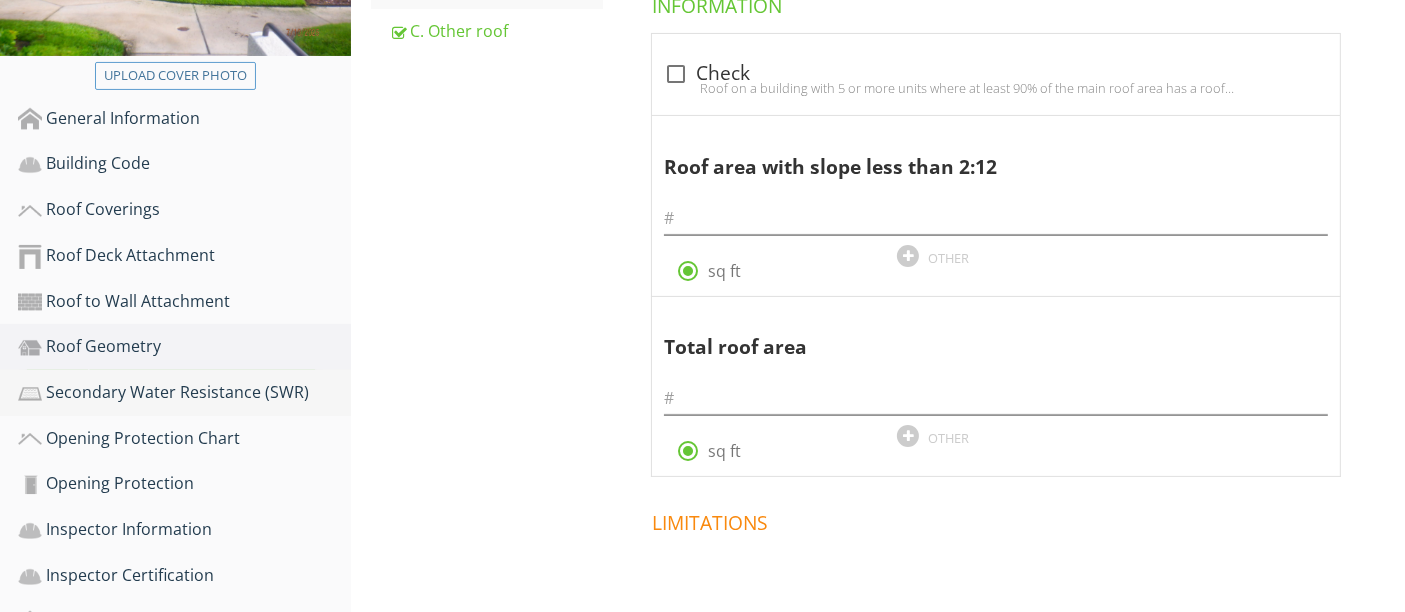 scroll, scrollTop: 414, scrollLeft: 0, axis: vertical 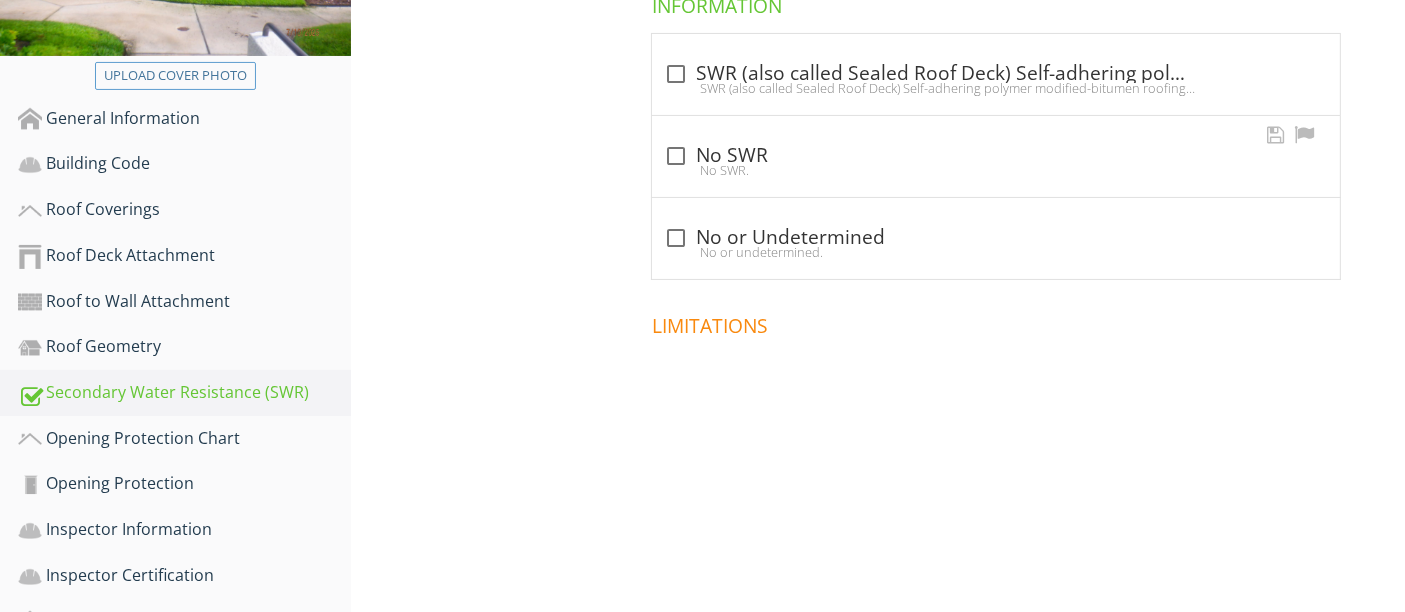 click on "check_box_outline_blank
No SWR" at bounding box center (996, 156) 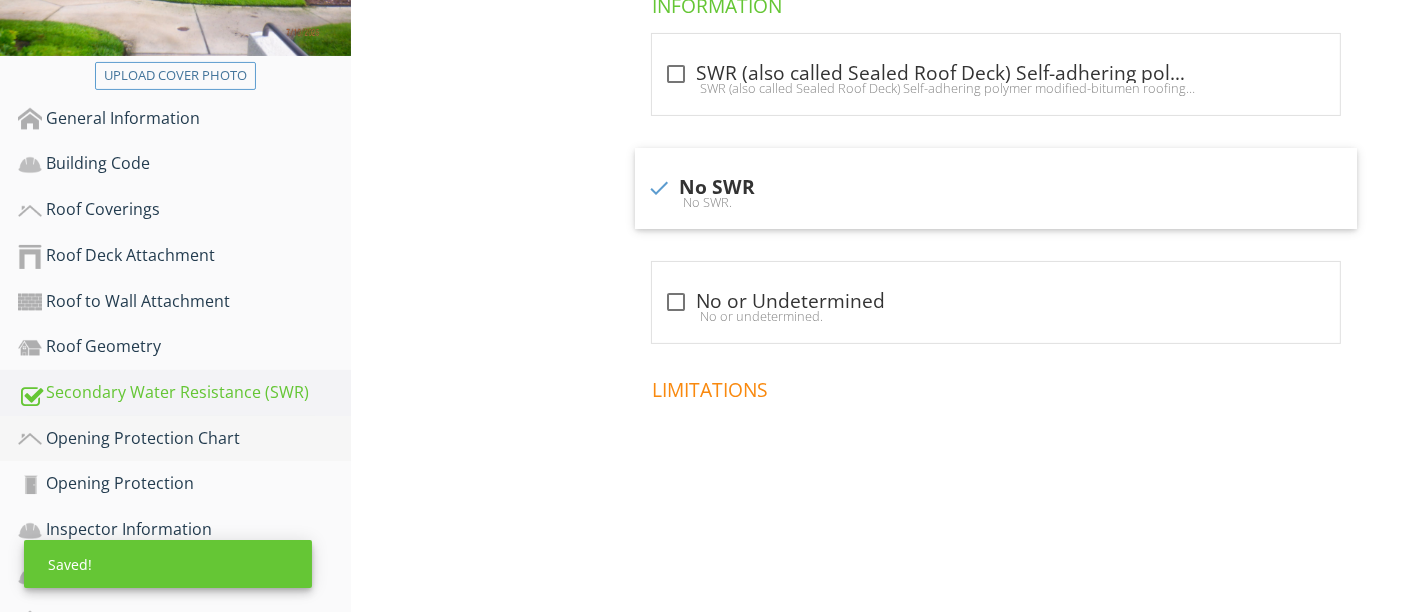 click on "Opening Protection Chart" at bounding box center (184, 439) 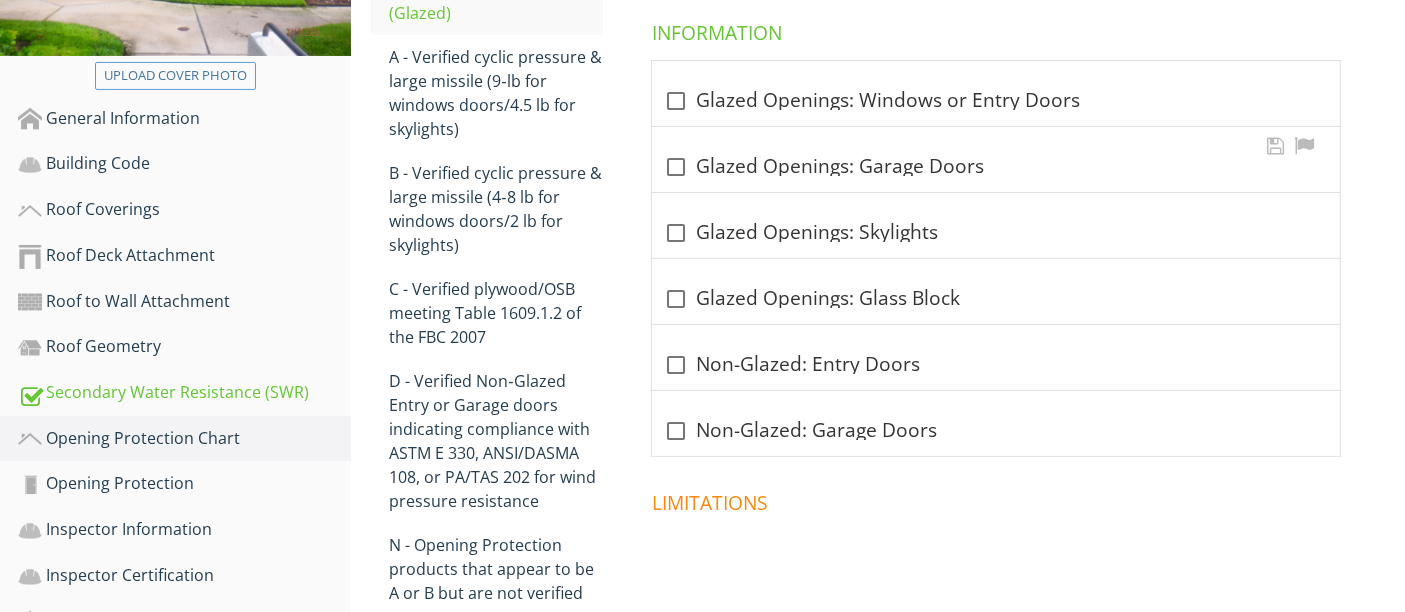click on "check_box_outline_blank
Glazed Openings: Garage Doors" at bounding box center (996, 159) 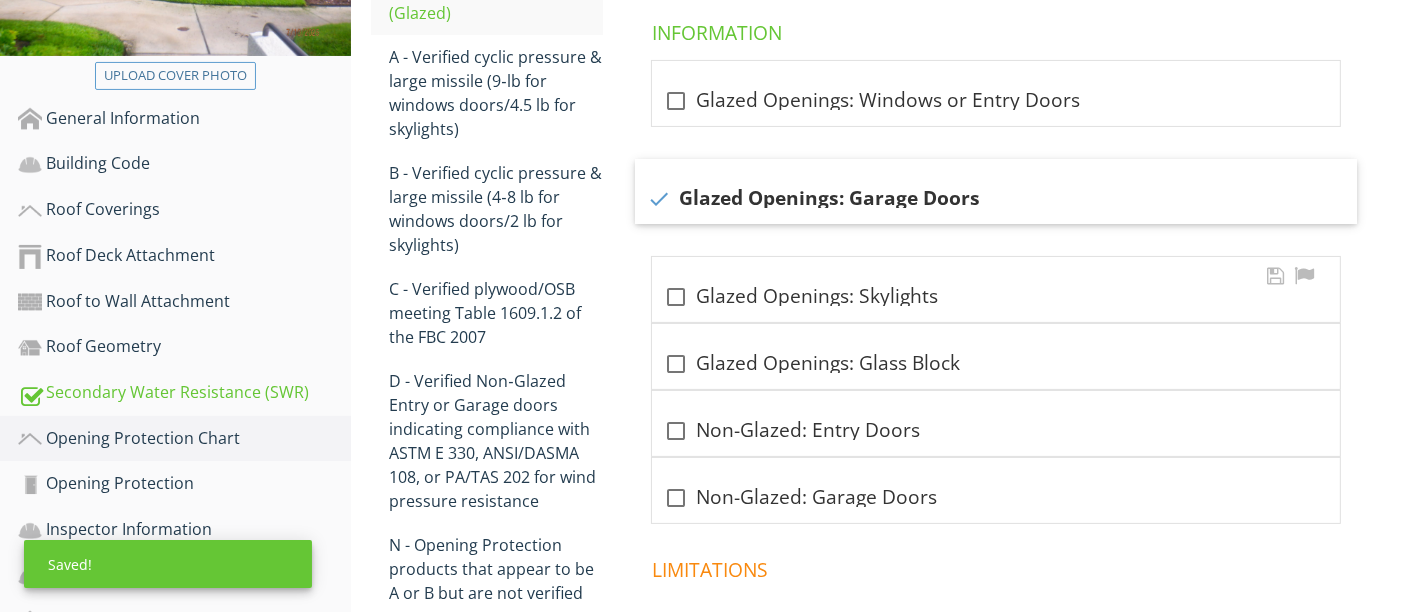click on "check_box_outline_blank
Glazed Openings: Skylights" at bounding box center (996, 297) 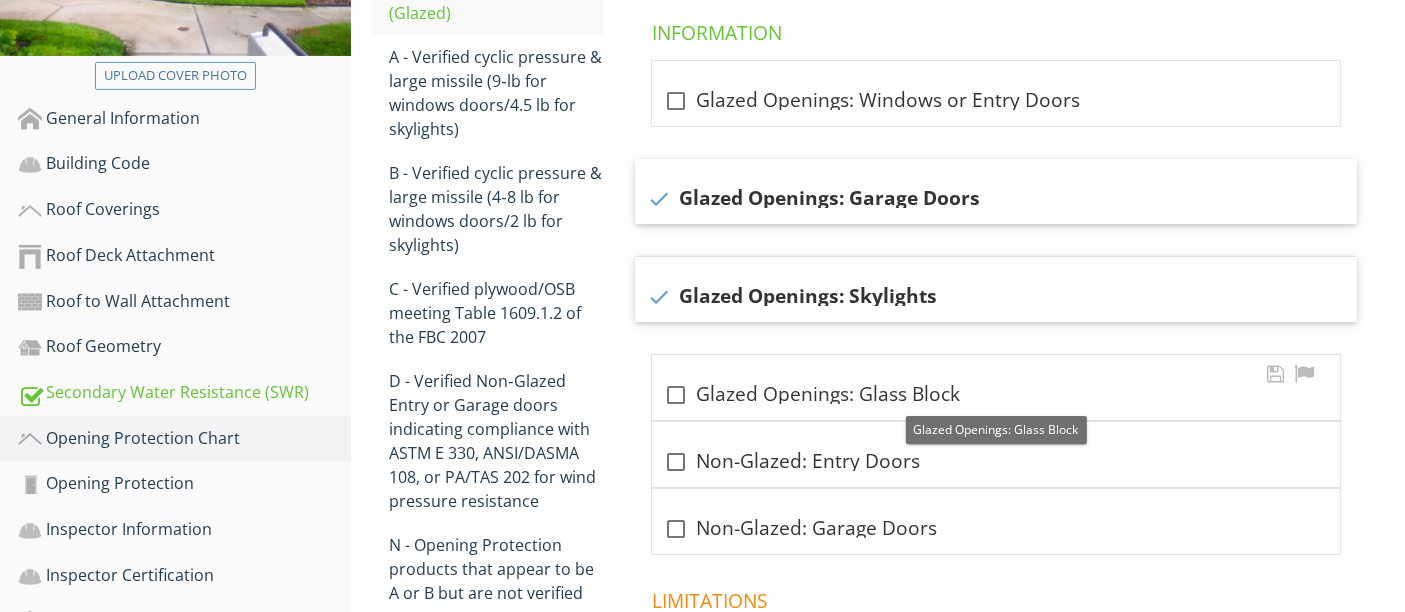 click on "check_box_outline_blank
Glazed Openings: Glass Block" at bounding box center [996, 395] 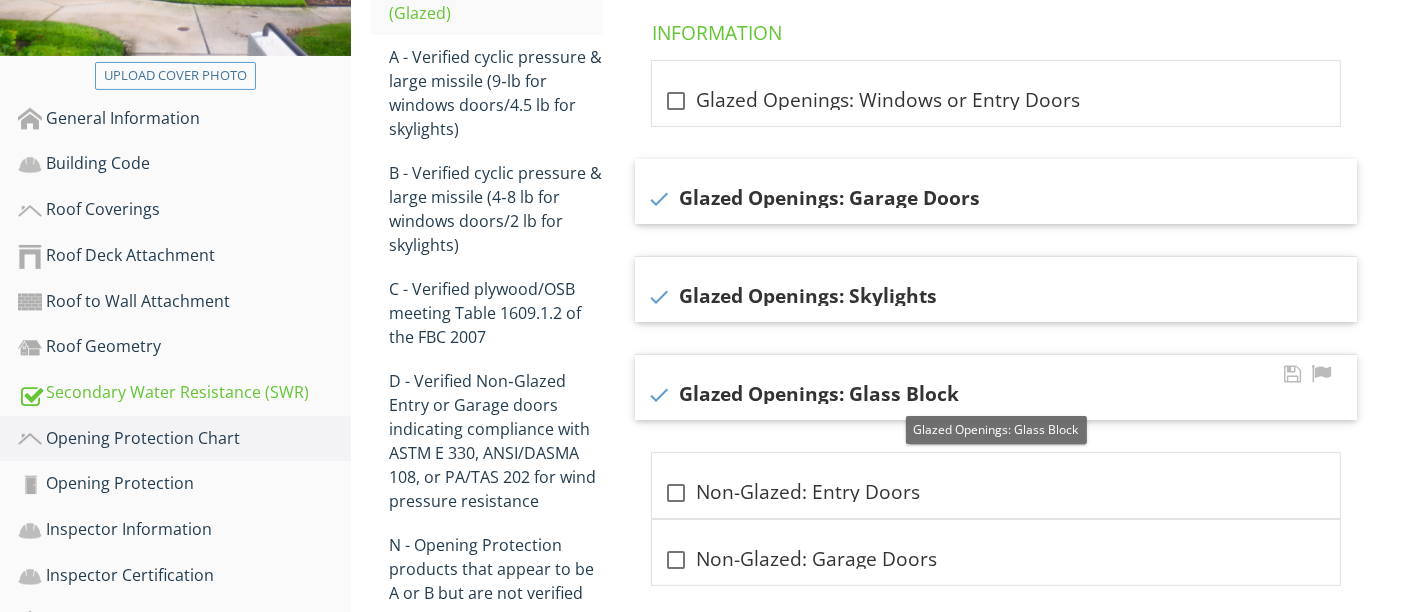checkbox on "true" 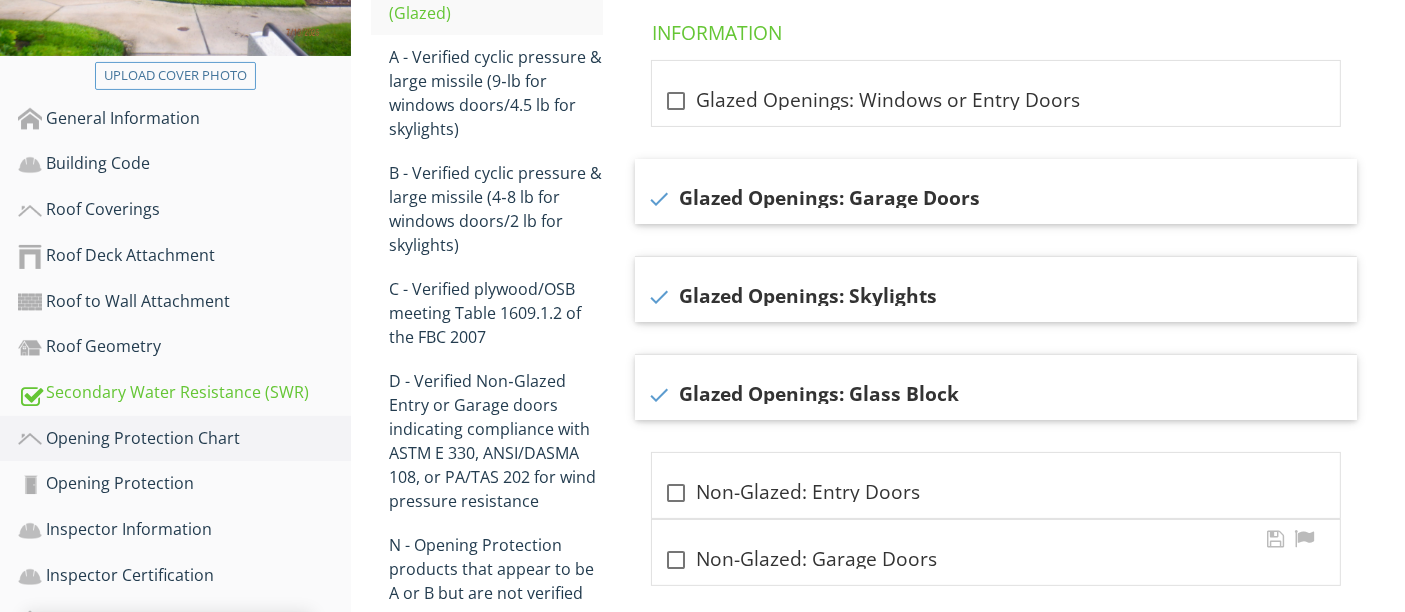 click on "check_box_outline_blank
Non-Glazed: Garage Doors" at bounding box center [996, 560] 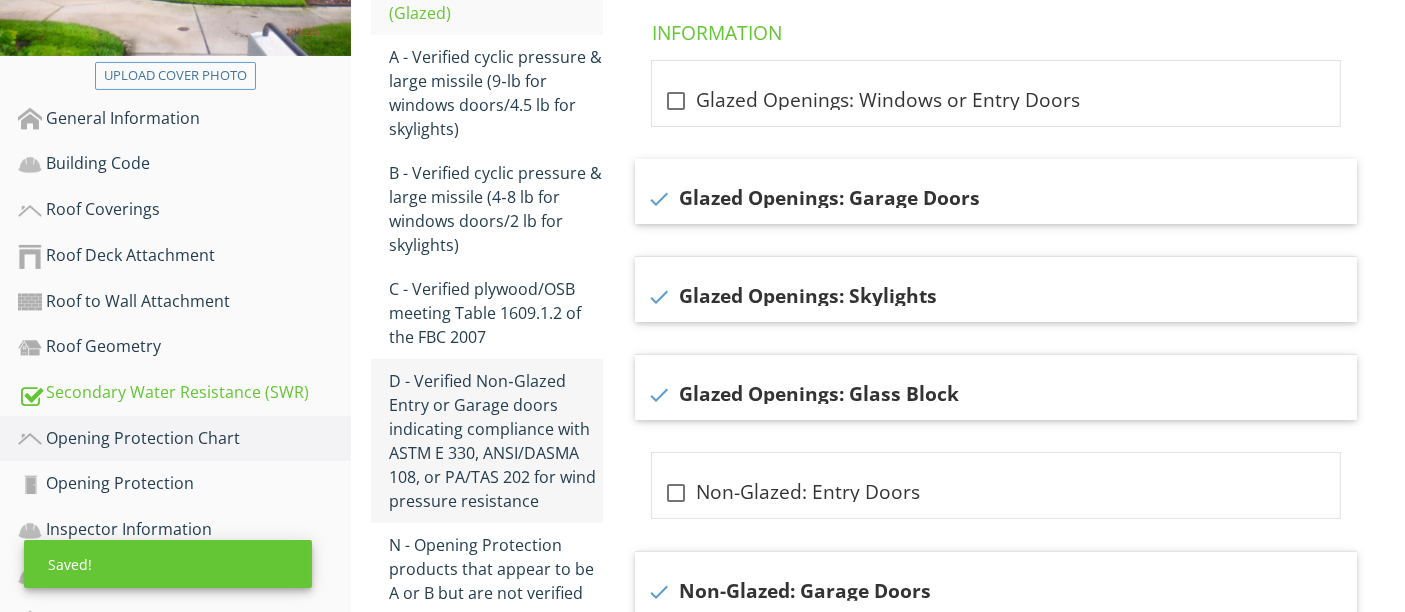 scroll, scrollTop: 645, scrollLeft: 0, axis: vertical 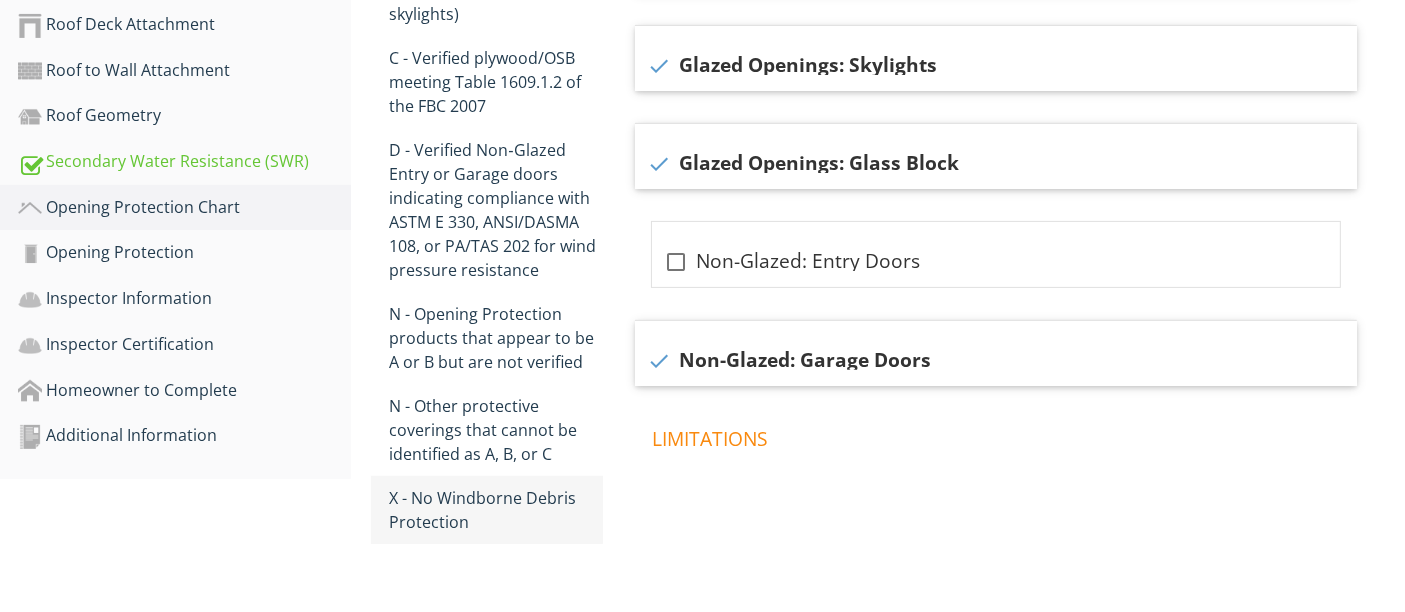 click on "X - No Windborne Debris Protection" at bounding box center (495, 510) 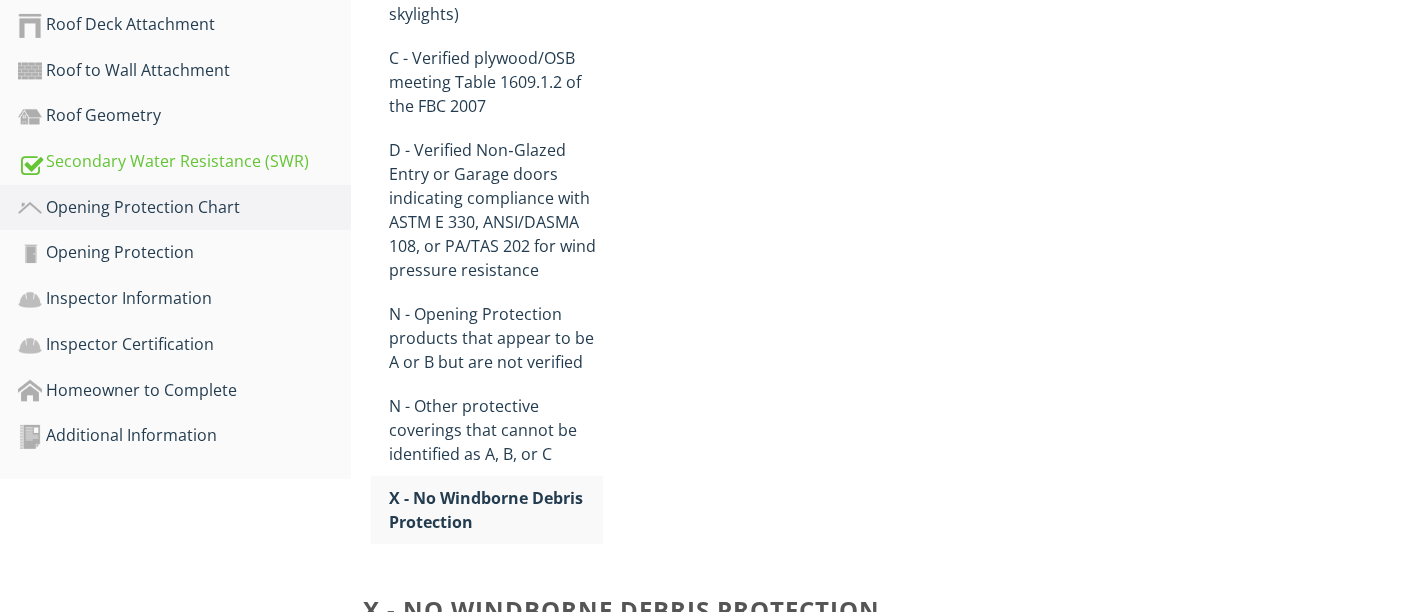 scroll, scrollTop: 625, scrollLeft: 0, axis: vertical 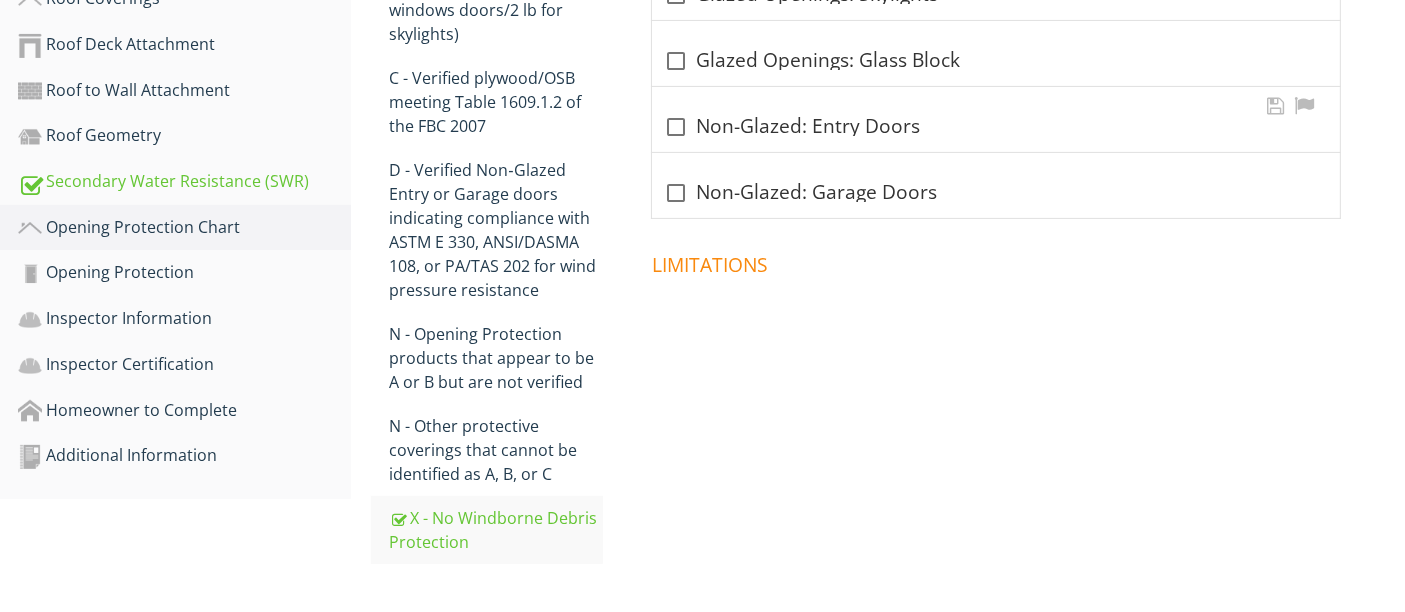 click on "check_box_outline_blank
Non-Glazed: Entry Doors" at bounding box center [996, 127] 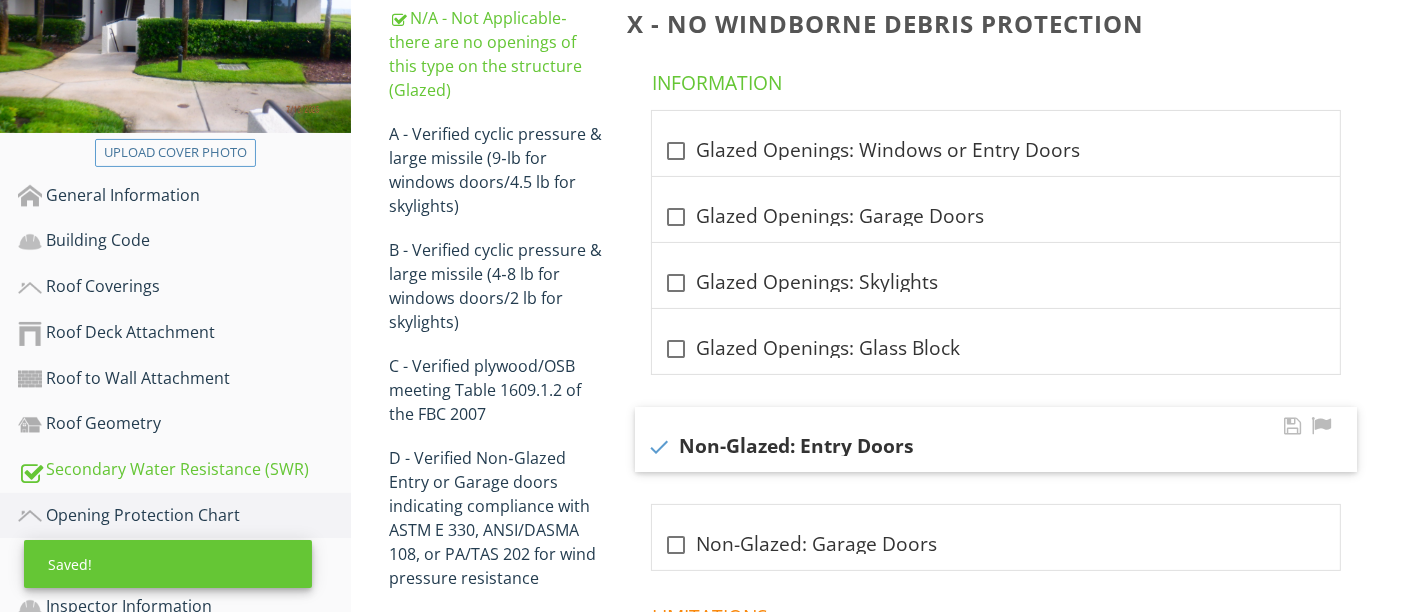 scroll, scrollTop: 331, scrollLeft: 0, axis: vertical 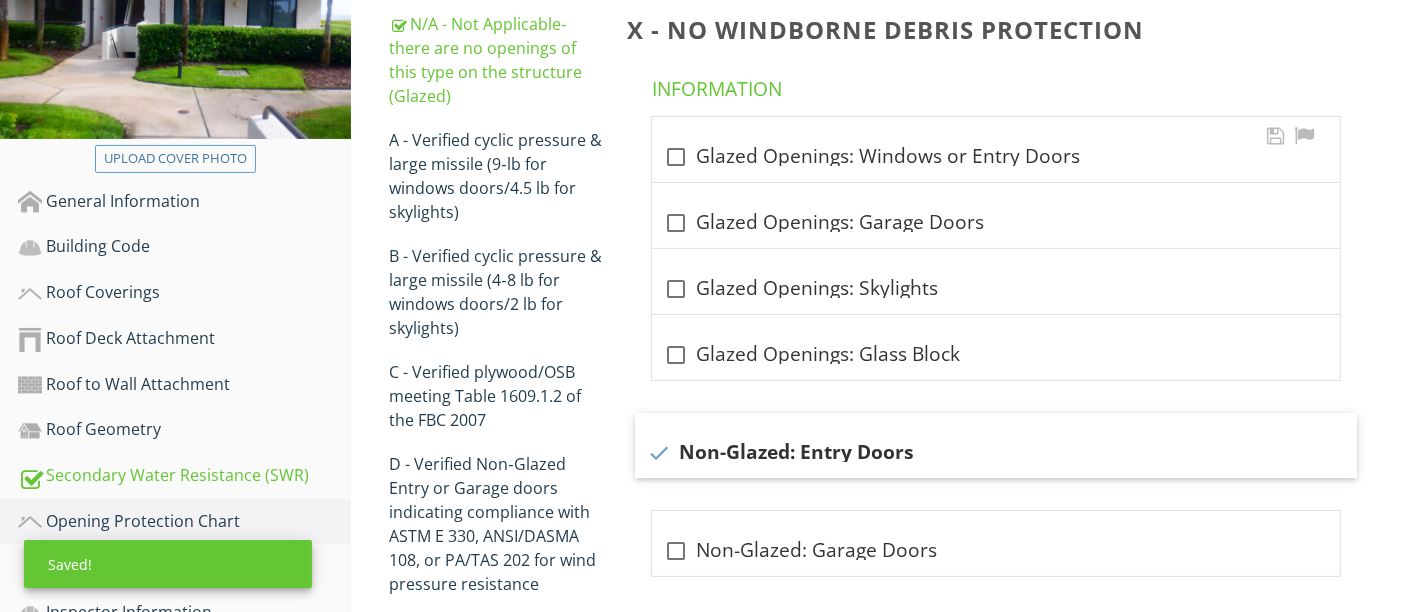 click on "check_box_outline_blank
Glazed Openings: Windows or Entry Doors" at bounding box center (996, 157) 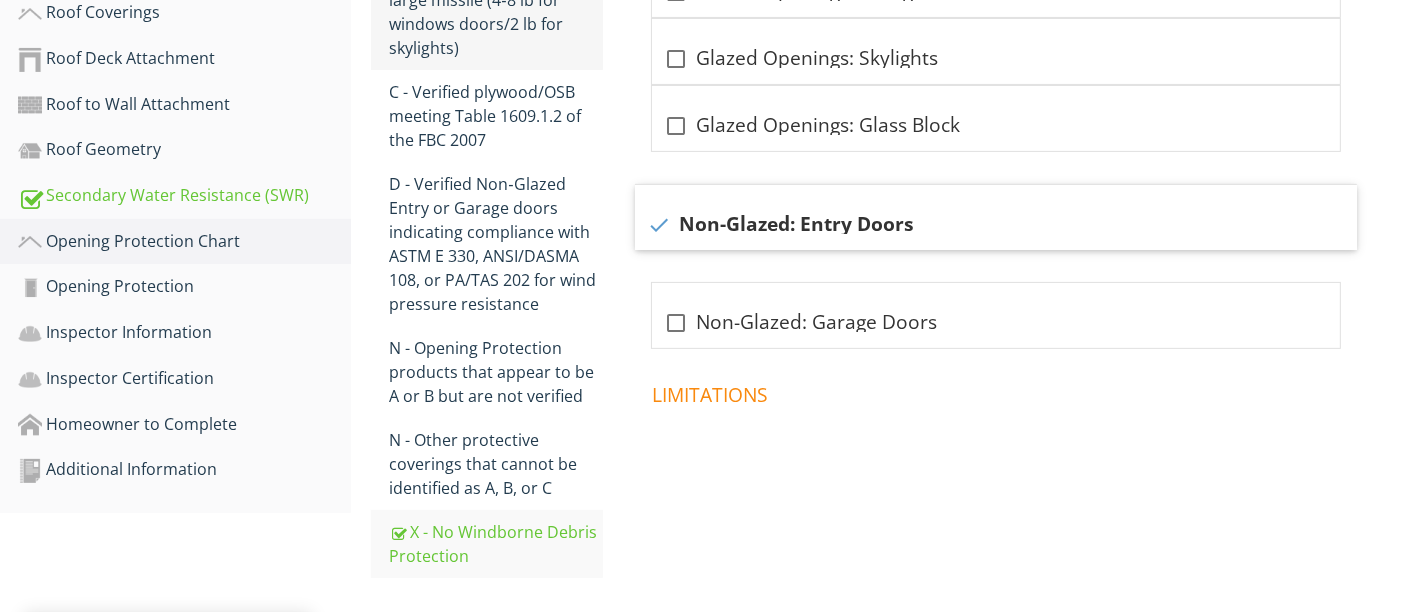 scroll, scrollTop: 614, scrollLeft: 0, axis: vertical 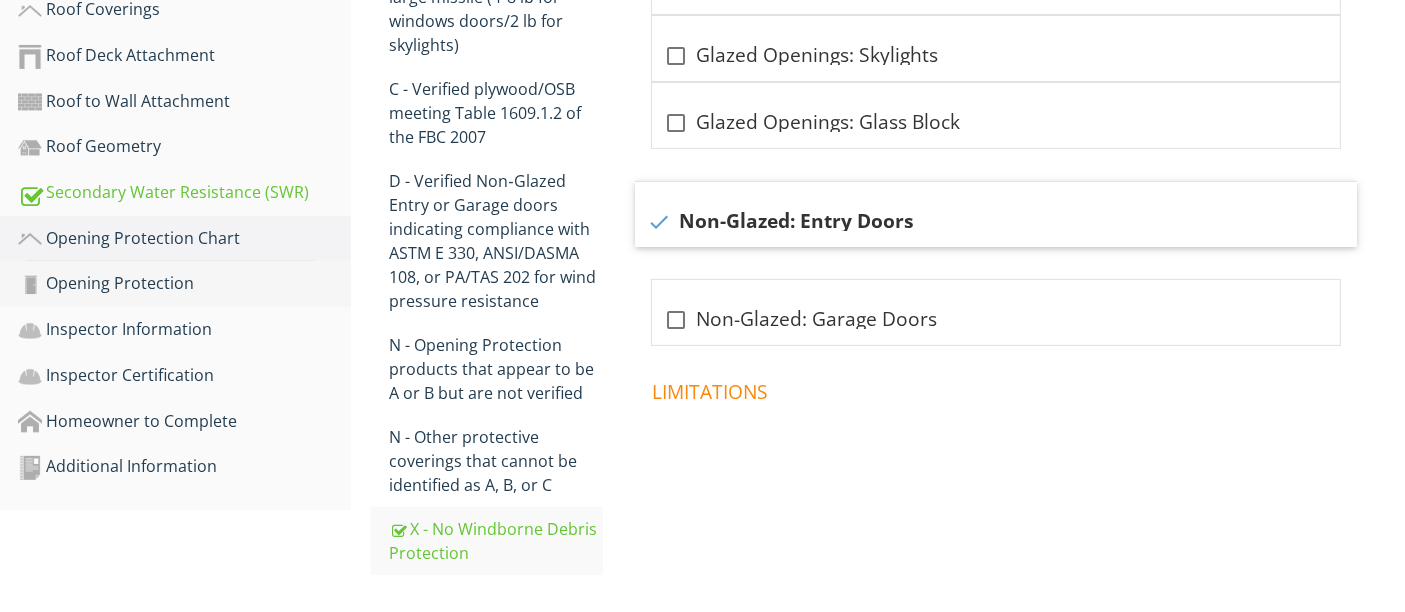 click on "Opening Protection" at bounding box center [184, 284] 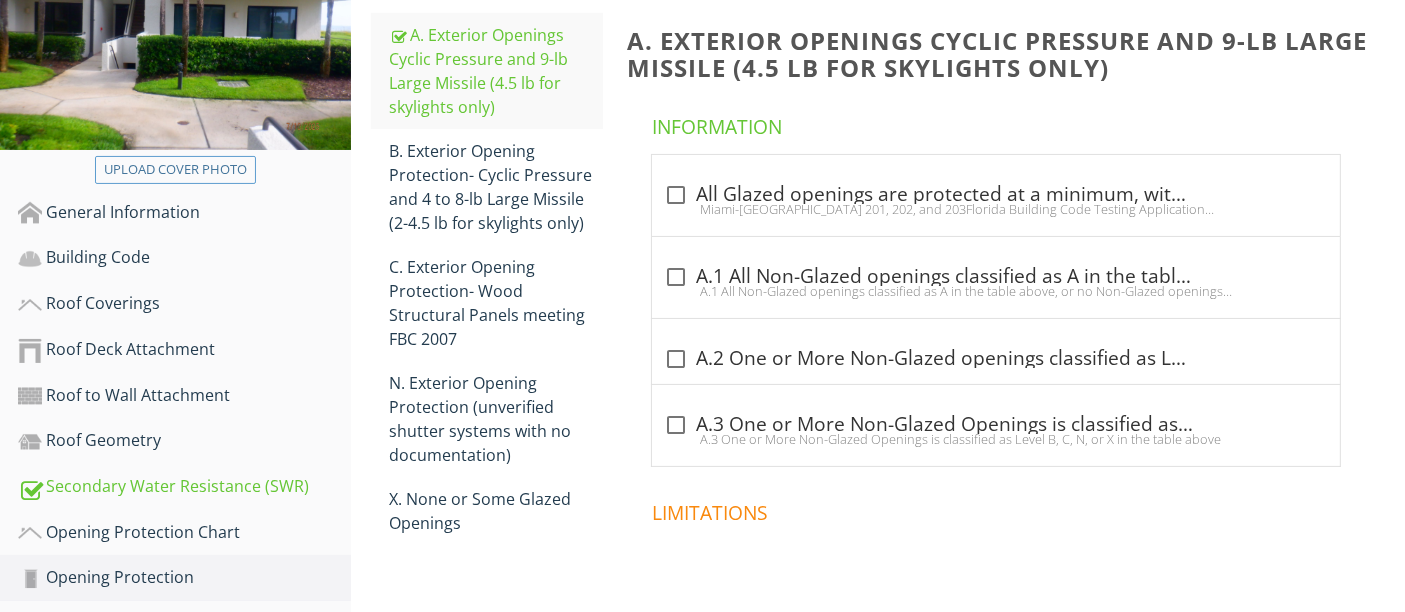 scroll, scrollTop: 321, scrollLeft: 0, axis: vertical 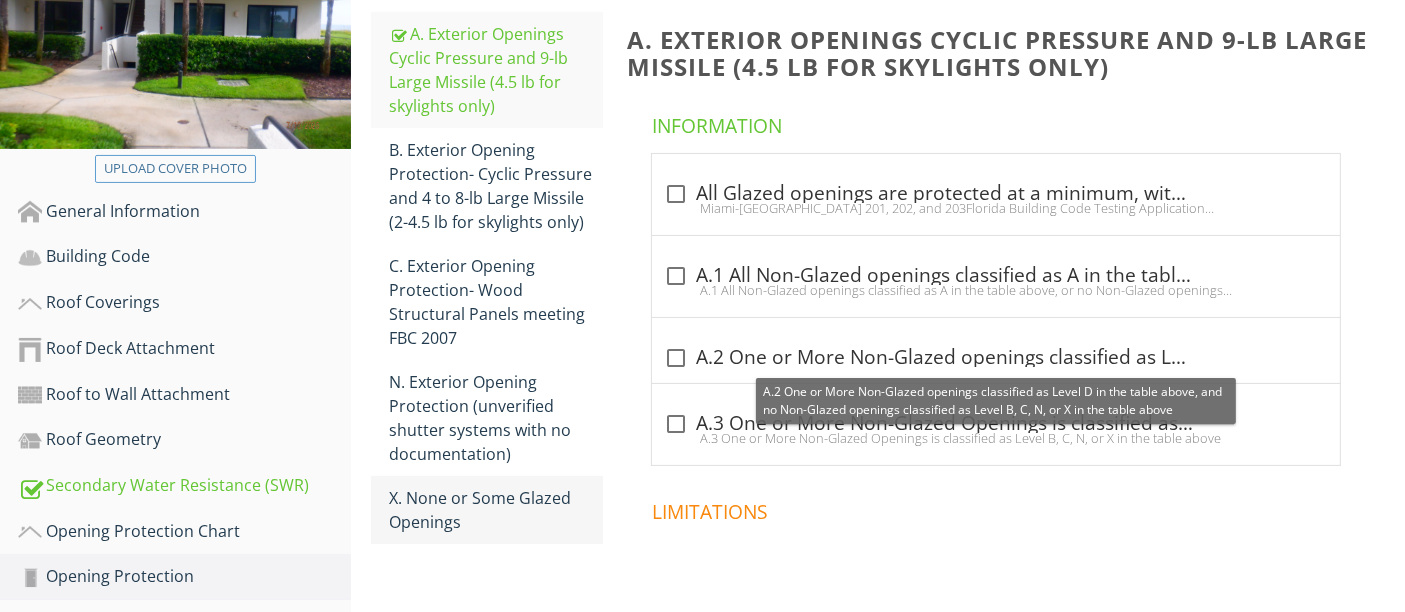 click on "X. None or Some Glazed Openings" at bounding box center (495, 510) 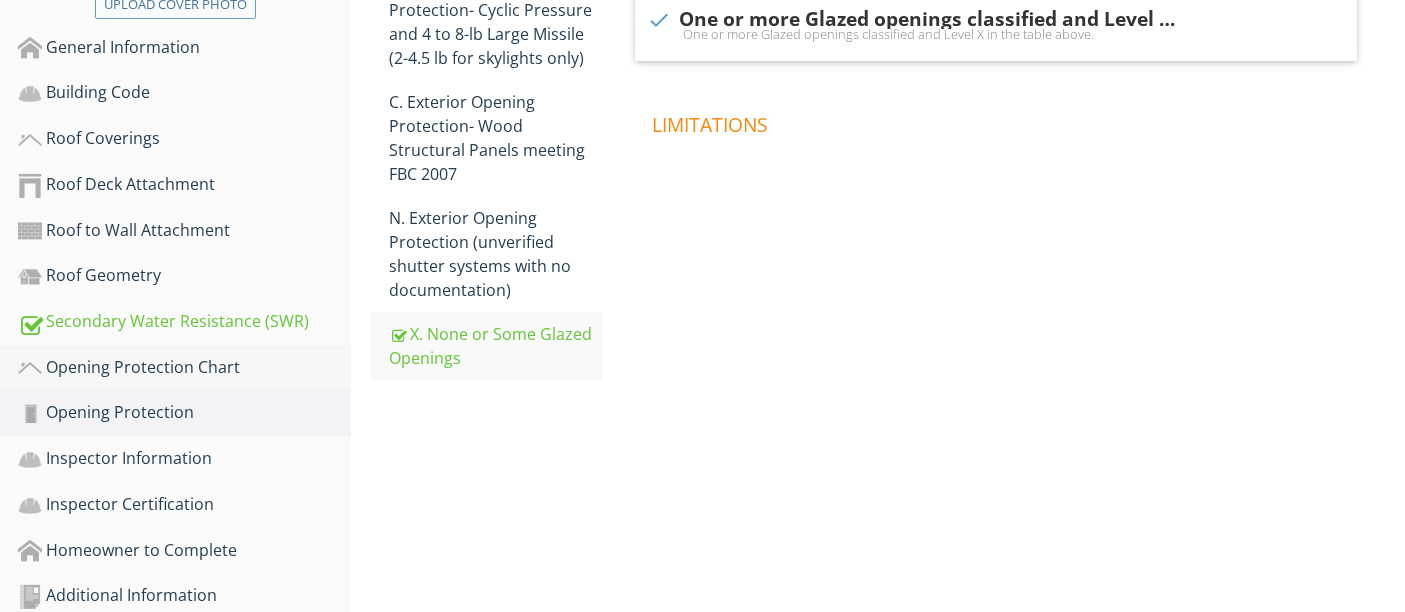scroll, scrollTop: 487, scrollLeft: 0, axis: vertical 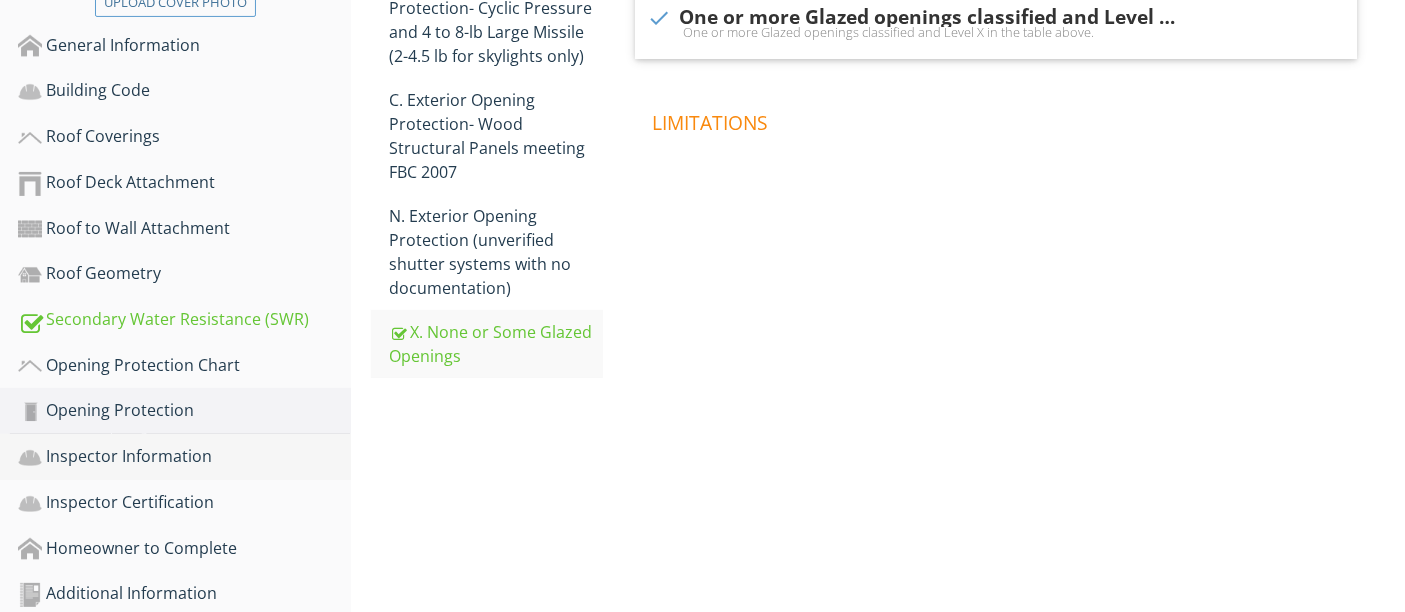 click on "Inspector Information" at bounding box center (184, 457) 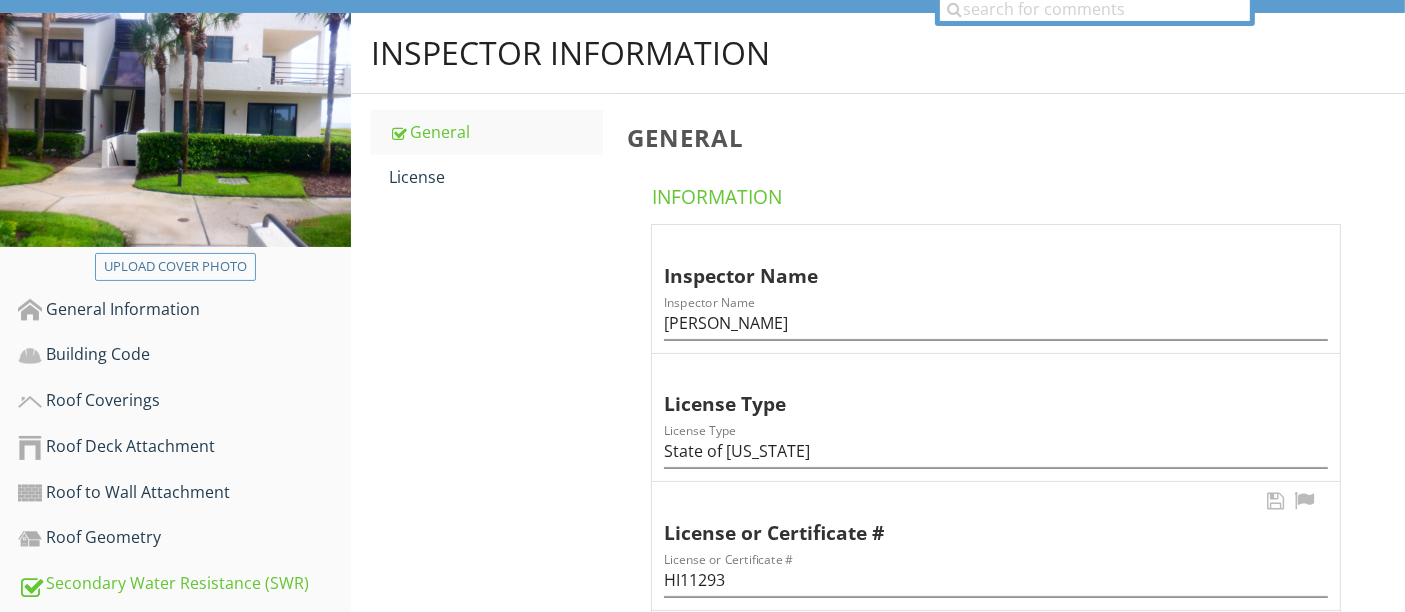 scroll, scrollTop: 266, scrollLeft: 0, axis: vertical 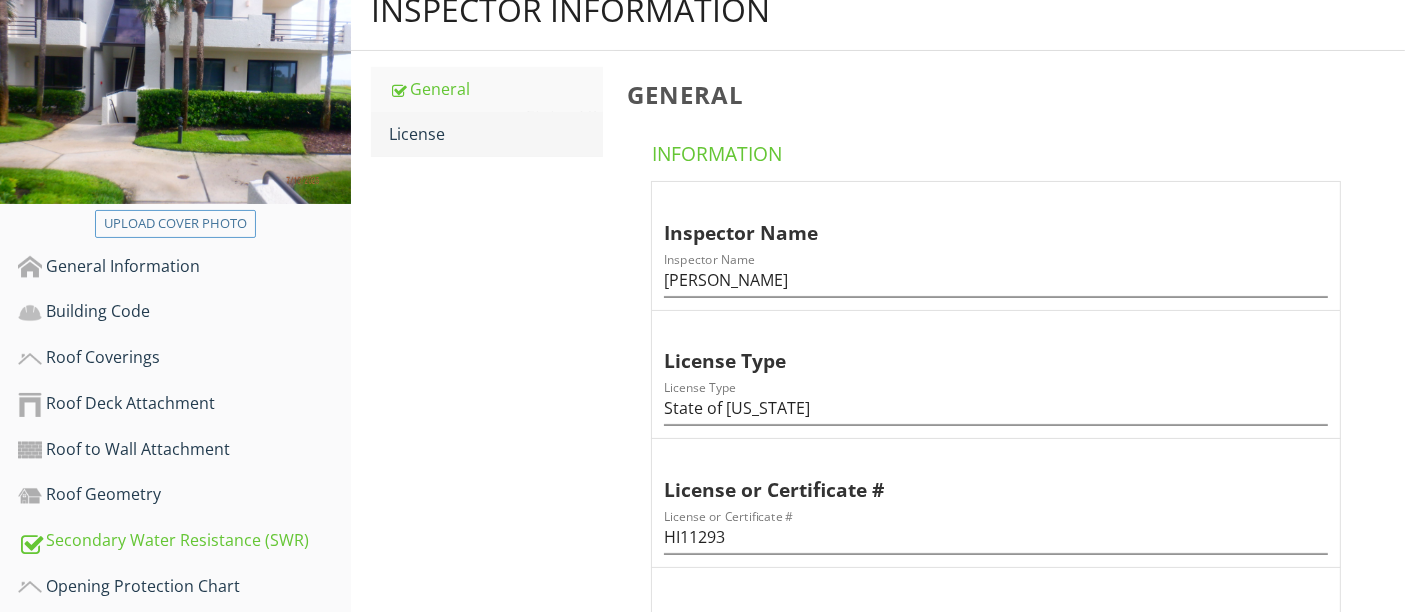click on "License" at bounding box center (495, 134) 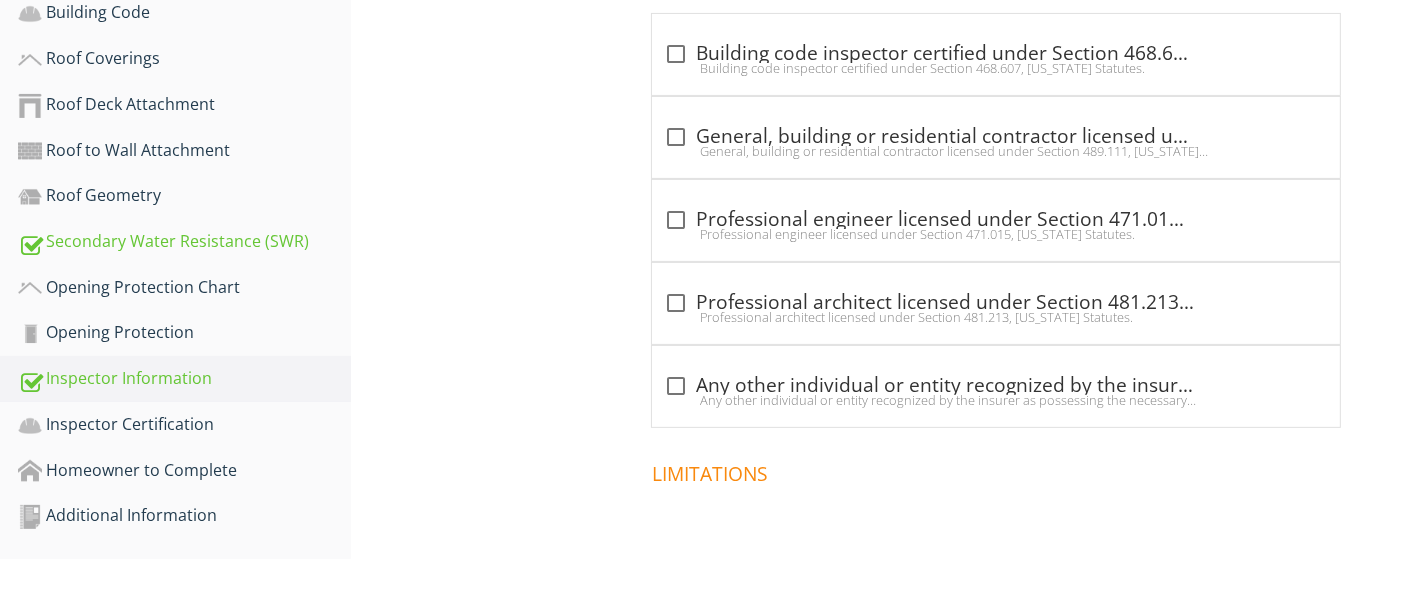 scroll, scrollTop: 566, scrollLeft: 0, axis: vertical 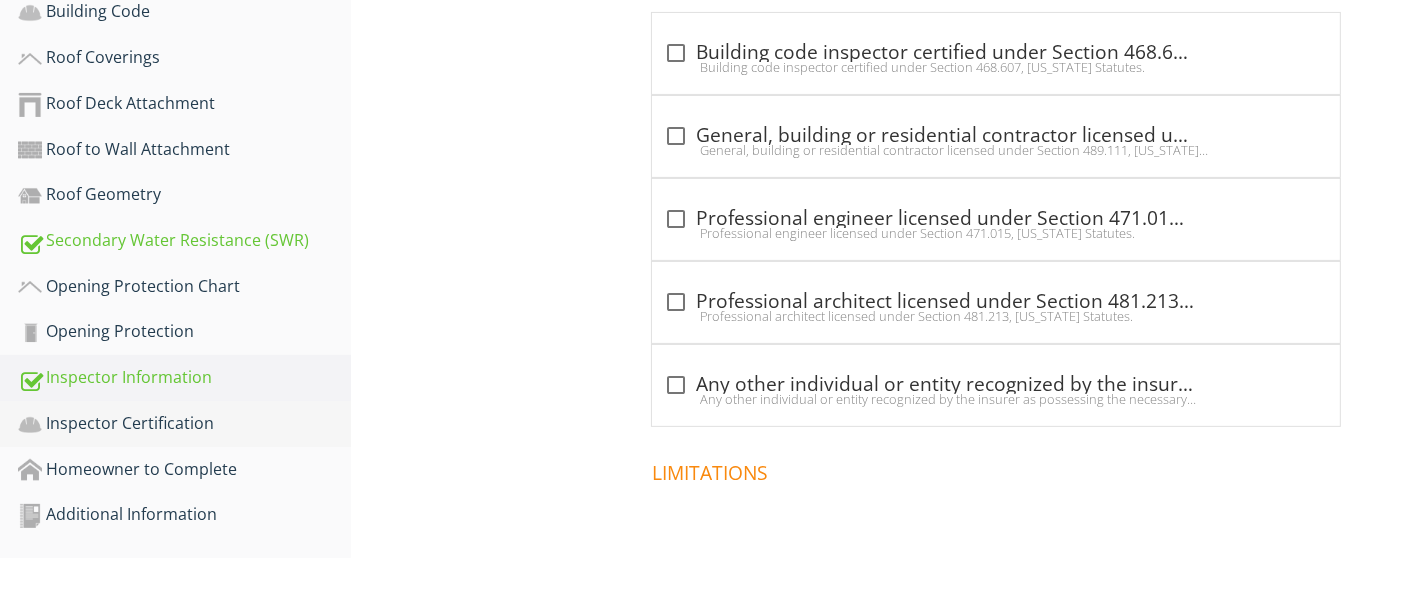 click on "Inspector Certification" at bounding box center [184, 424] 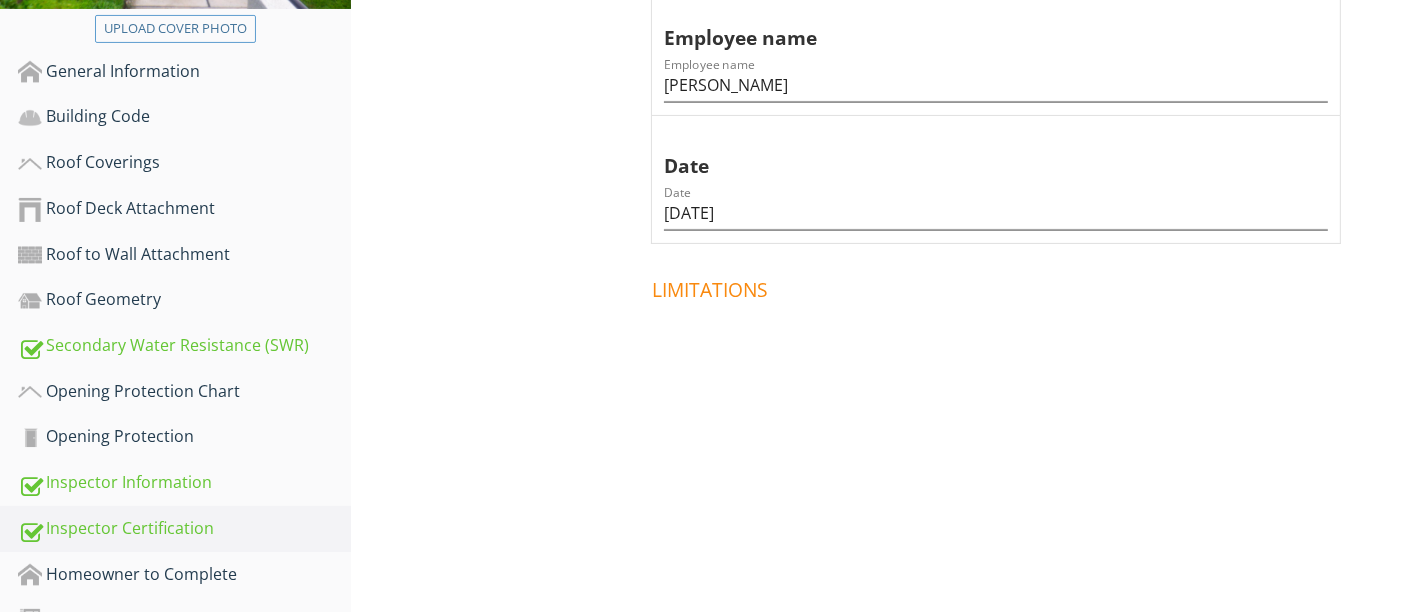 scroll, scrollTop: 508, scrollLeft: 0, axis: vertical 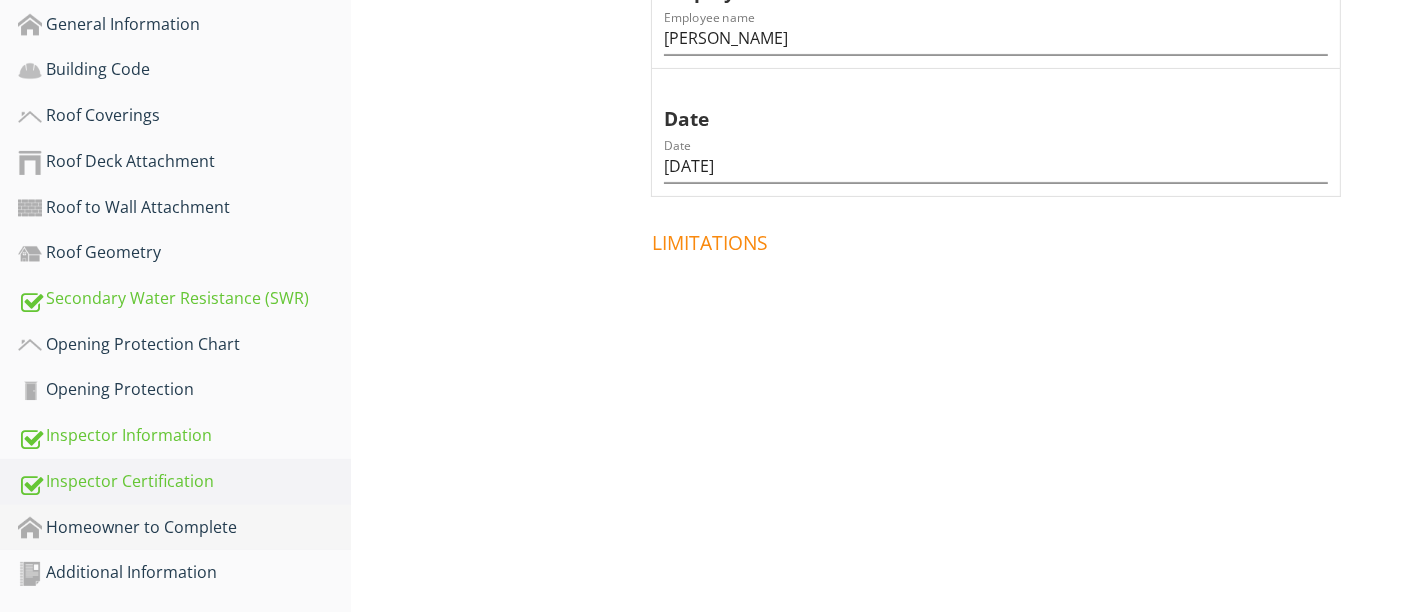 click on "Homeowner to Complete" at bounding box center (184, 528) 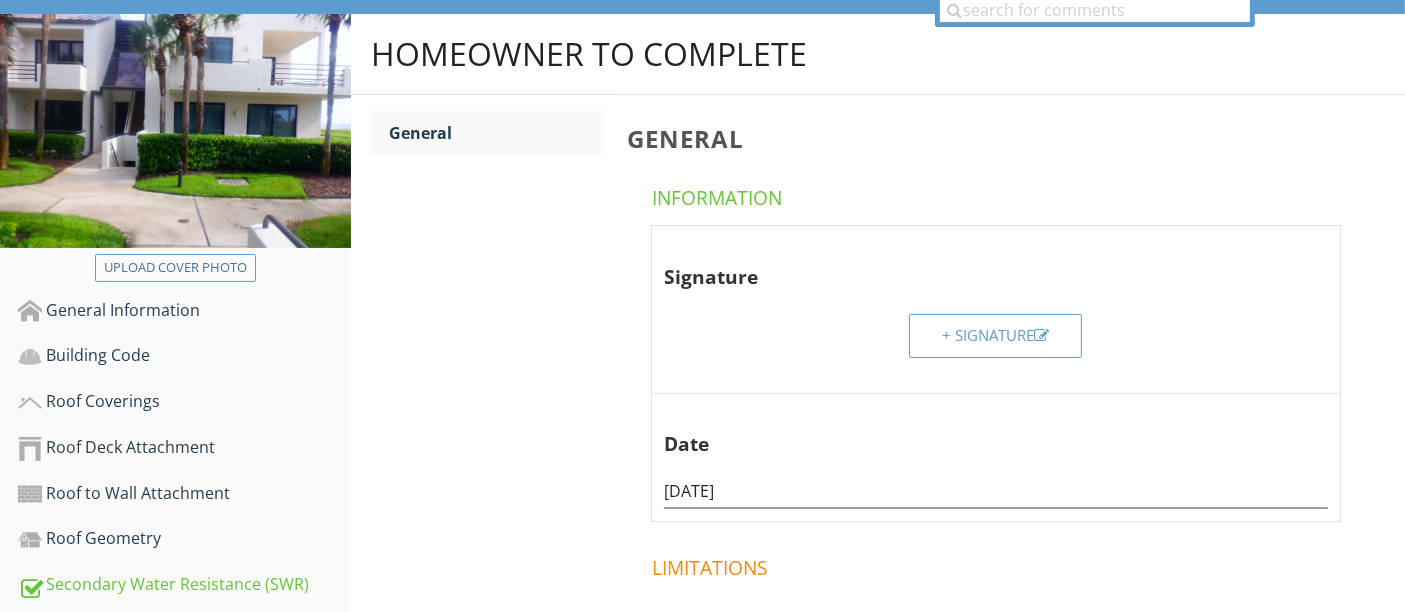 scroll, scrollTop: 179, scrollLeft: 0, axis: vertical 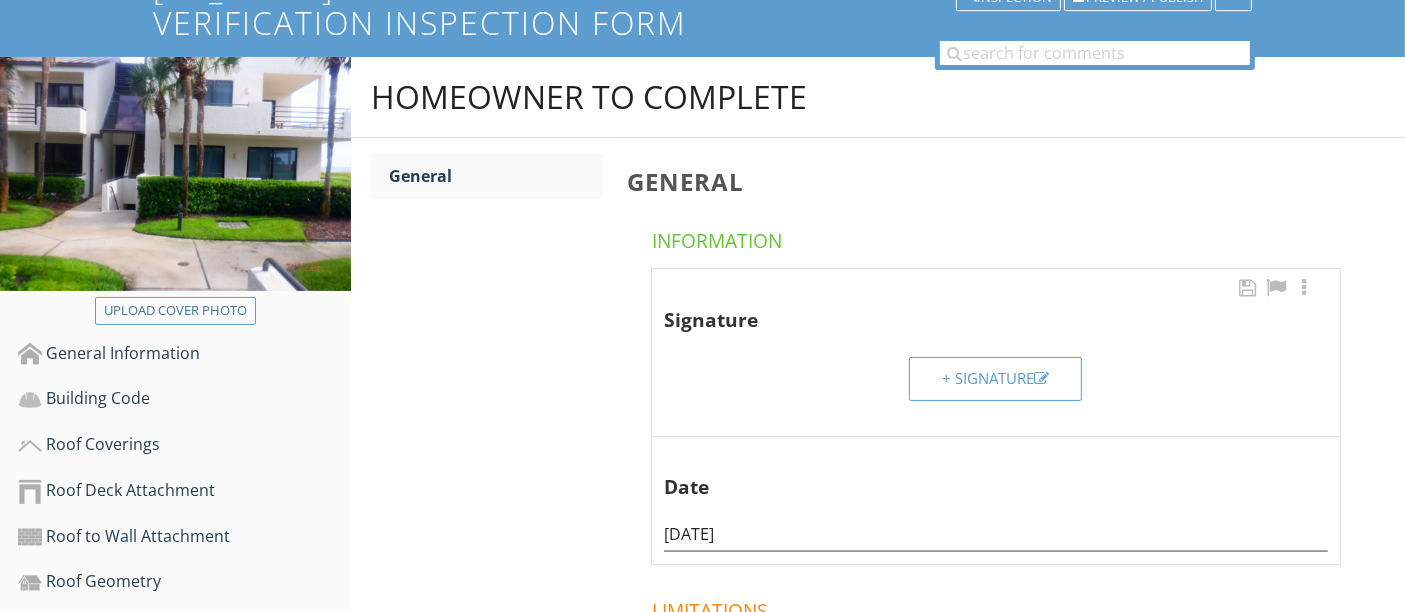 click on "+ Signature" at bounding box center [995, 378] 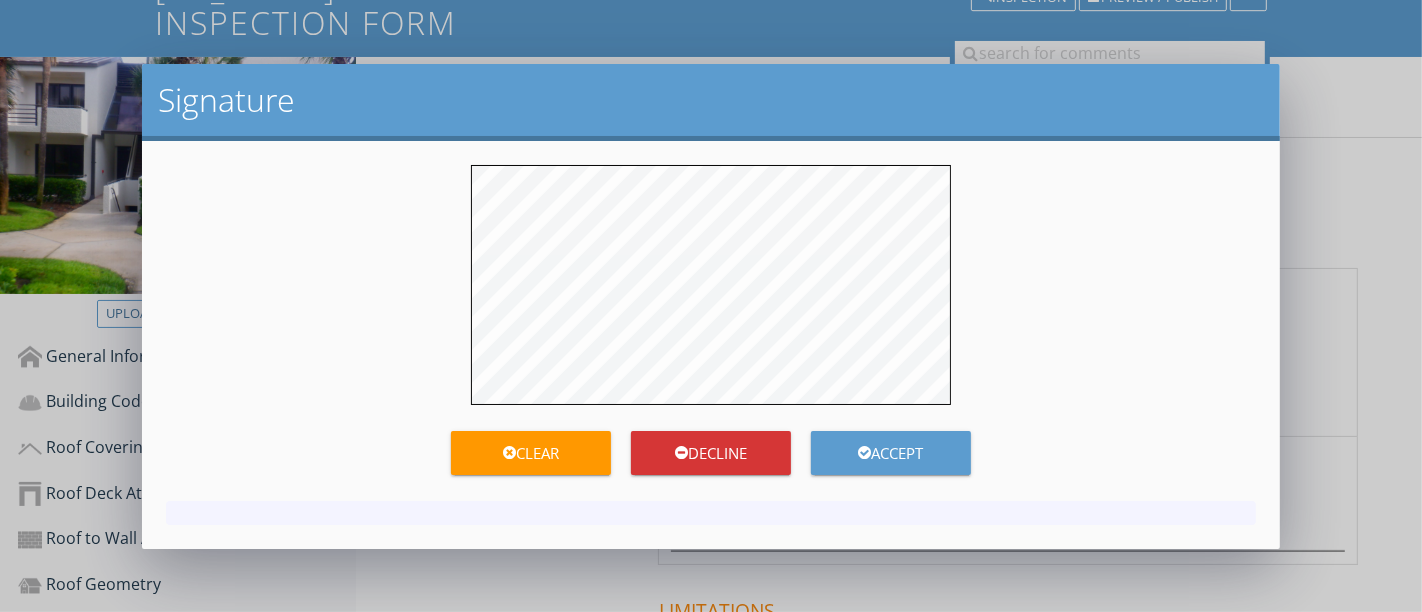 click on "Accept" at bounding box center (891, 453) 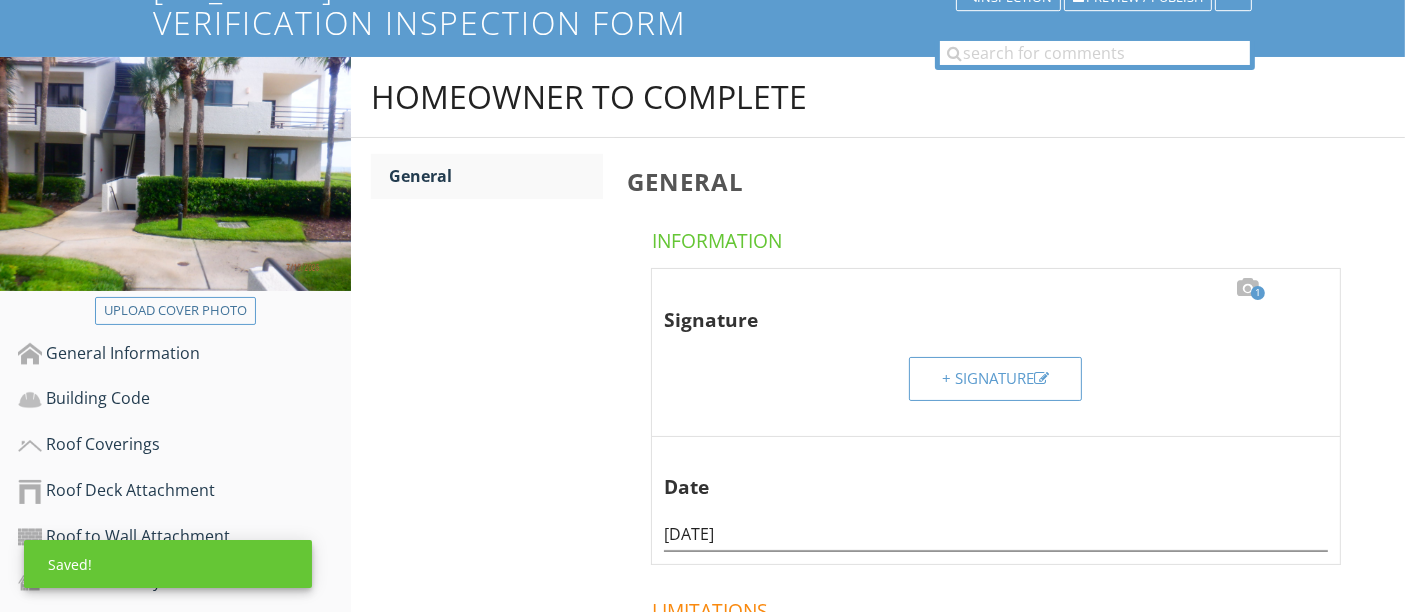 click on "Homeowner to Complete
General
General
Information                 1
Signature
+ Signature
Date
07/10/2025             Limitations" at bounding box center [878, 423] 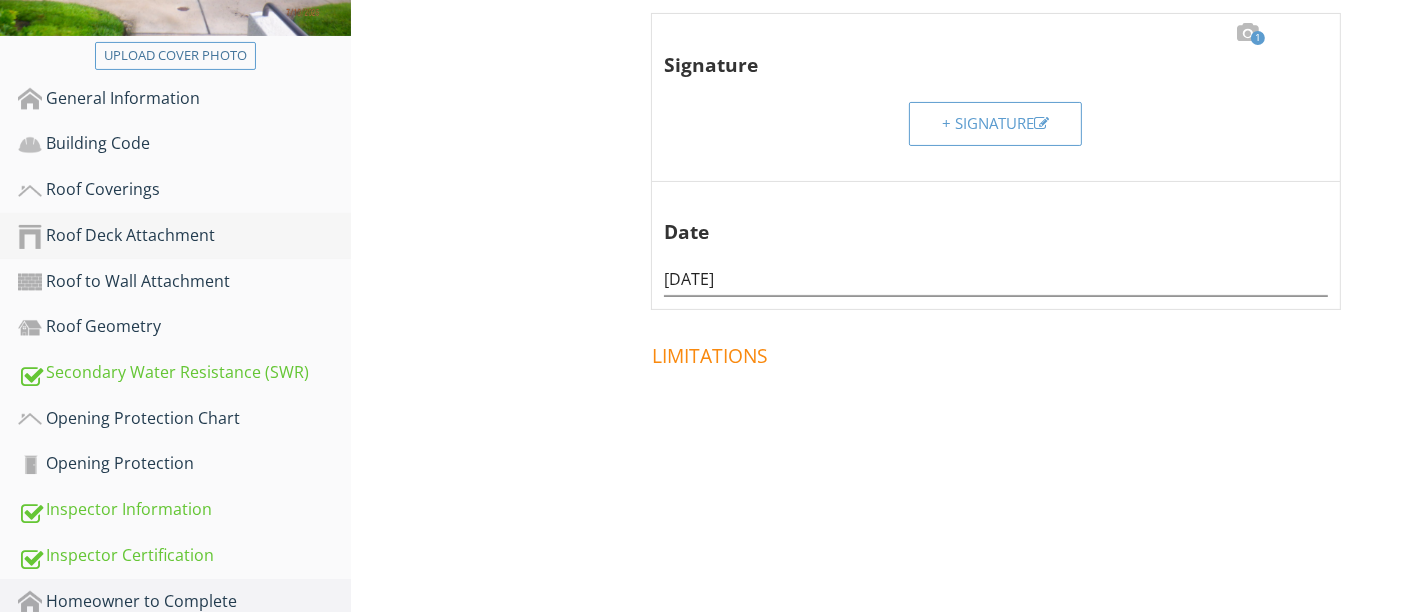 scroll, scrollTop: 508, scrollLeft: 0, axis: vertical 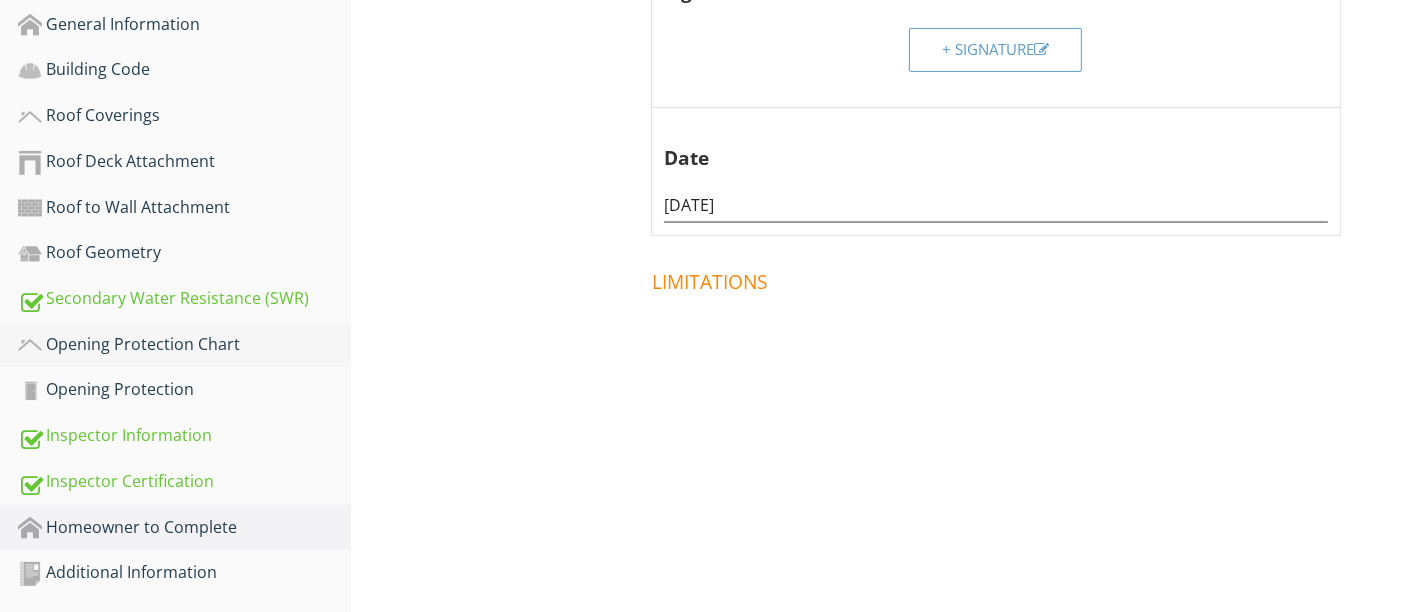 click on "Opening Protection Chart" at bounding box center (184, 345) 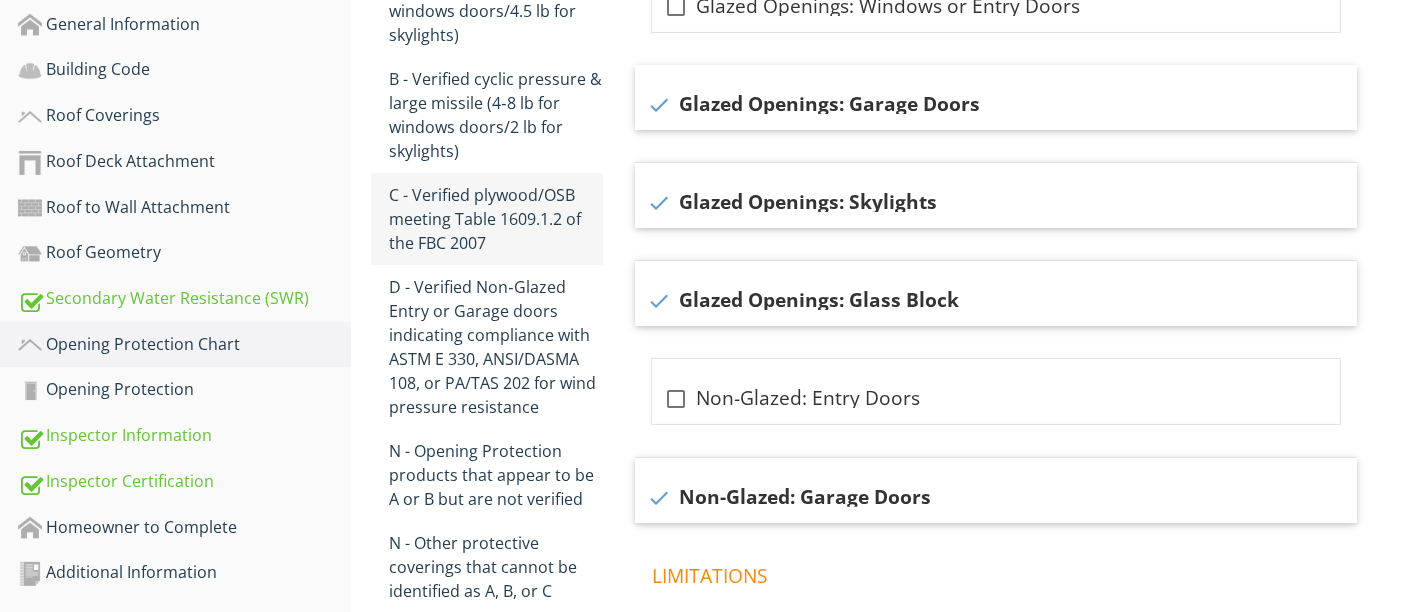scroll, scrollTop: 352, scrollLeft: 0, axis: vertical 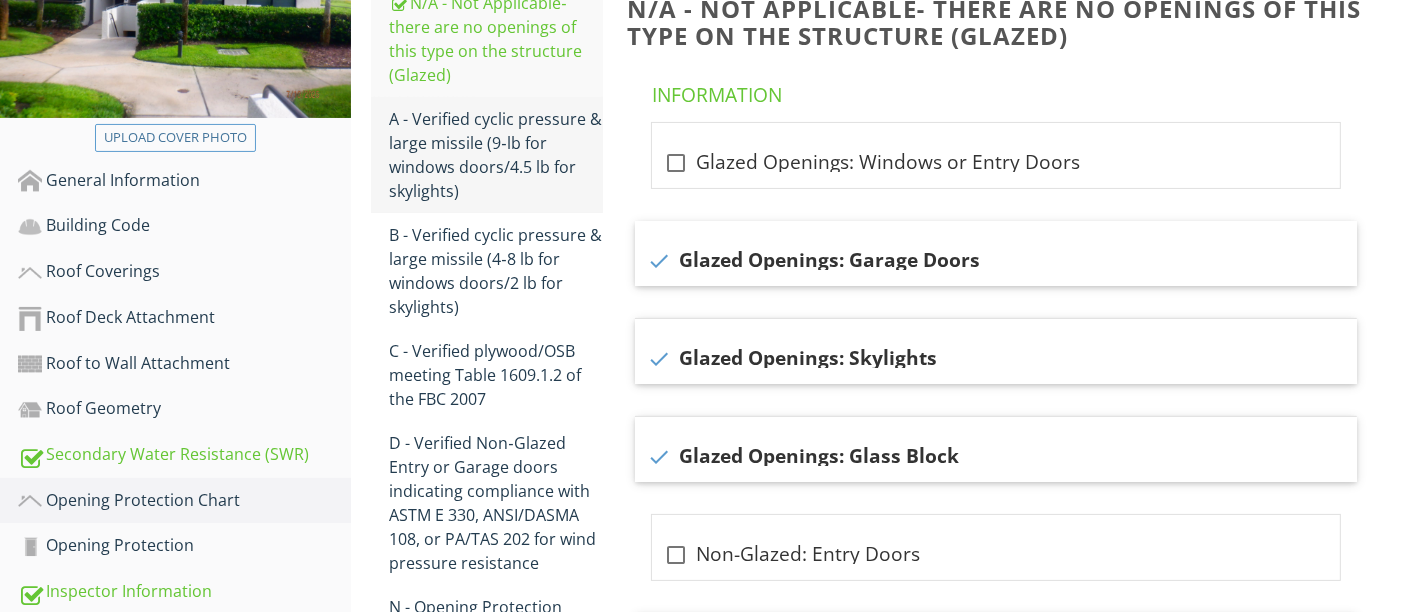 click on "A - Verified cyclic pressure & large missile (9‐lb for windows doors/4.5 lb for skylights)" at bounding box center [495, 155] 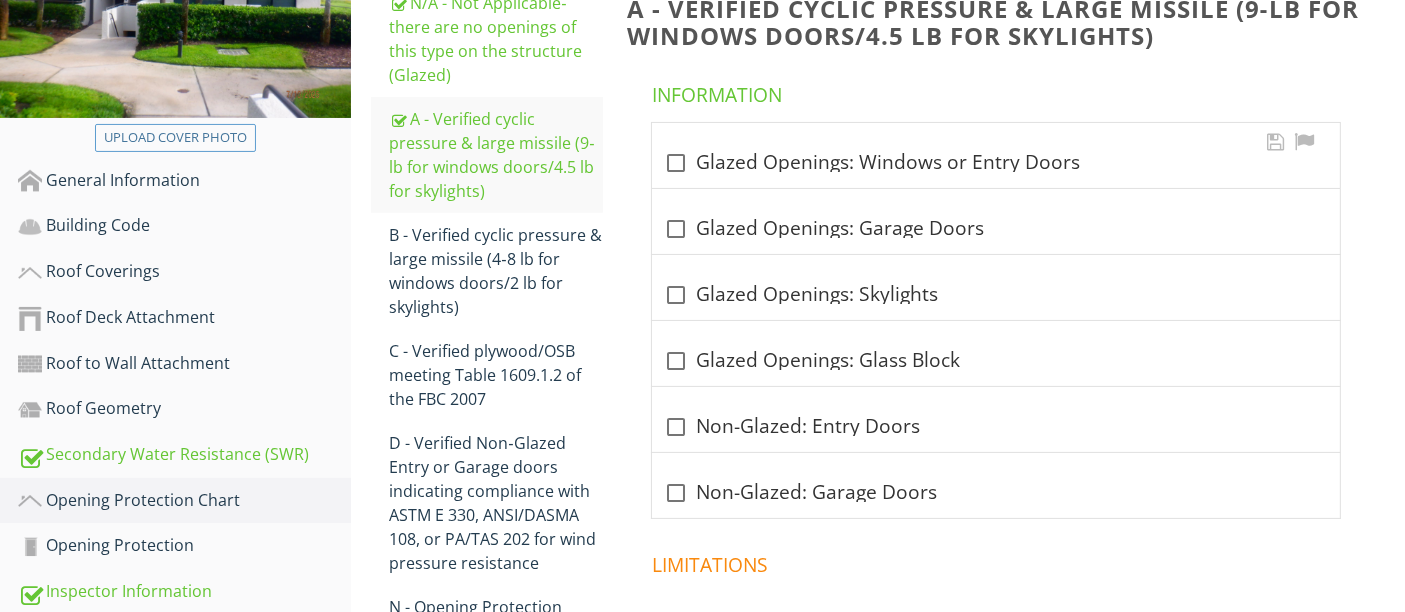 click on "check_box_outline_blank
Glazed Openings: Windows or Entry Doors" at bounding box center (996, 163) 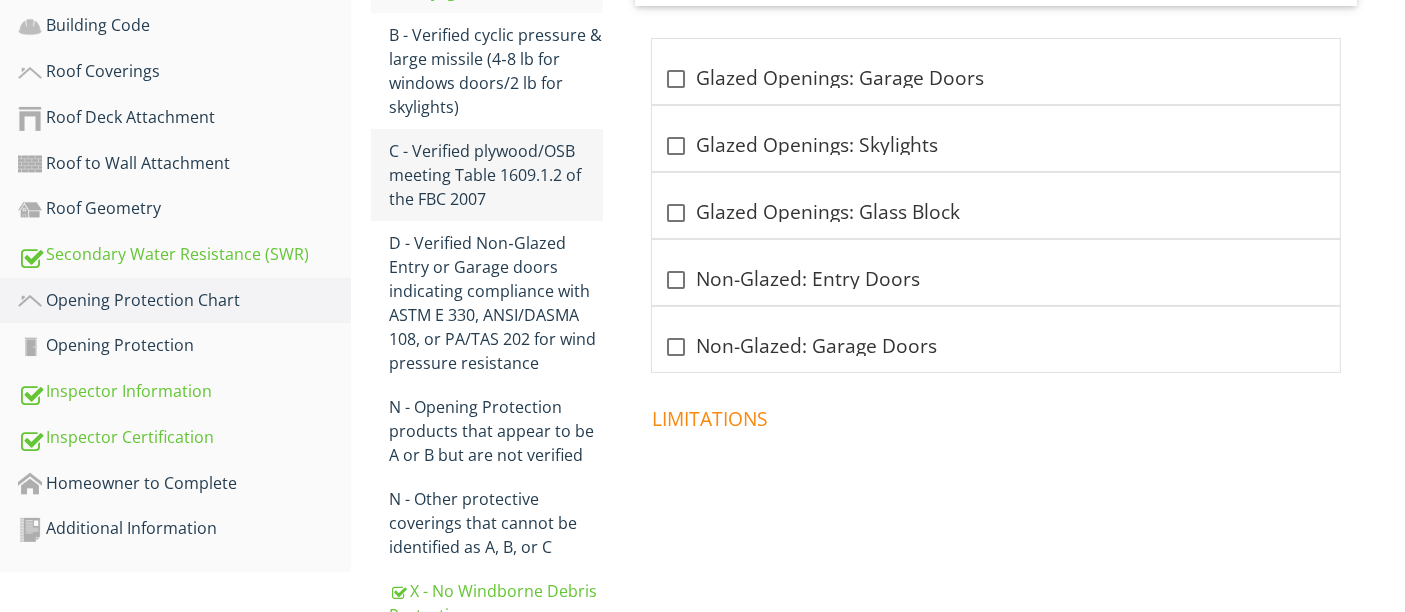 scroll, scrollTop: 625, scrollLeft: 0, axis: vertical 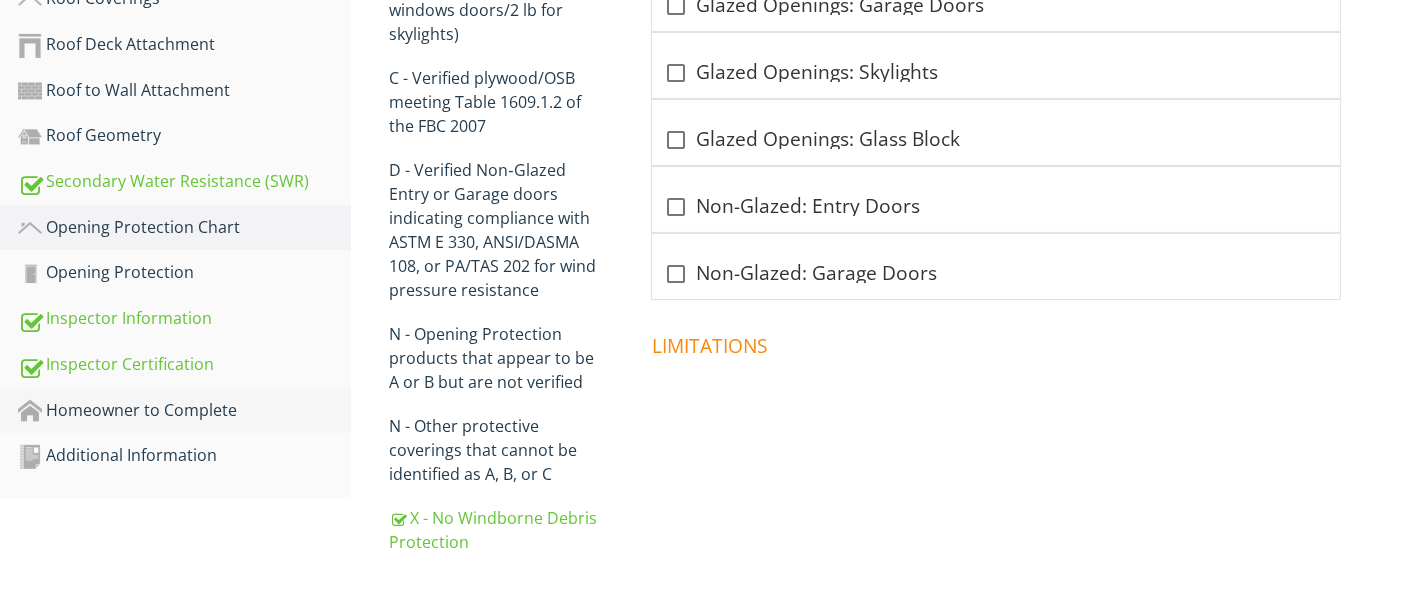 click on "Homeowner to Complete" at bounding box center (184, 411) 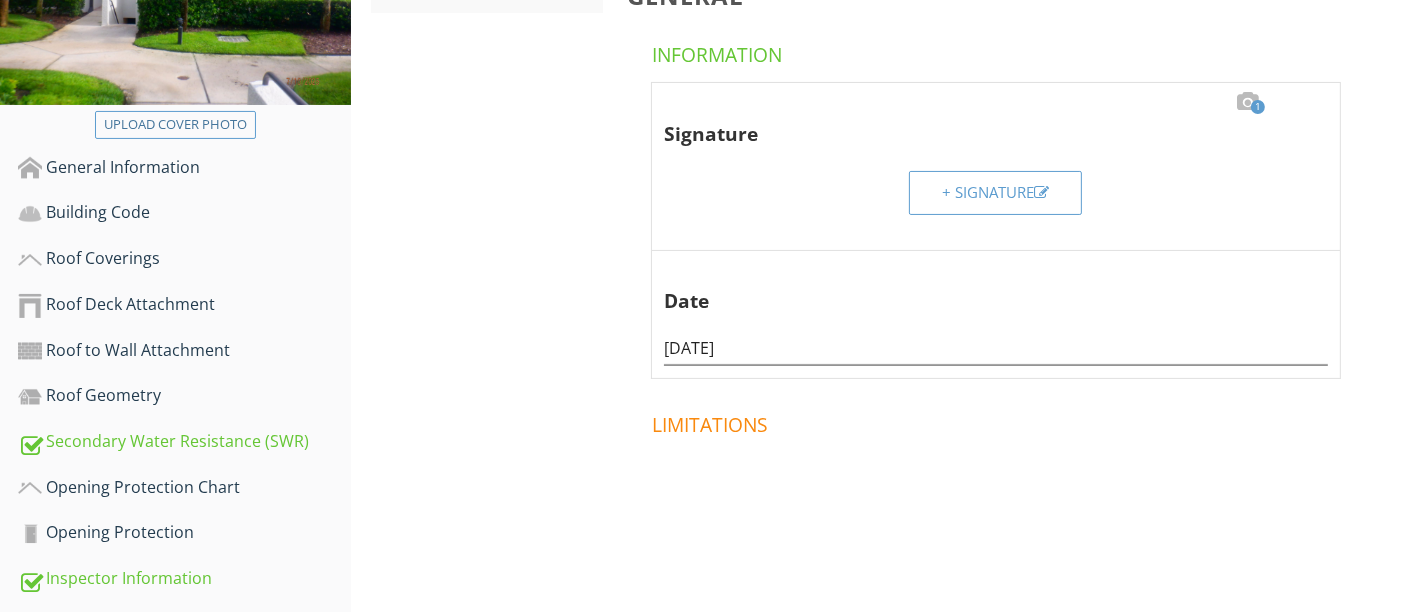 scroll, scrollTop: 508, scrollLeft: 0, axis: vertical 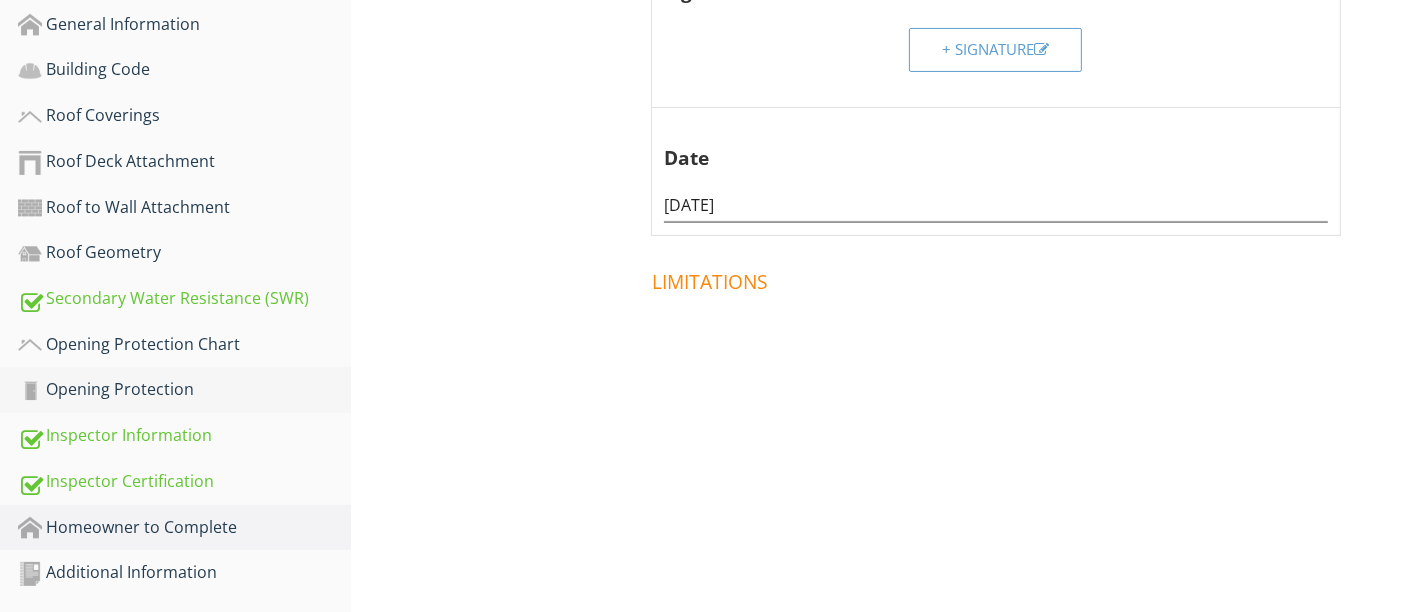 click on "Opening Protection" at bounding box center (184, 390) 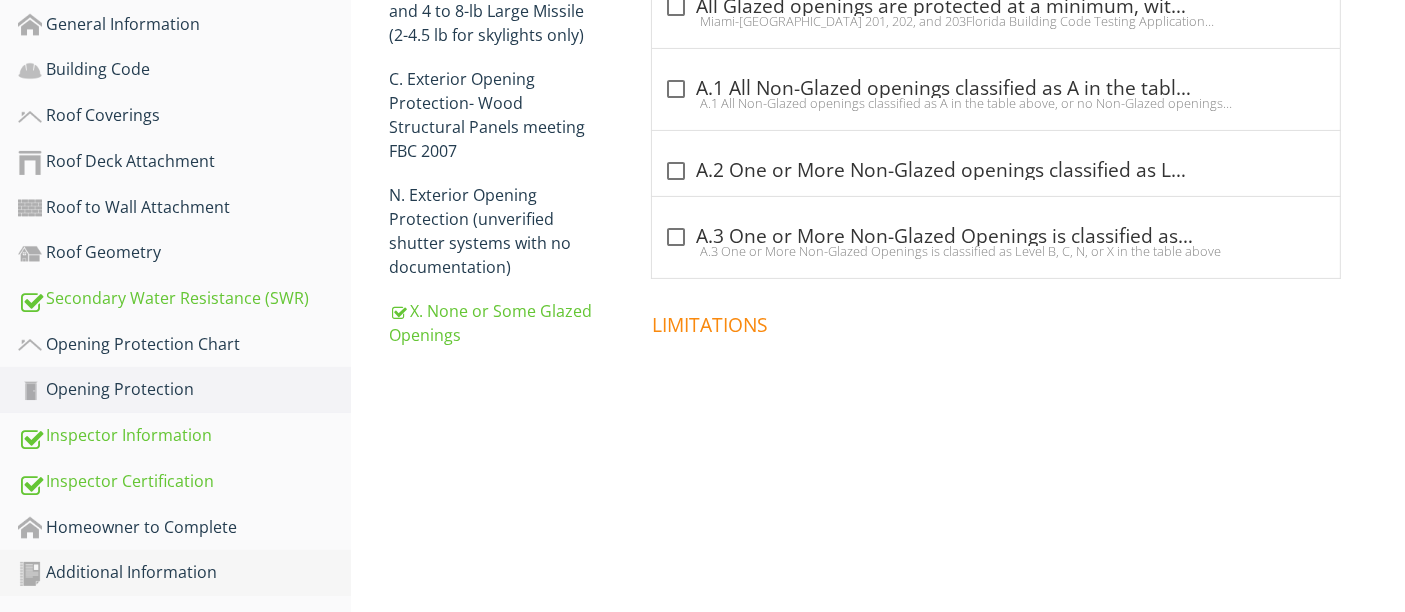 click on "Additional Information" at bounding box center (184, 573) 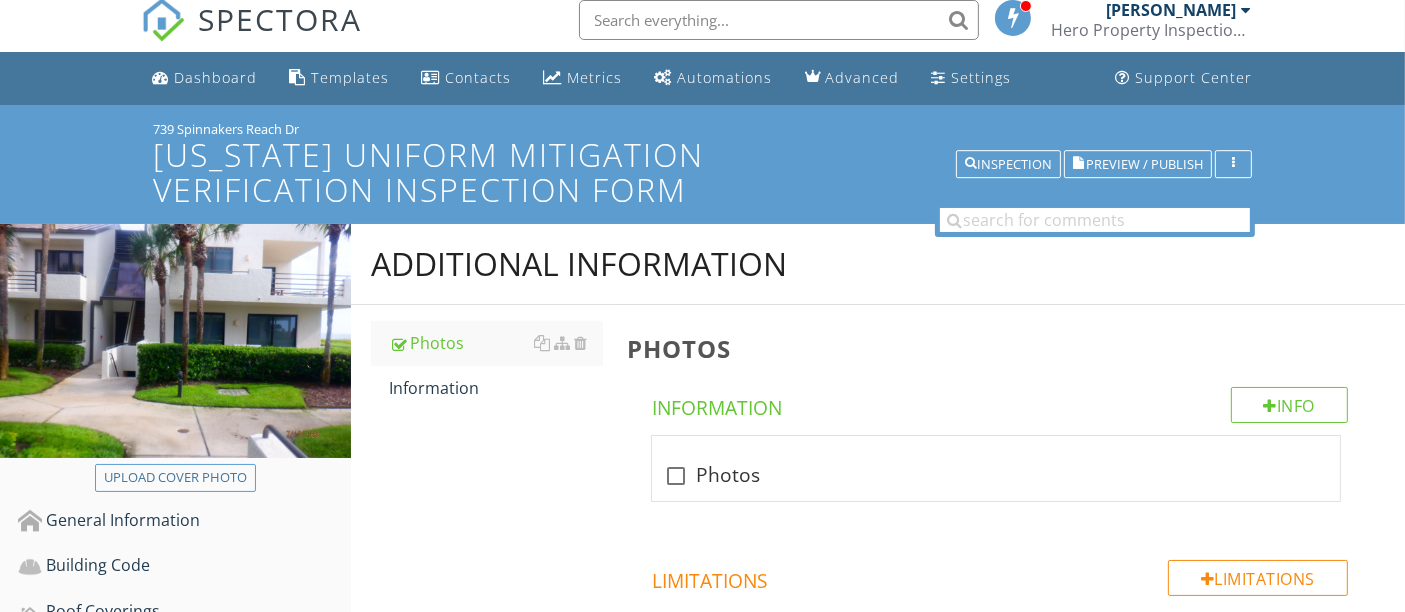 scroll, scrollTop: 5, scrollLeft: 0, axis: vertical 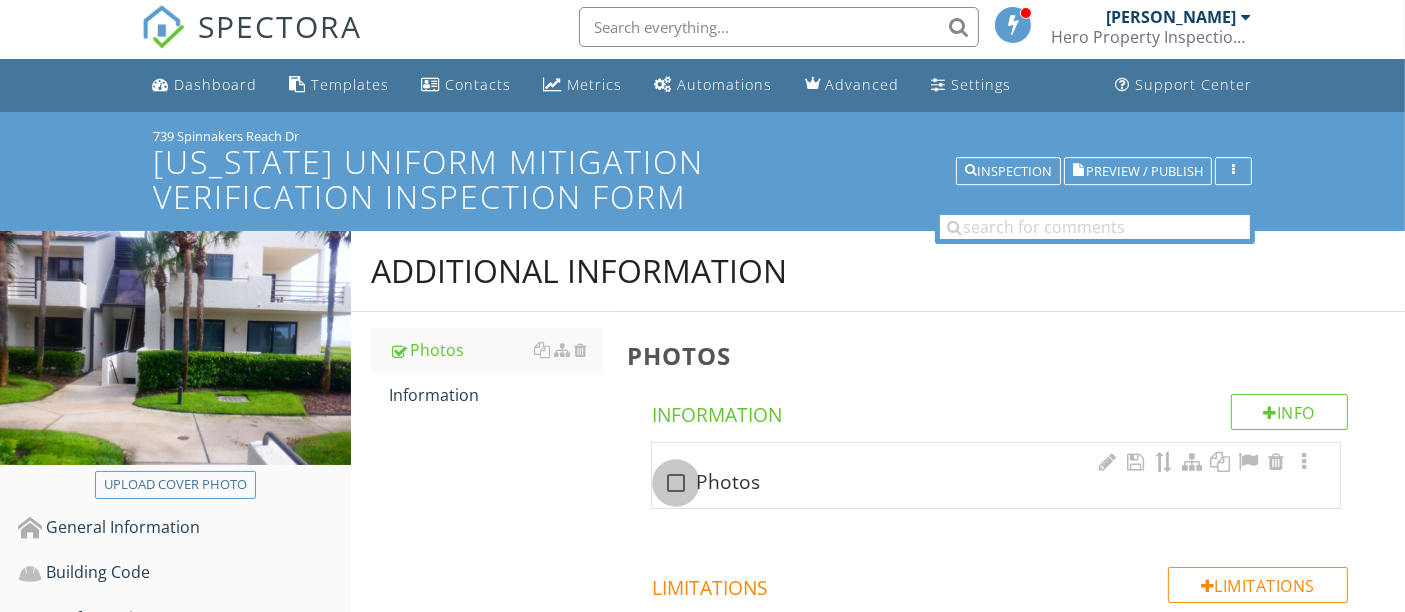 click at bounding box center [676, 483] 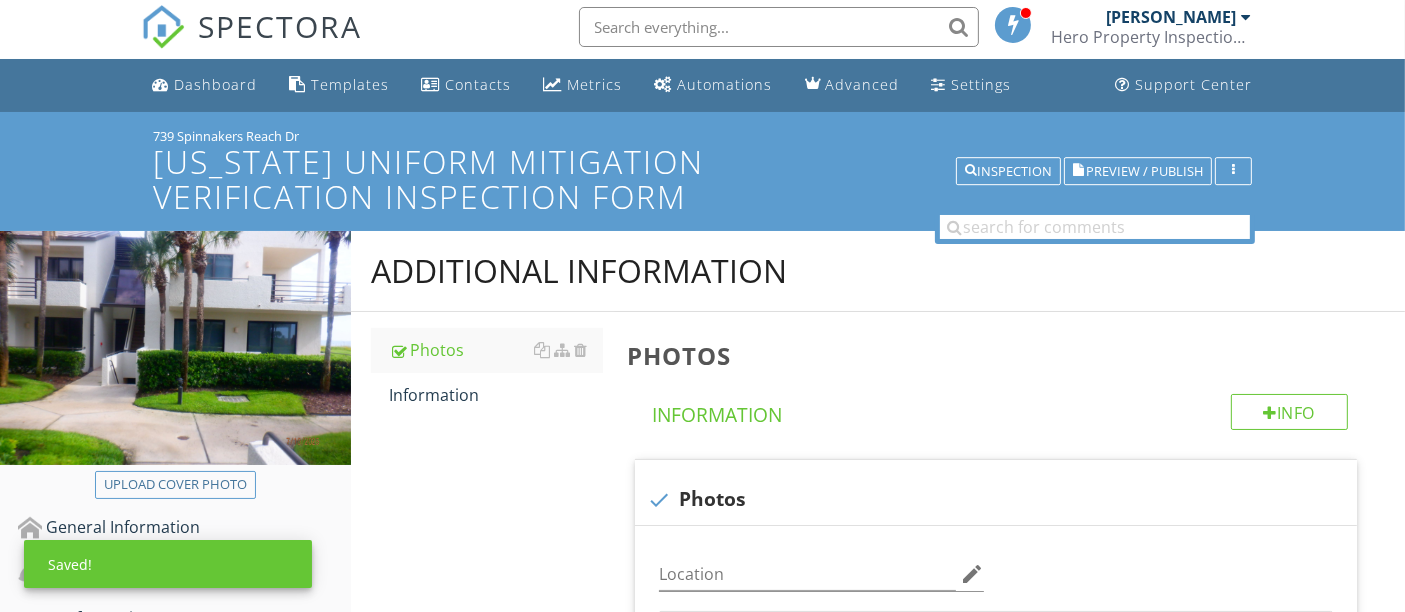 click on "Additional Information
Photos
Information
Photos
Info
Information                       check
Photos
Location edit       Inline Style XLarge Large Normal Small Light Small/Light Bold Italic Underline Colors Ordered List Unordered List Insert Link Insert Image Insert Video Insert Table Code View Clear Formatting Enter text here
Photo/Video
Limitations
Limitations" at bounding box center [878, 723] 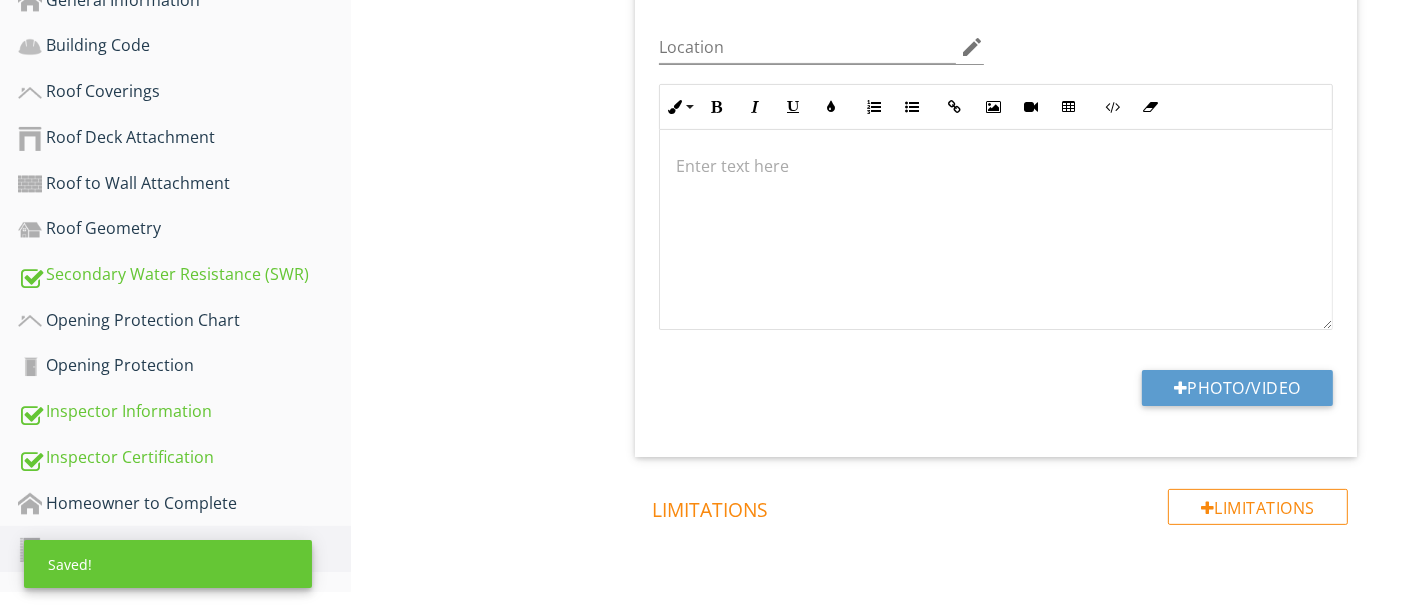 scroll, scrollTop: 534, scrollLeft: 0, axis: vertical 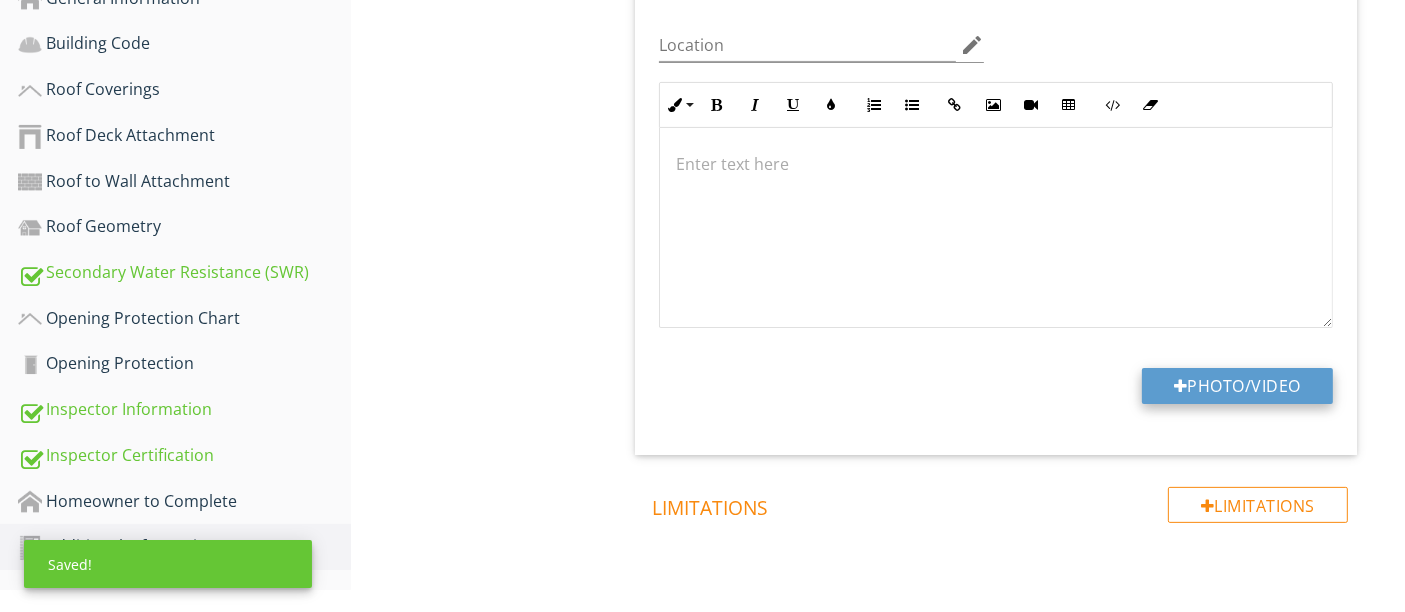 click on "Photo/Video" at bounding box center [1237, 386] 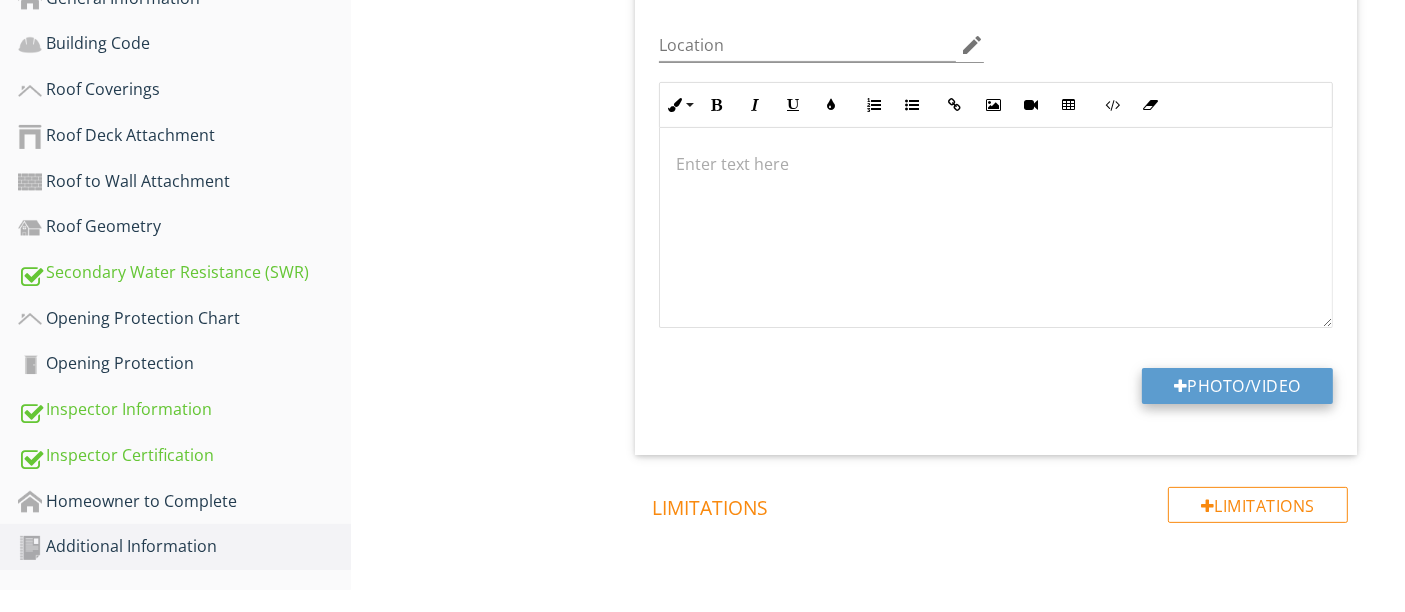 type on "C:\fakepath\DSCF1910.JPG" 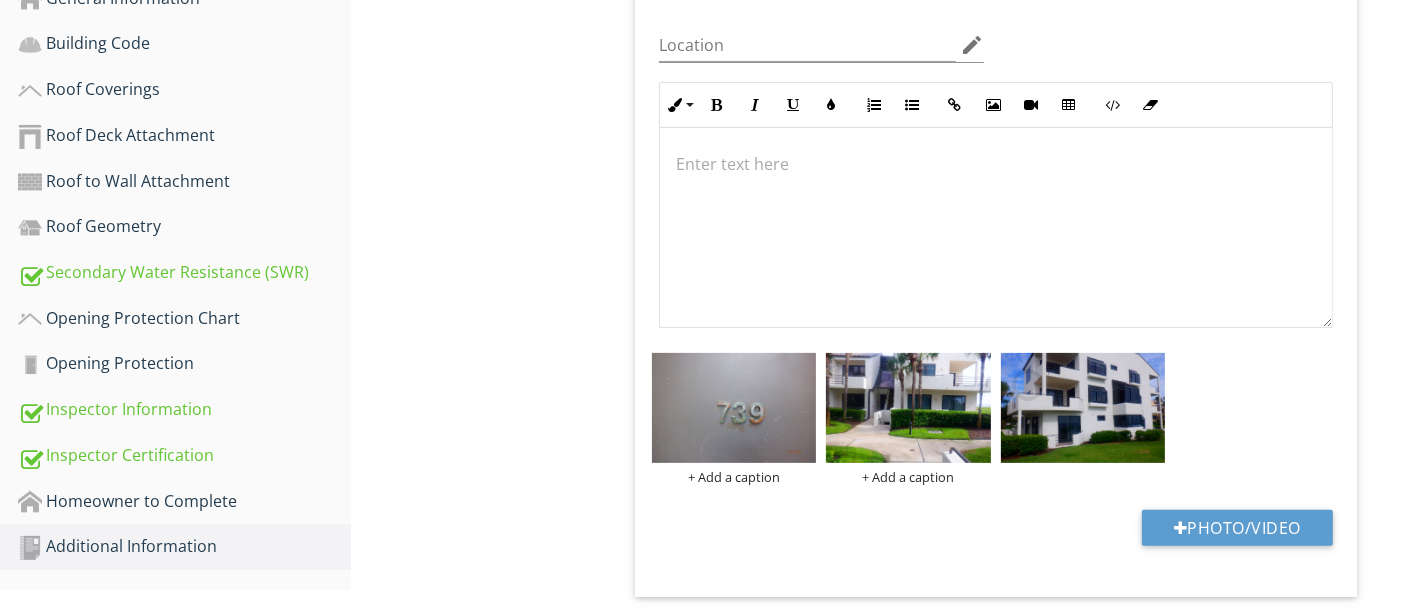 click on "Additional Information
Photos
Information
Photos
Info
Information                 2         check
Photos
Location edit       Inline Style XLarge Large Normal Small Light Small/Light Bold Italic Underline Colors Ordered List Unordered List Insert Link Insert Image Insert Video Insert Table Code View Clear Formatting Enter text here               + Add a caption         + Add a caption
Photo/Video
Limitations
Limitations" at bounding box center (878, 265) 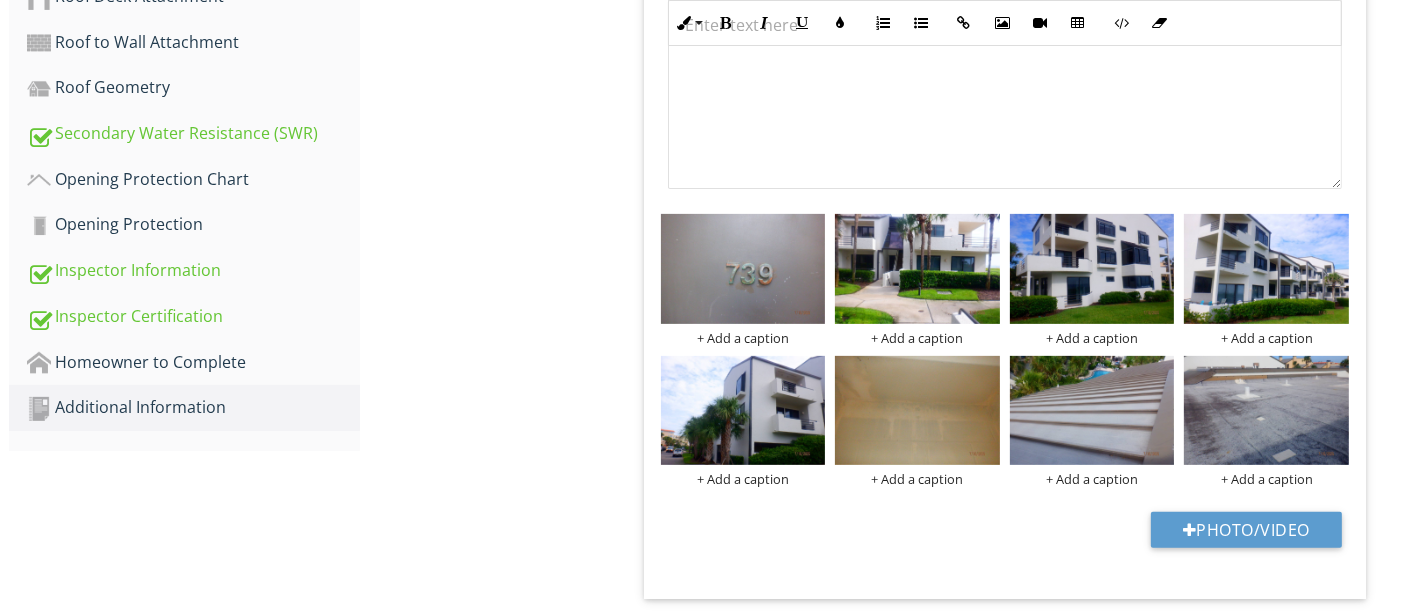 scroll, scrollTop: 680, scrollLeft: 0, axis: vertical 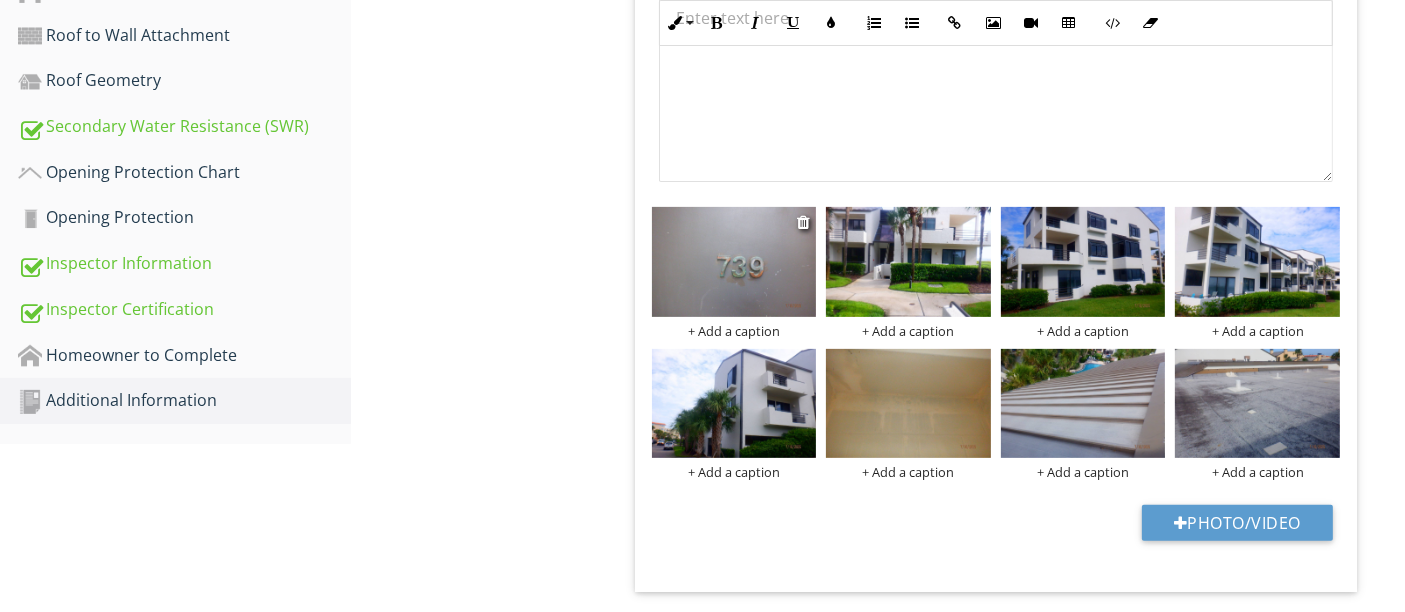 click on "+ Add a caption" at bounding box center (734, 331) 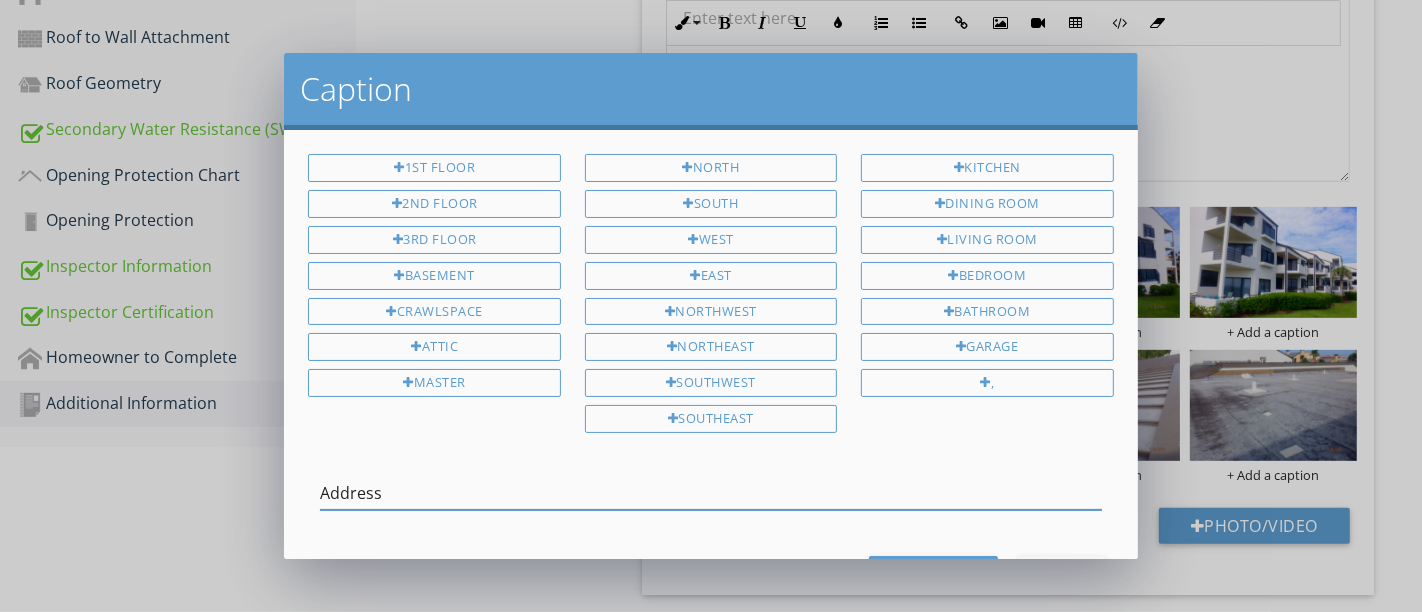 scroll, scrollTop: 69, scrollLeft: 0, axis: vertical 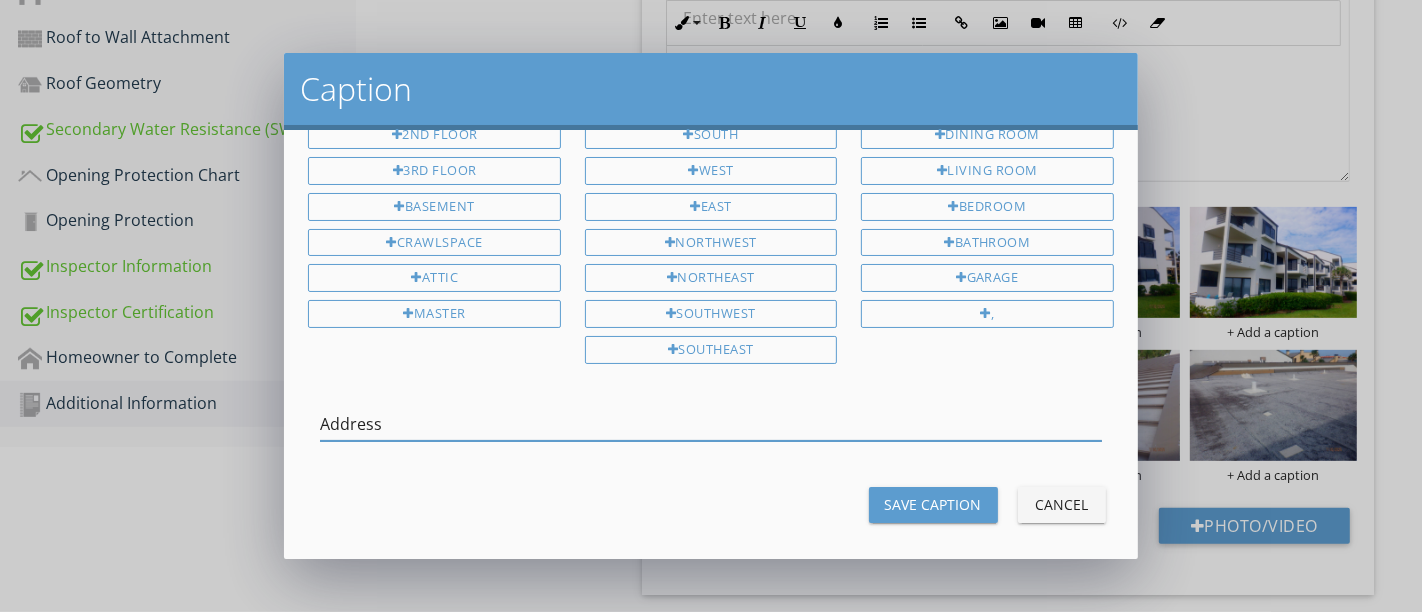 type on "Address" 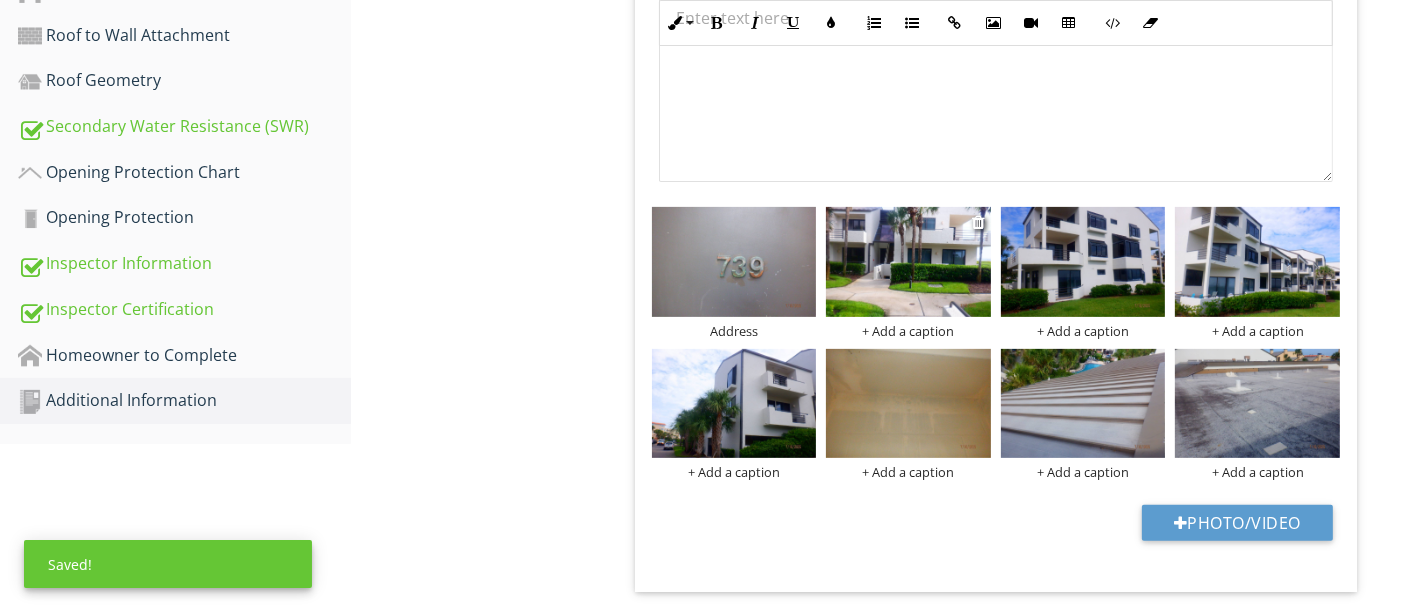 click on "+ Add a caption" at bounding box center (908, 331) 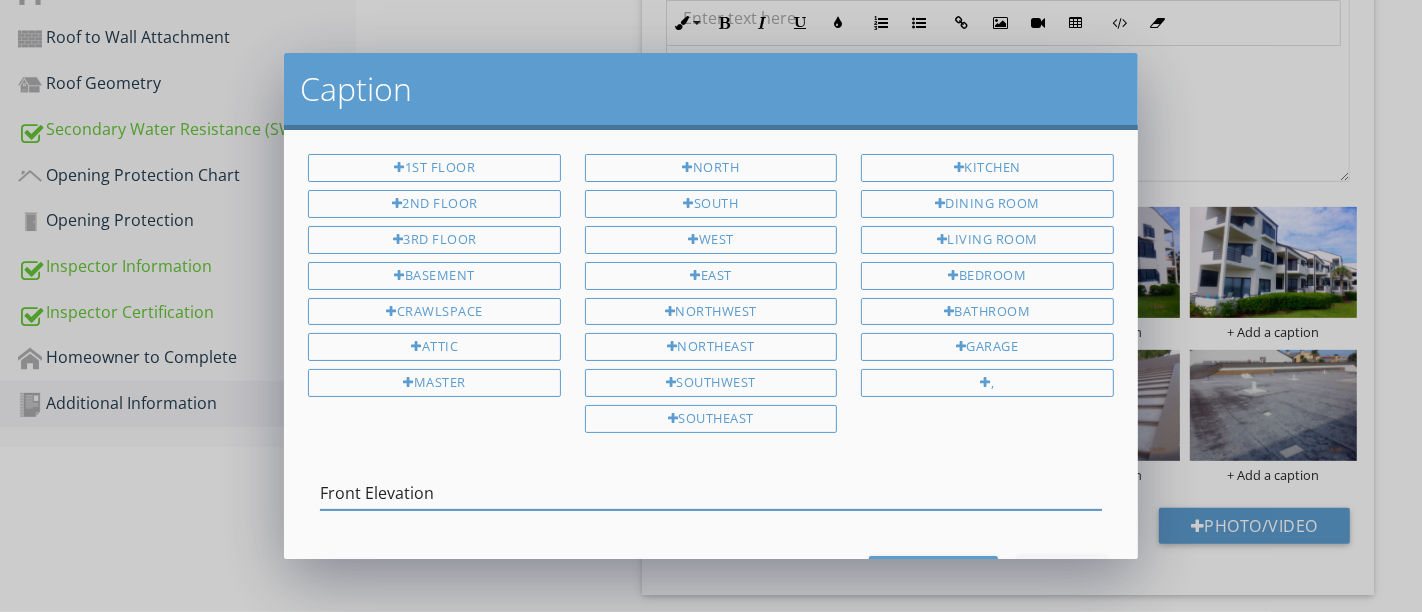 scroll, scrollTop: 69, scrollLeft: 0, axis: vertical 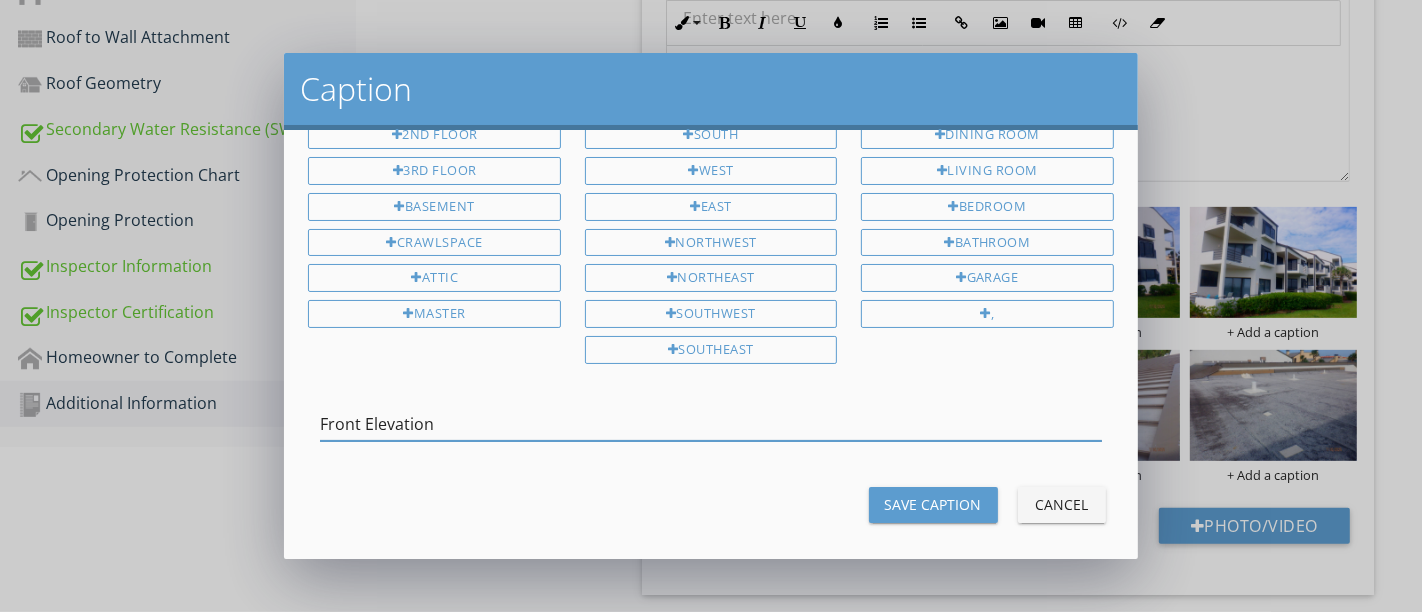 type on "Front Elevation" 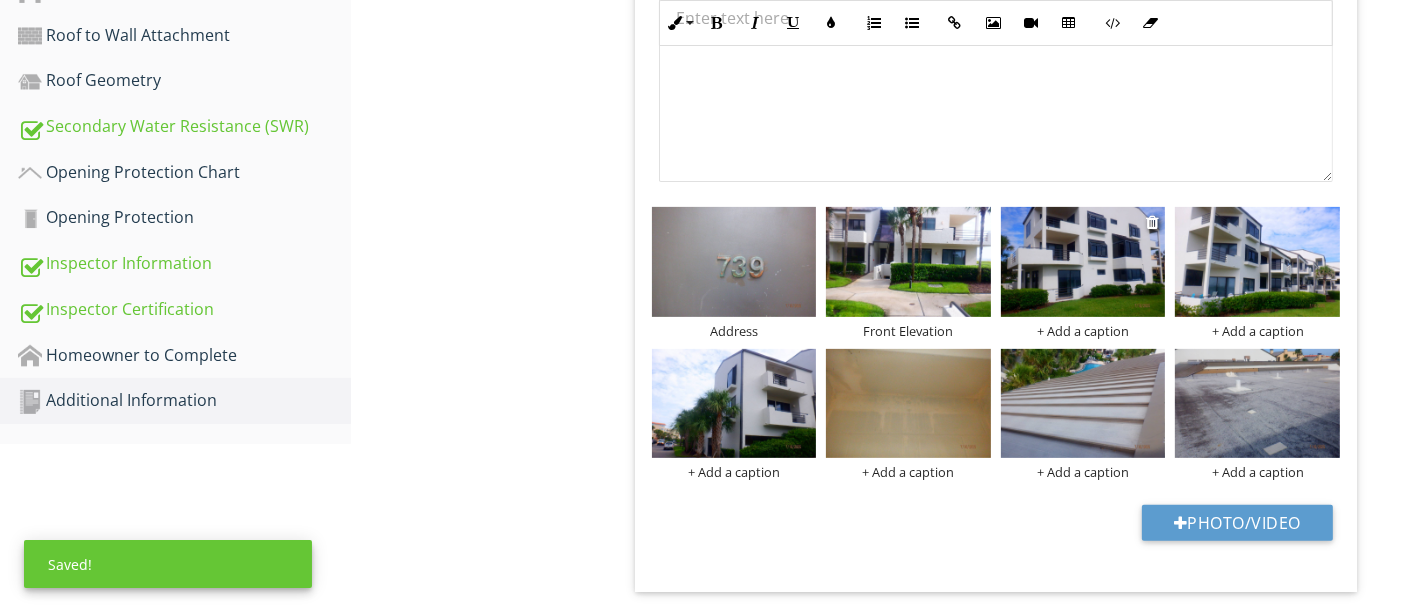 click on "+ Add a caption" at bounding box center (1083, 331) 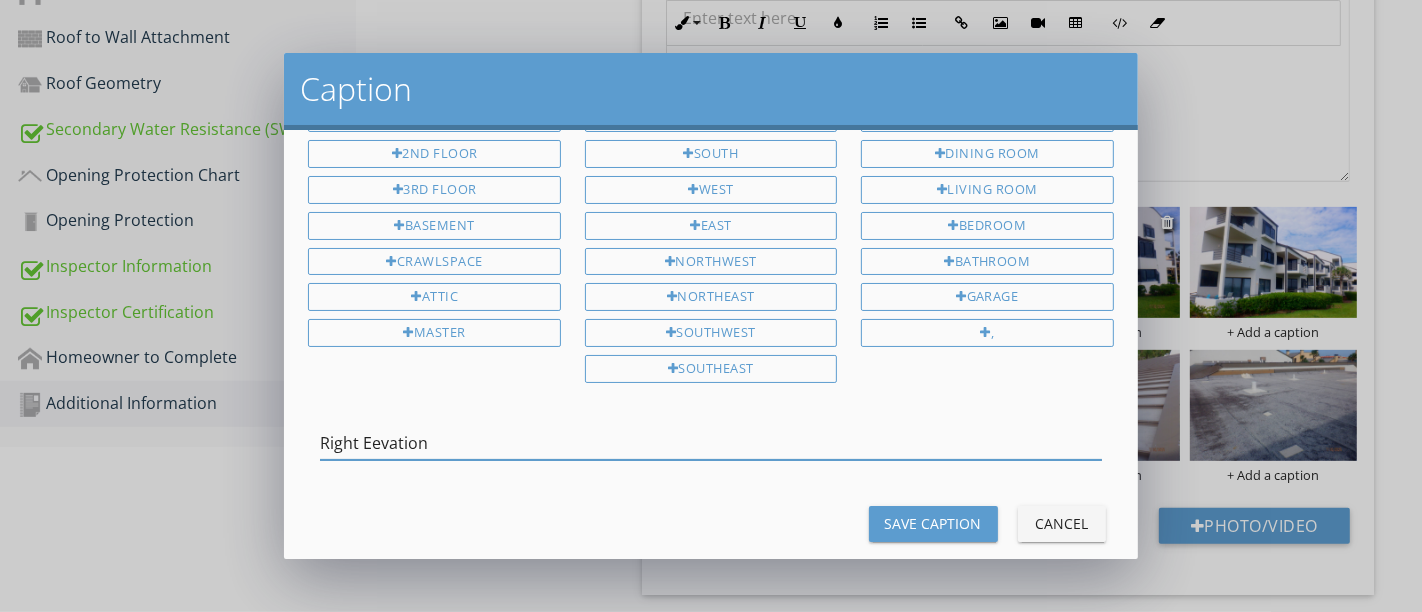 scroll, scrollTop: 69, scrollLeft: 0, axis: vertical 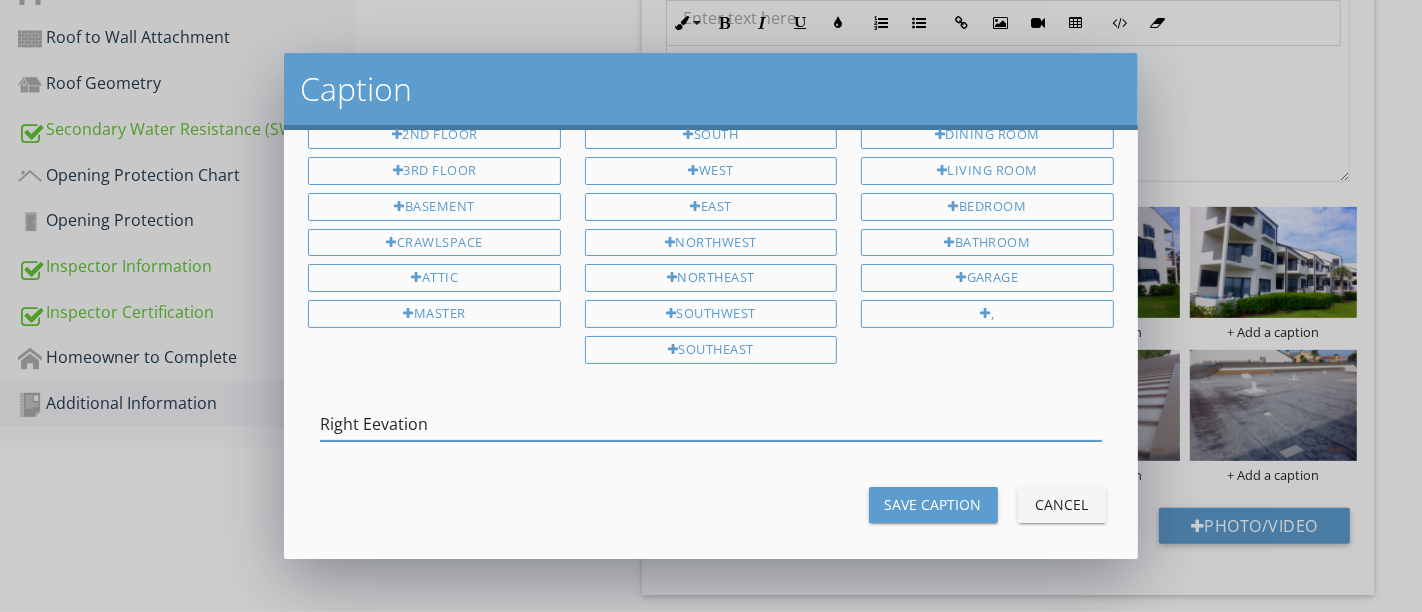 click on "Right Eevation" at bounding box center [710, 424] 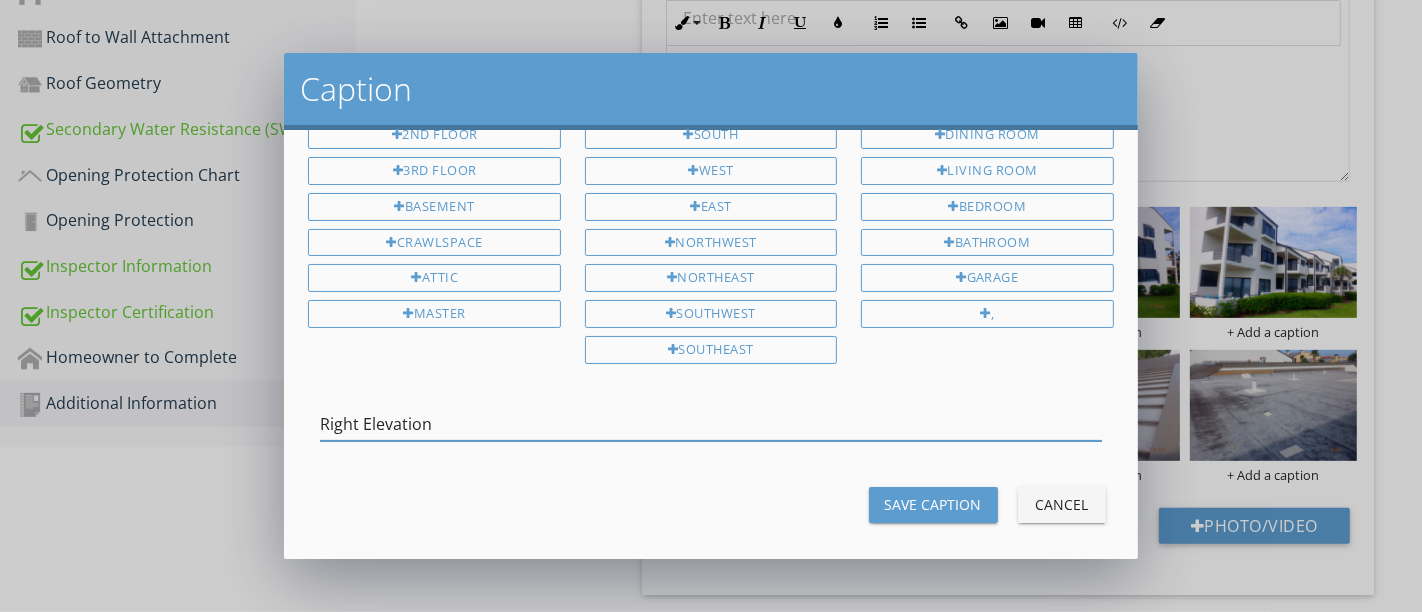 type on "Right Elevation" 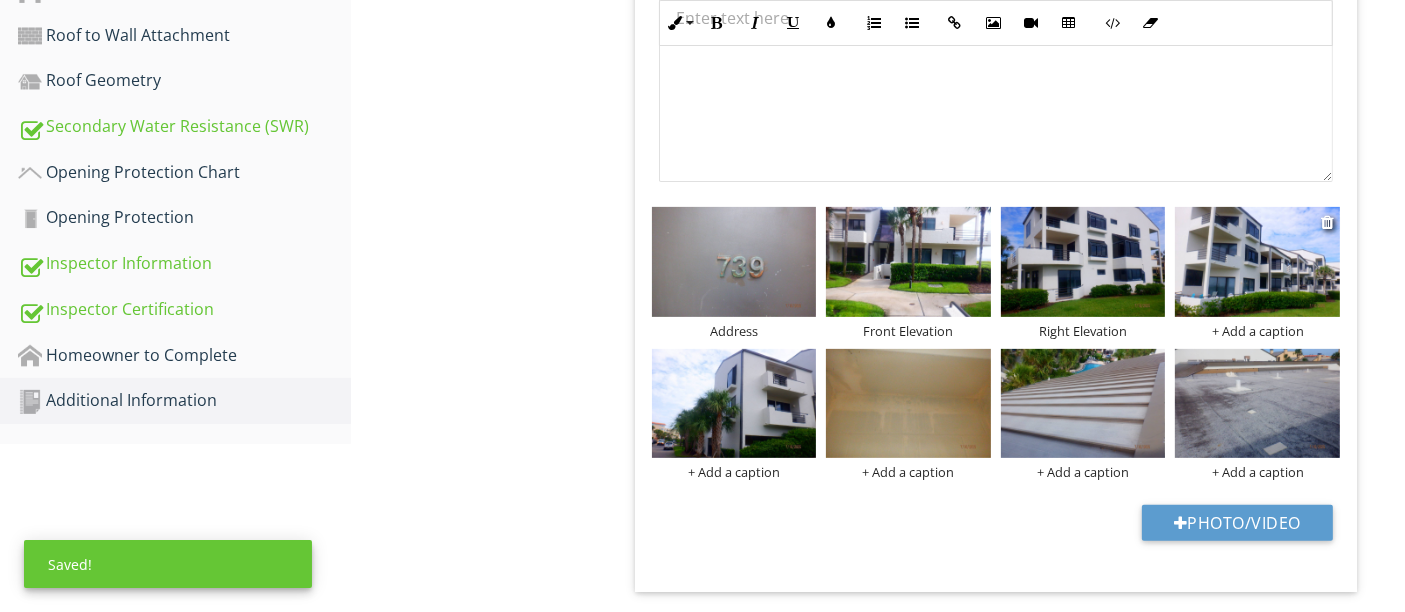 click on "+ Add a caption" at bounding box center (1257, 331) 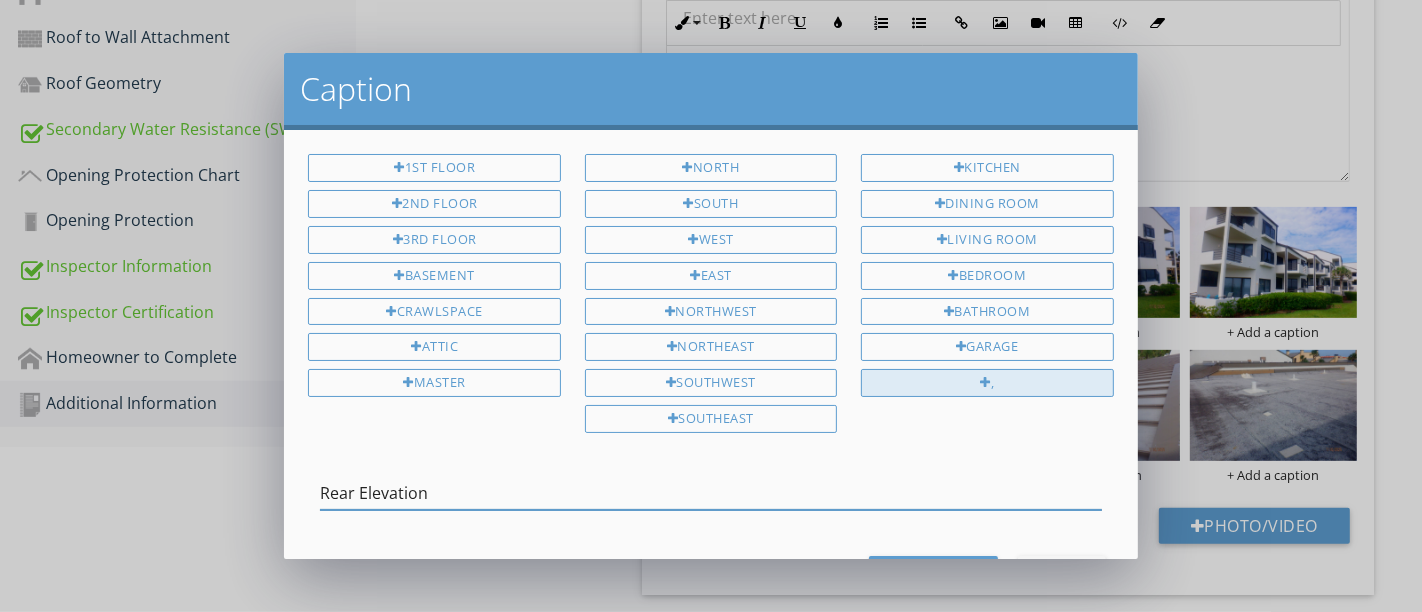 scroll, scrollTop: 69, scrollLeft: 0, axis: vertical 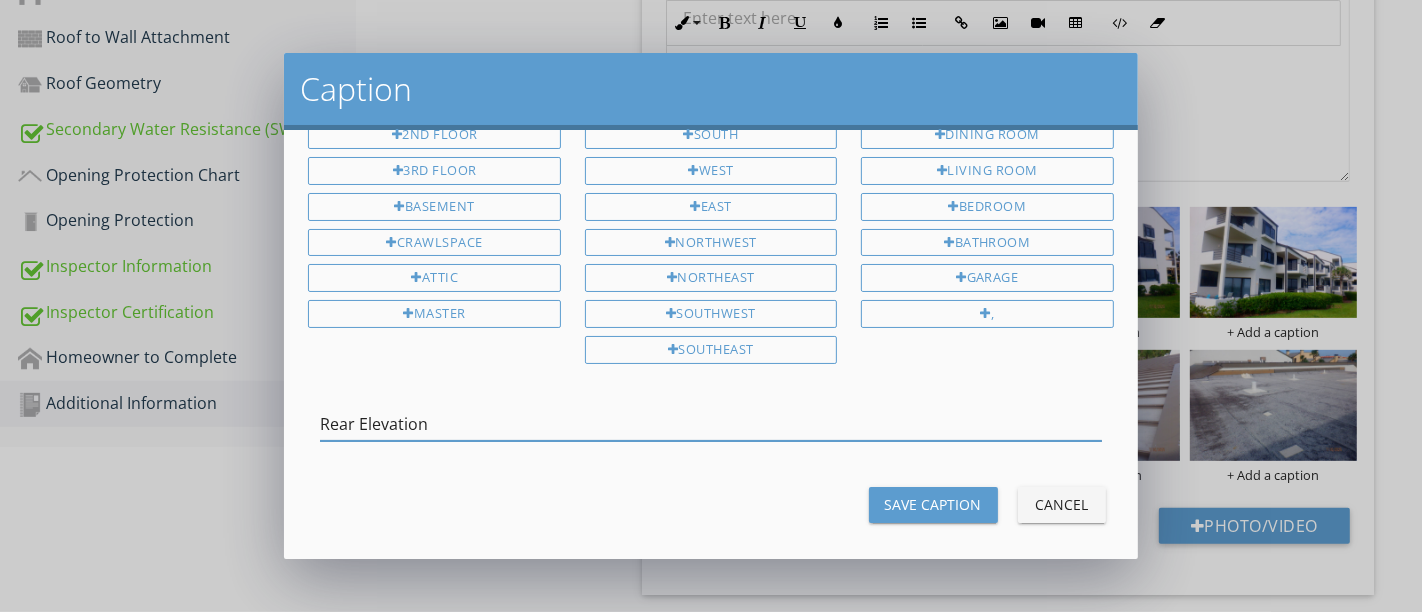 type on "Rear Elevation" 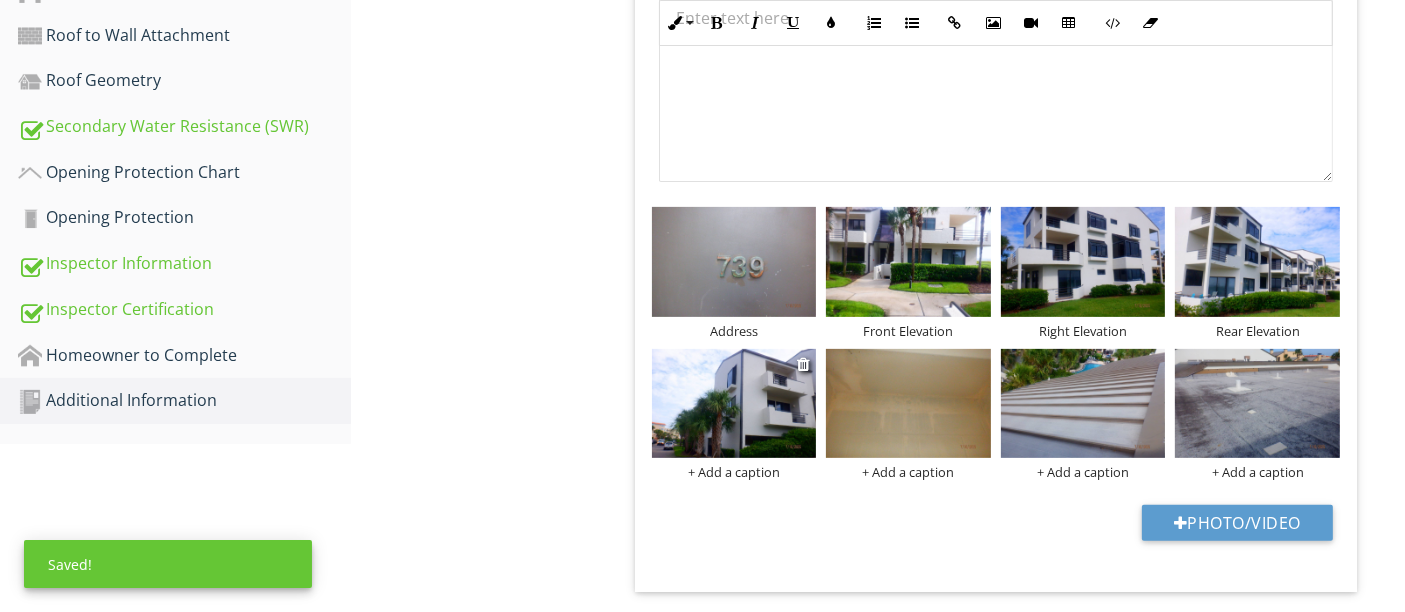 click on "+ Add a caption" at bounding box center [734, 472] 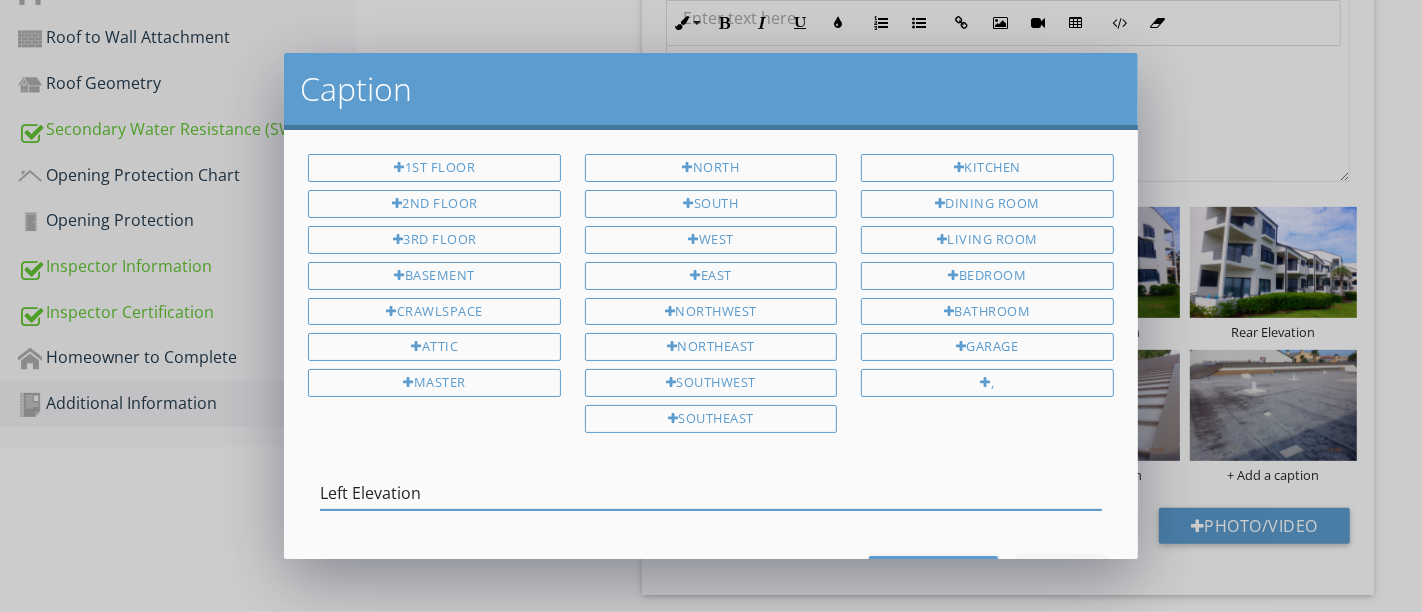 scroll, scrollTop: 69, scrollLeft: 0, axis: vertical 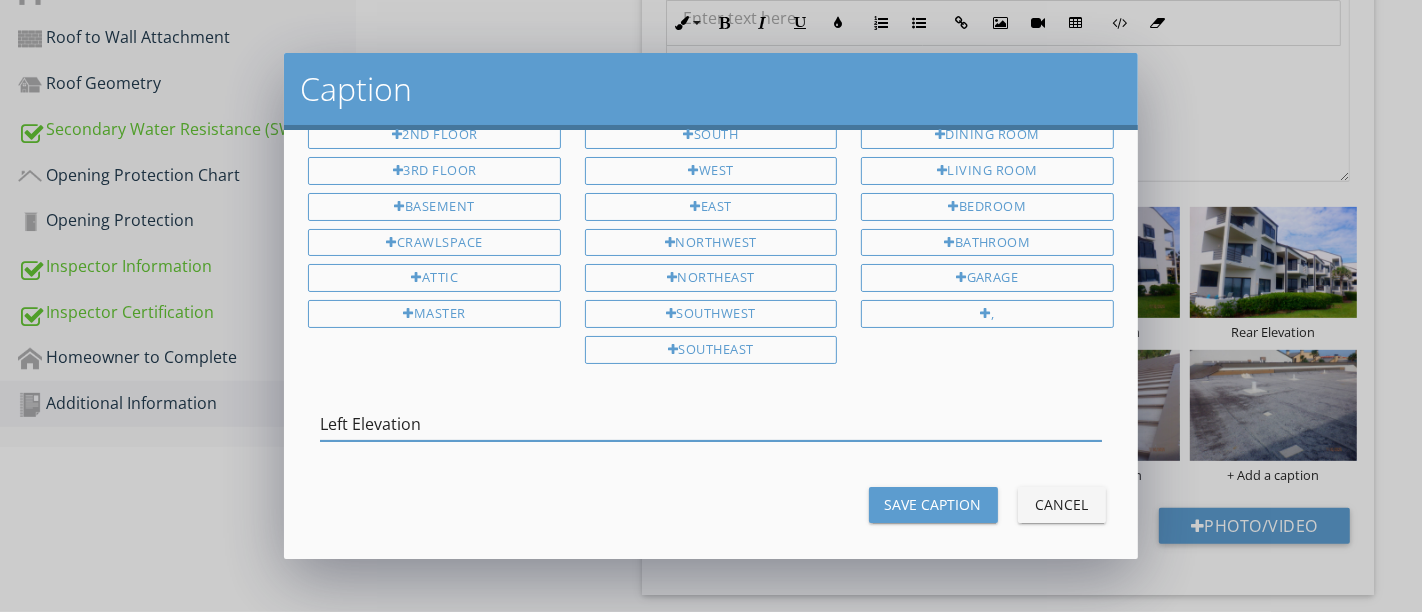 type on "Left Elevation" 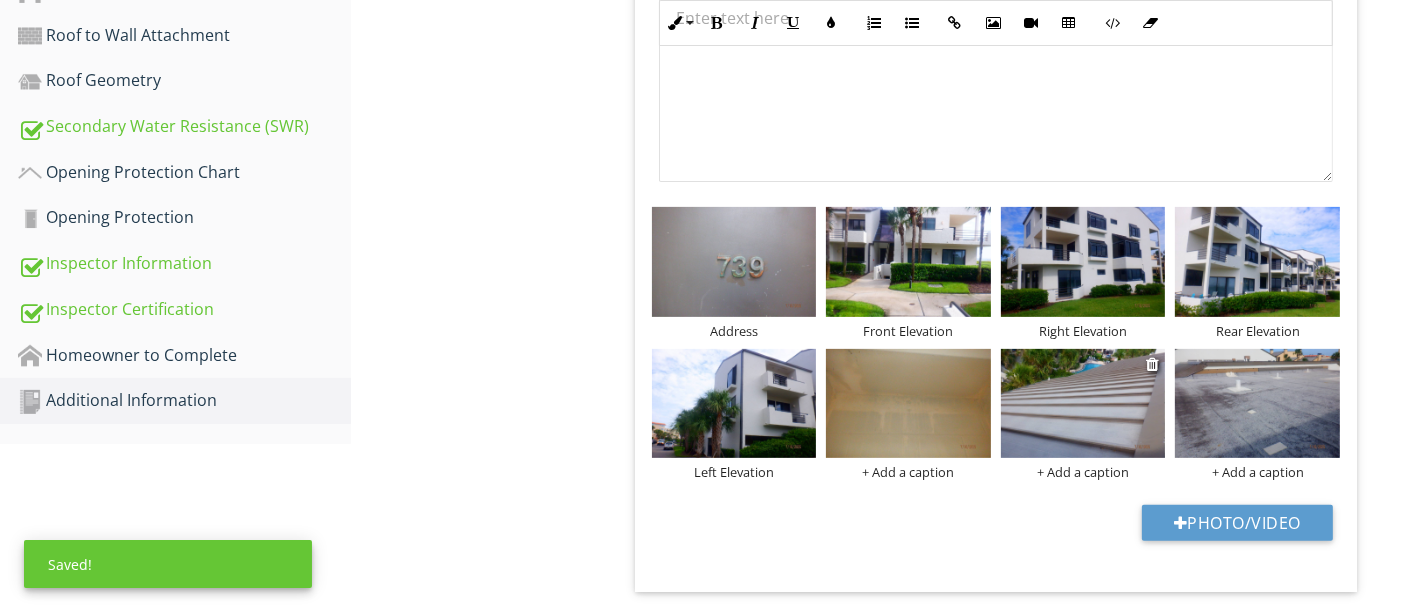 click on "+ Add a caption" at bounding box center [1083, 472] 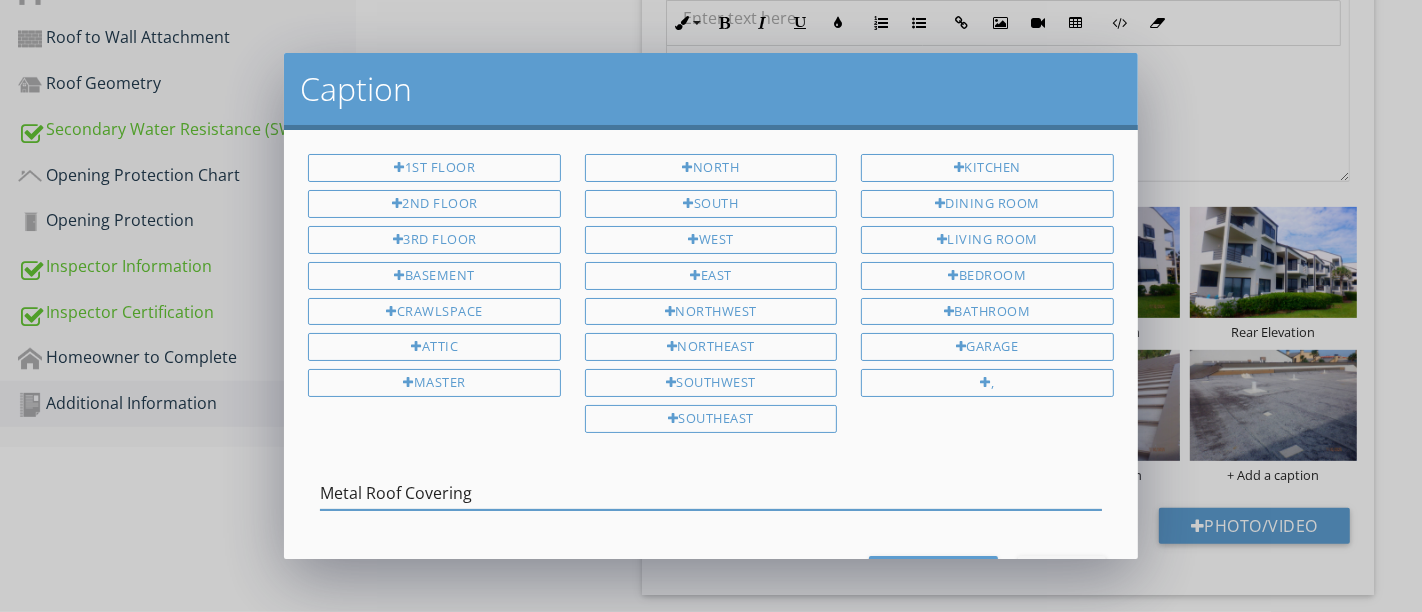 scroll, scrollTop: 69, scrollLeft: 0, axis: vertical 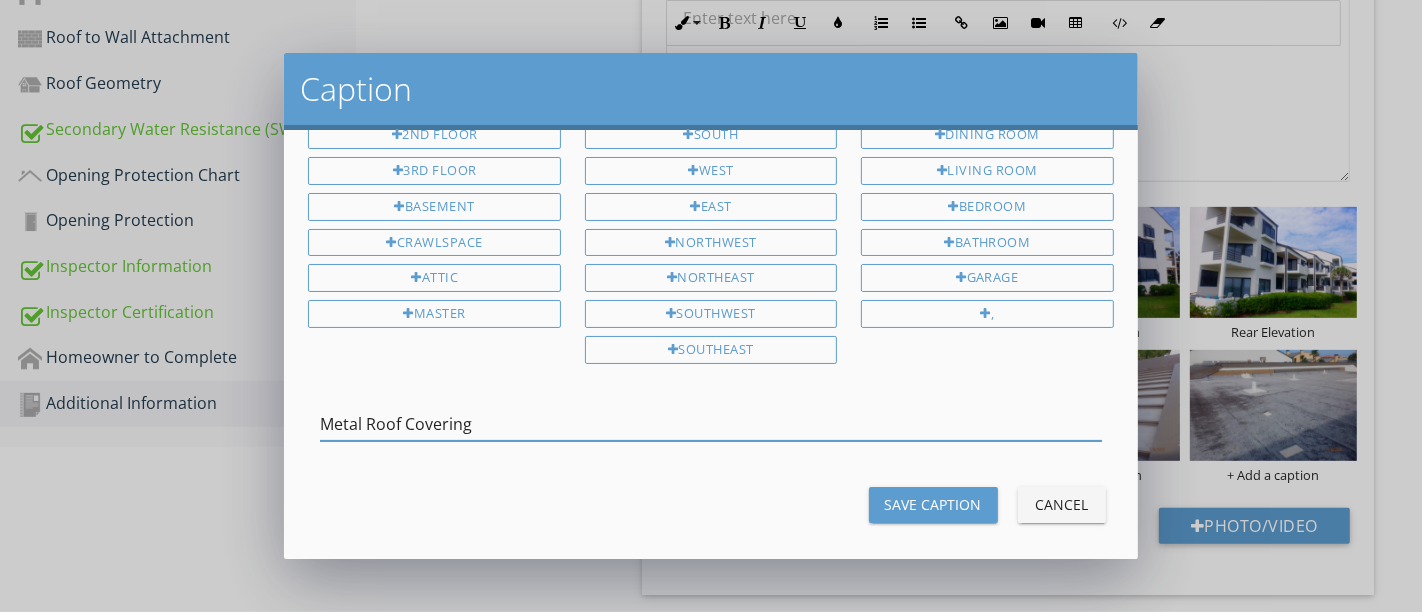 type on "Metal Roof Covering" 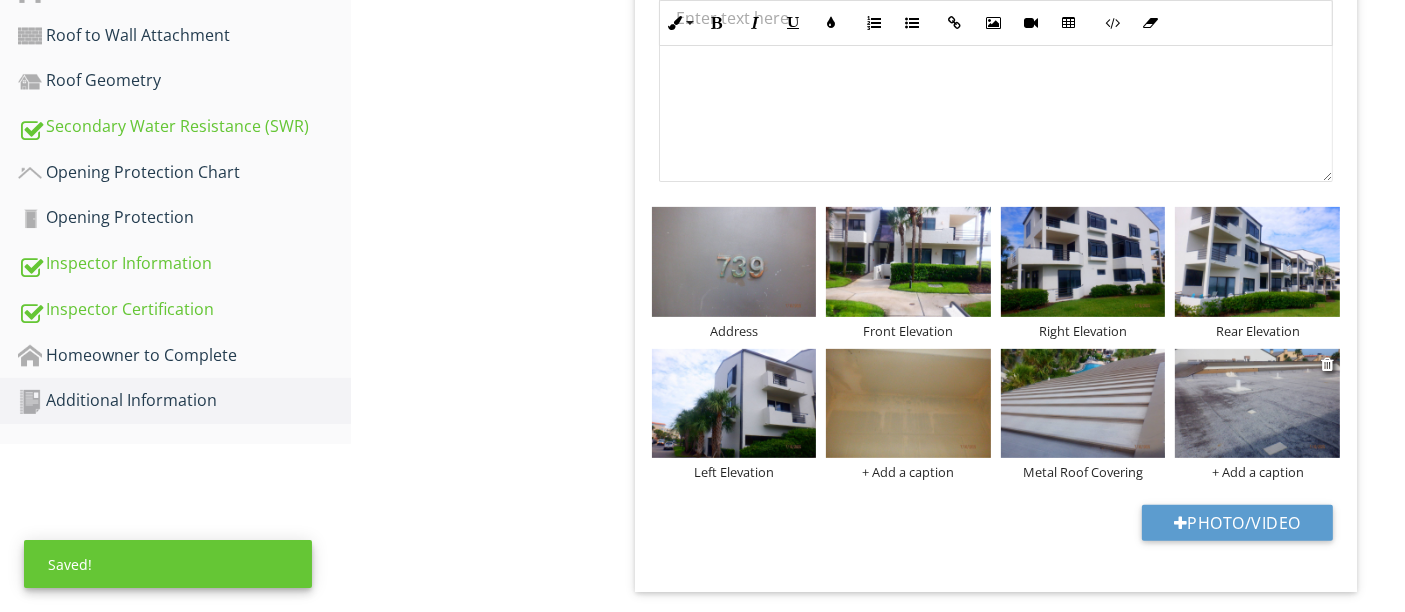 click on "+ Add a caption" at bounding box center [1257, 472] 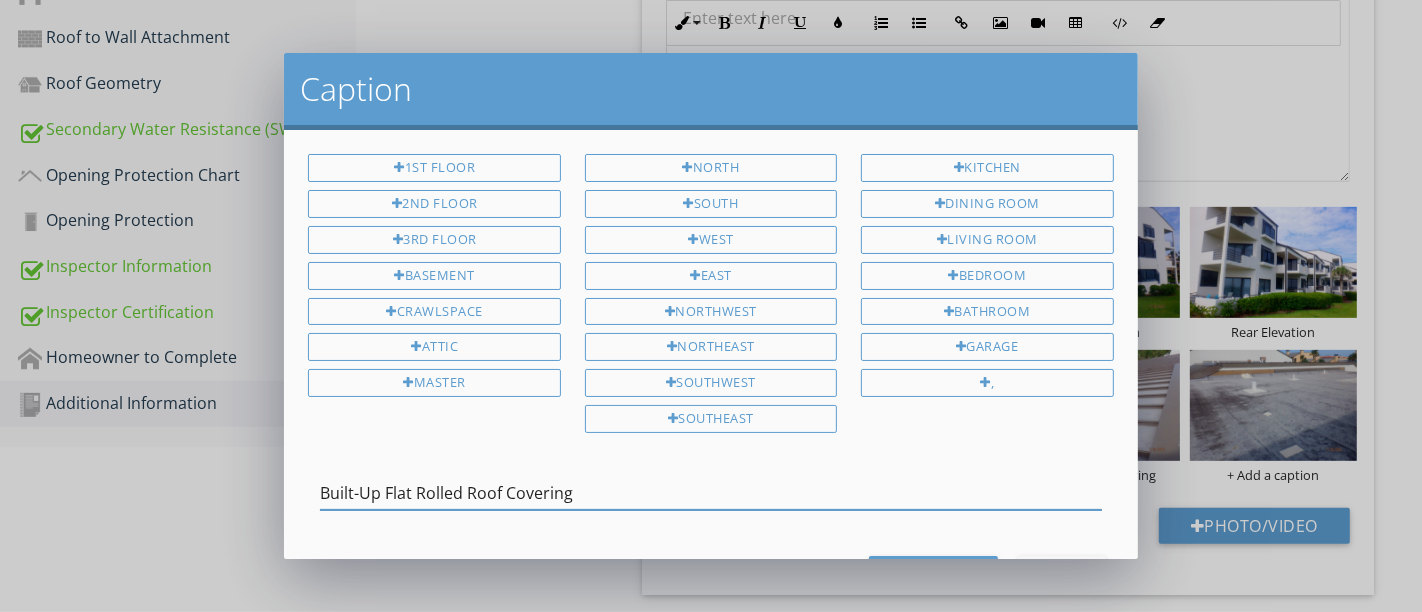 scroll, scrollTop: 69, scrollLeft: 0, axis: vertical 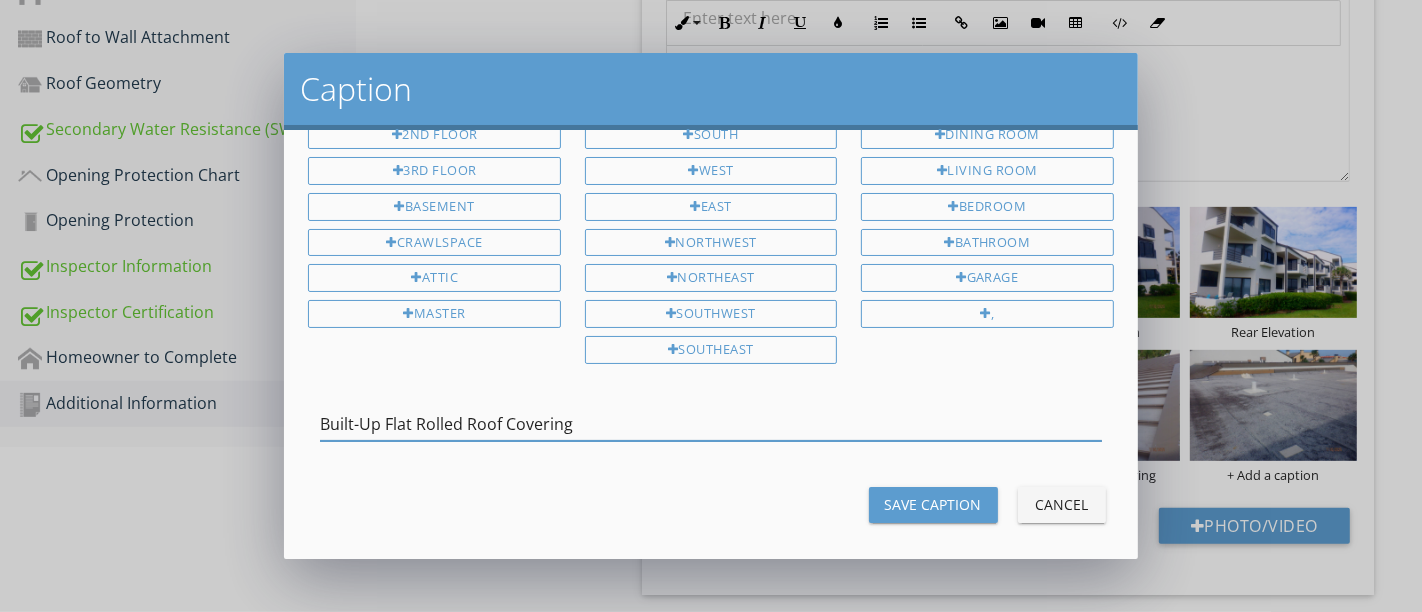type on "Built-Up Flat Rolled Roof Covering" 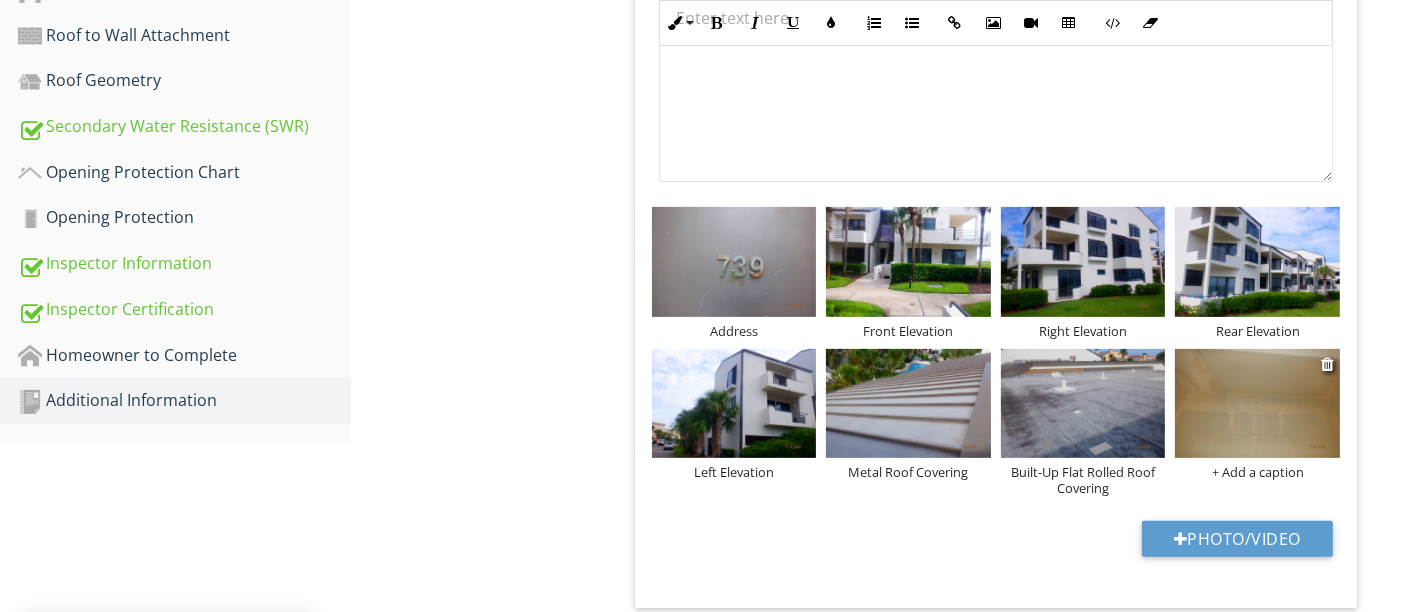 click on "+ Add a caption" at bounding box center (1257, 472) 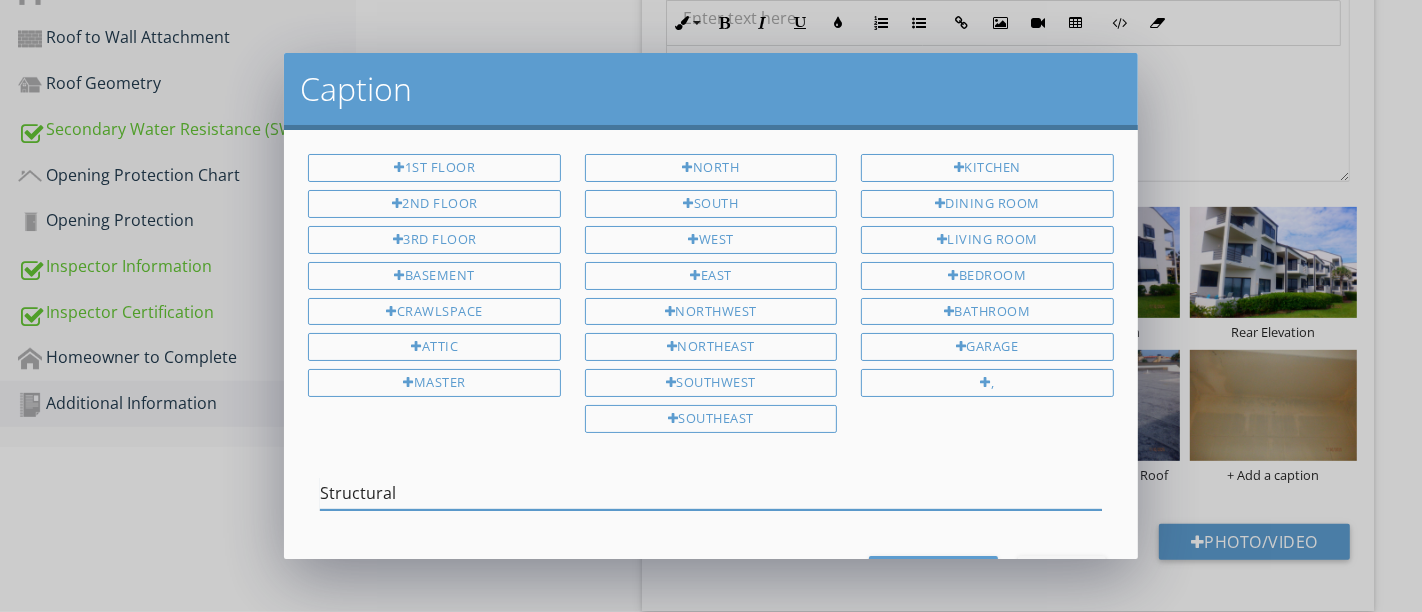 drag, startPoint x: 429, startPoint y: 467, endPoint x: 368, endPoint y: 483, distance: 63.06346 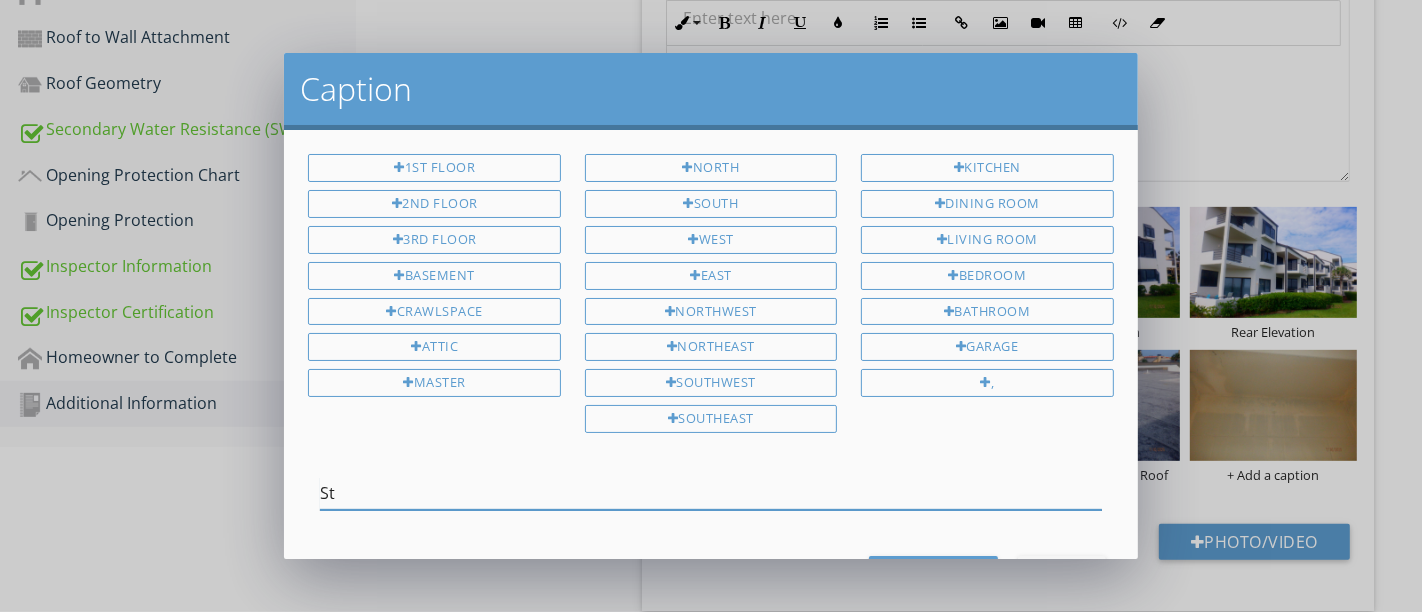 type on "S" 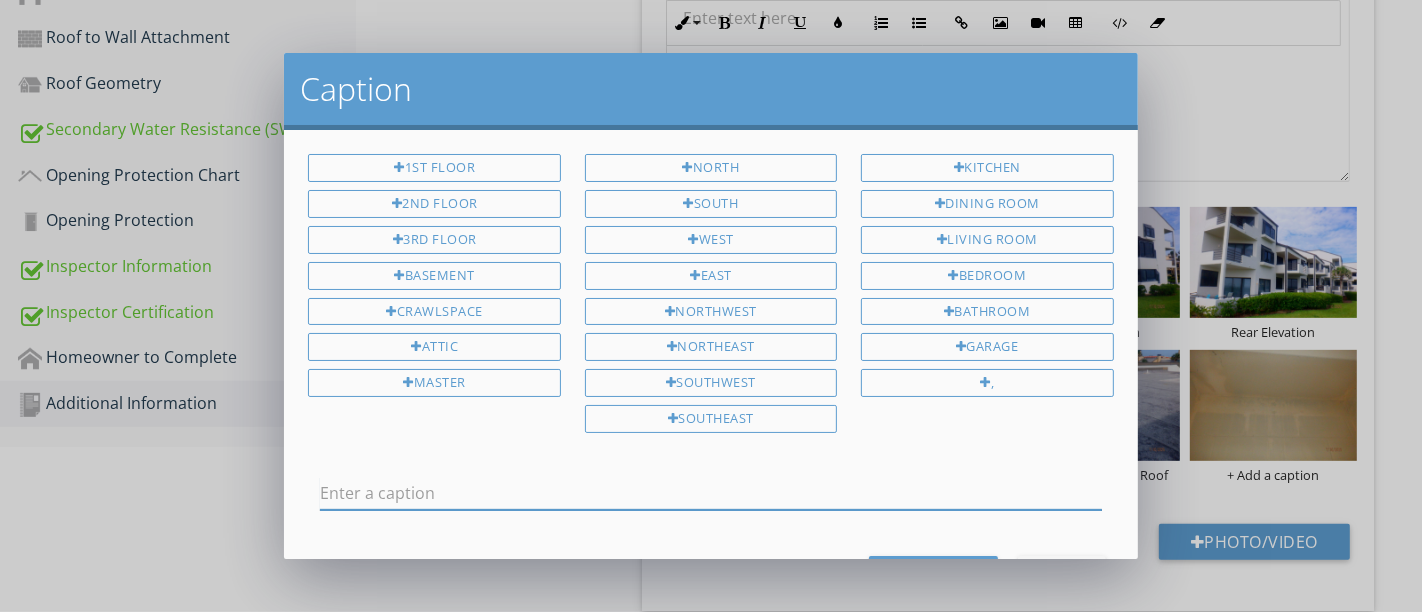 paste on "Reinforced Concrete Roof Deck" 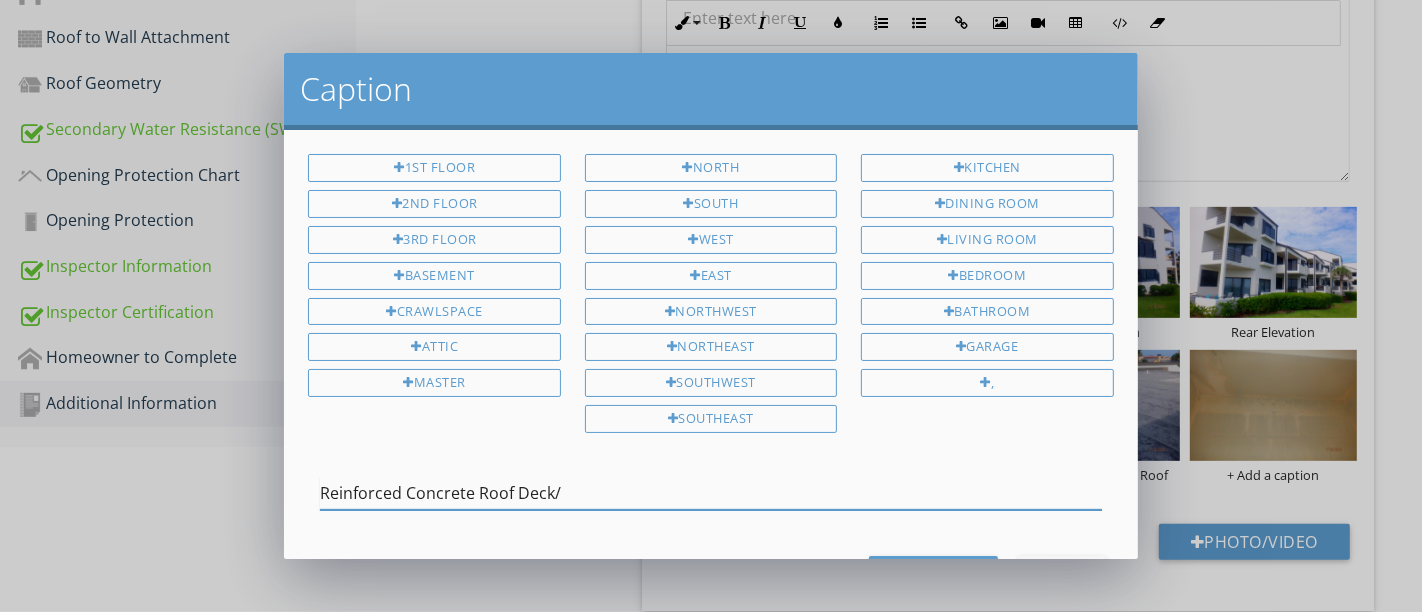 paste on "Structural: Reinforced Concrete" 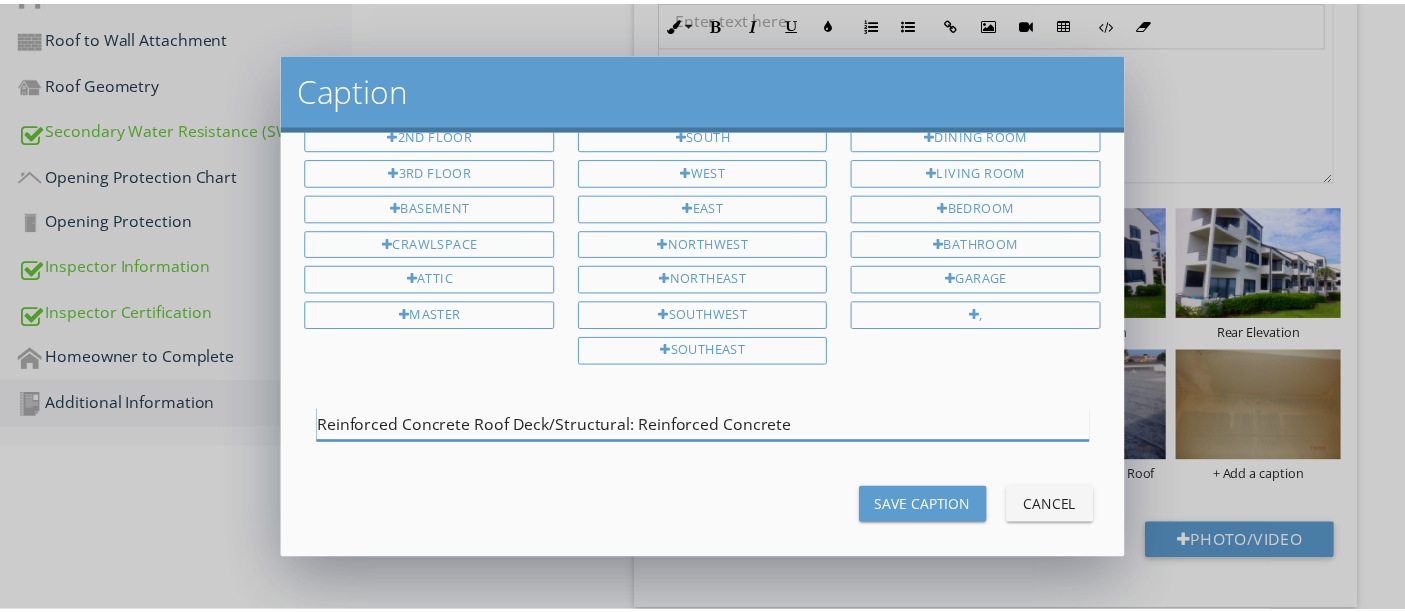 scroll, scrollTop: 69, scrollLeft: 0, axis: vertical 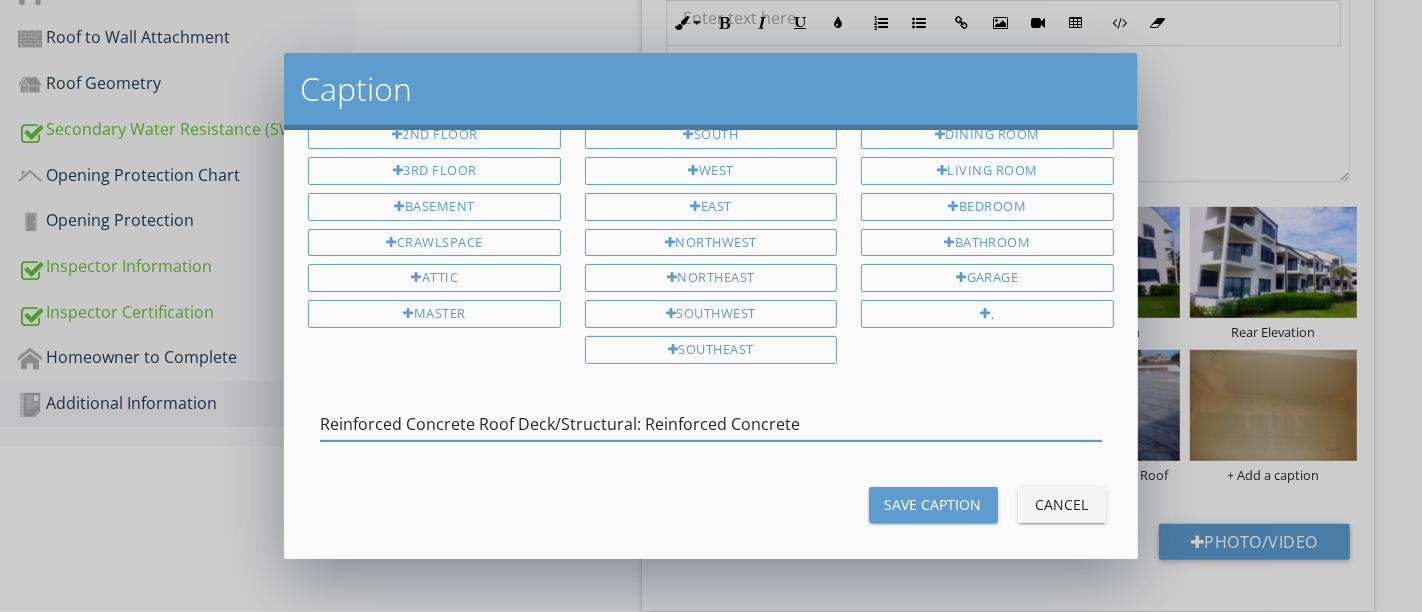 type on "Reinforced Concrete Roof Deck/Structural: Reinforced Concrete" 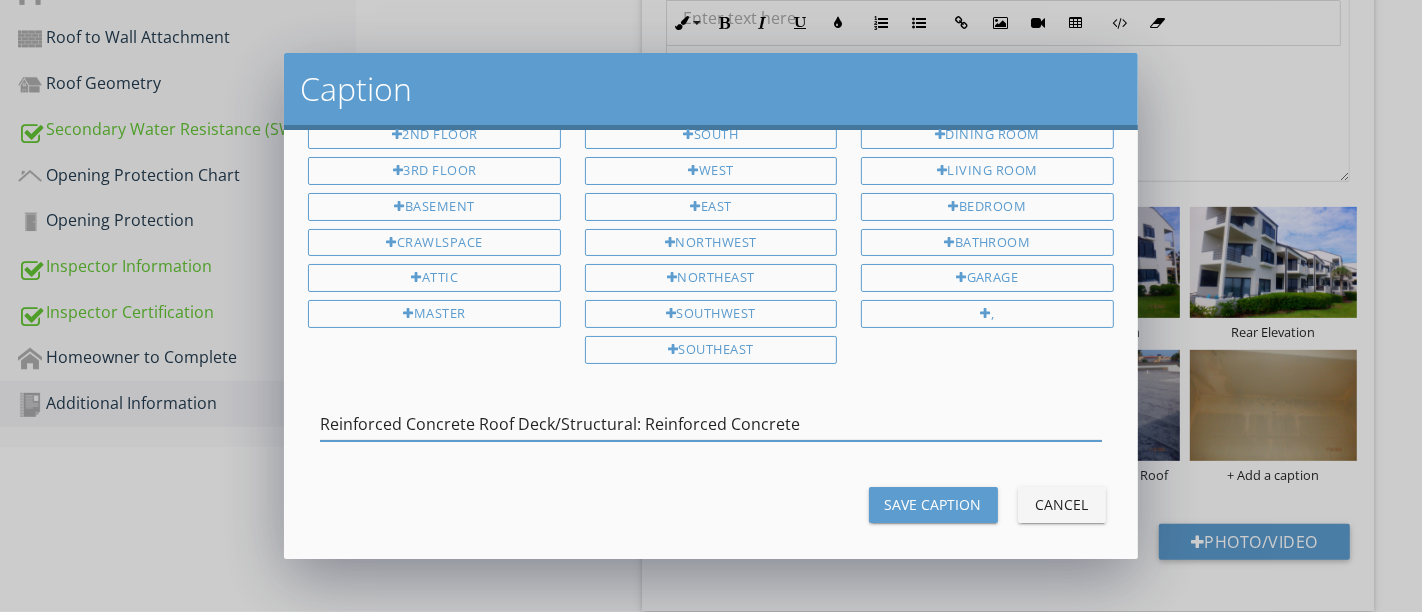 click on "Save Caption" at bounding box center (933, 504) 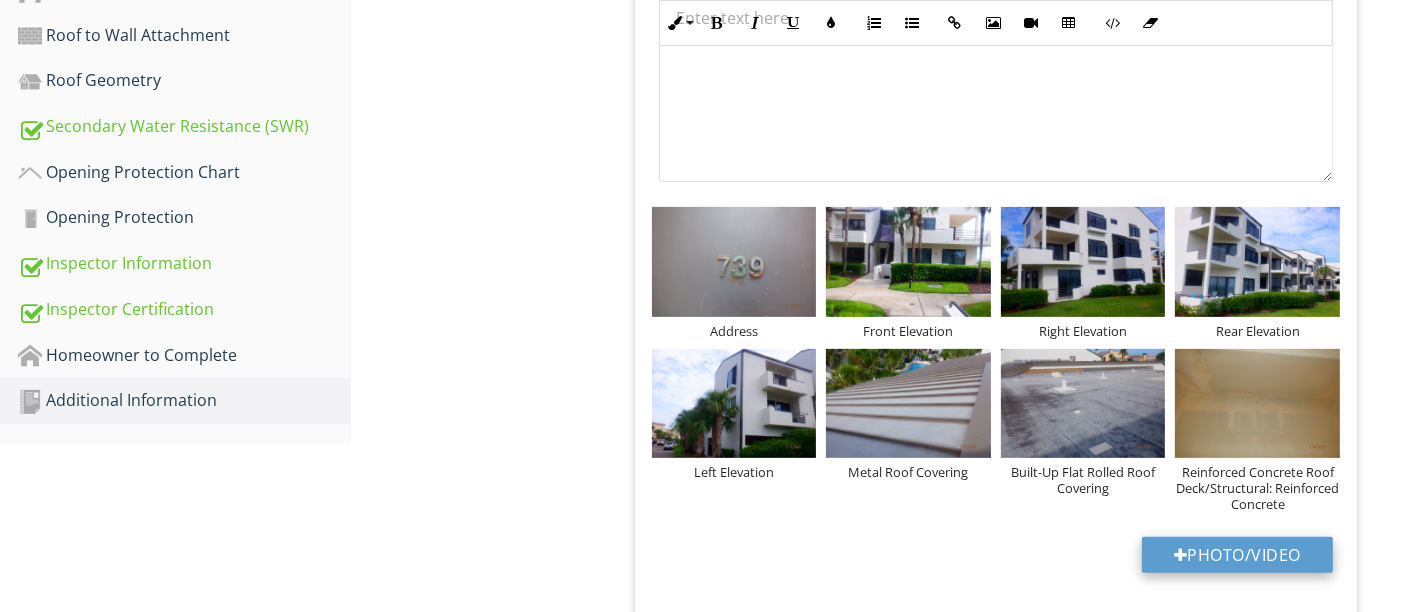 click on "Photo/Video" at bounding box center (1237, 555) 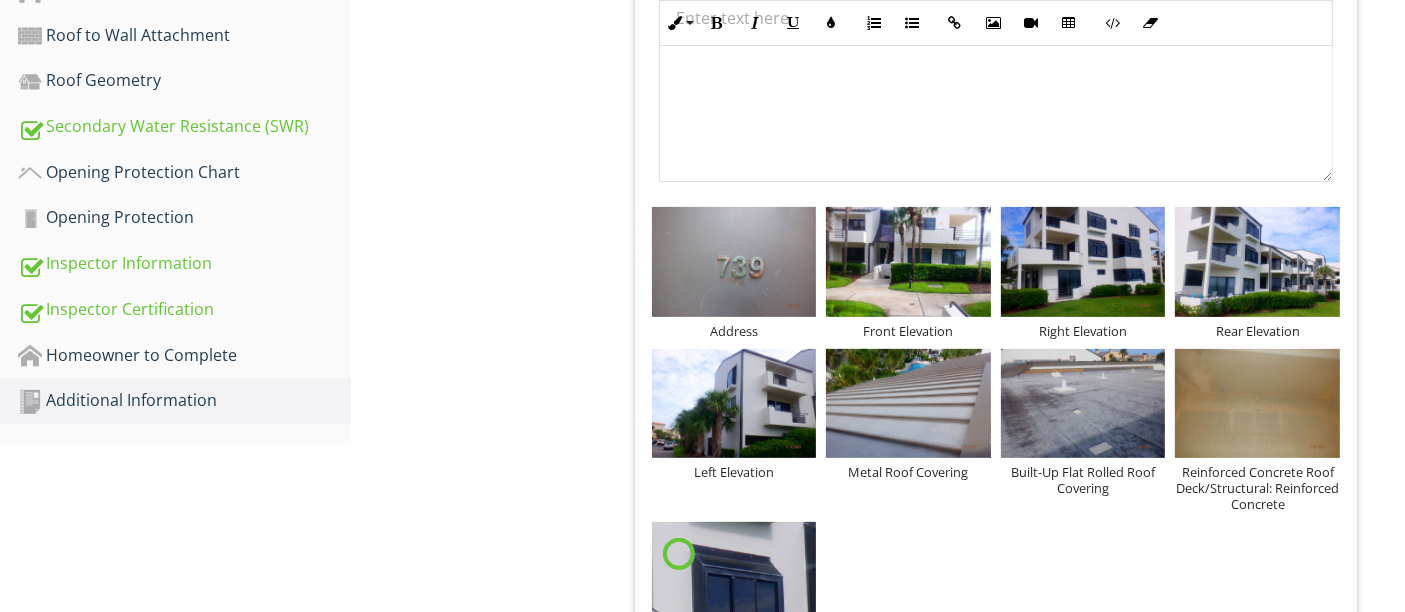 click on "Additional Information
Photos
Information
Photos
Info
Information                 8         check
Photos
Location edit       Inline Style XLarge Large Normal Small Light Small/Light Bold Italic Underline Colors Ordered List Unordered List Insert Link Insert Image Insert Video Insert Table Code View Clear Formatting Enter text here
Address
Front Elevation
Right Elevation
Rear Elevation
Left Elevation
Metal Roof Covering
Built-Up Flat Rolled Roof Covering
Reinforced Concrete Roof Deck/Structural: Reinforced Concrete
Photo/Video" at bounding box center (878, 286) 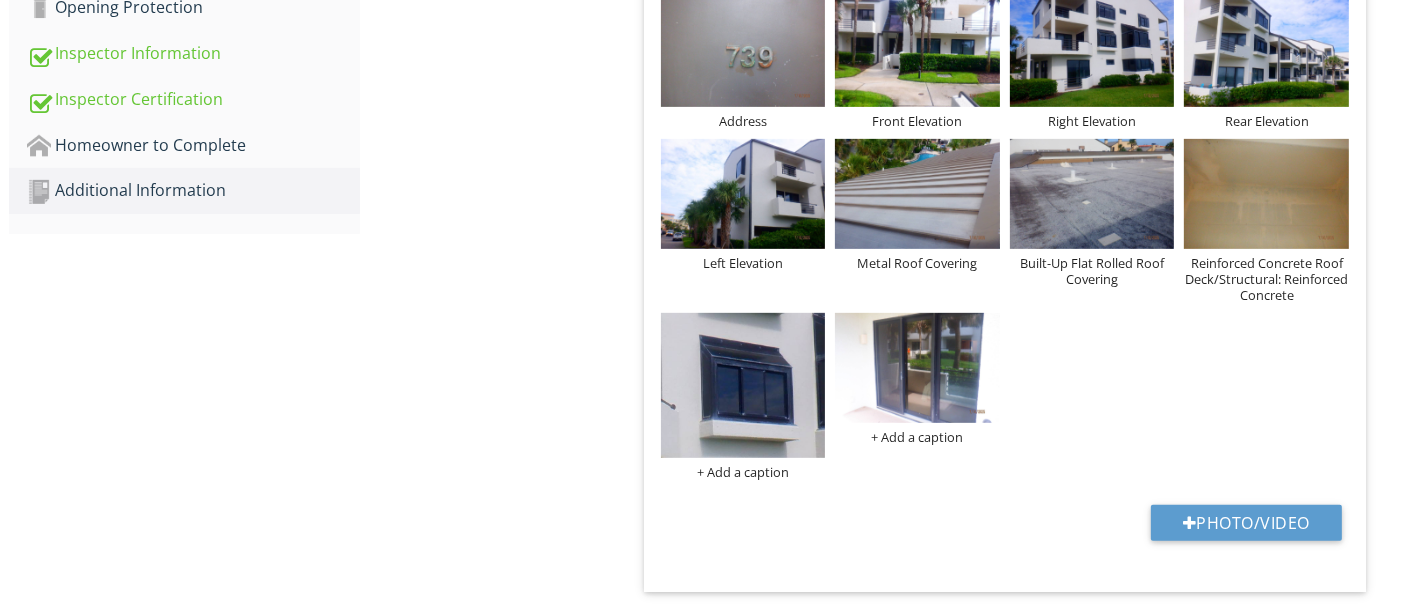 scroll, scrollTop: 891, scrollLeft: 0, axis: vertical 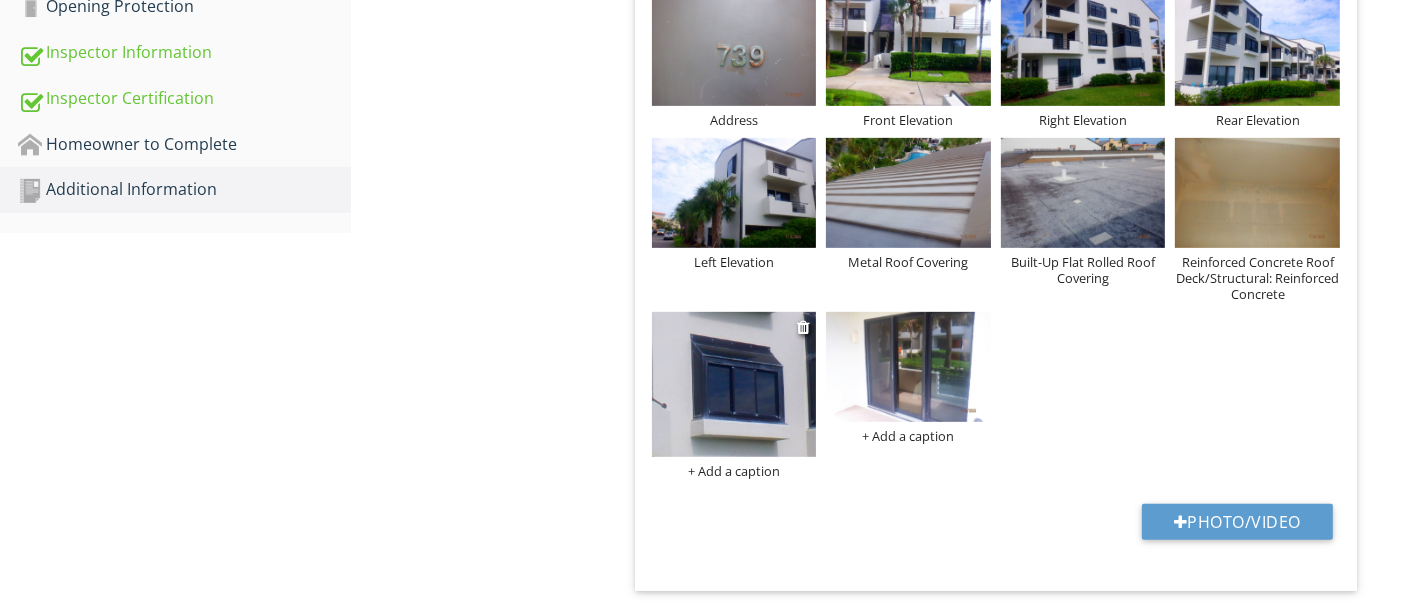 click on "+ Add a caption" at bounding box center [734, 471] 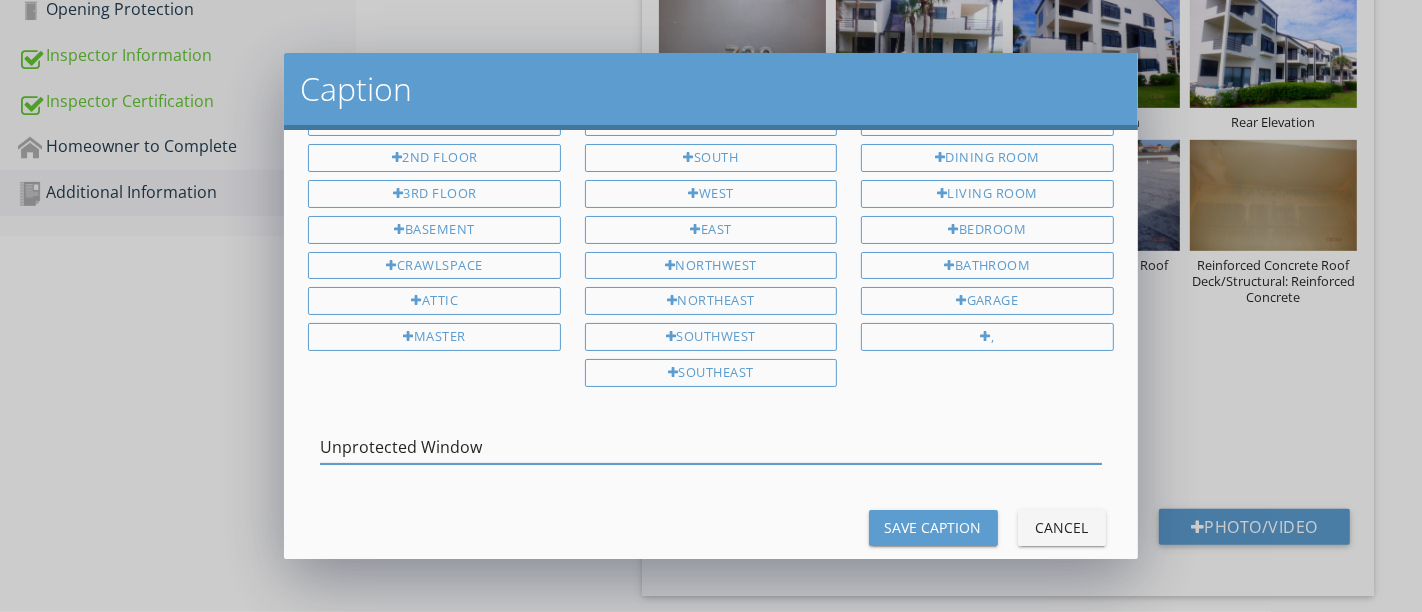 scroll, scrollTop: 69, scrollLeft: 0, axis: vertical 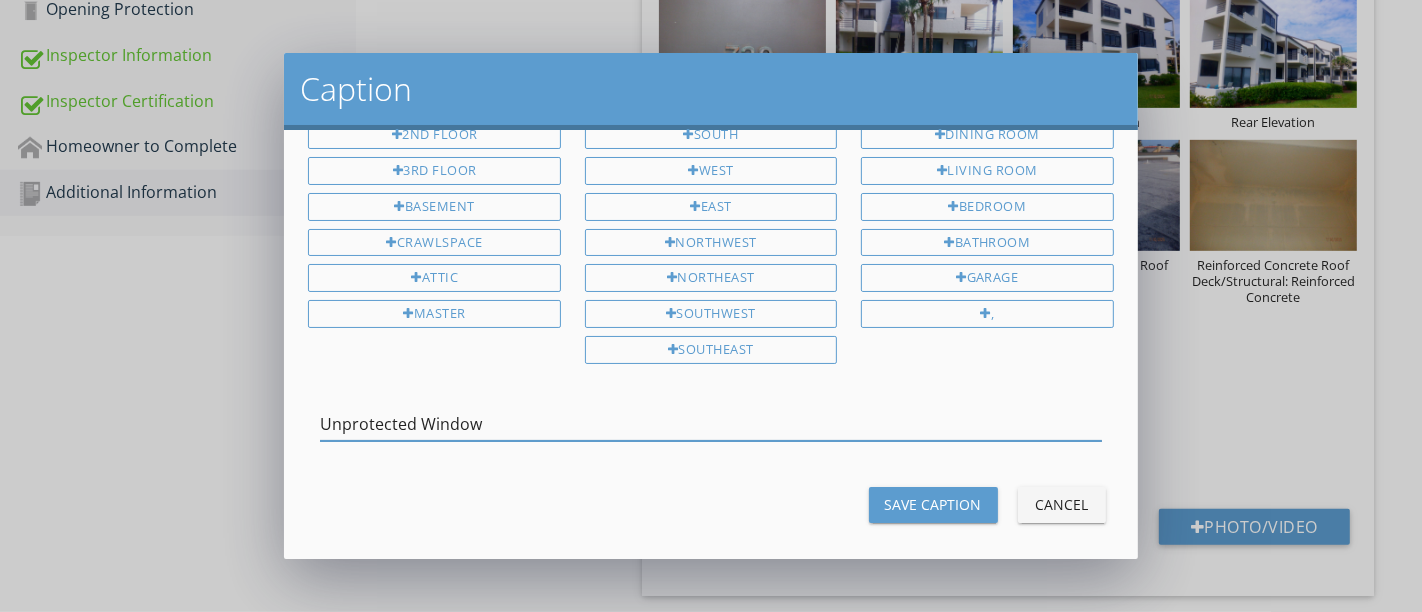 type on "Unprotected Window" 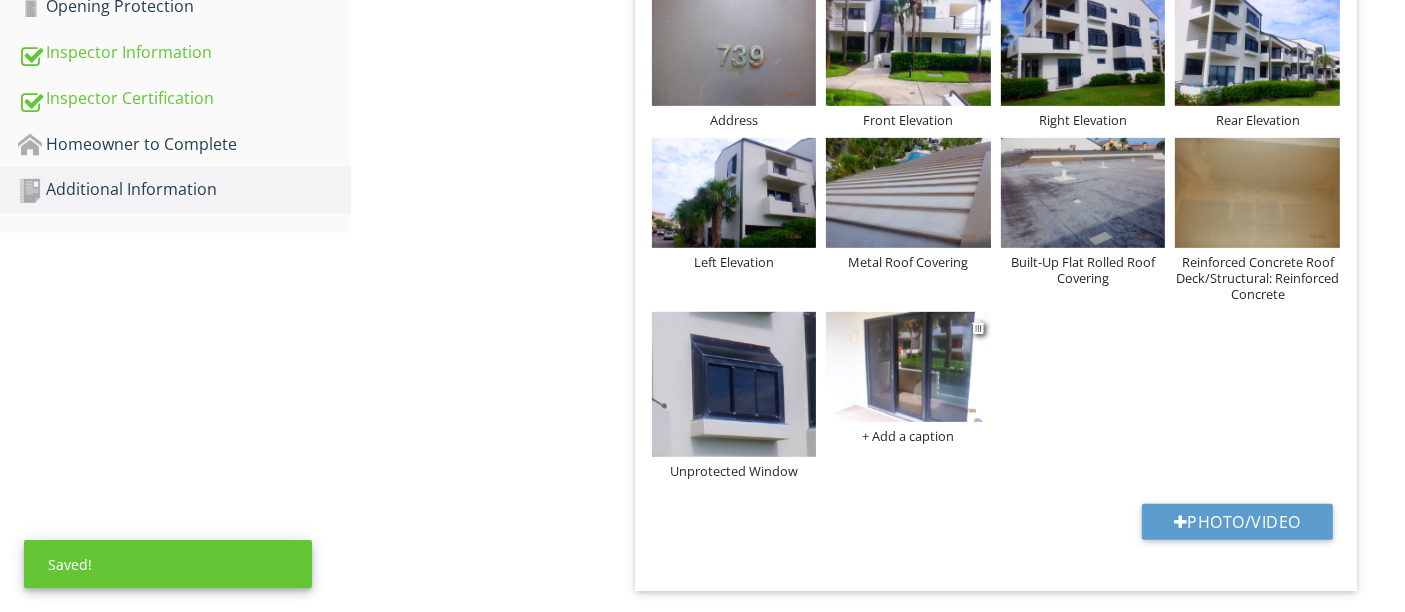 click on "+ Add a caption" at bounding box center [908, 436] 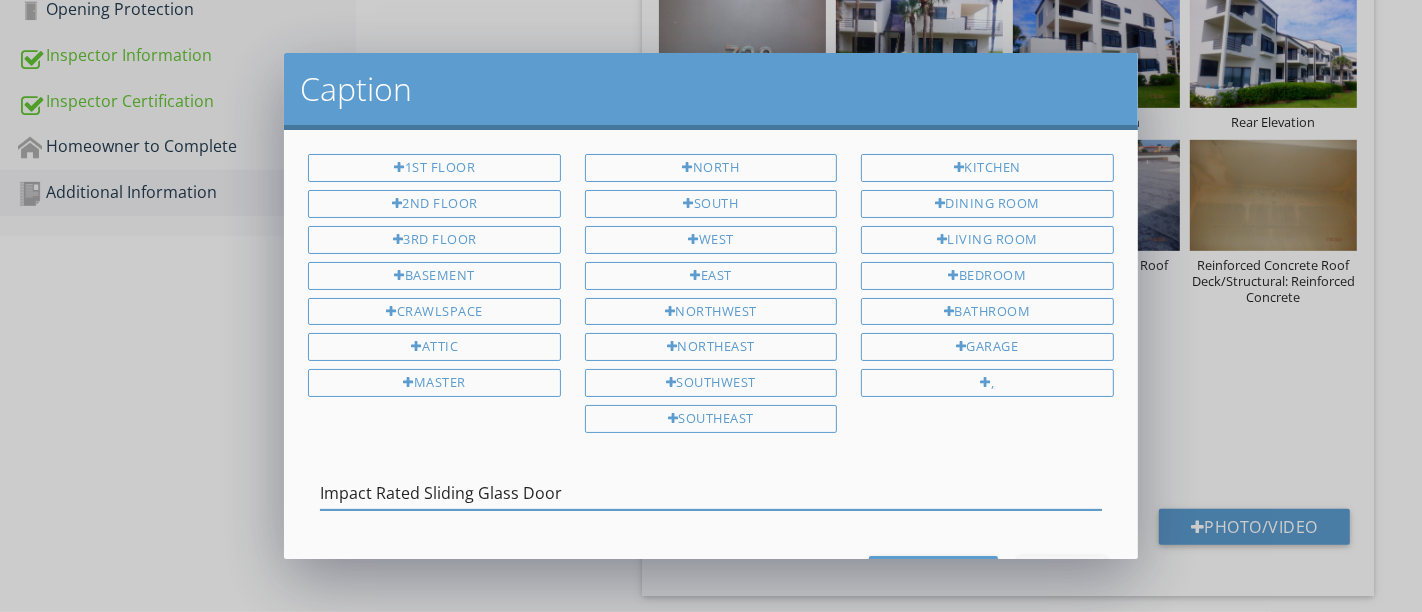 scroll, scrollTop: 69, scrollLeft: 0, axis: vertical 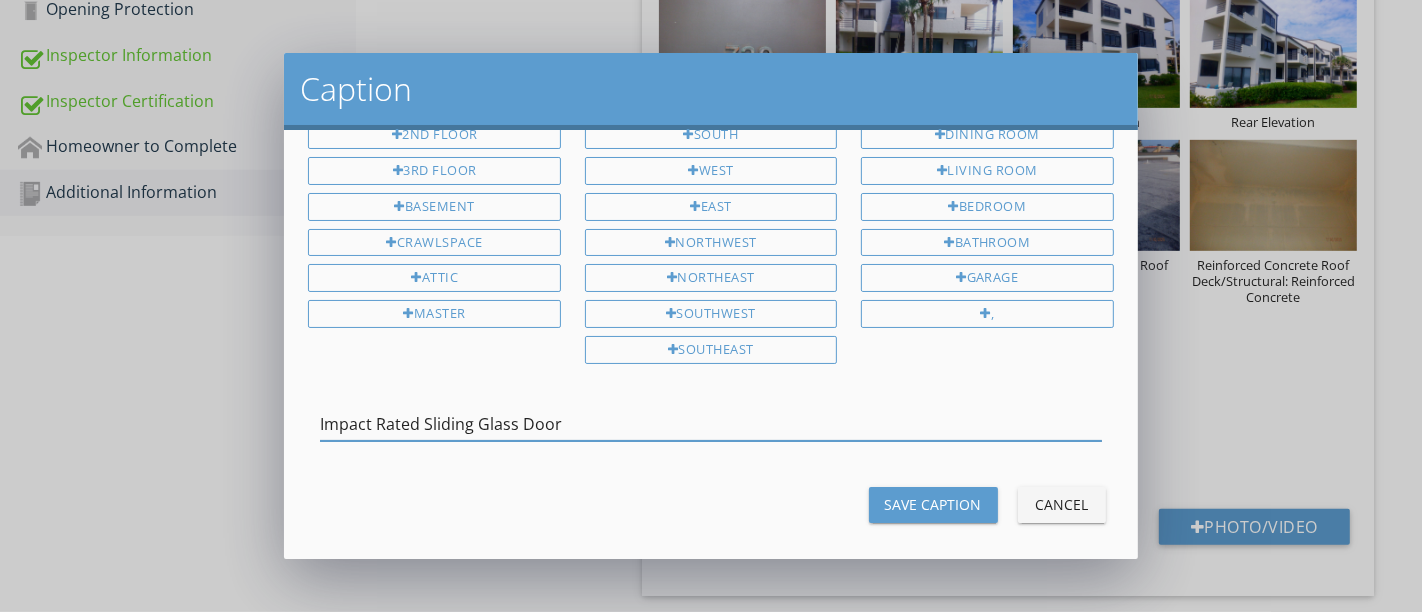 type on "Impact Rated Sliding Glass Door" 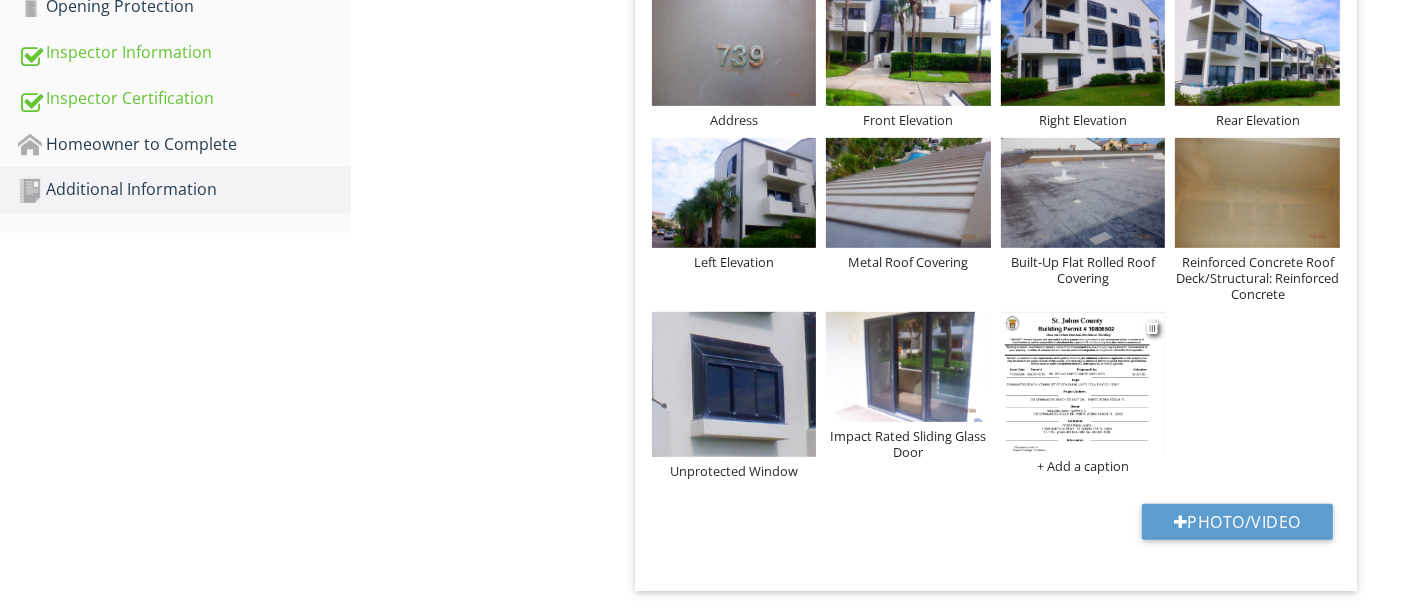 click on "+ Add a caption" at bounding box center (1083, 466) 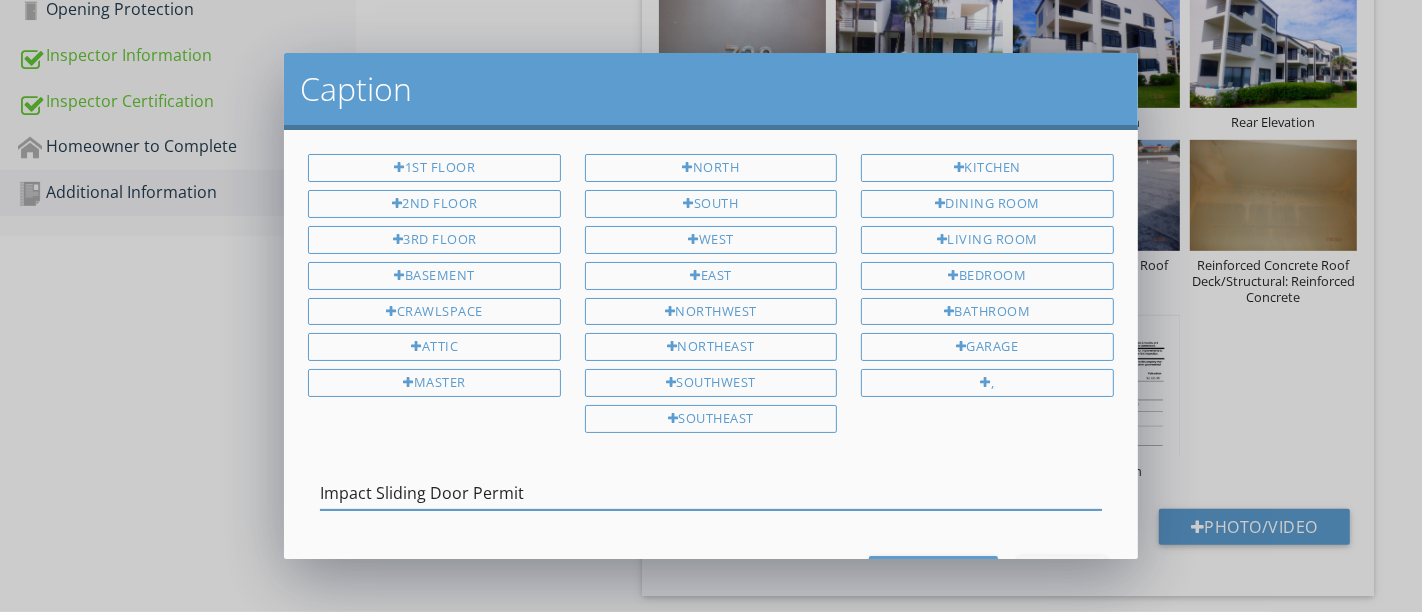 scroll, scrollTop: 69, scrollLeft: 0, axis: vertical 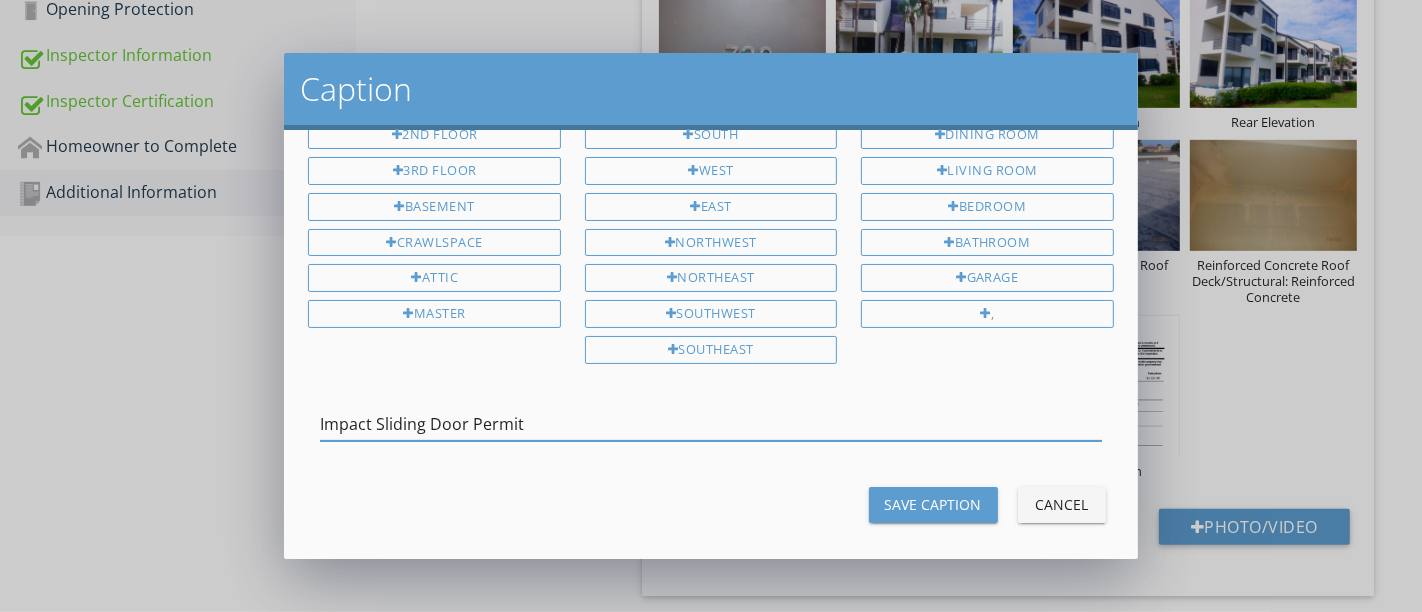 type on "Impact Sliding Door Permit" 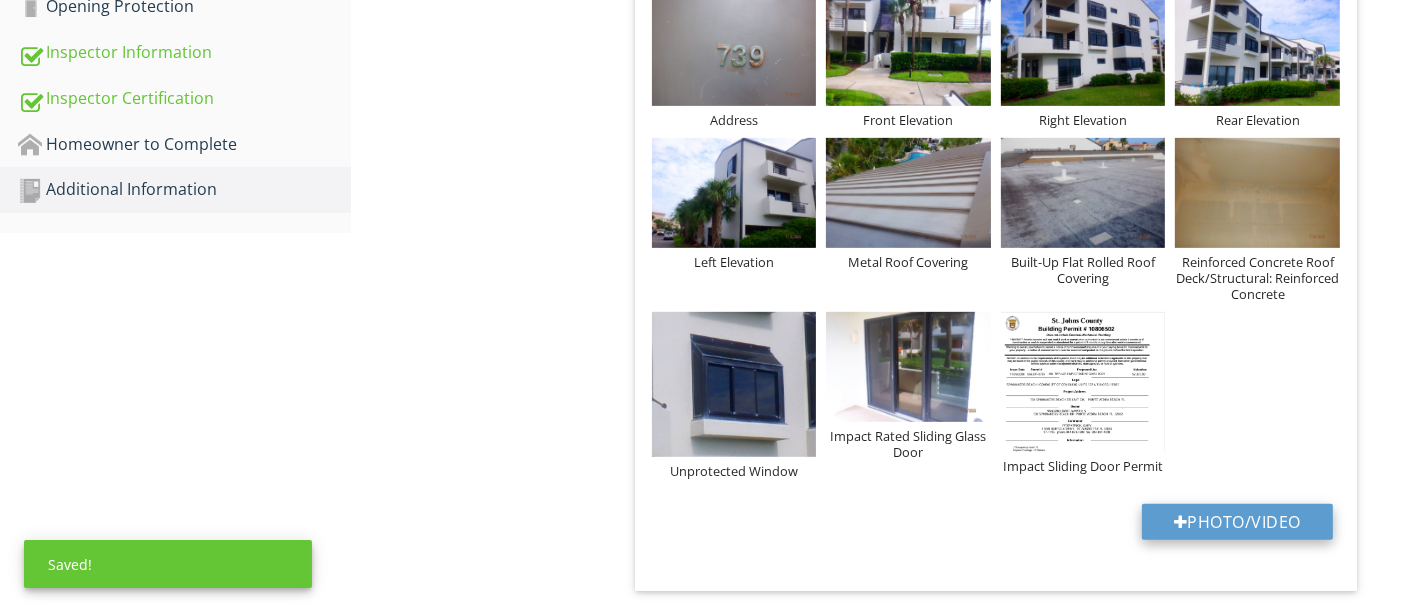 click on "Photo/Video" at bounding box center [1237, 522] 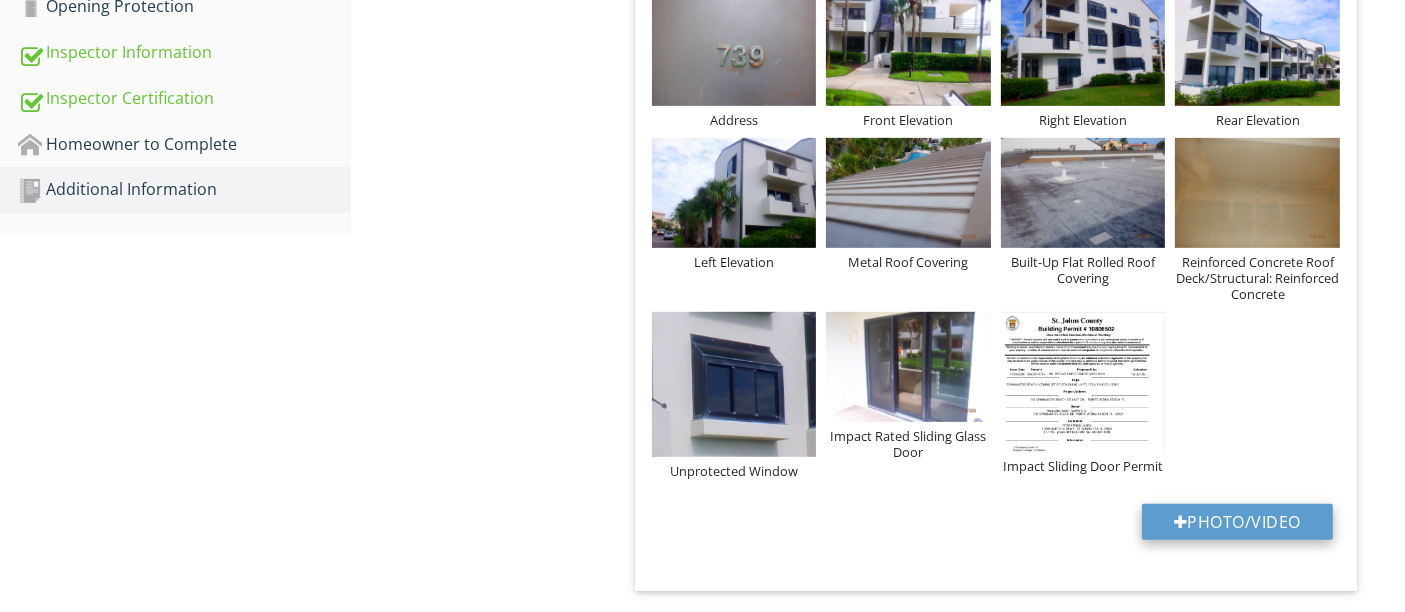 type on "C:\fakepath\Screenshot 2025-07-10 171949.png" 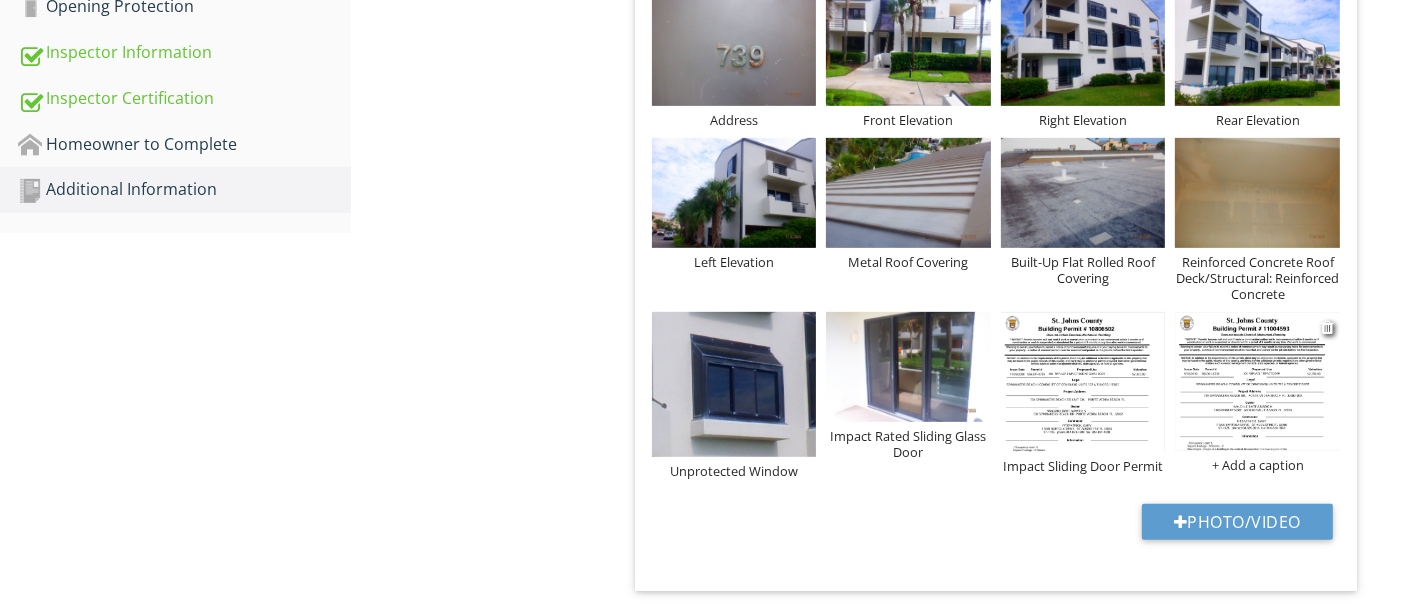 click on "+ Add a caption" at bounding box center [1257, 465] 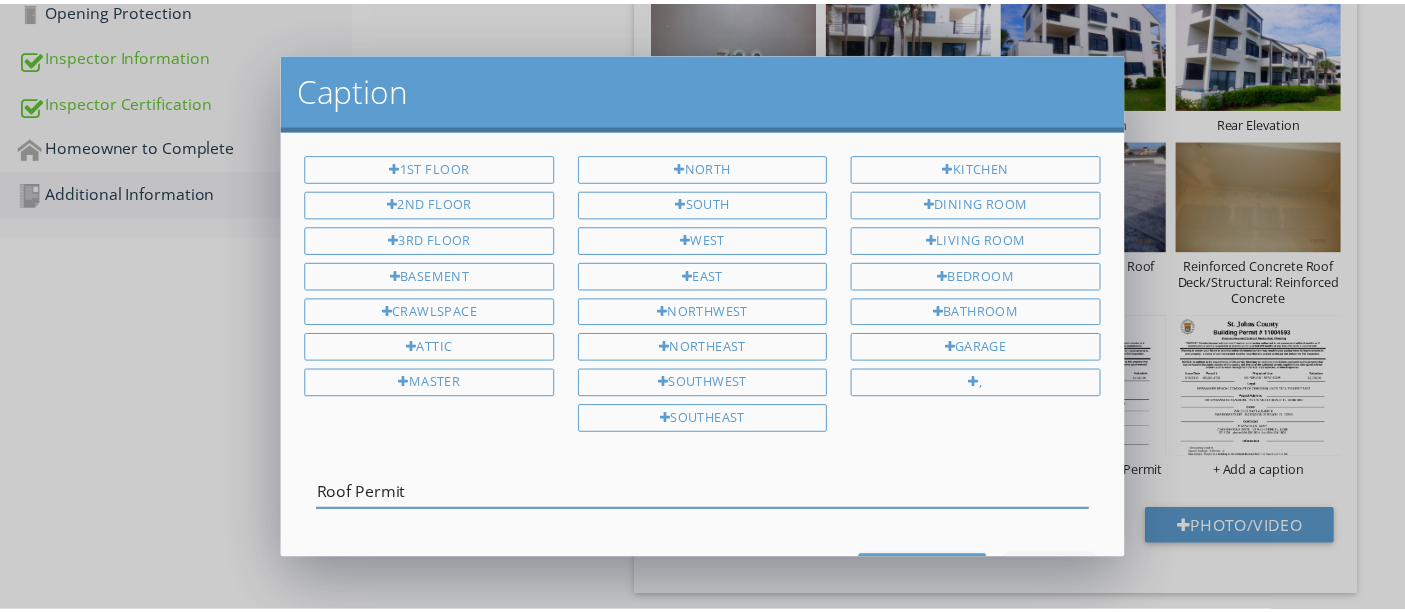 scroll, scrollTop: 69, scrollLeft: 0, axis: vertical 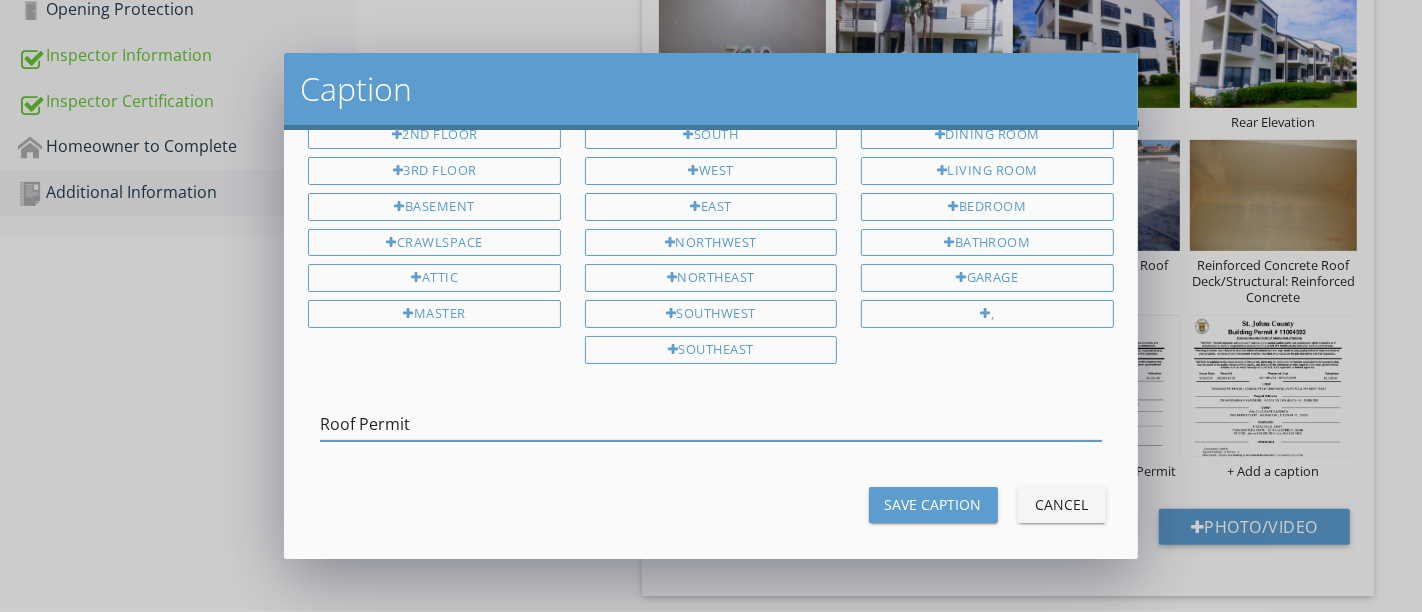 type on "Roof Permit" 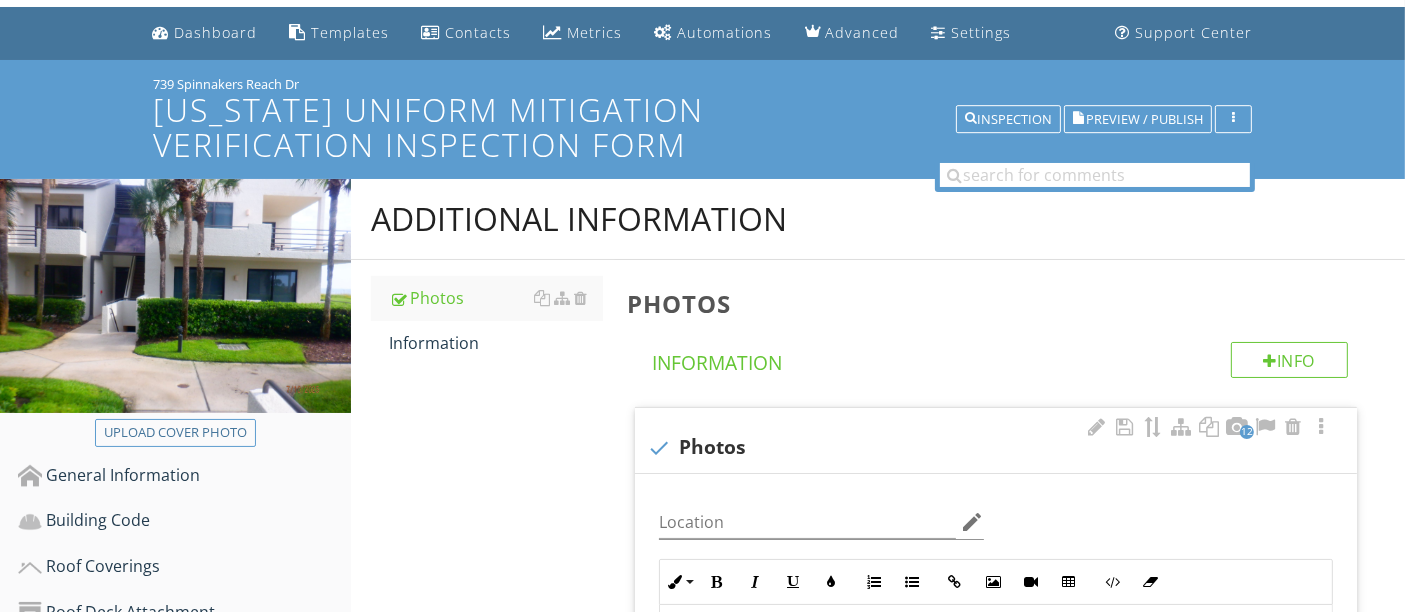 scroll, scrollTop: 0, scrollLeft: 0, axis: both 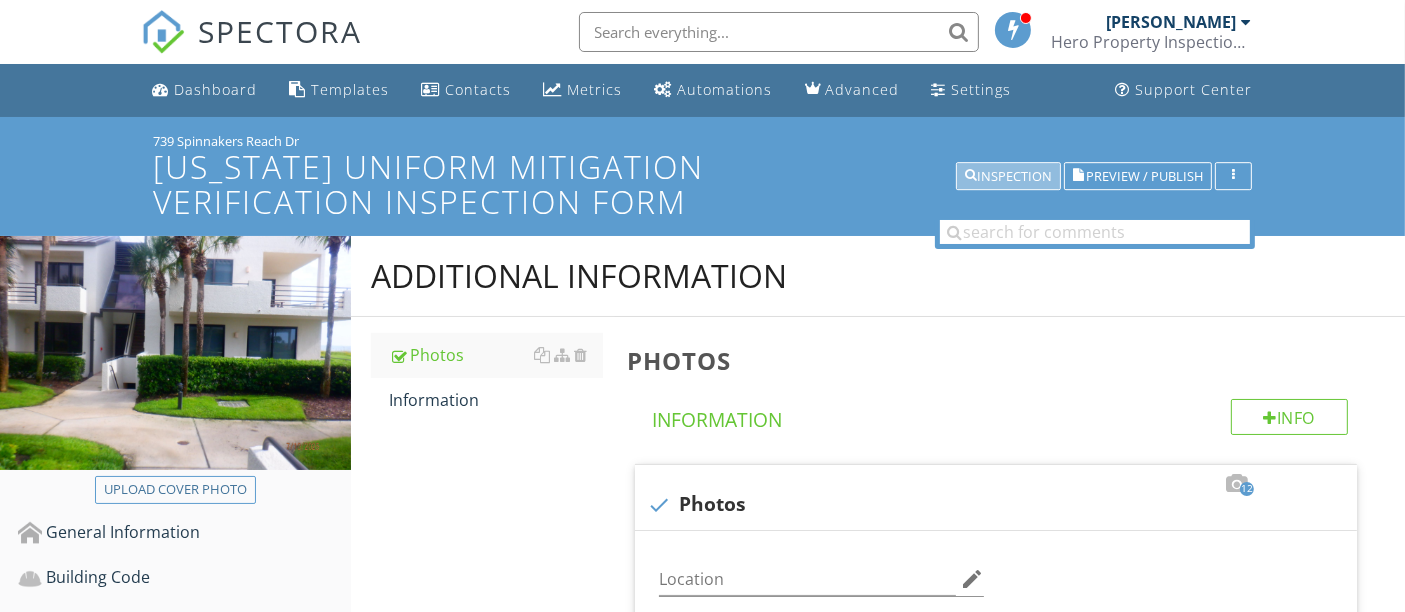 click on "Inspection" at bounding box center [1008, 177] 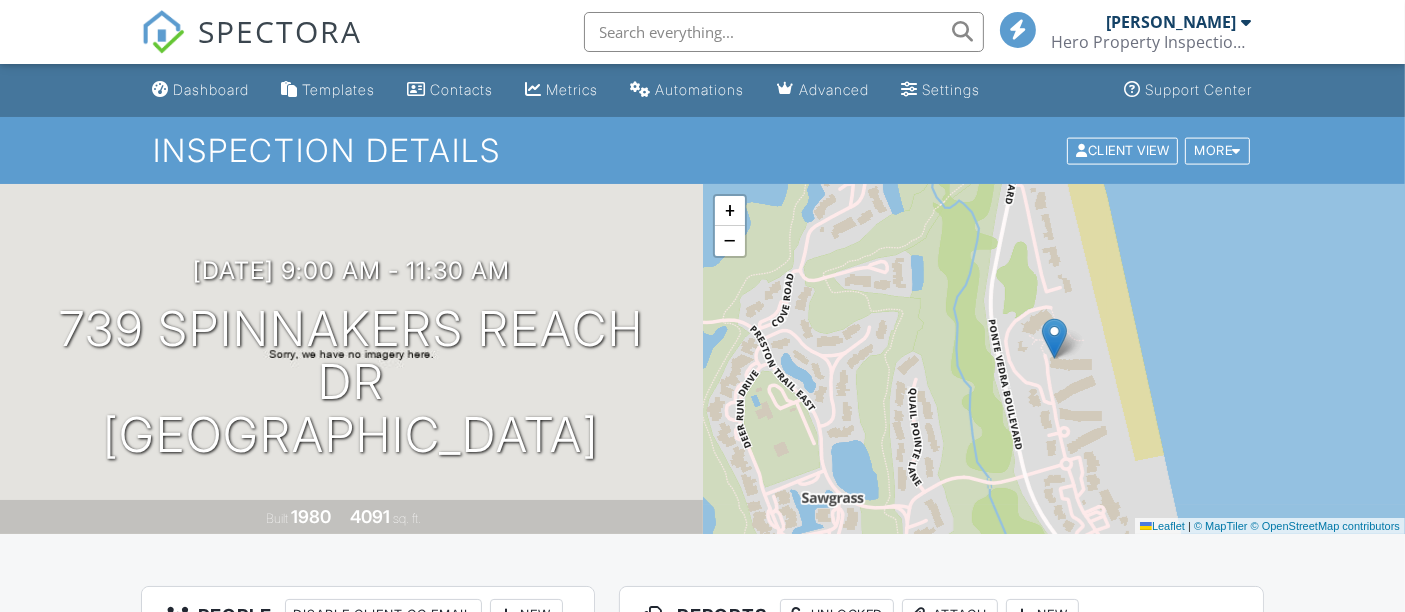 scroll, scrollTop: 348, scrollLeft: 0, axis: vertical 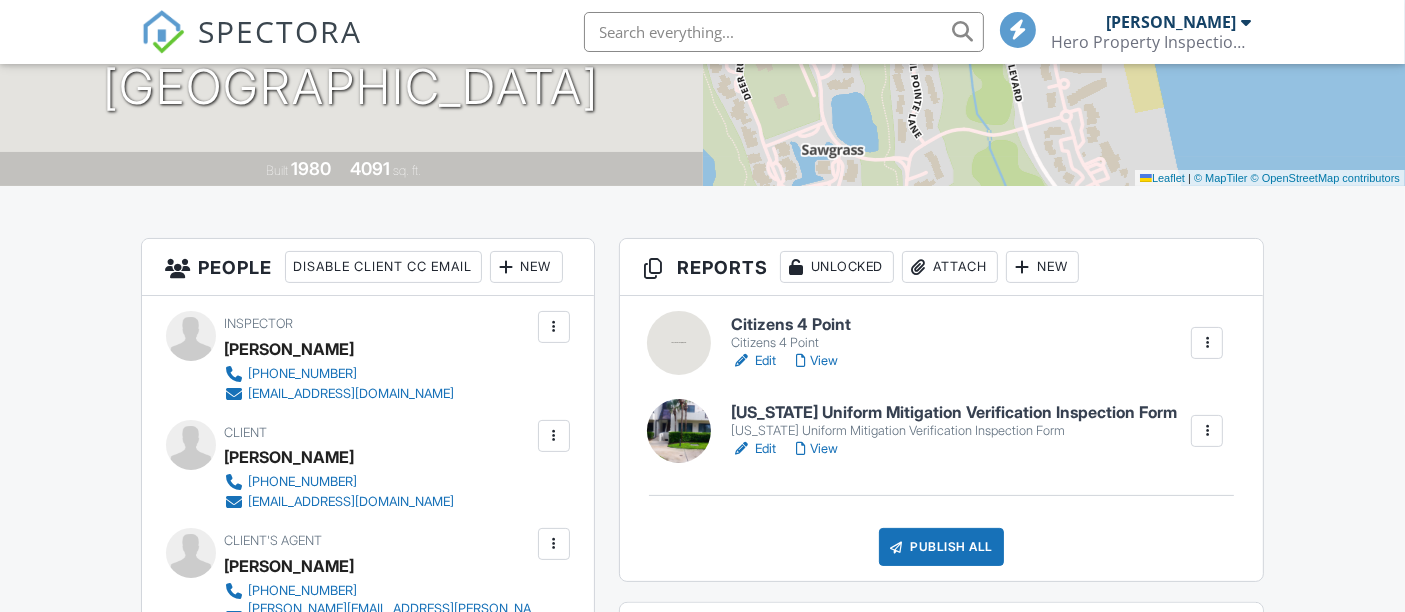 click on "View" at bounding box center [817, 449] 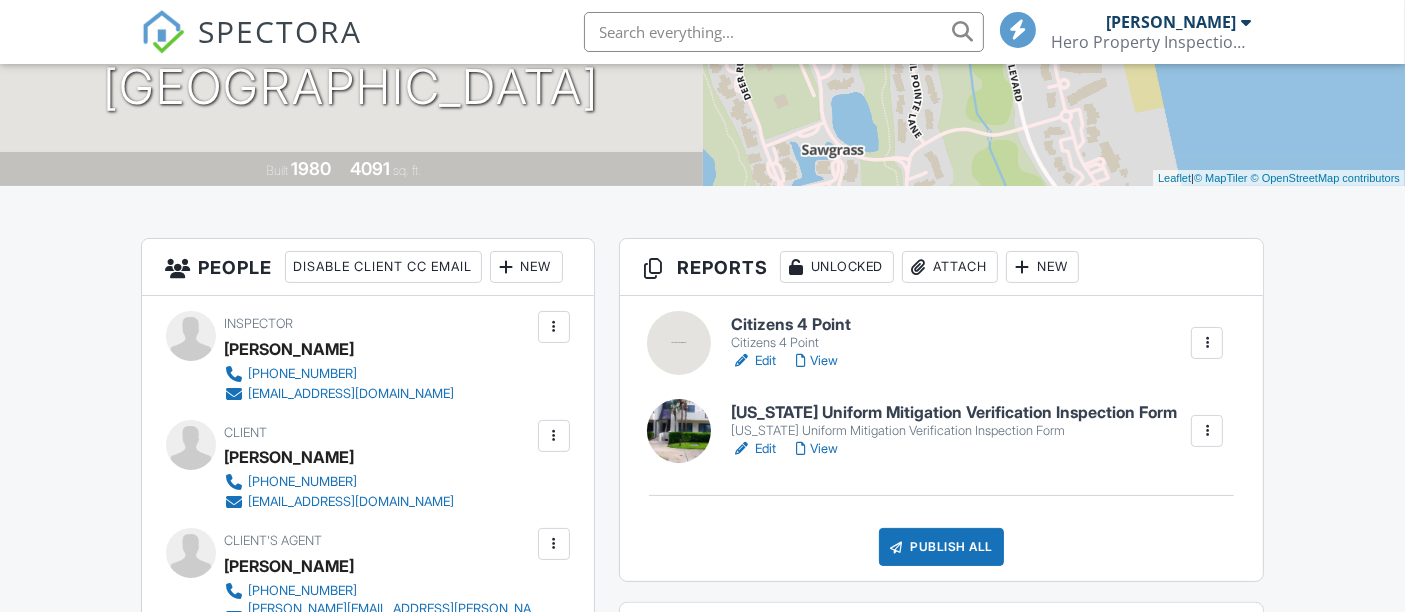 scroll, scrollTop: 348, scrollLeft: 0, axis: vertical 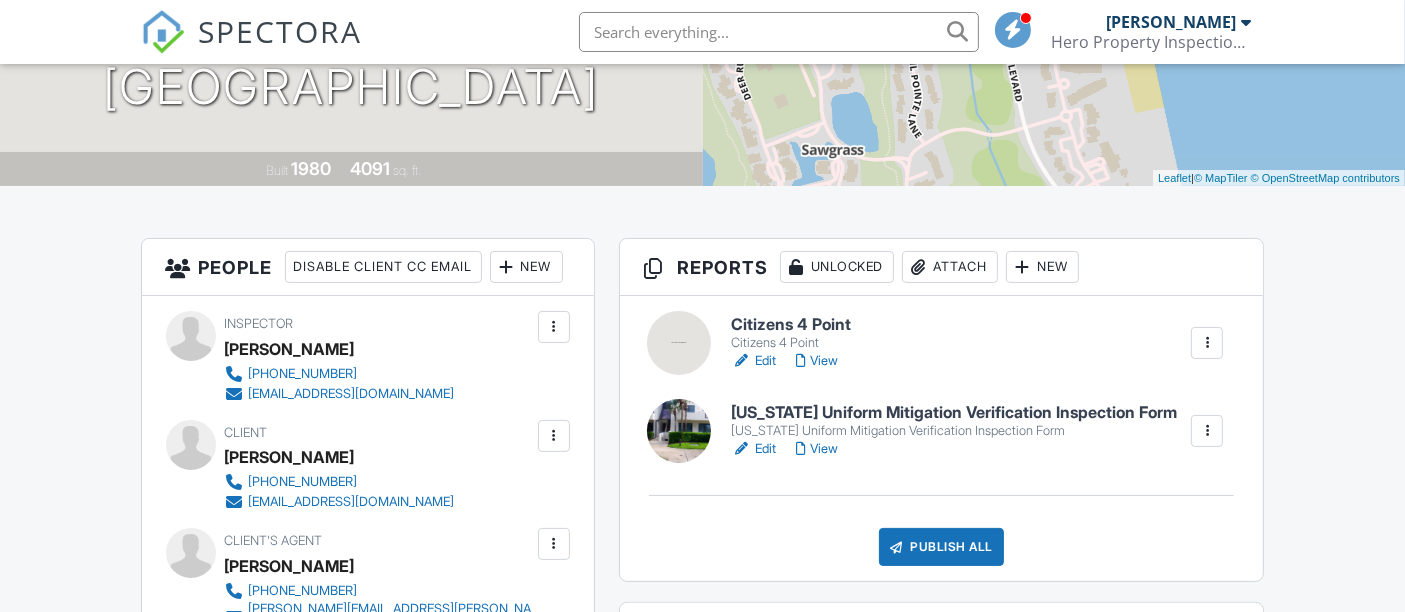 click on "Edit" at bounding box center [753, 361] 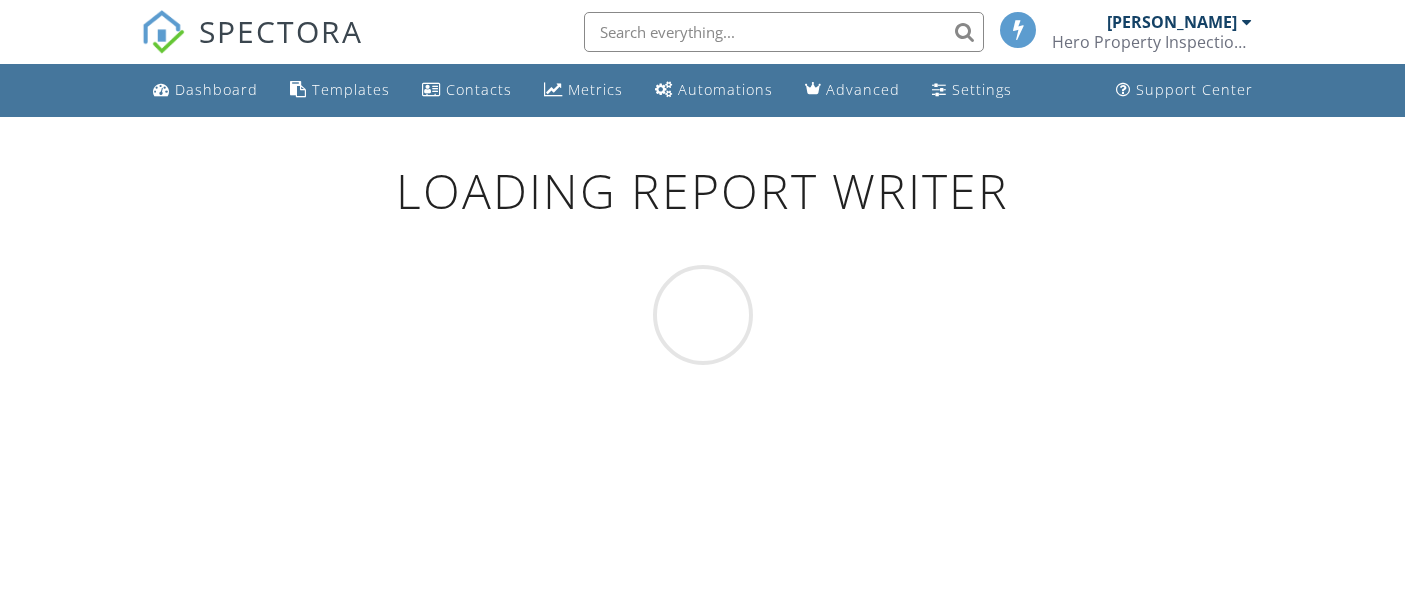 scroll, scrollTop: 0, scrollLeft: 0, axis: both 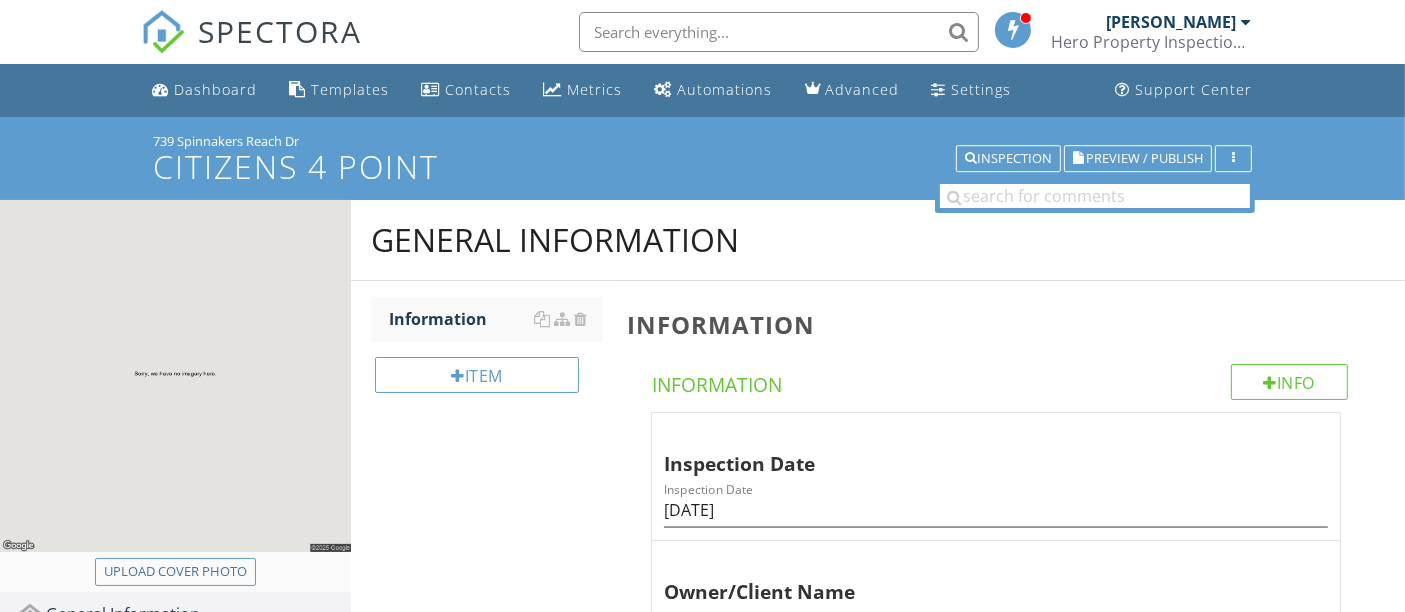 click at bounding box center [175, 375] 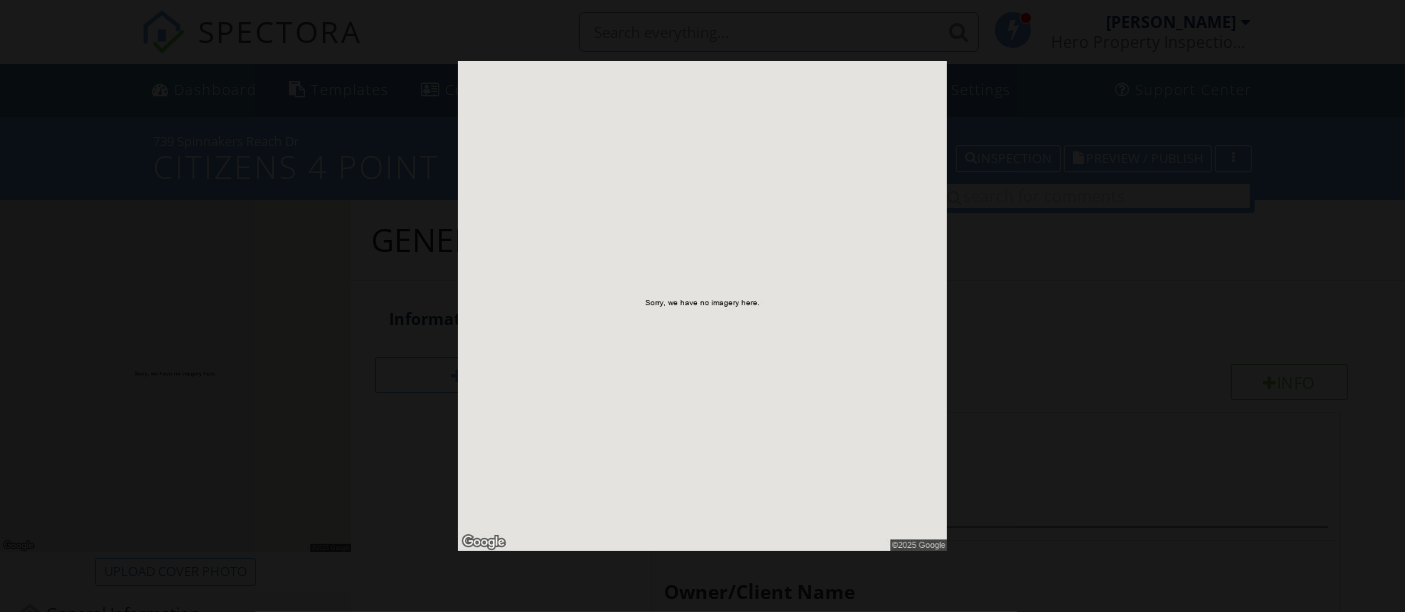 click at bounding box center [702, 306] 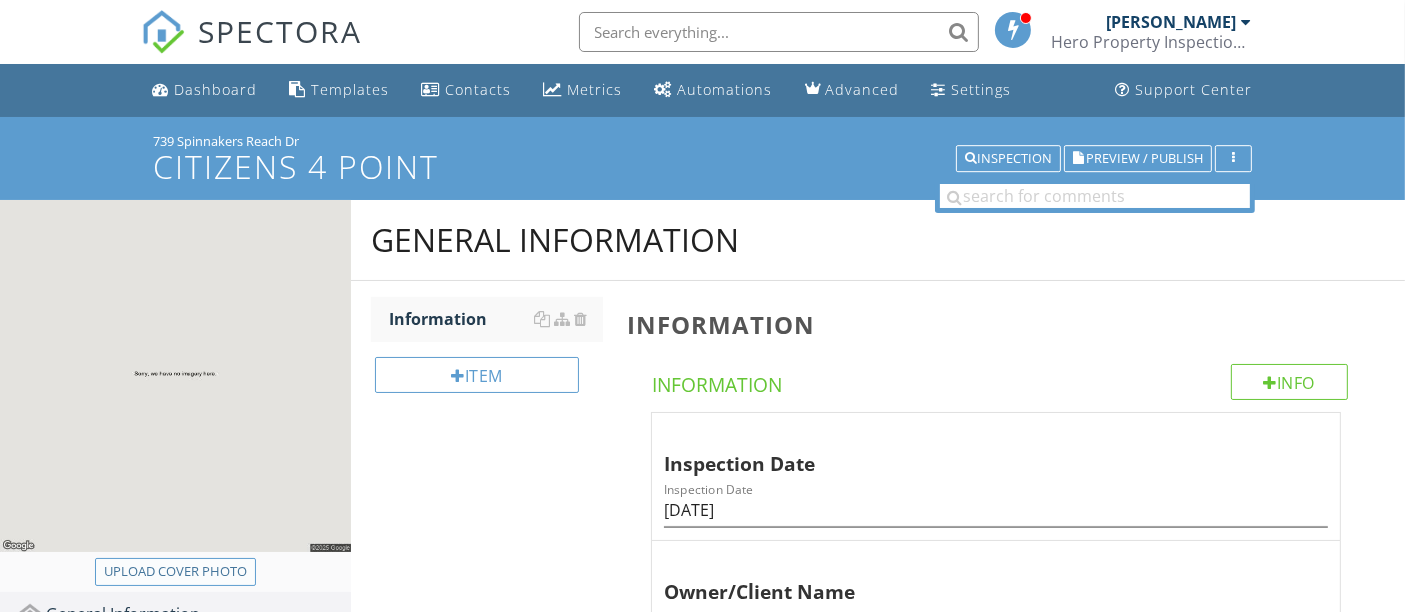 click on "Upload cover photo" at bounding box center (175, 572) 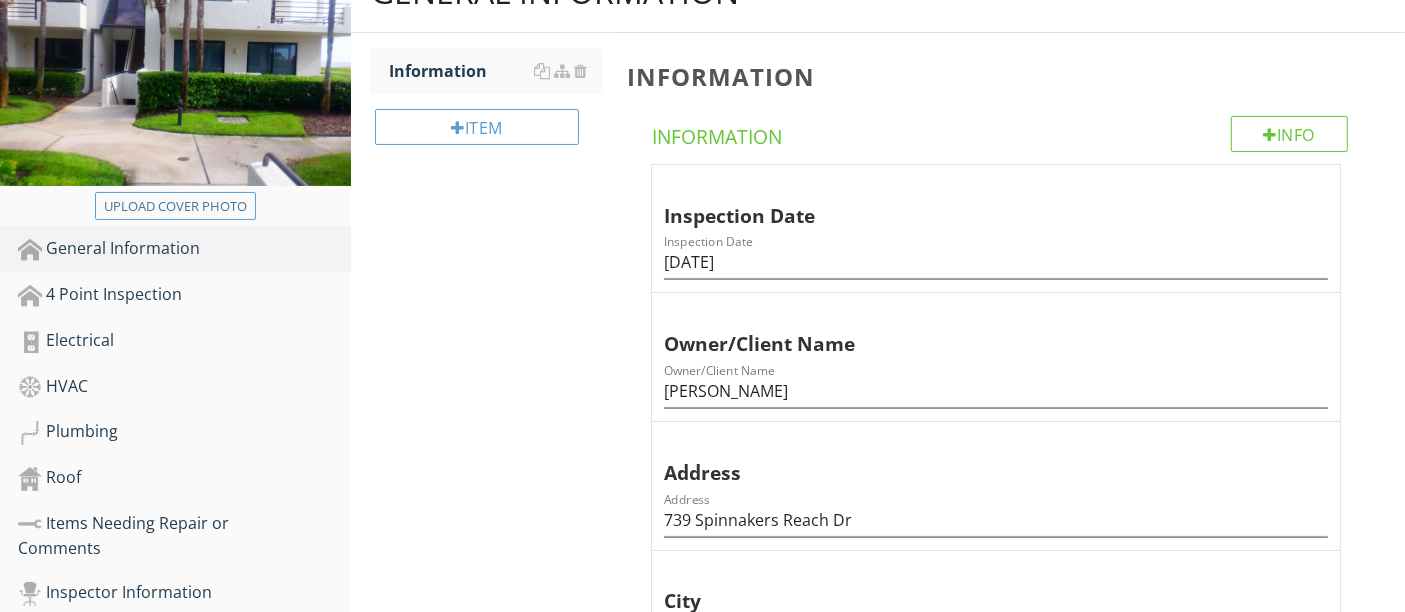 scroll, scrollTop: 271, scrollLeft: 0, axis: vertical 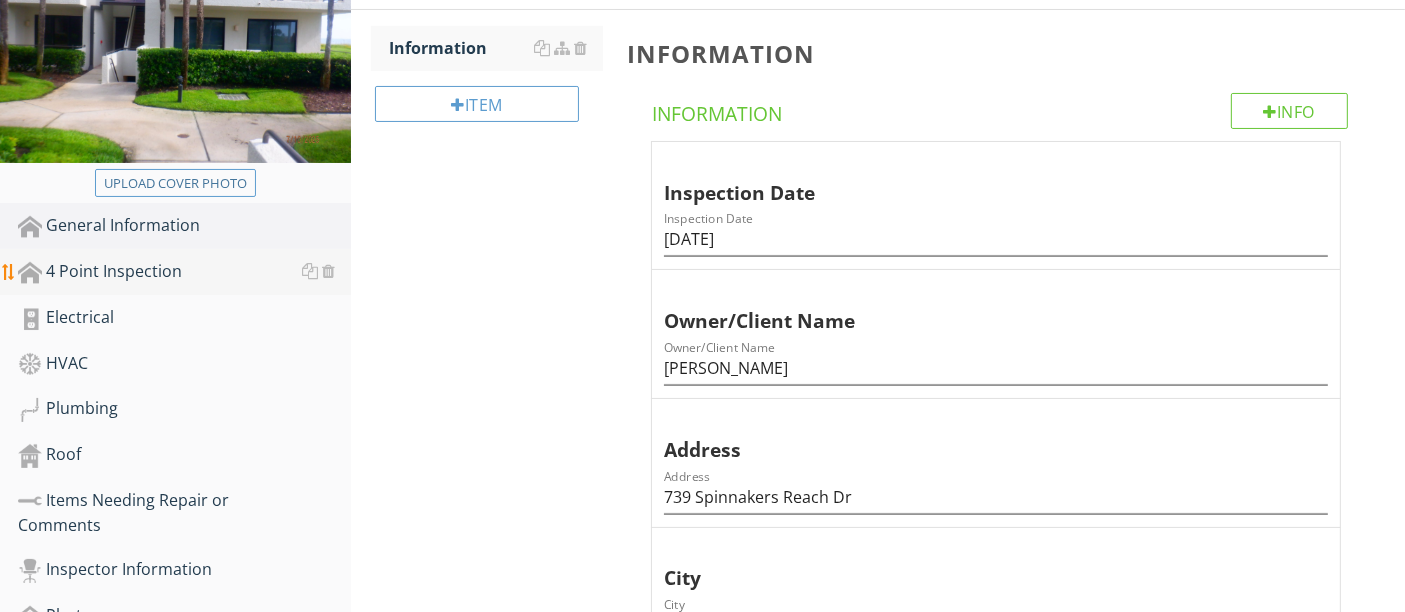 click on "4 Point Inspection" at bounding box center [184, 272] 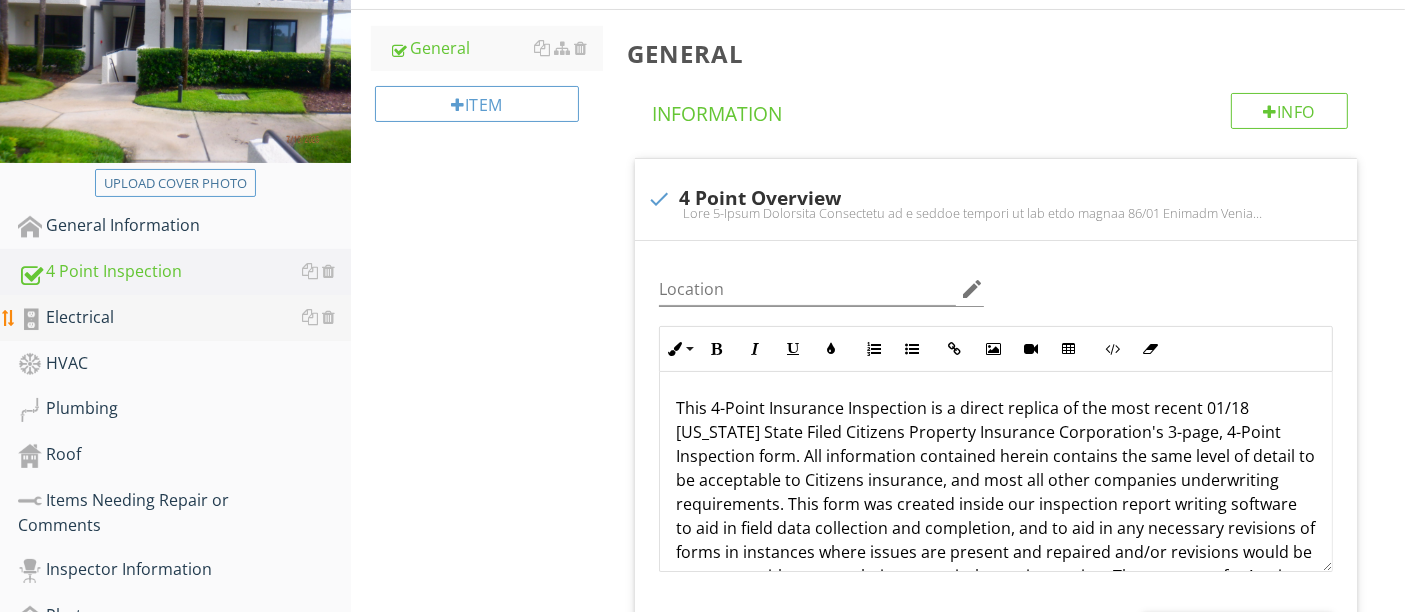 click on "Electrical" at bounding box center (184, 318) 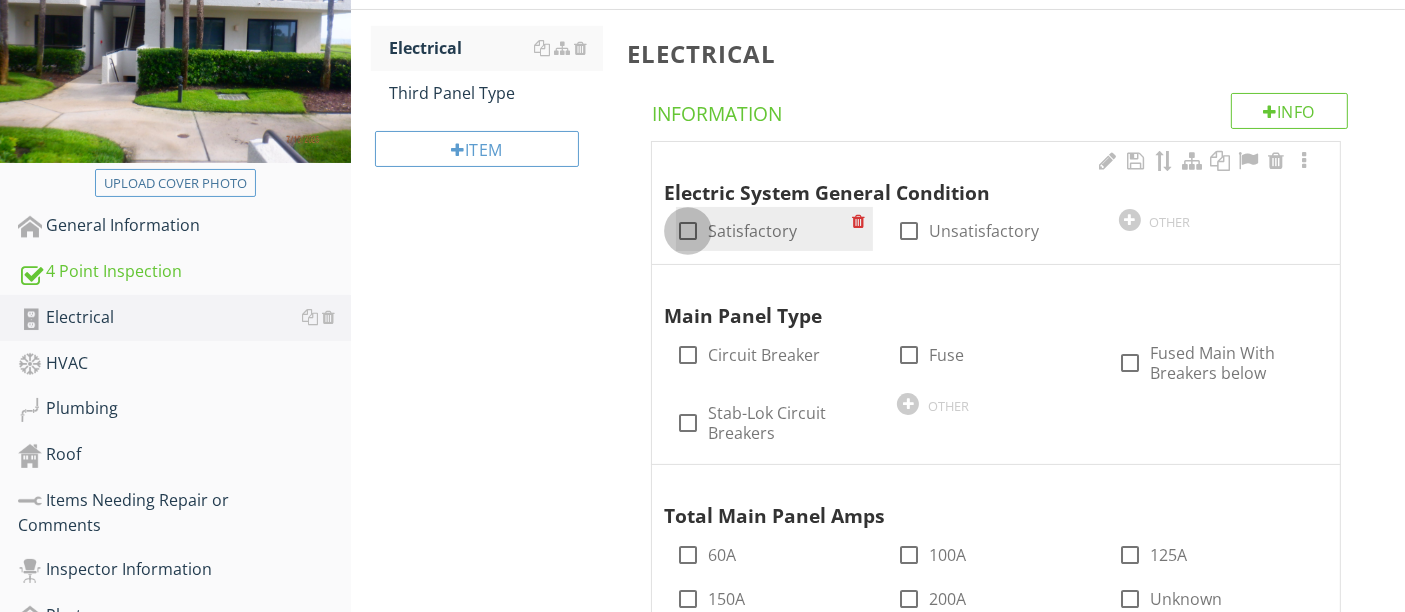 click at bounding box center [688, 231] 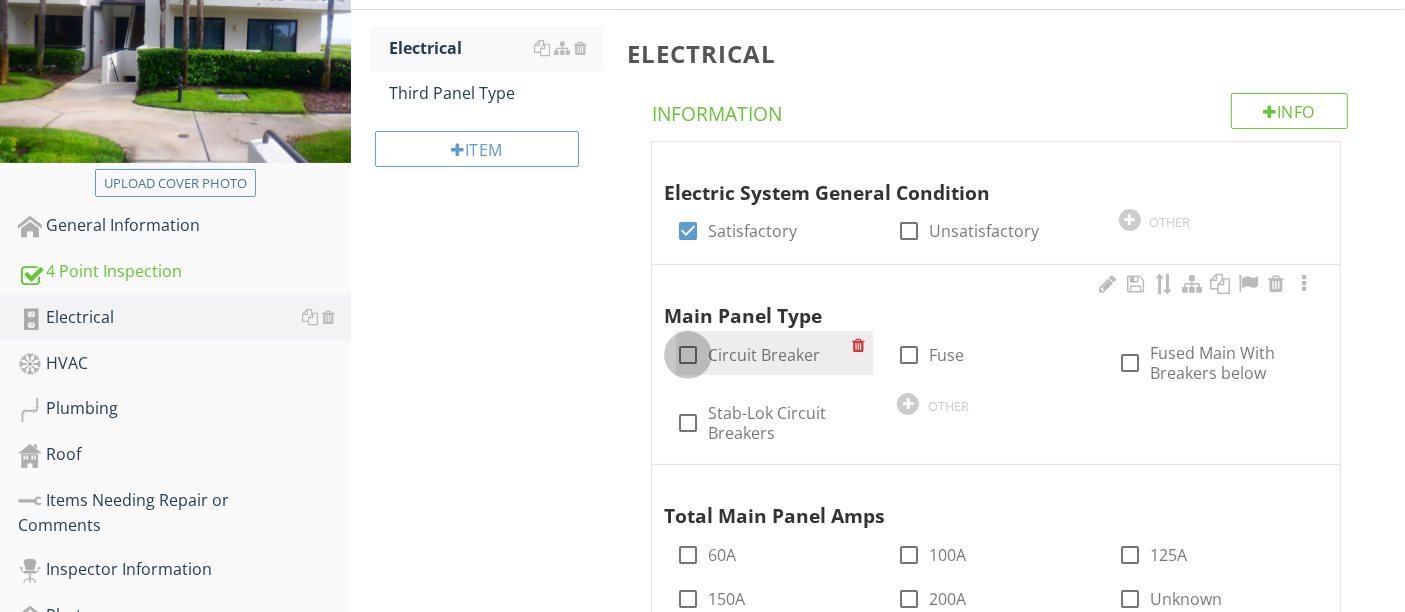 click at bounding box center [688, 355] 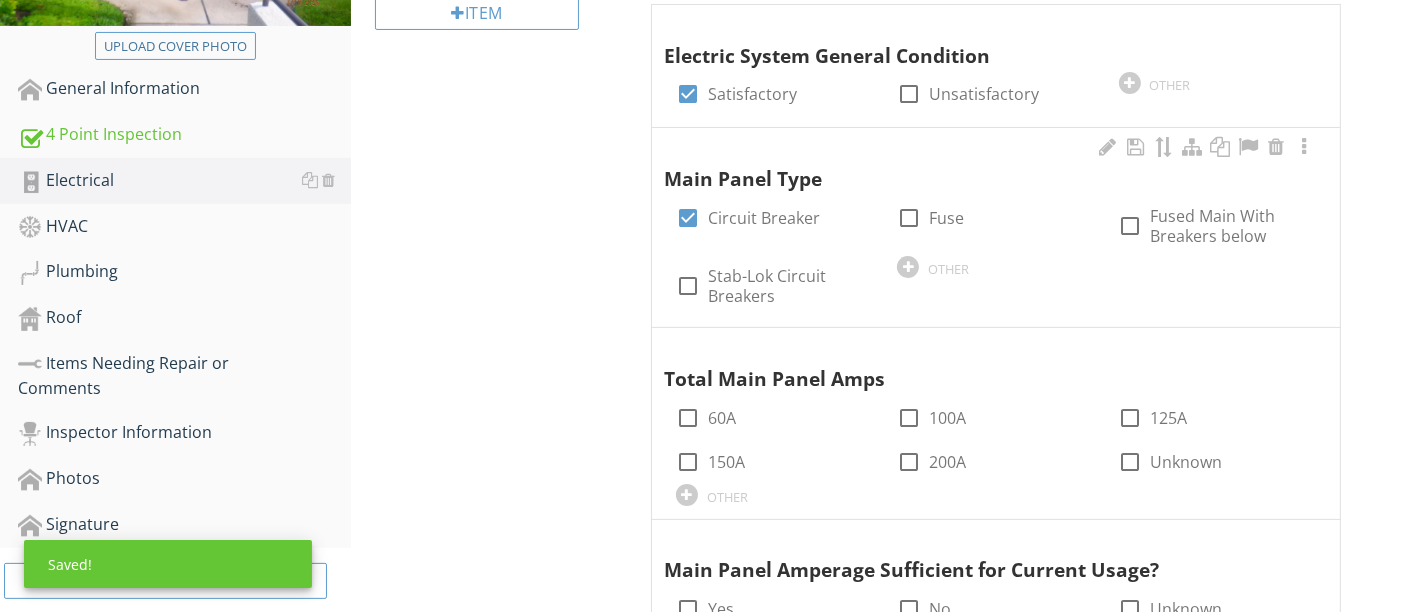 scroll, scrollTop: 412, scrollLeft: 0, axis: vertical 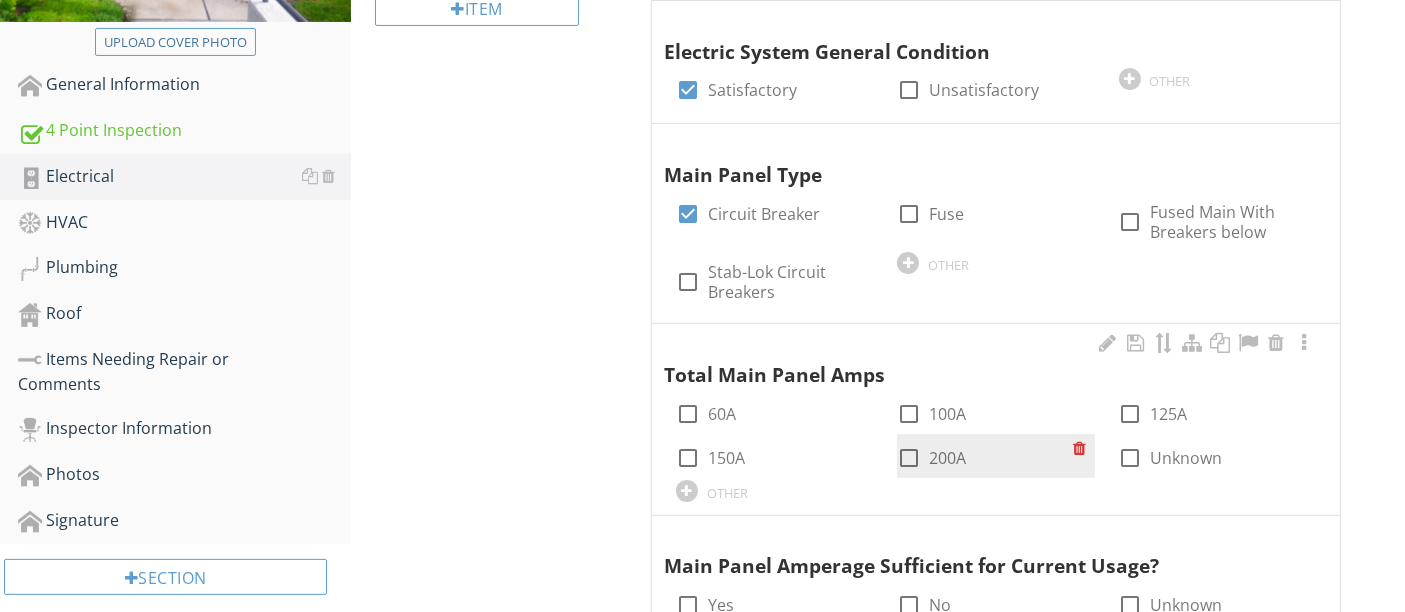 click at bounding box center (909, 458) 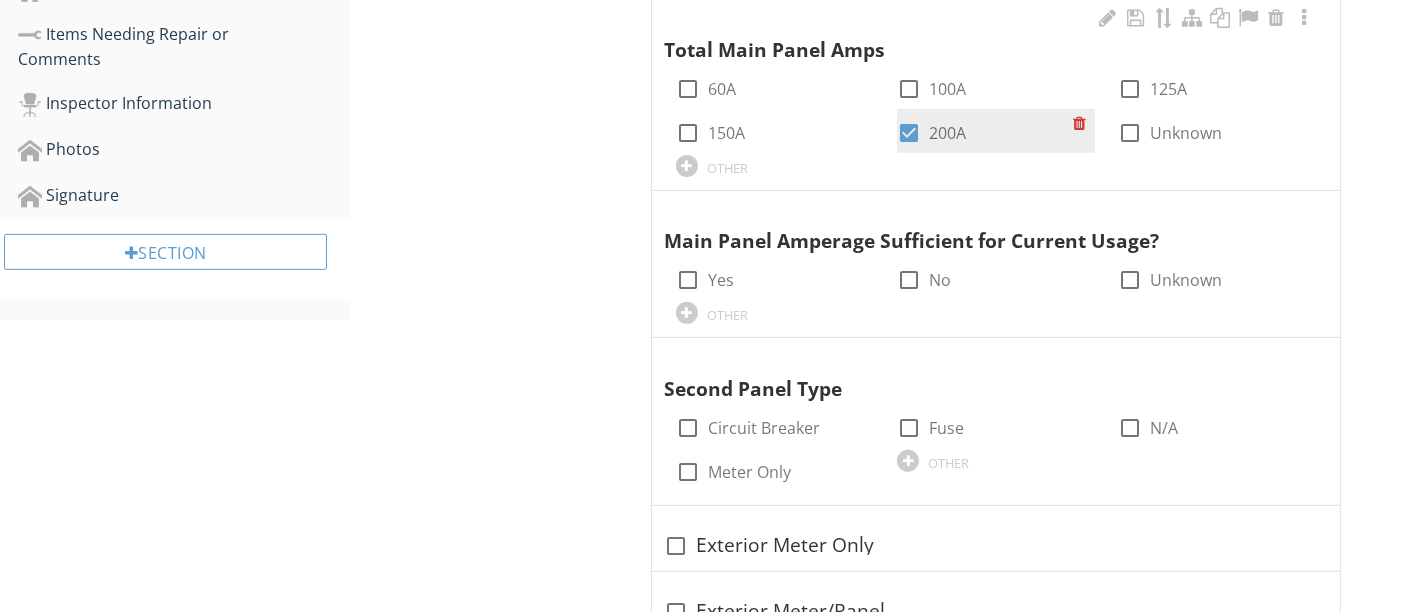 scroll, scrollTop: 739, scrollLeft: 0, axis: vertical 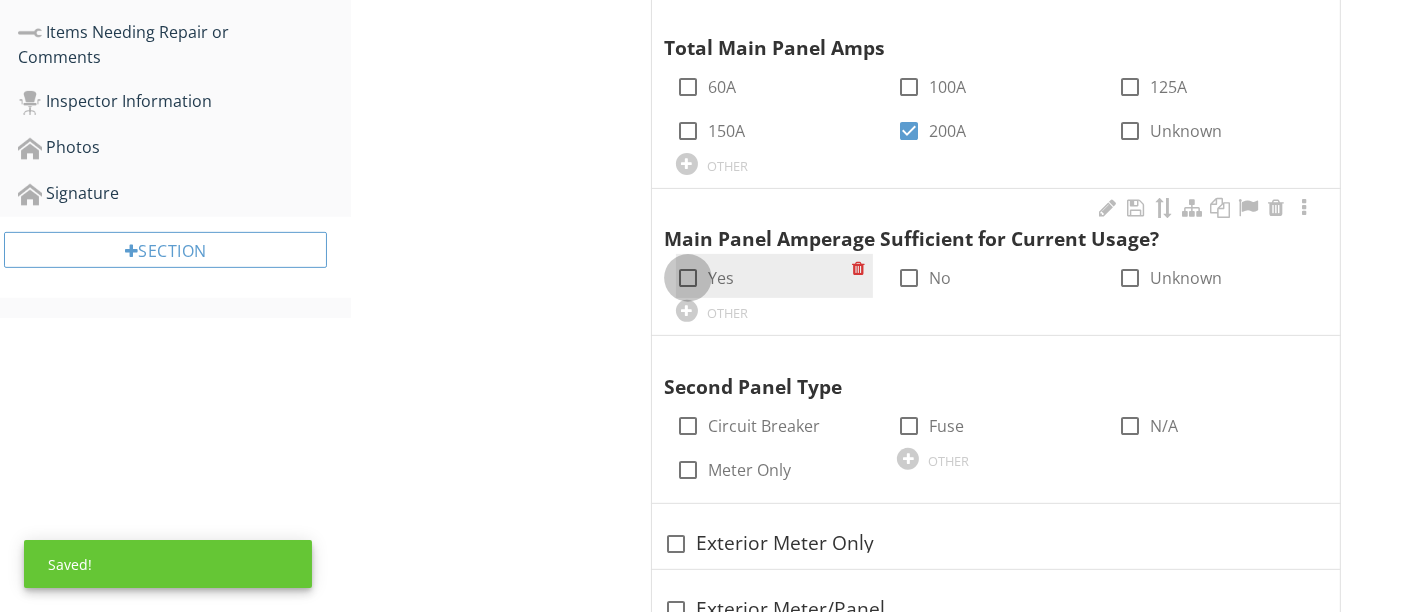 click at bounding box center [688, 278] 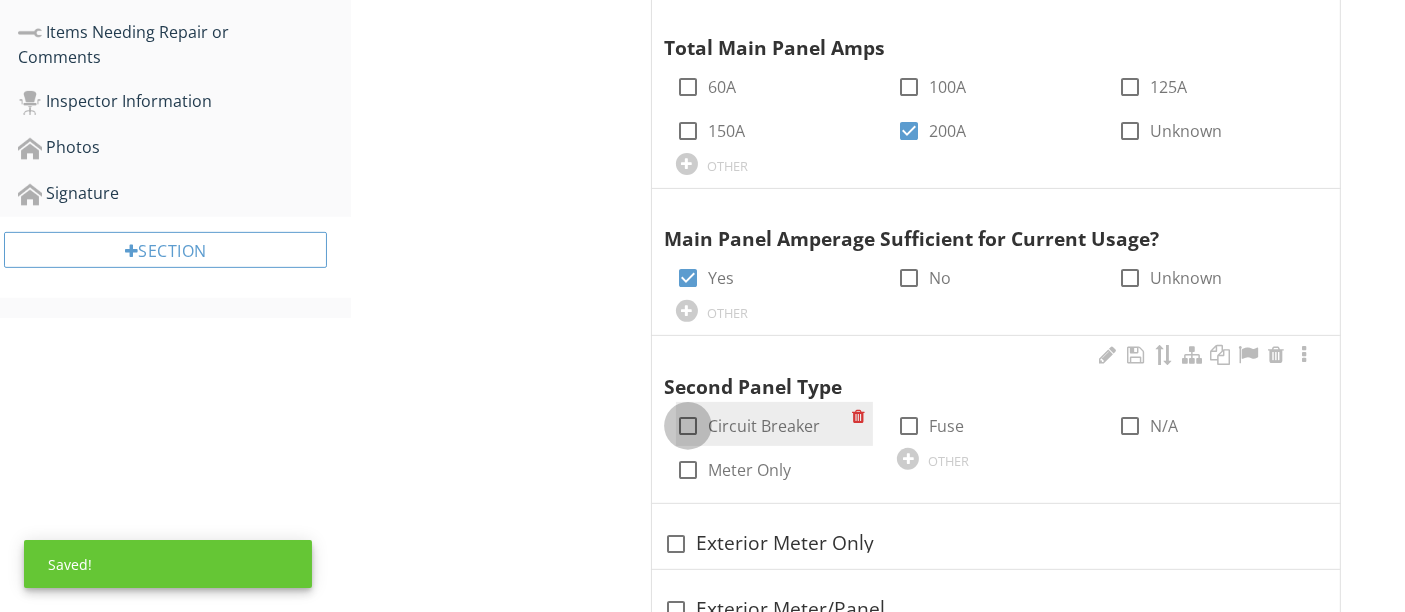 click at bounding box center (688, 426) 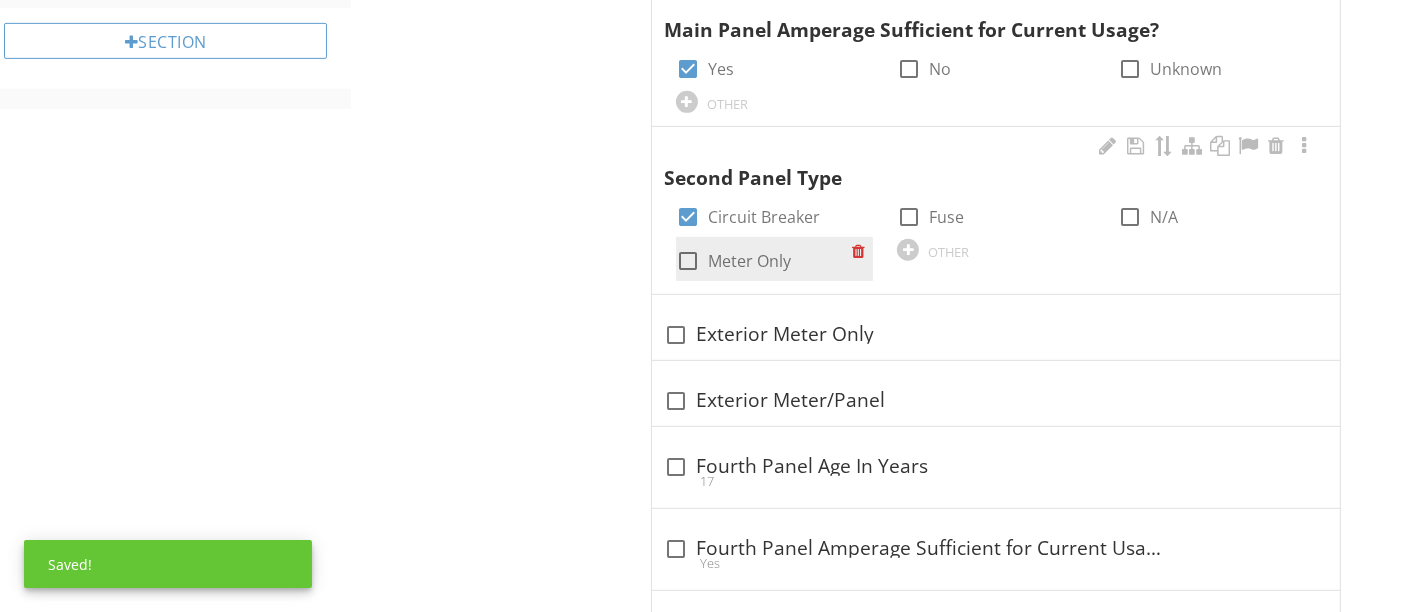scroll, scrollTop: 963, scrollLeft: 0, axis: vertical 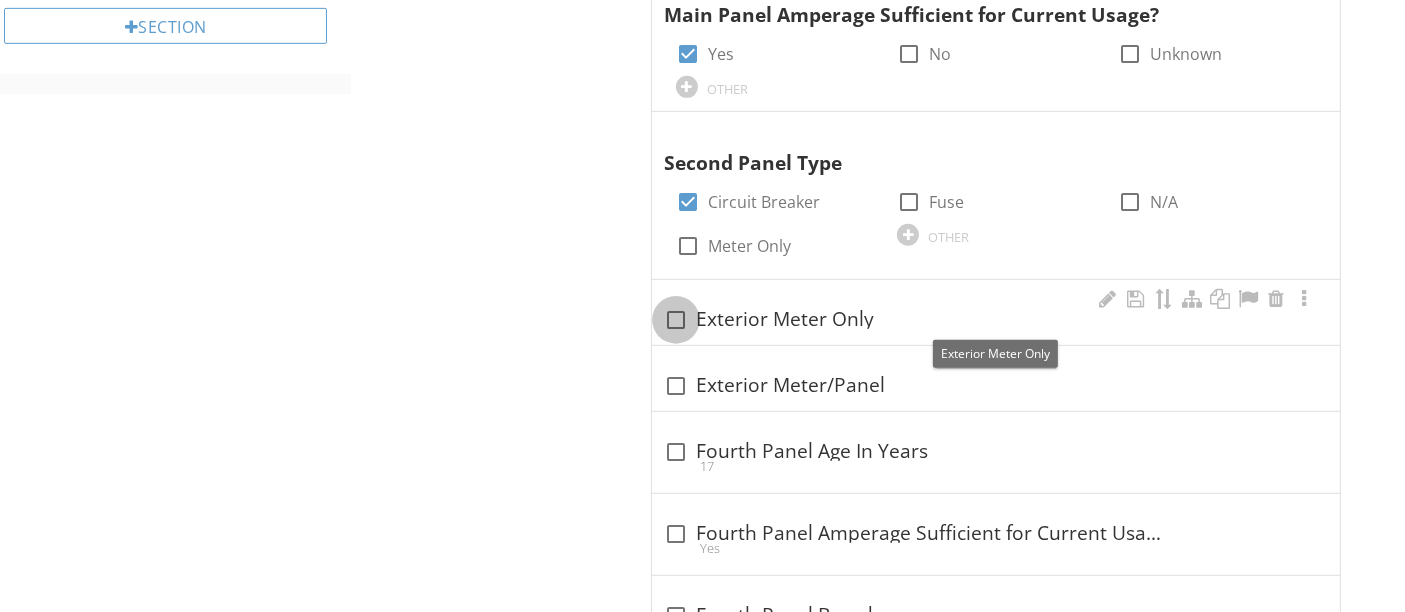 click at bounding box center (676, 320) 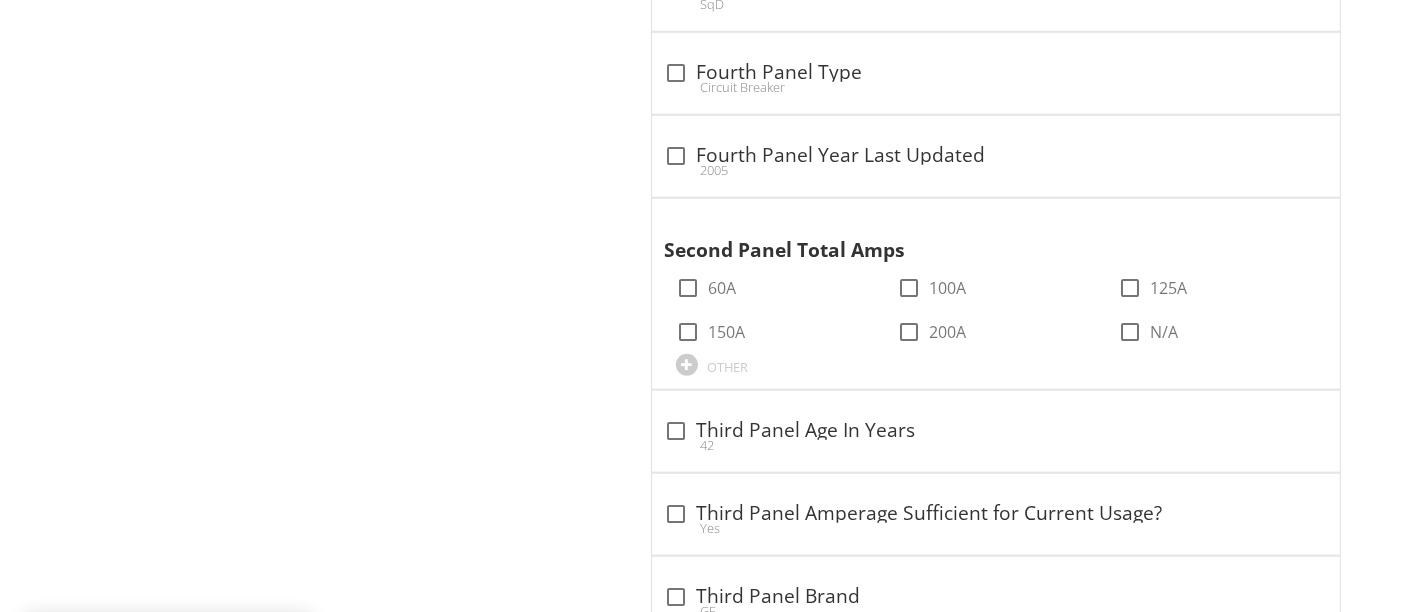 scroll, scrollTop: 2117, scrollLeft: 0, axis: vertical 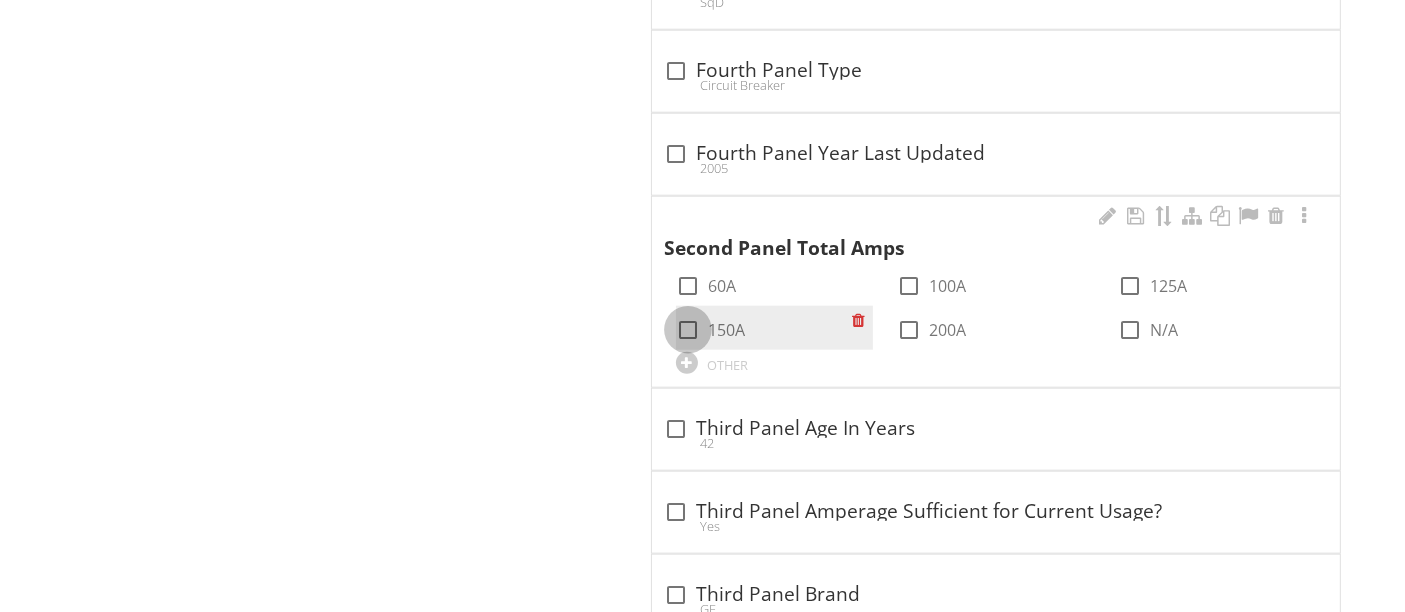 click at bounding box center [688, 330] 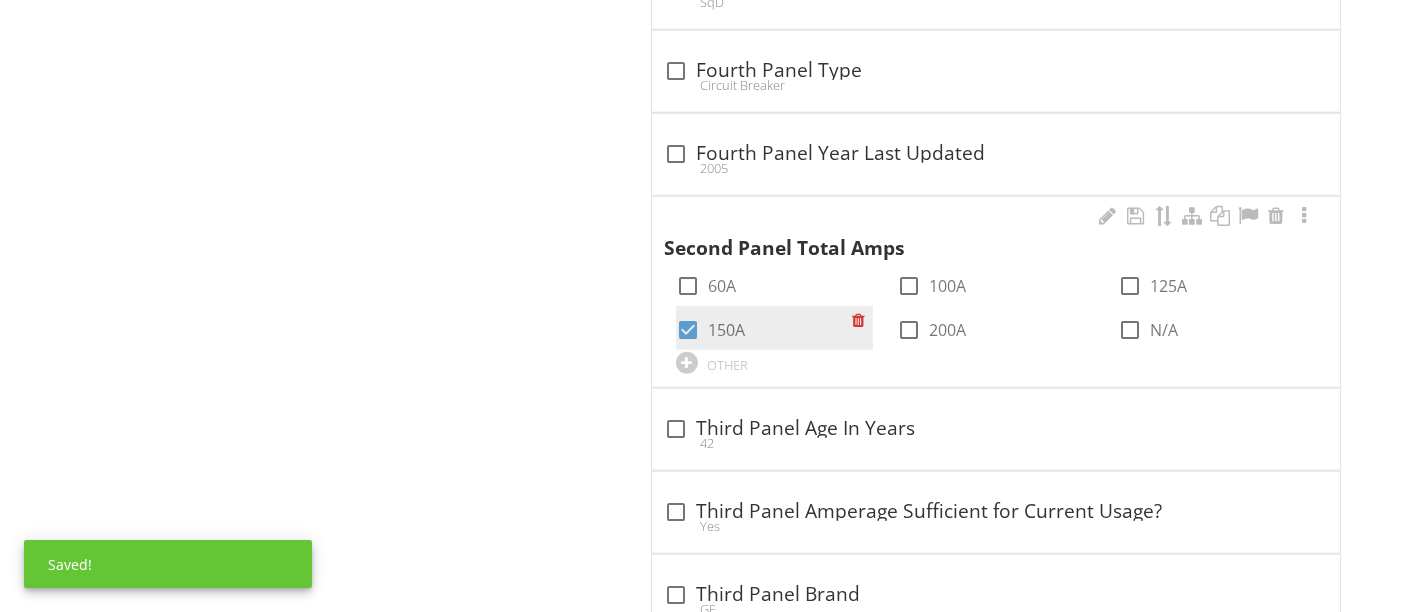 click at bounding box center [688, 330] 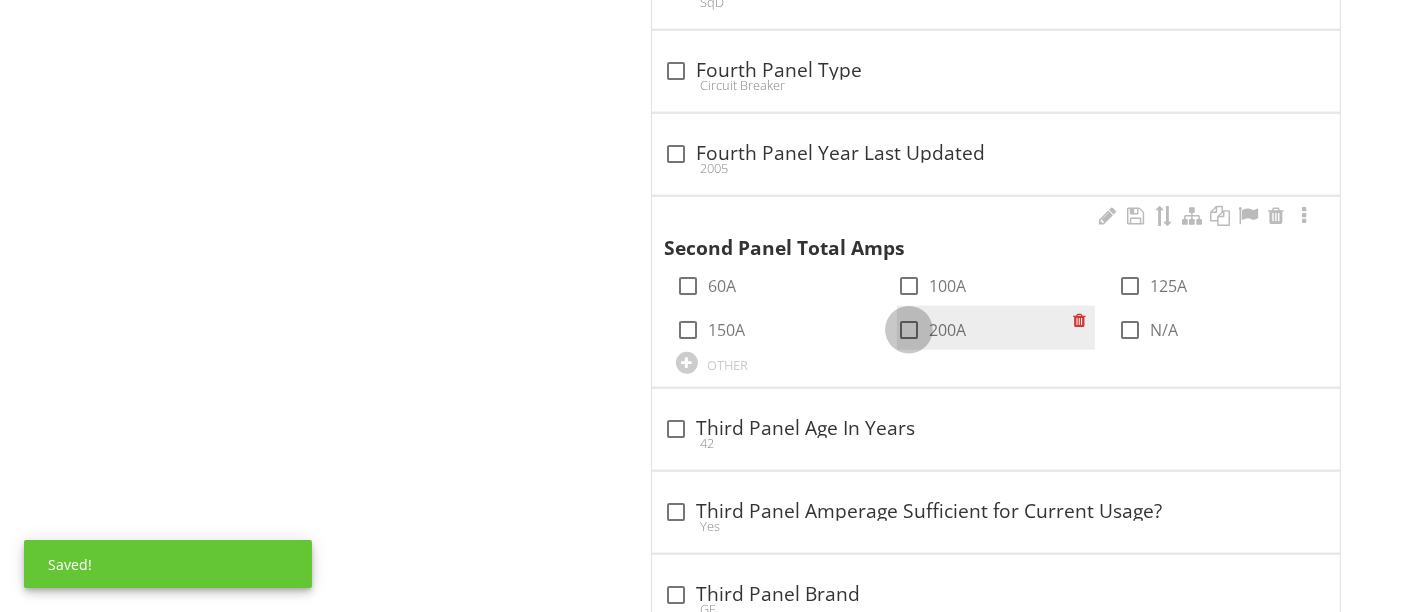 click at bounding box center (909, 330) 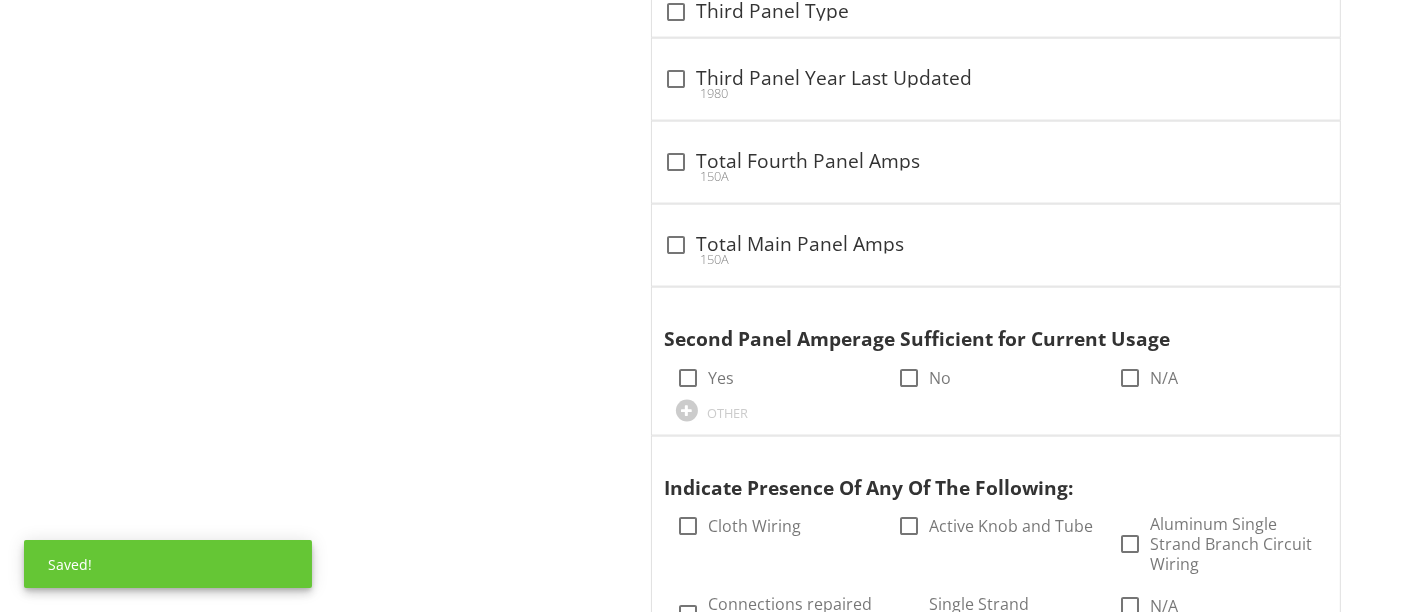 scroll, scrollTop: 2886, scrollLeft: 0, axis: vertical 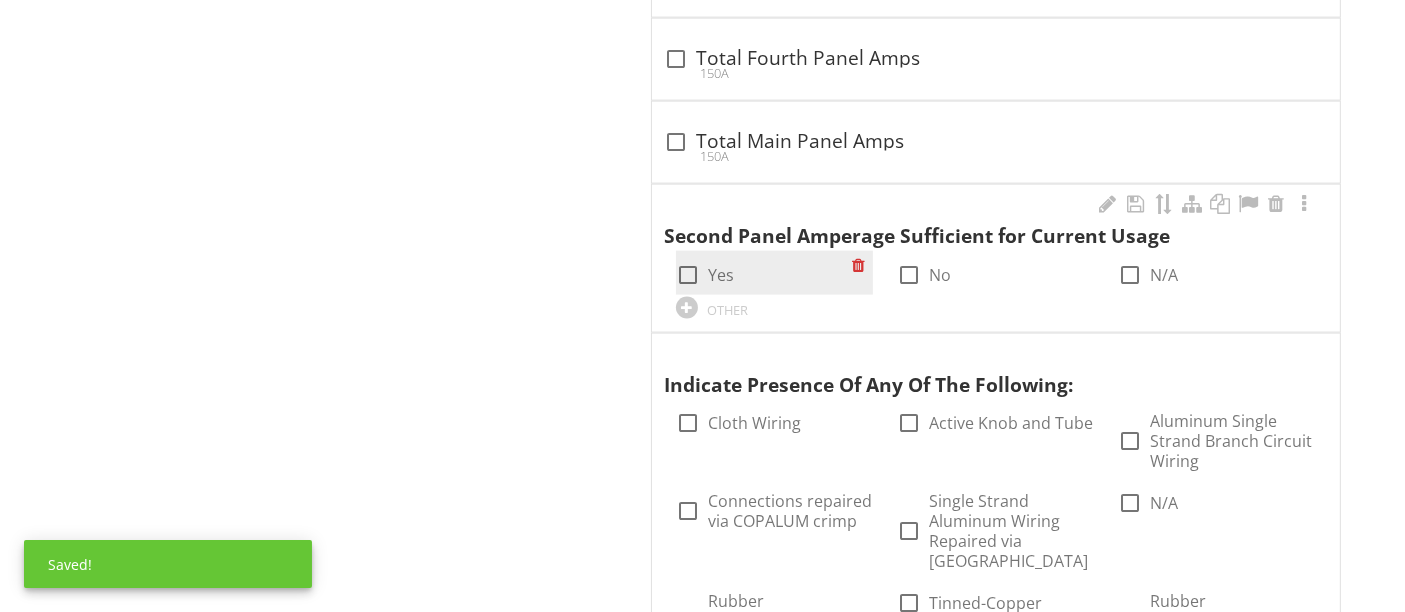 click at bounding box center (688, 275) 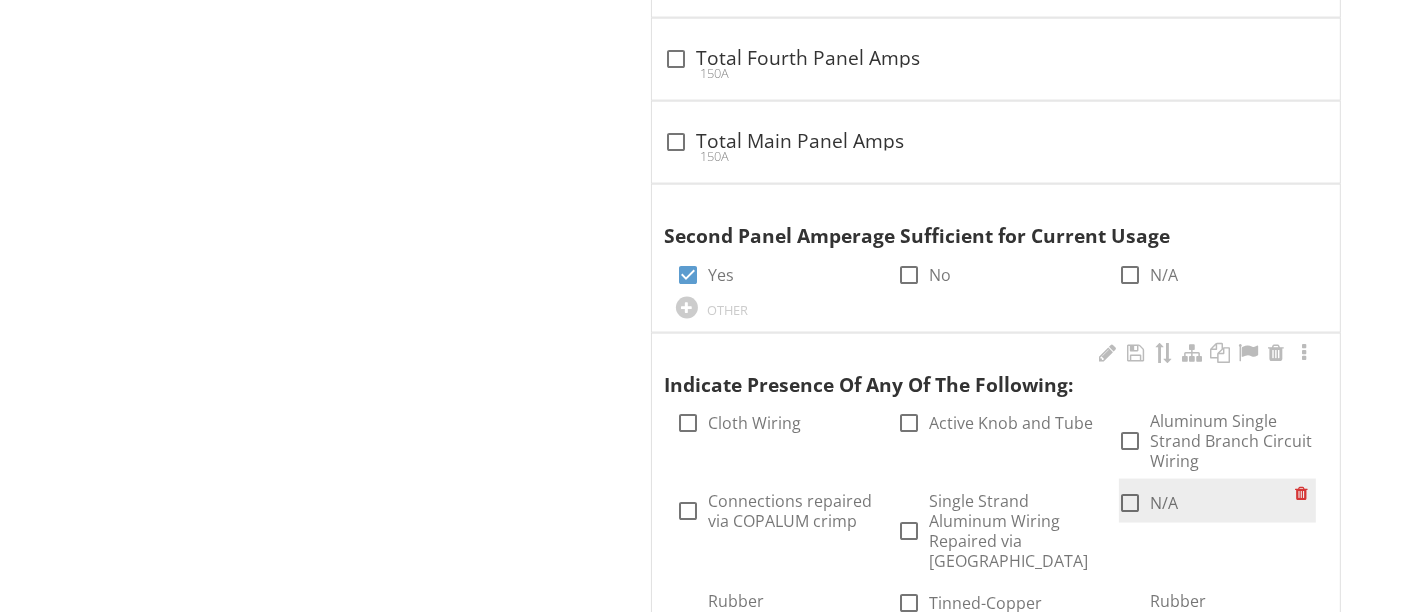 click at bounding box center (1131, 503) 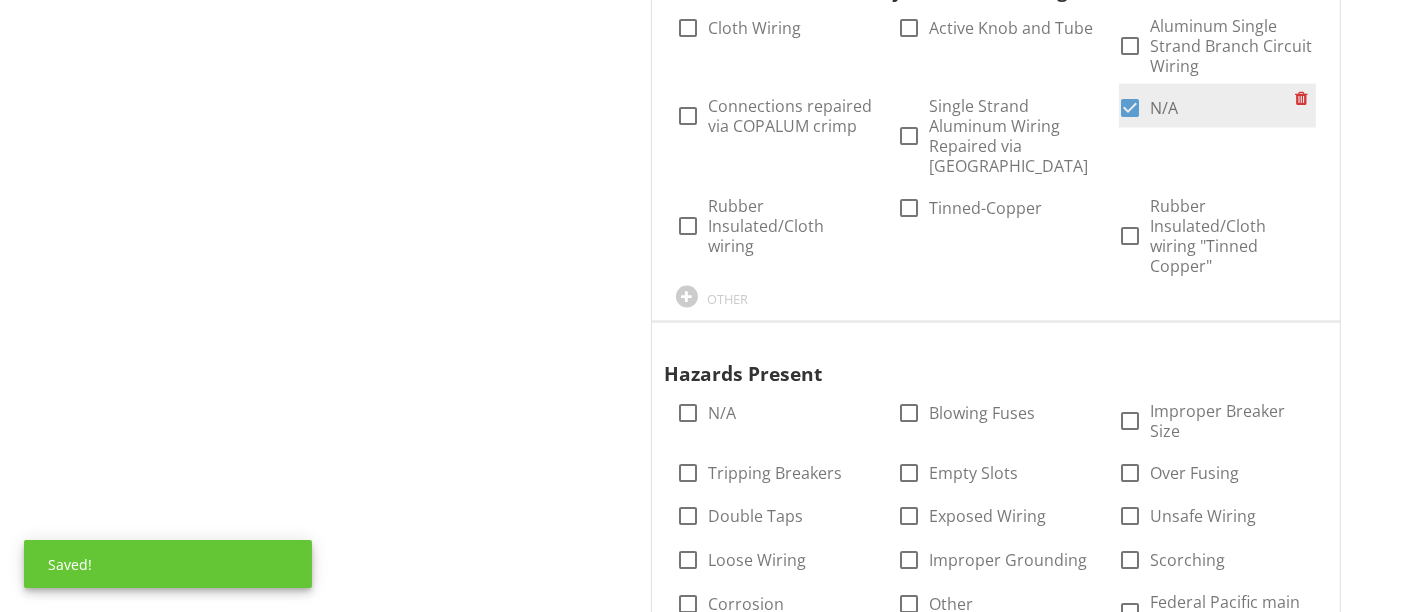 scroll, scrollTop: 3282, scrollLeft: 0, axis: vertical 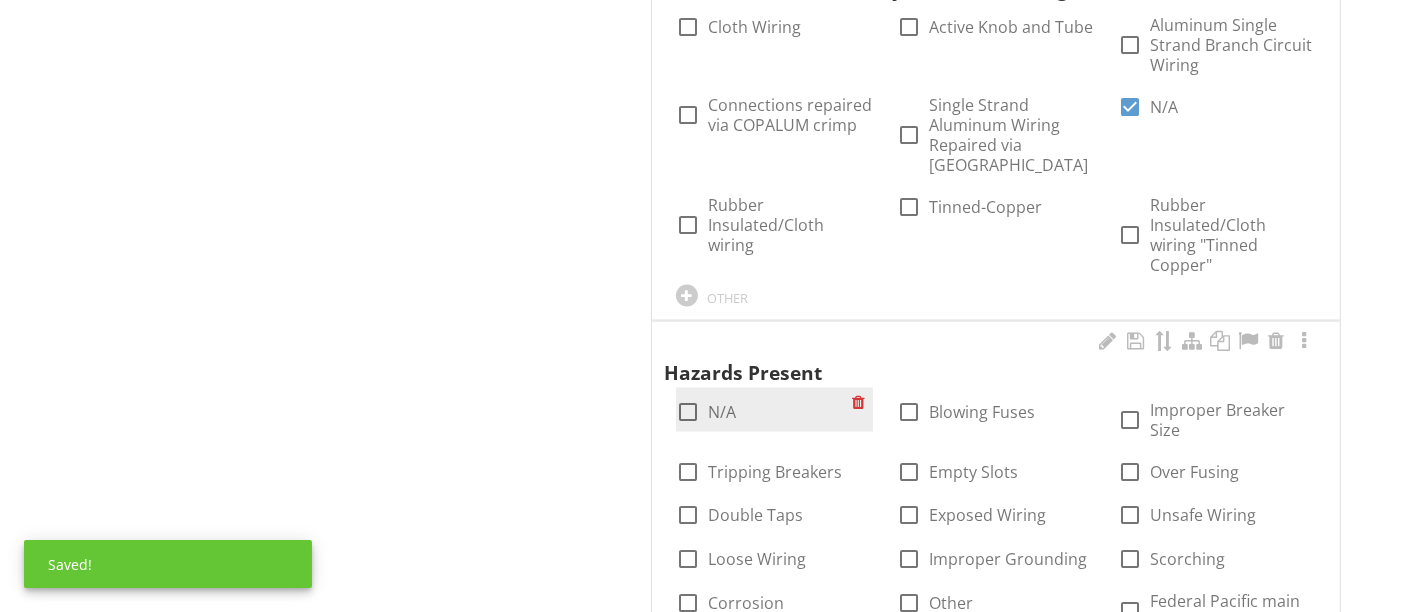 click at bounding box center (688, 412) 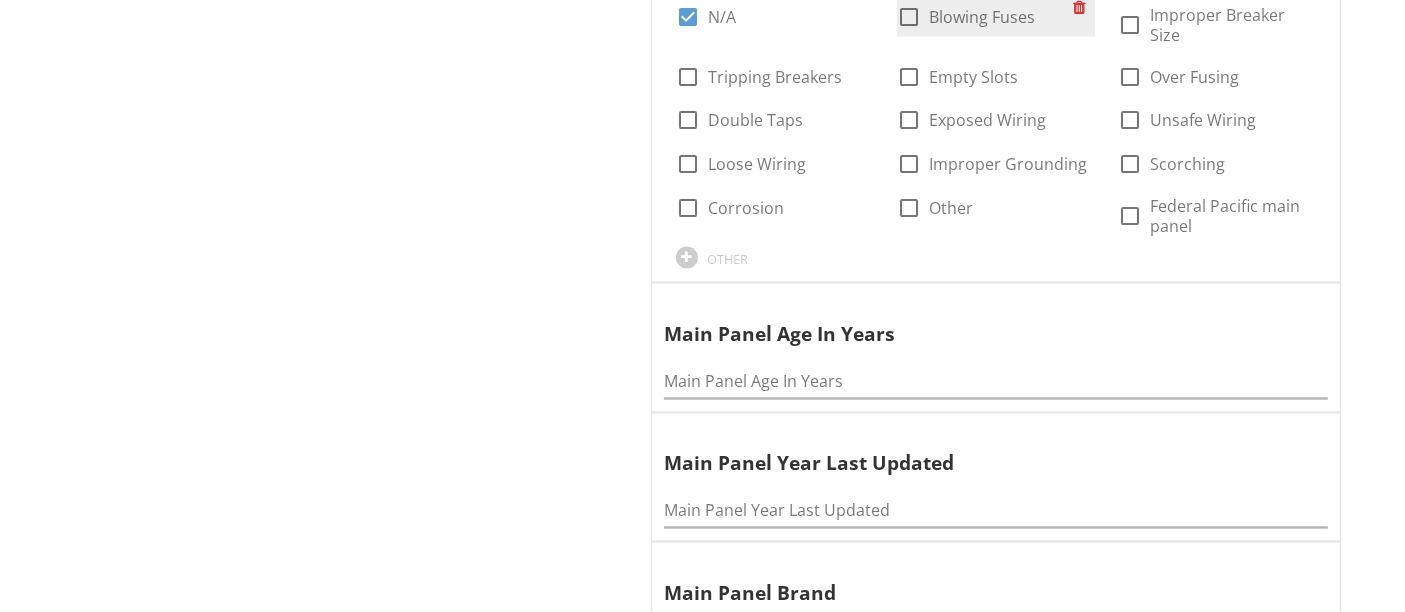 scroll, scrollTop: 3677, scrollLeft: 0, axis: vertical 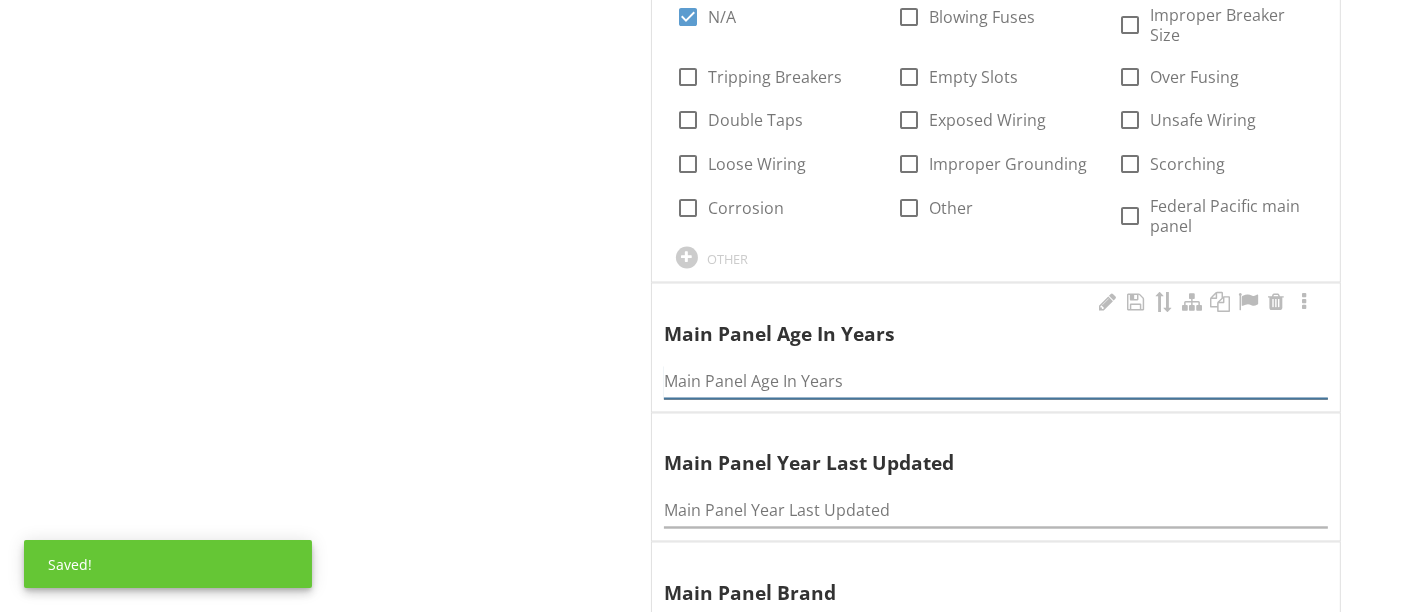 click at bounding box center (996, 382) 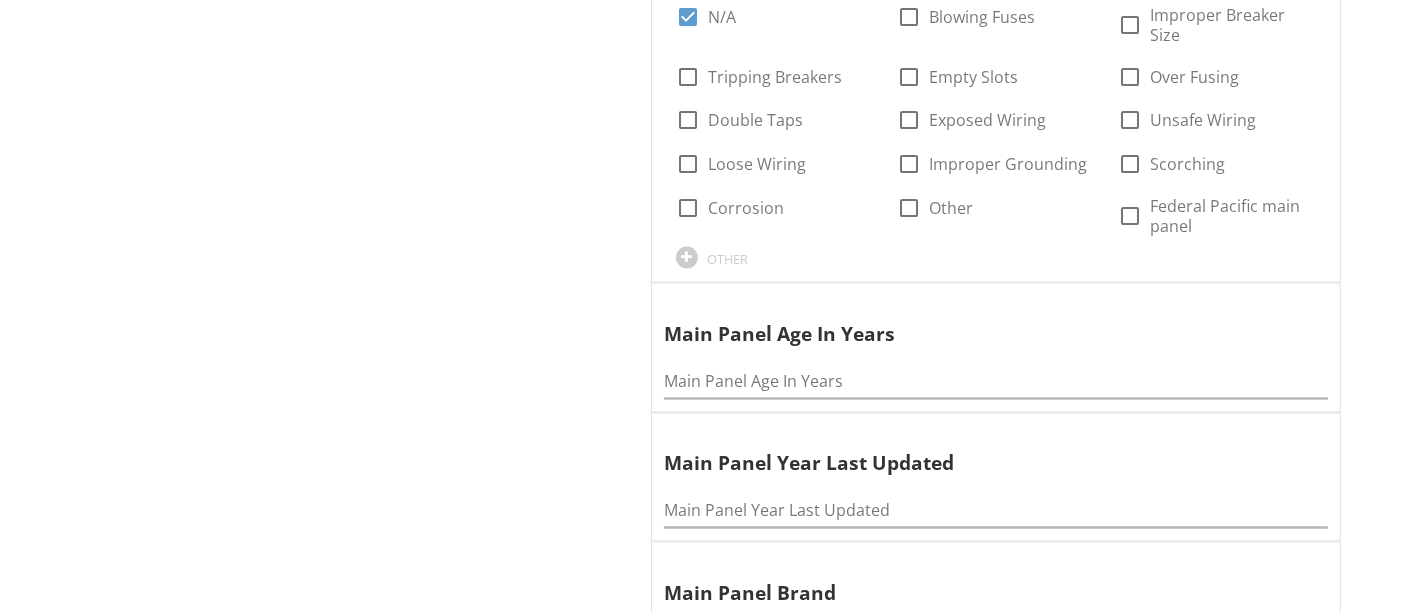 click on "Electrical
Electrical
Third Panel Type
Item
Electrical
Info
Information
Electric System General Condition
check_box Satisfactory   check_box_outline_blank Unsatisfactory         OTHER
Main Panel Type
check_box Circuit Breaker   check_box_outline_blank Fuse   check_box_outline_blank Fused Main With Breakers below   check_box_outline_blank Stab-Lok Circuit Breakers         OTHER
Total Main Panel Amps
check_box_outline_blank 60A   check_box_outline_blank 100A   check_box_outline_blank 125A   check_box_outline_blank 150A   check_box 200A   check_box_outline_blank Unknown         OTHER" at bounding box center (878, -548) 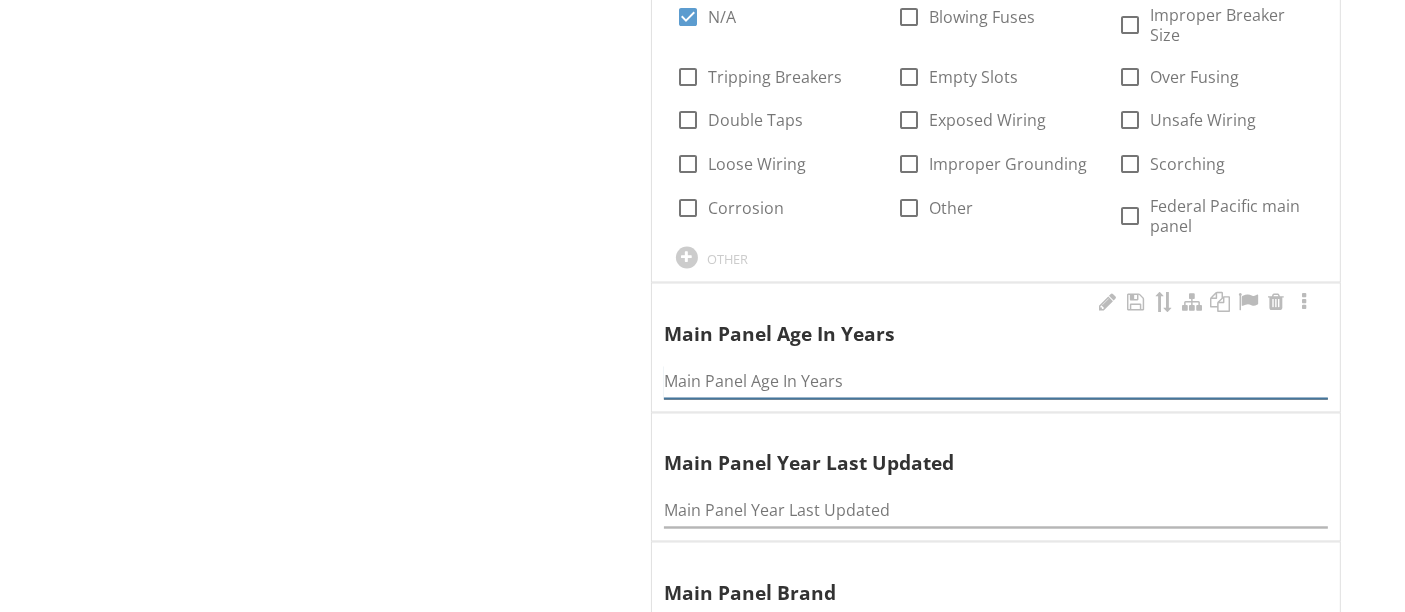 click at bounding box center [996, 382] 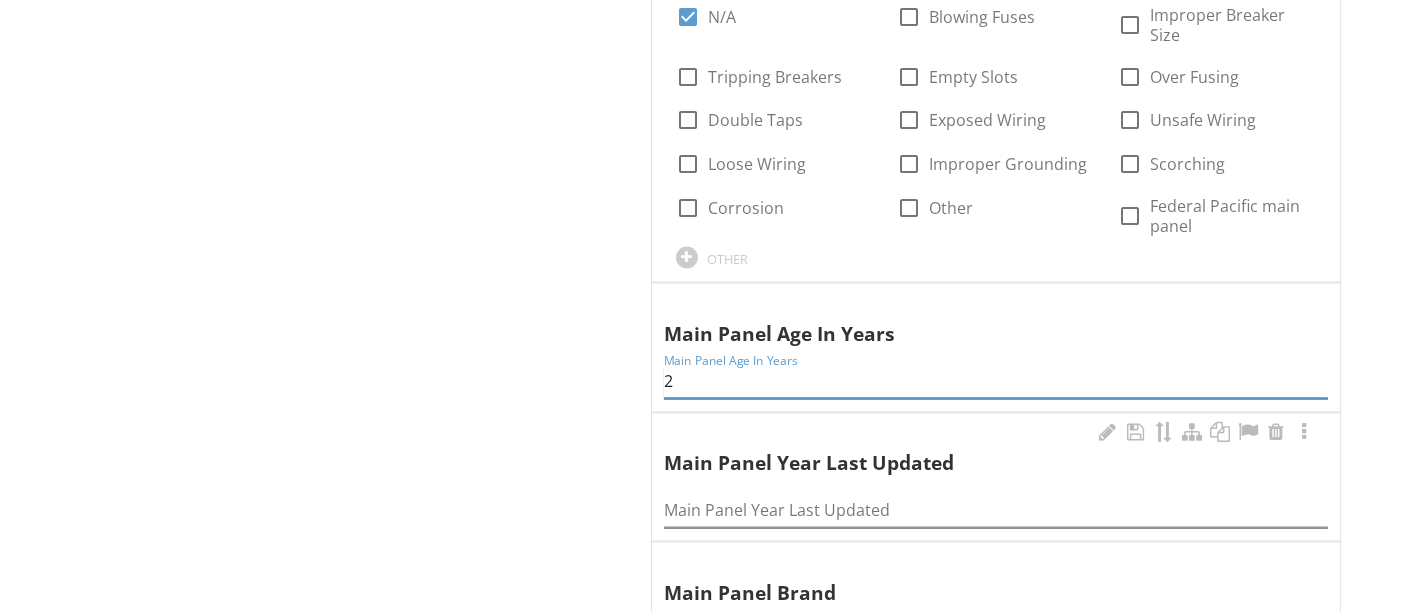 type on "2" 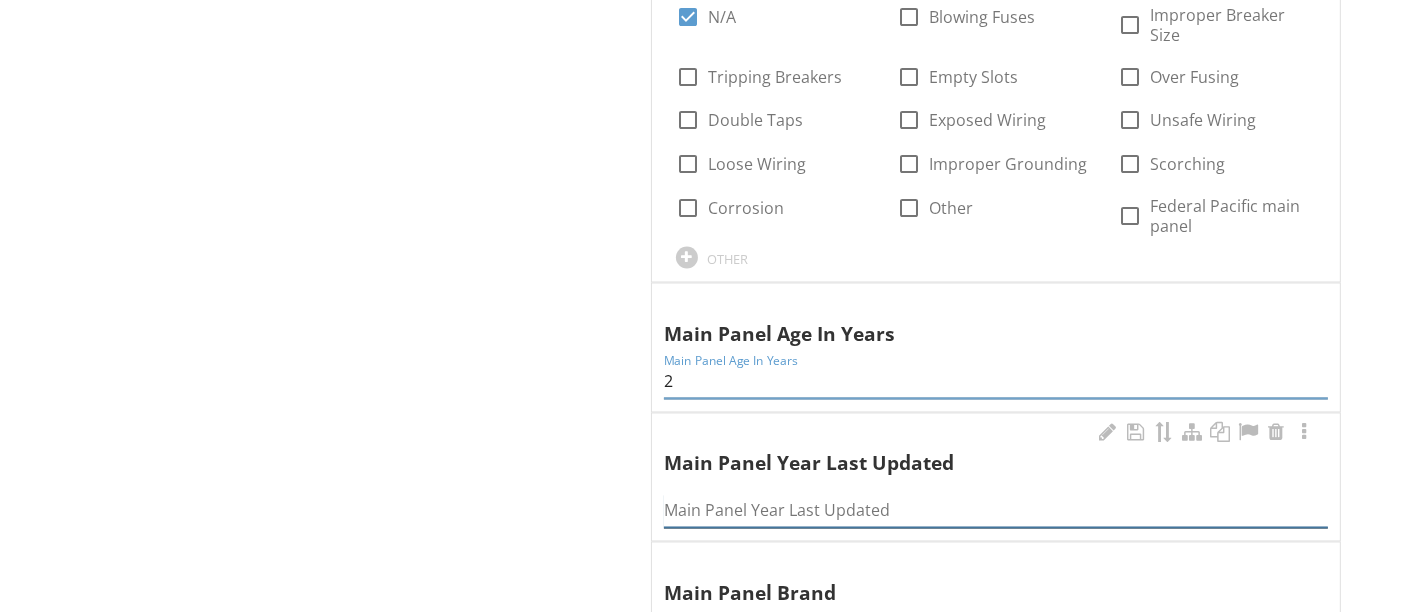 click at bounding box center [996, 511] 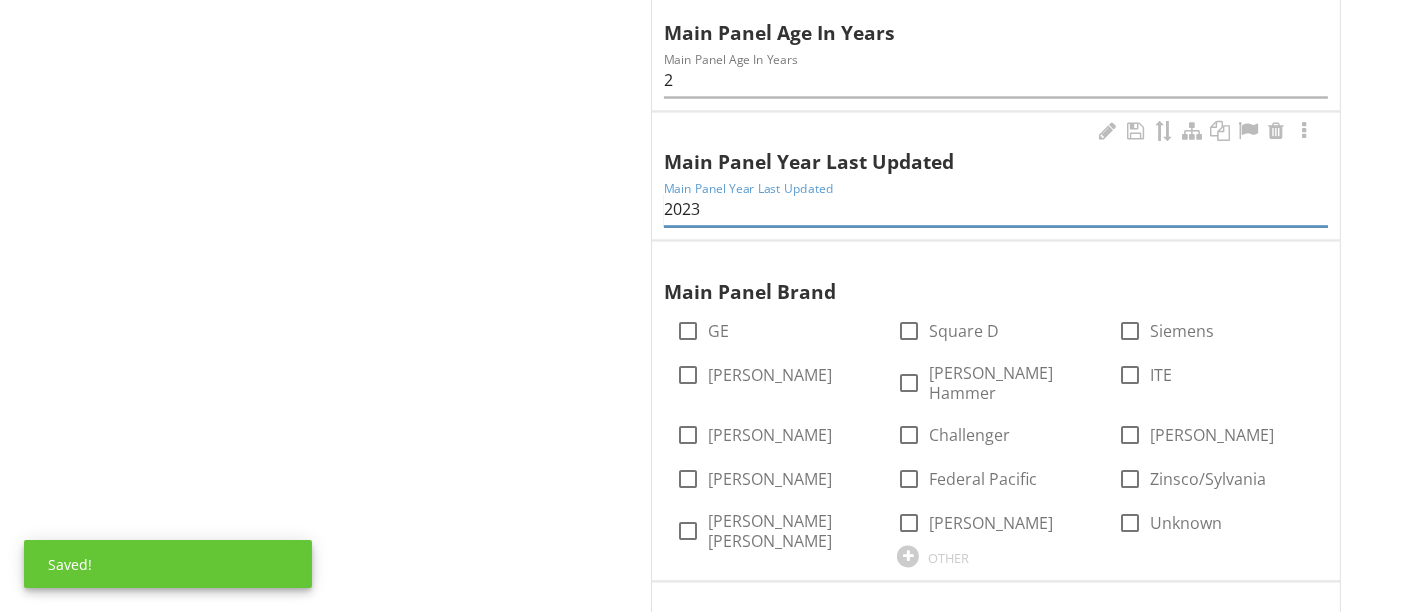 scroll, scrollTop: 3980, scrollLeft: 0, axis: vertical 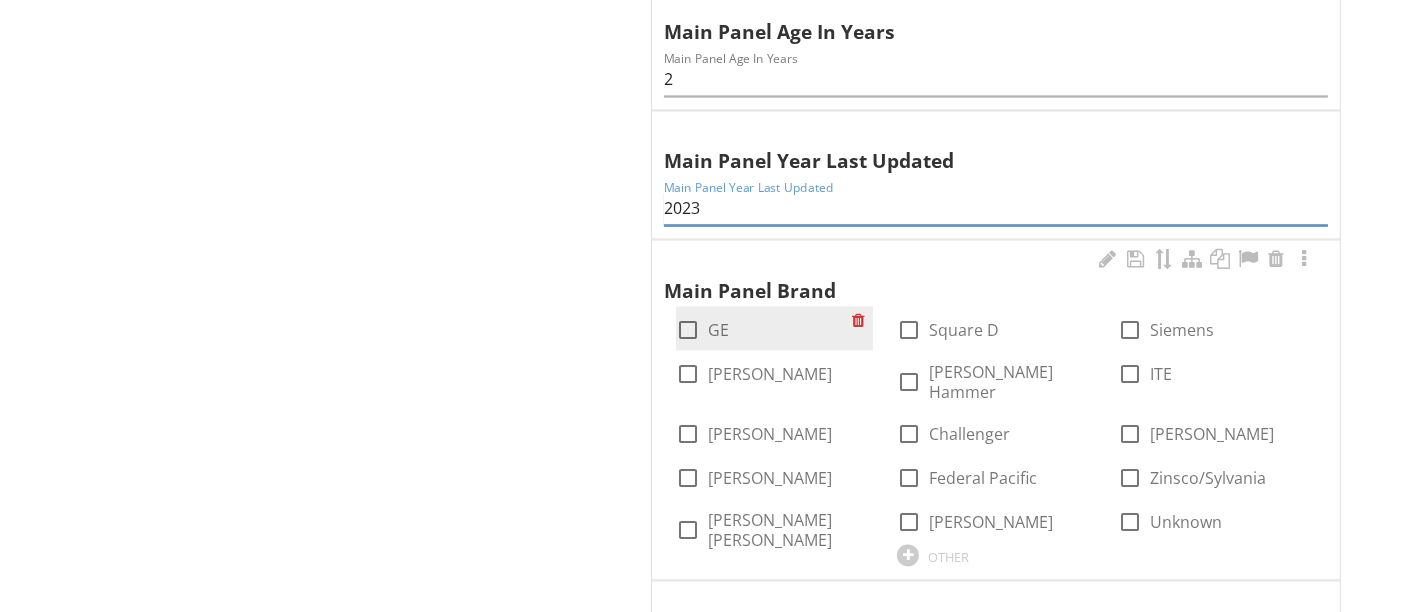 type on "2023" 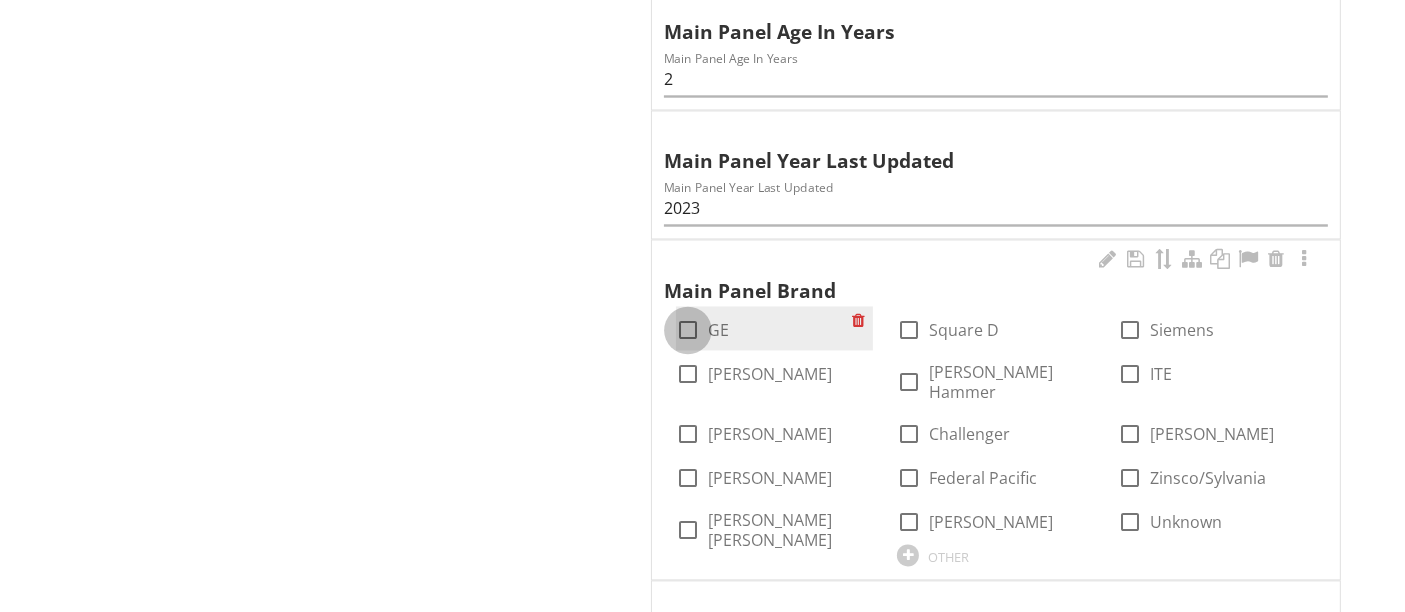 click at bounding box center (688, 330) 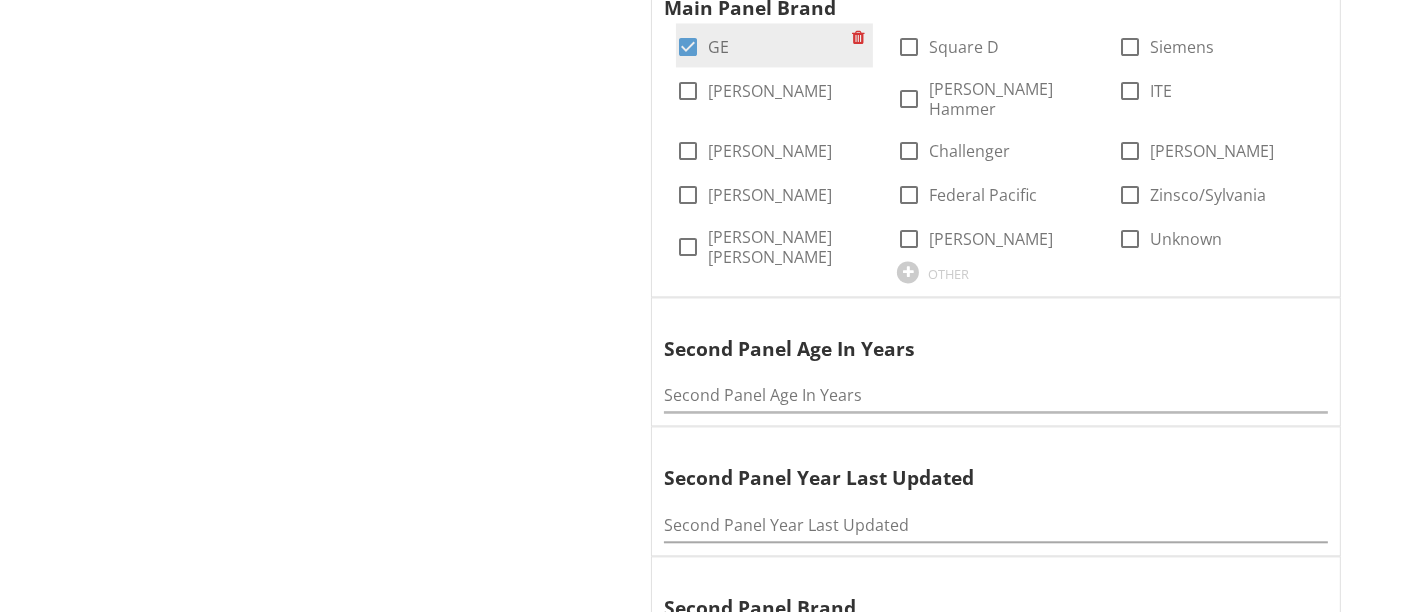 scroll, scrollTop: 4264, scrollLeft: 0, axis: vertical 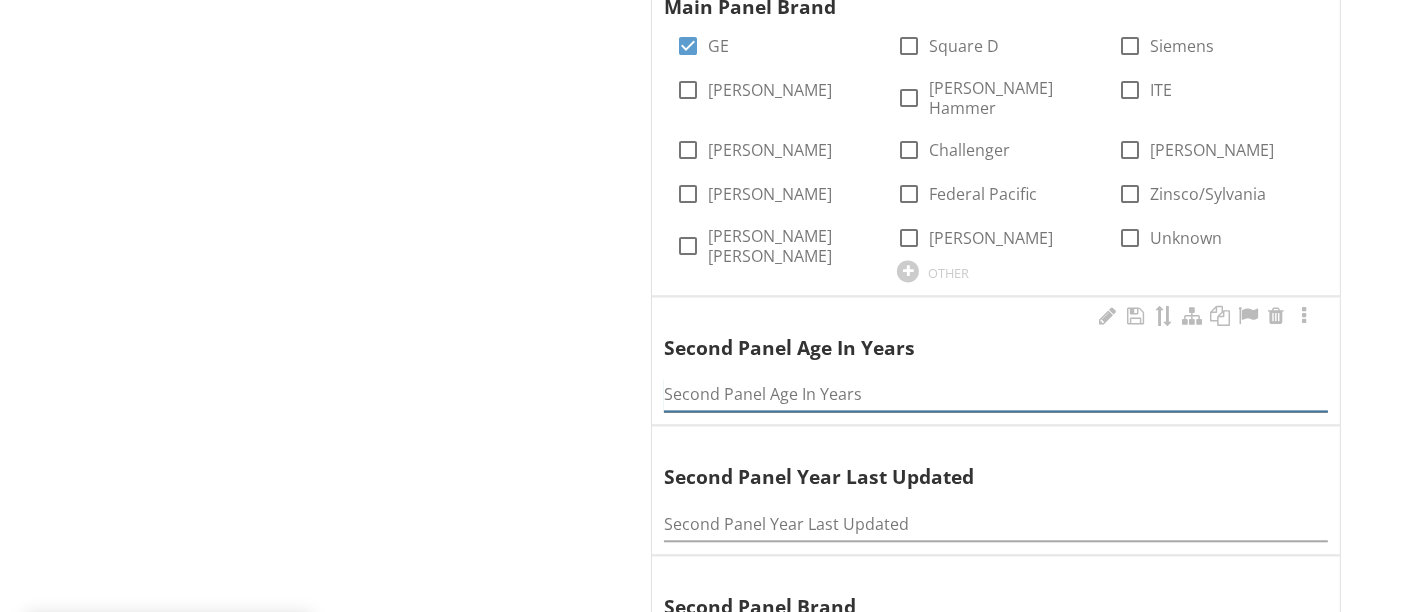 click at bounding box center (996, 394) 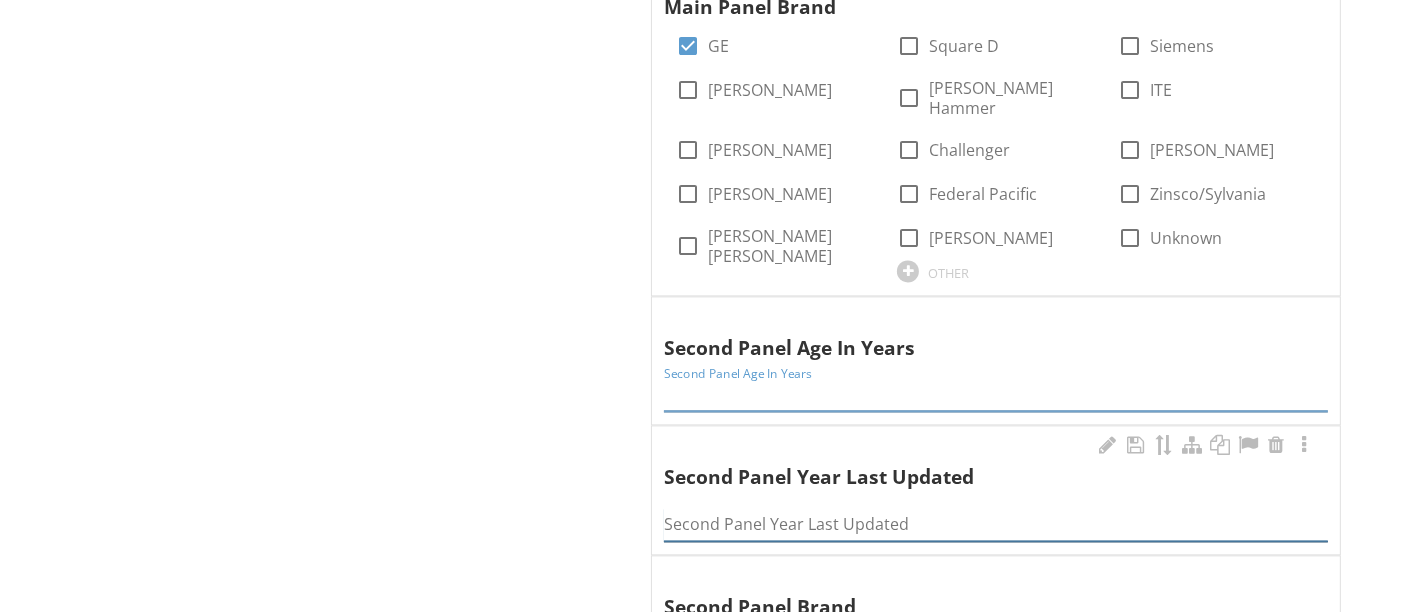 click at bounding box center [996, 524] 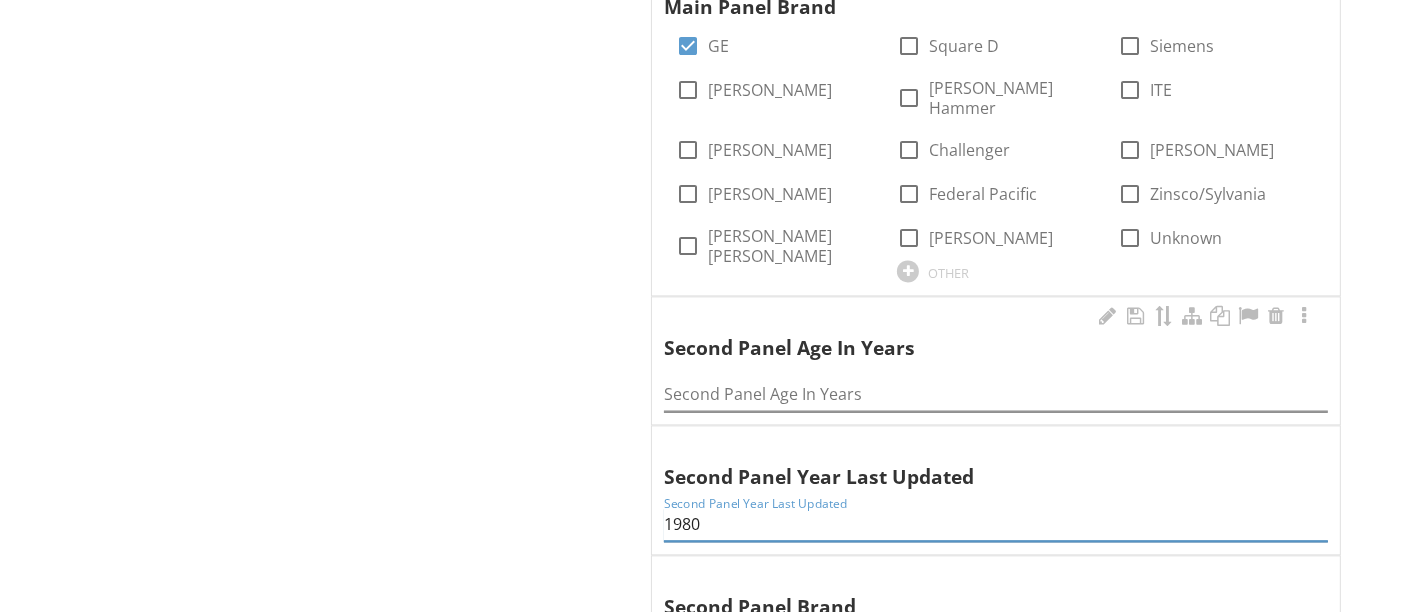 type on "1980" 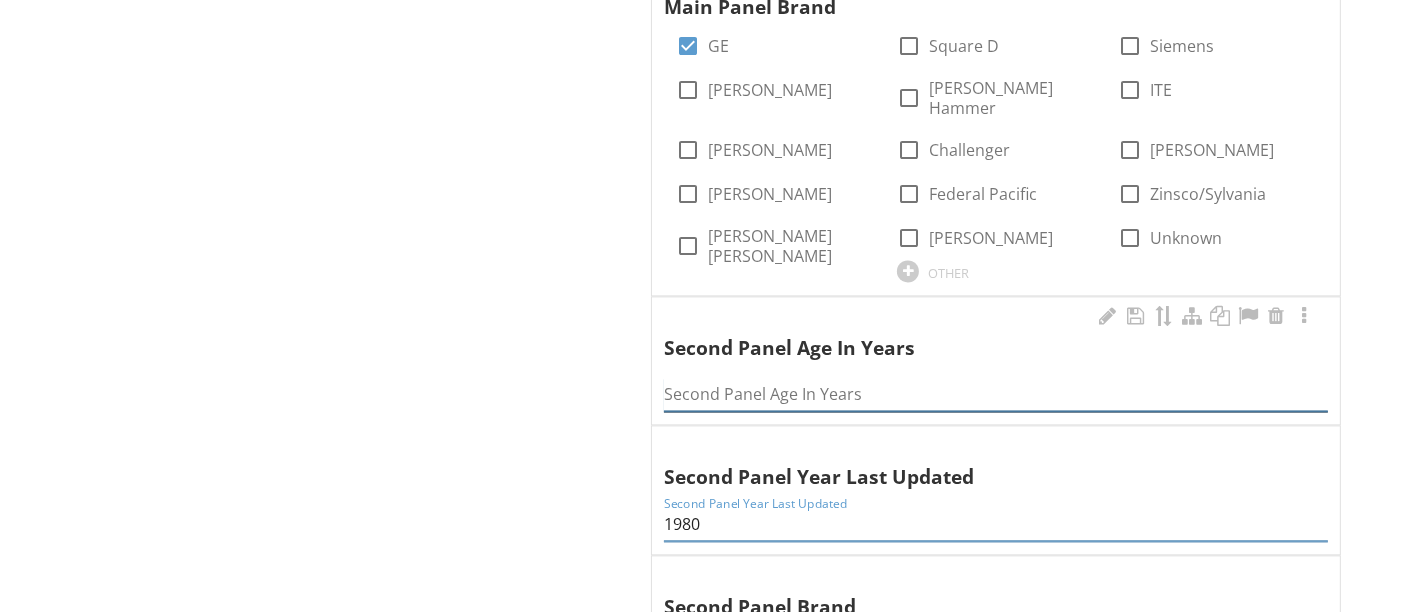 click at bounding box center (996, 394) 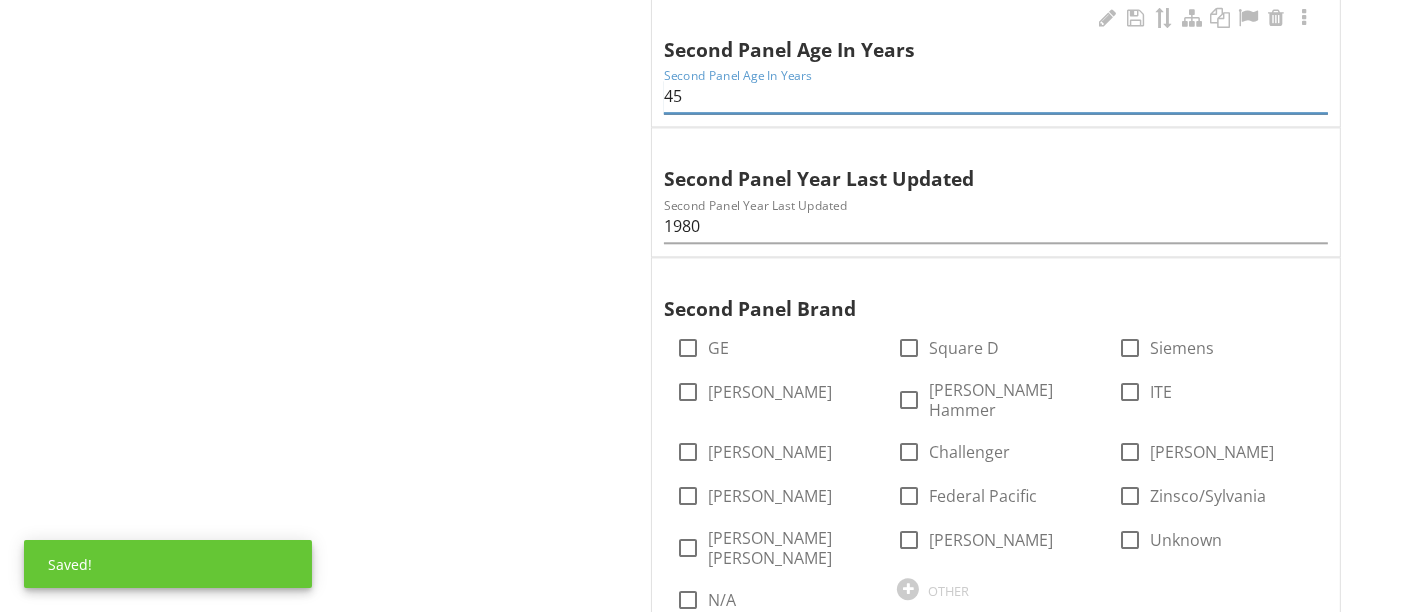 scroll, scrollTop: 4564, scrollLeft: 0, axis: vertical 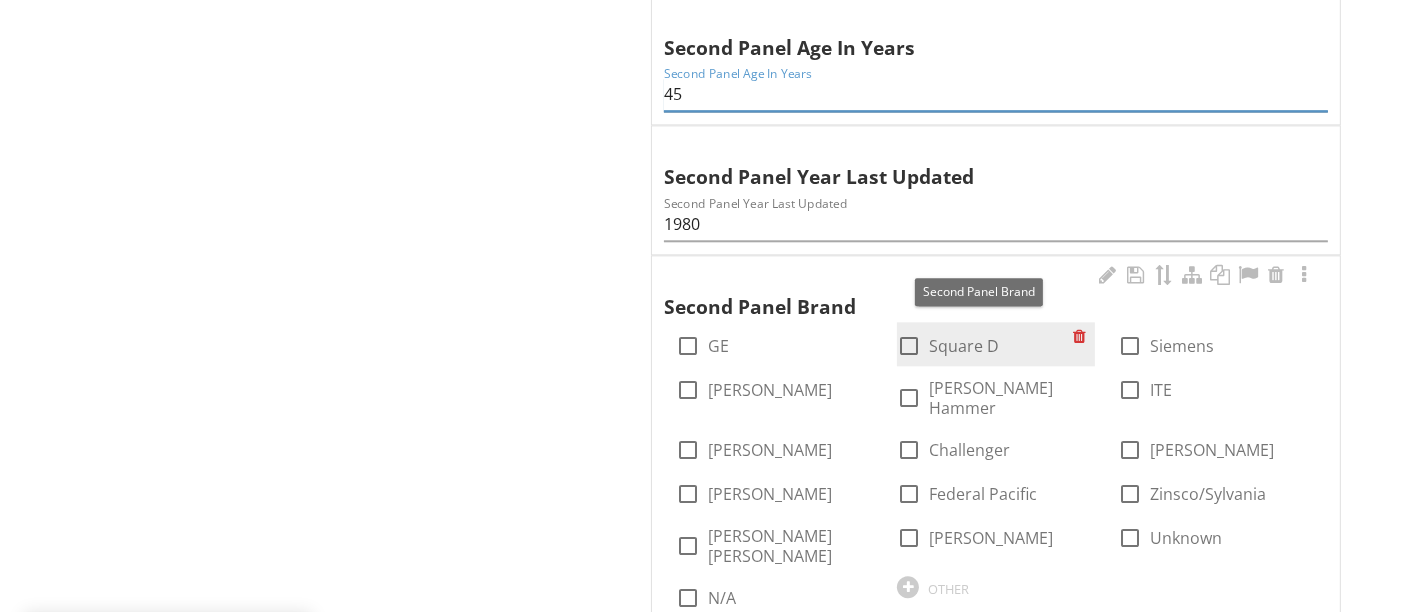 type on "45" 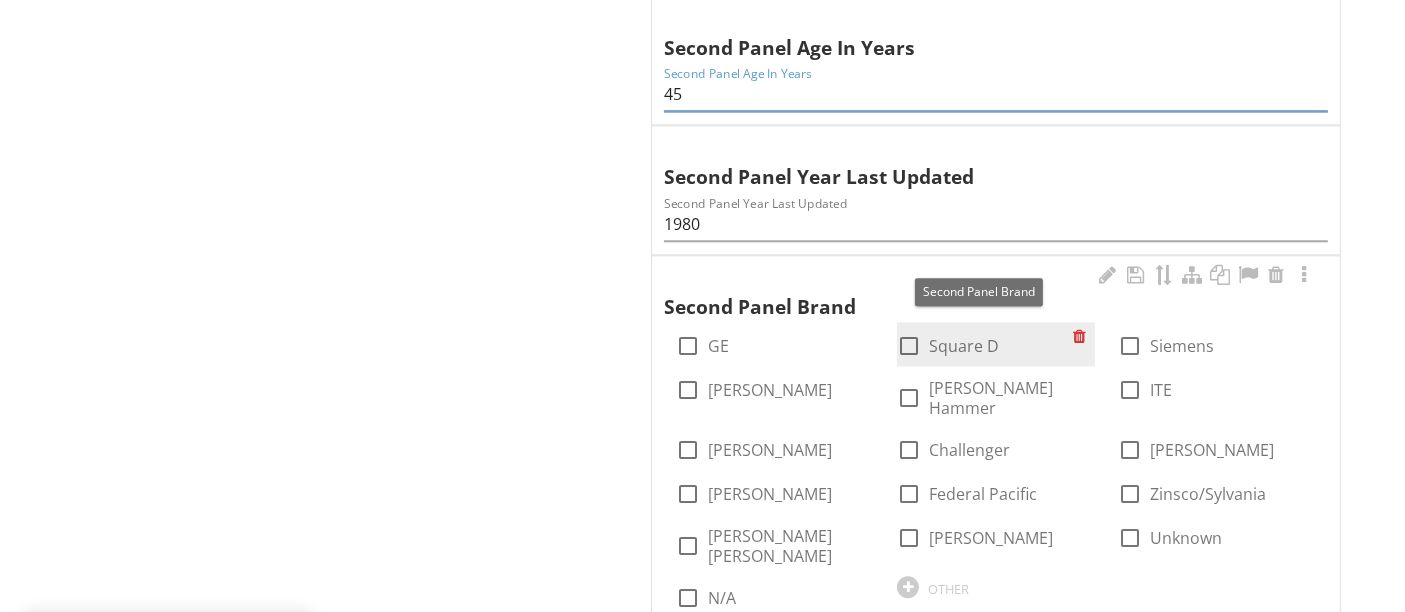 click at bounding box center [909, 346] 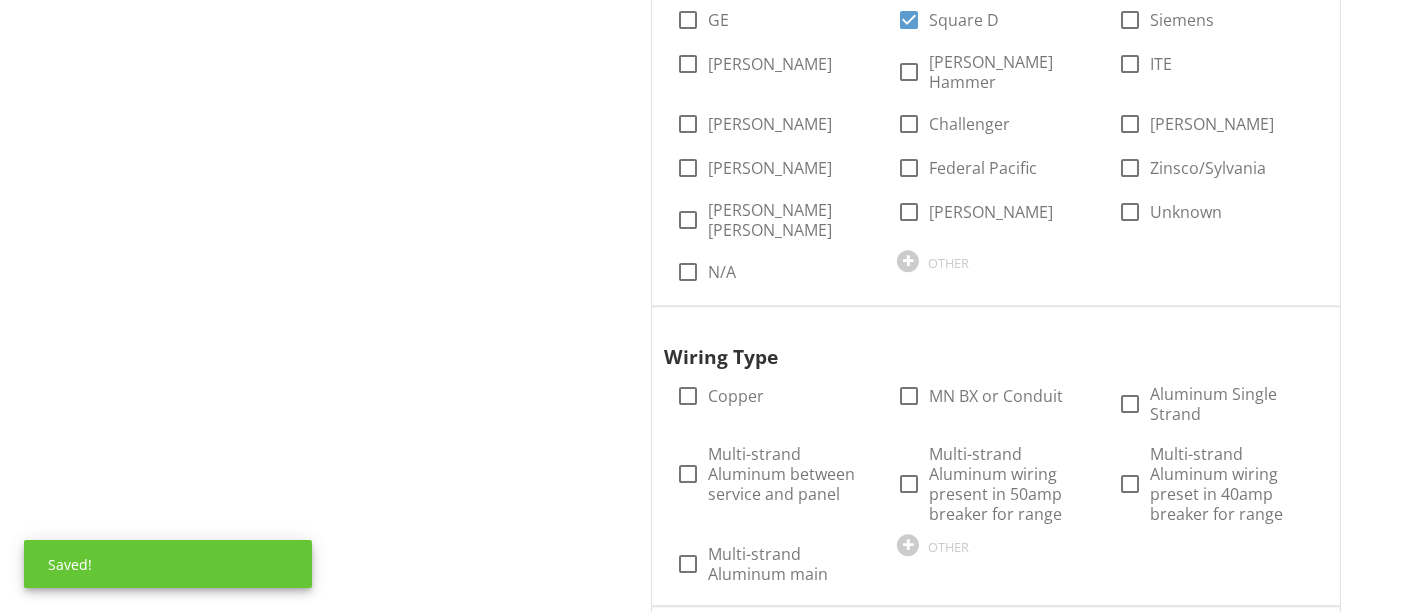 scroll, scrollTop: 4900, scrollLeft: 0, axis: vertical 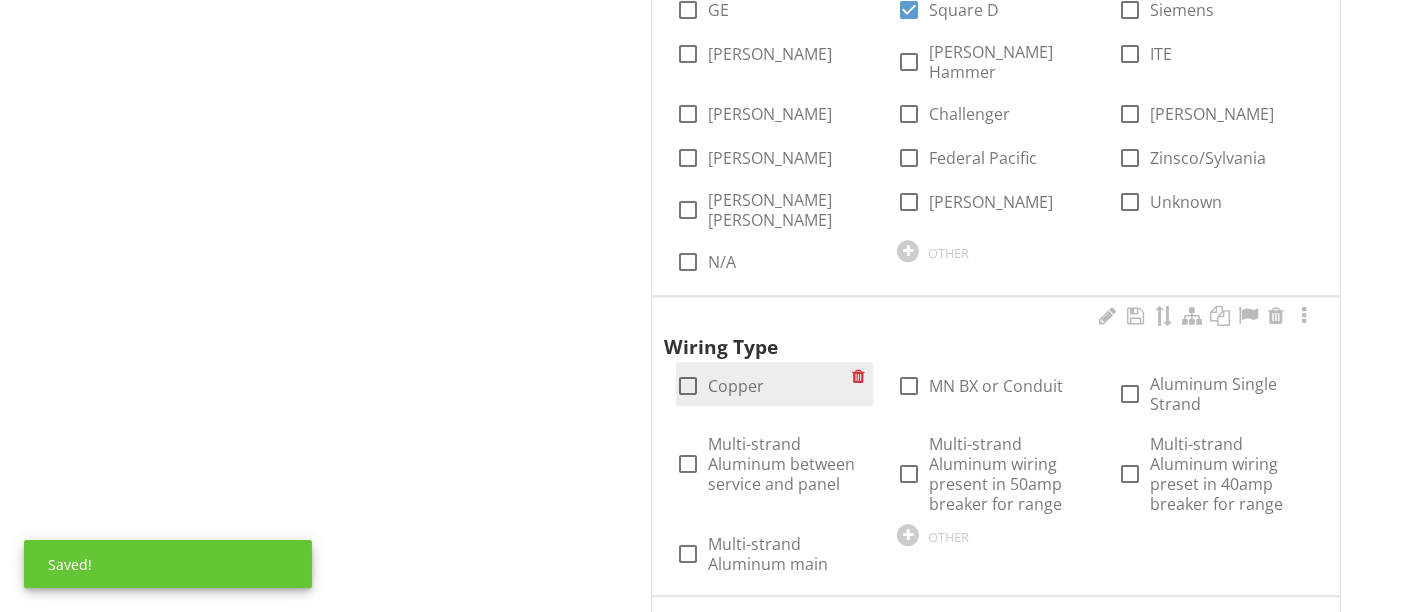 click at bounding box center [688, 386] 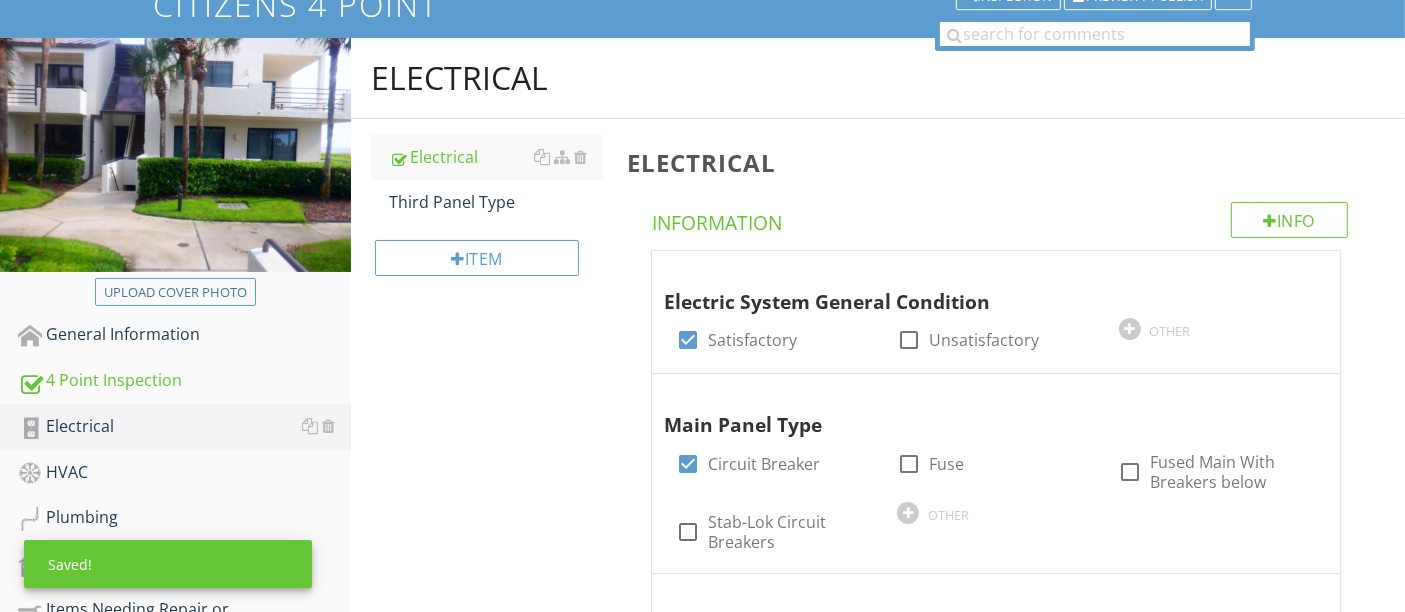 scroll, scrollTop: 0, scrollLeft: 0, axis: both 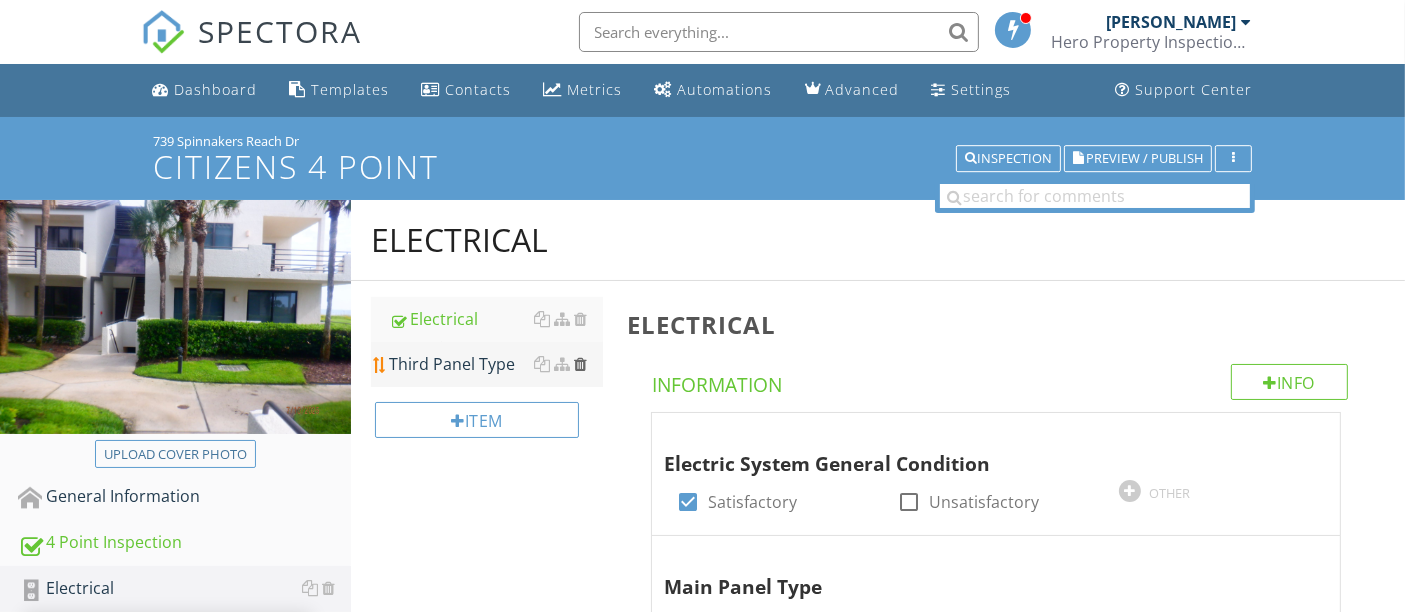 click at bounding box center (580, 364) 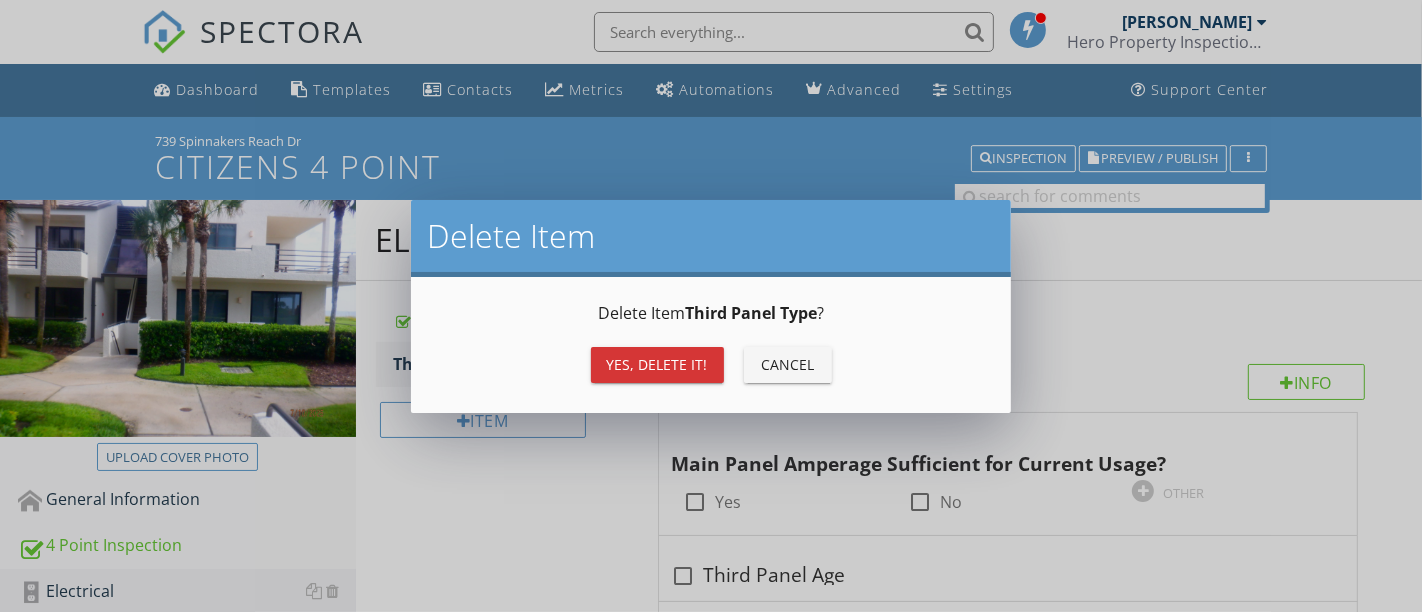 click on "Yes, Delete it!" at bounding box center [657, 364] 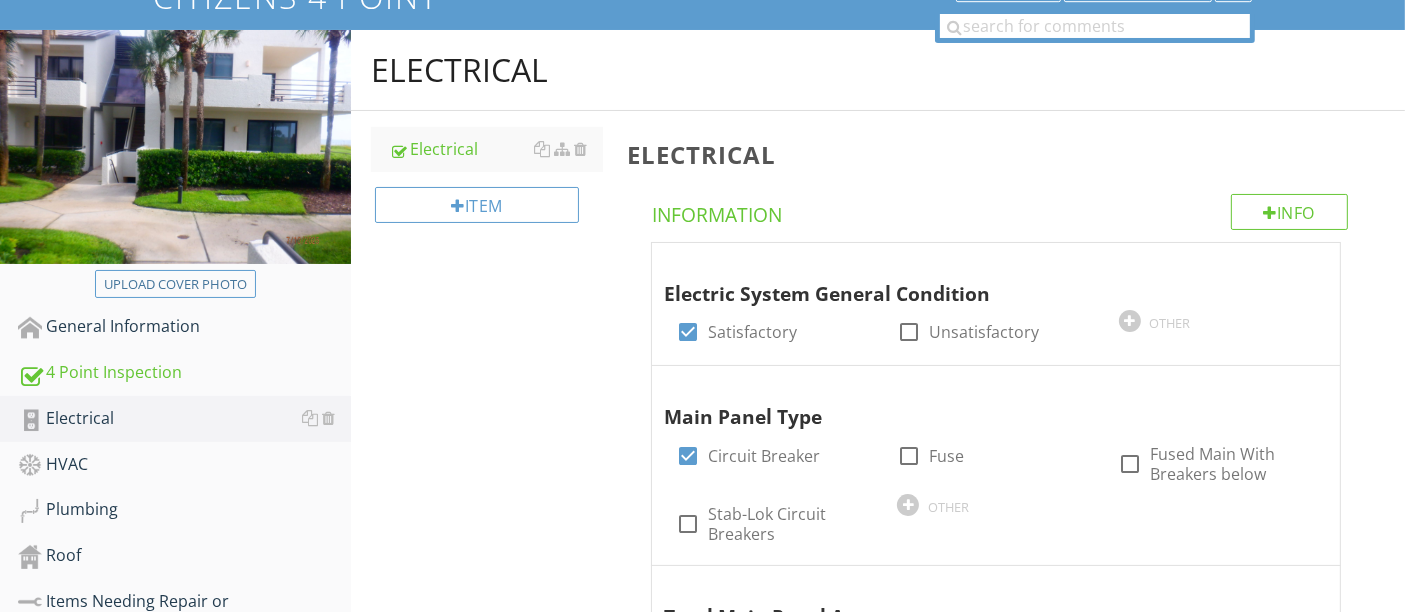 scroll, scrollTop: 171, scrollLeft: 0, axis: vertical 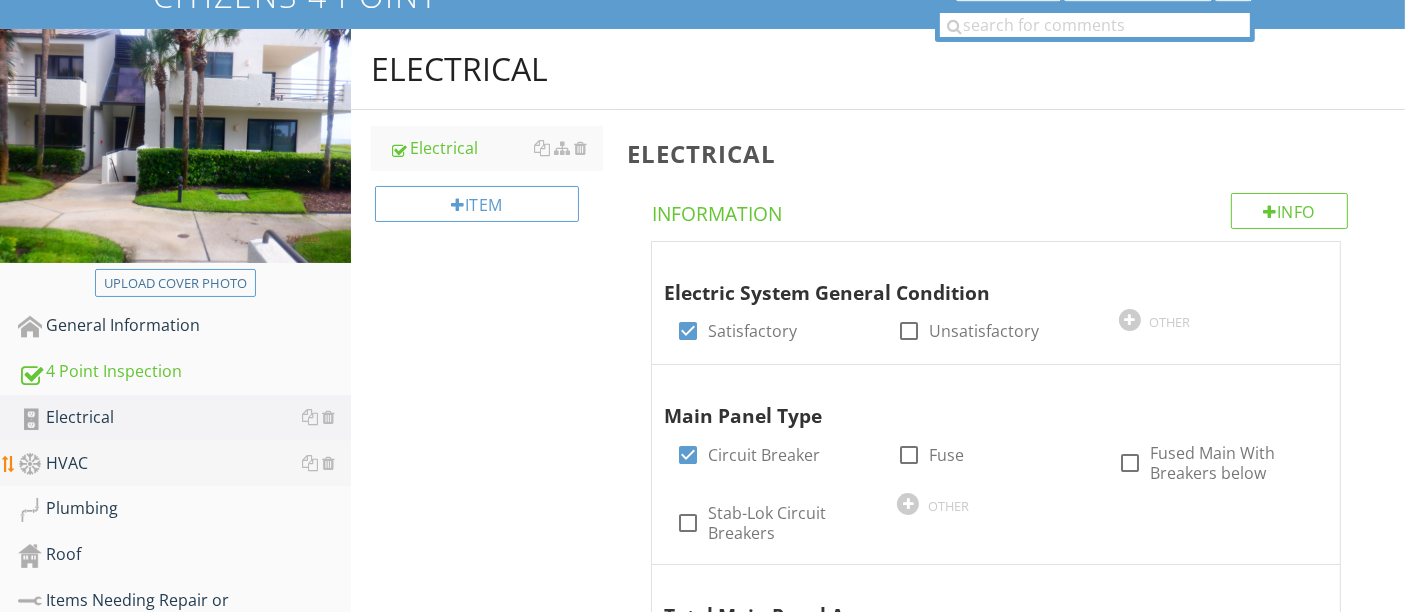 click on "HVAC" at bounding box center [184, 464] 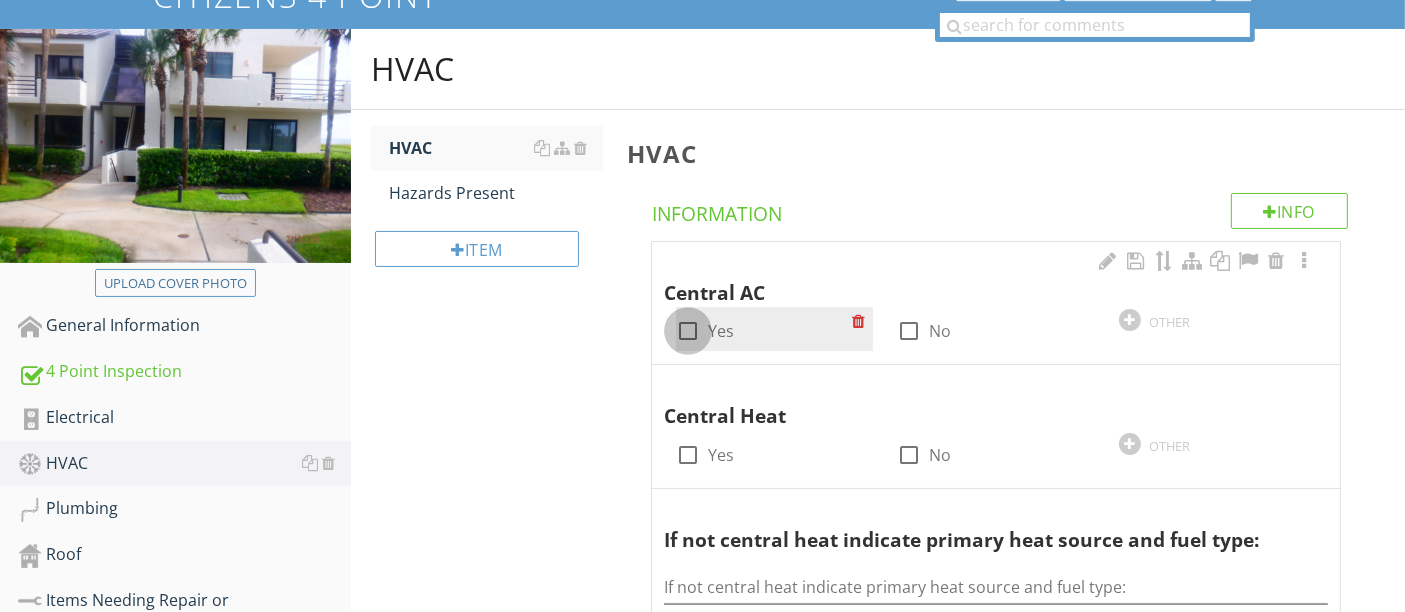 click at bounding box center [688, 331] 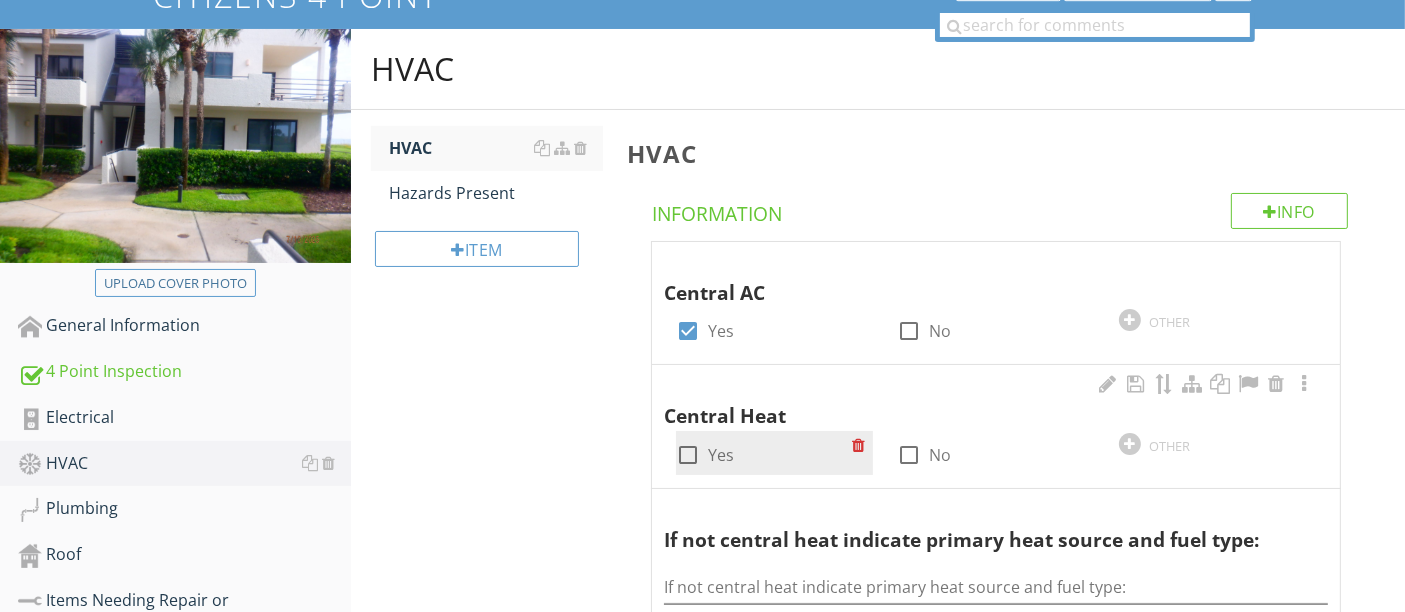 click at bounding box center [688, 455] 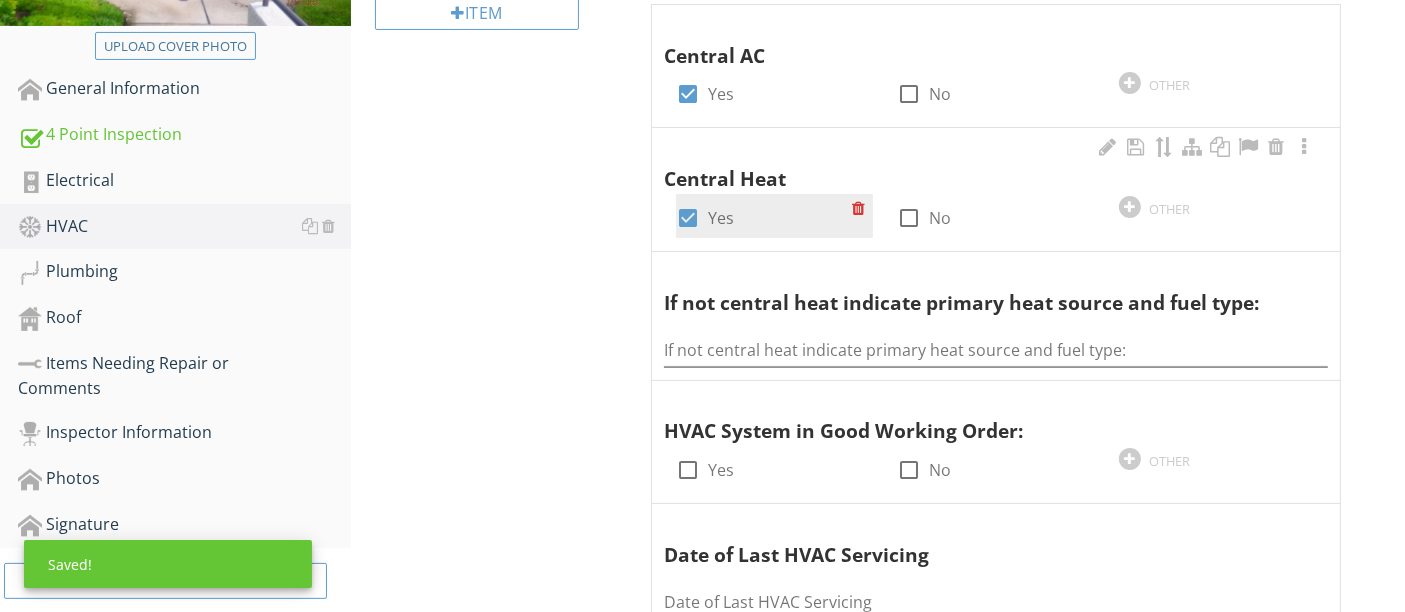 scroll, scrollTop: 408, scrollLeft: 0, axis: vertical 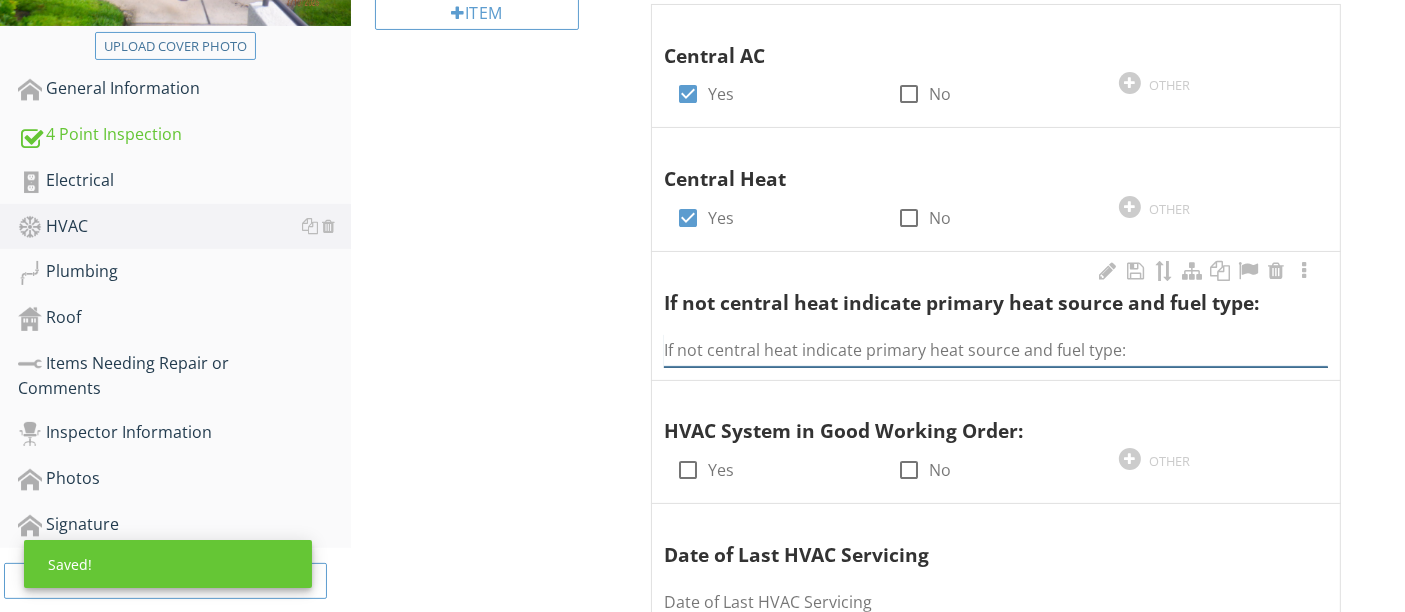 click at bounding box center (996, 350) 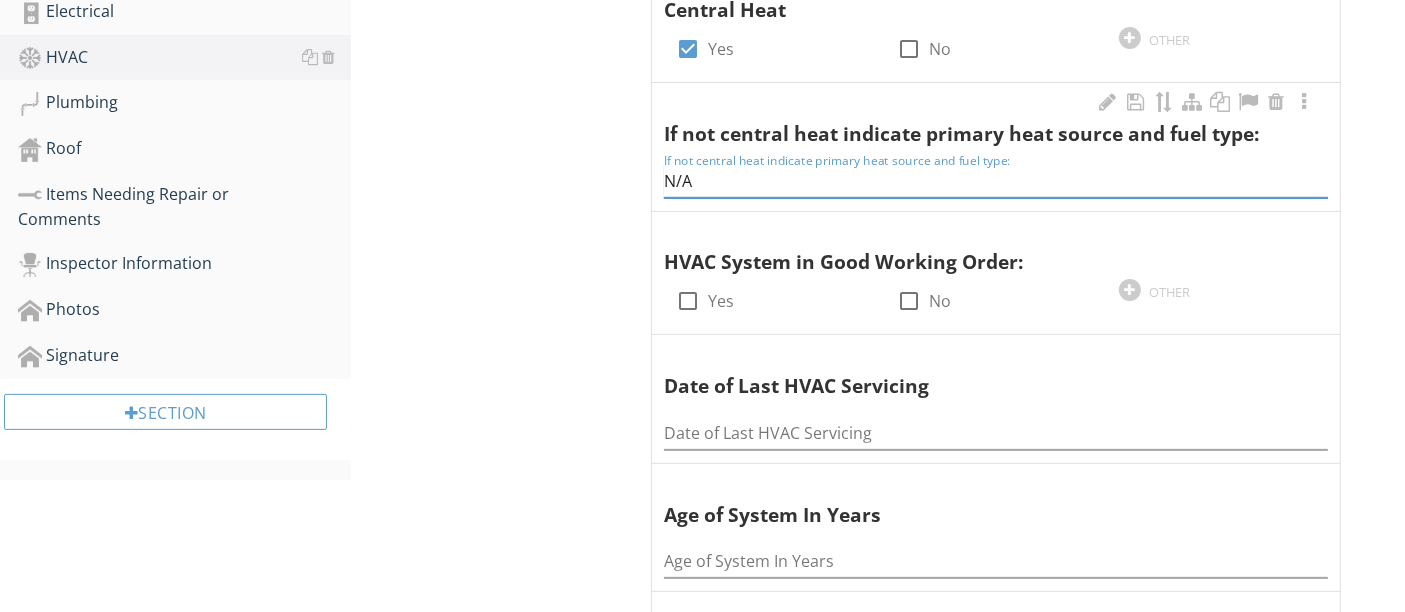 scroll, scrollTop: 588, scrollLeft: 0, axis: vertical 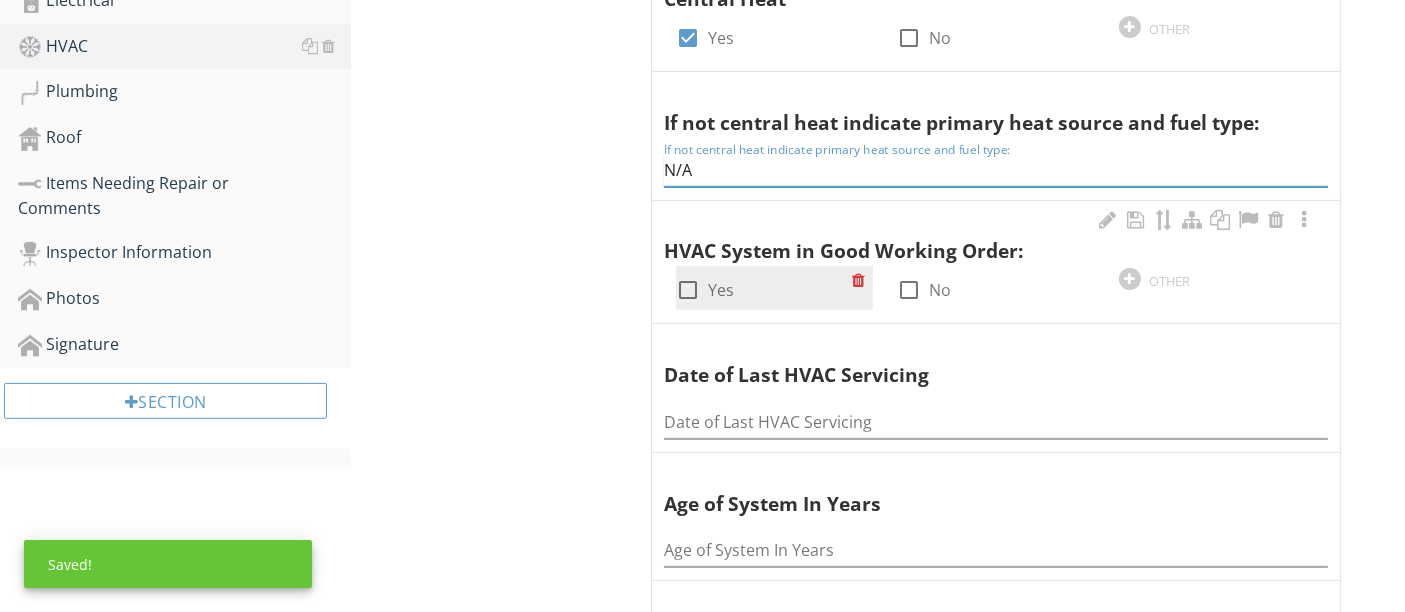 type on "N/A" 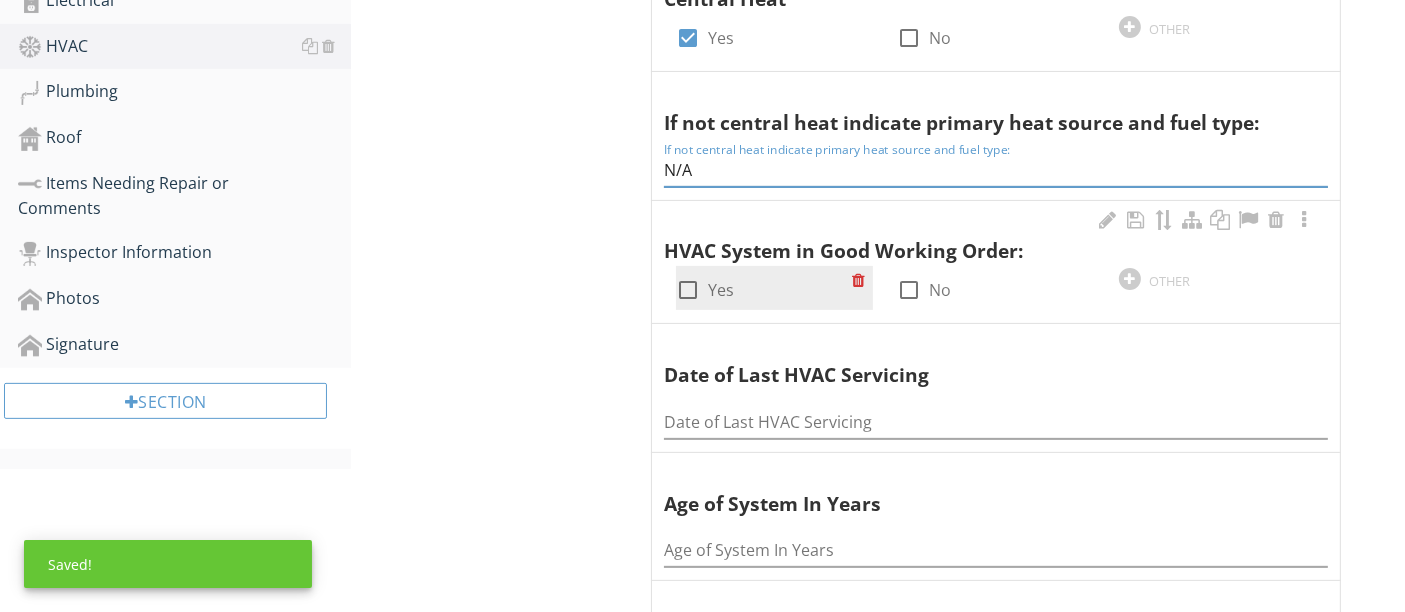 click at bounding box center (688, 290) 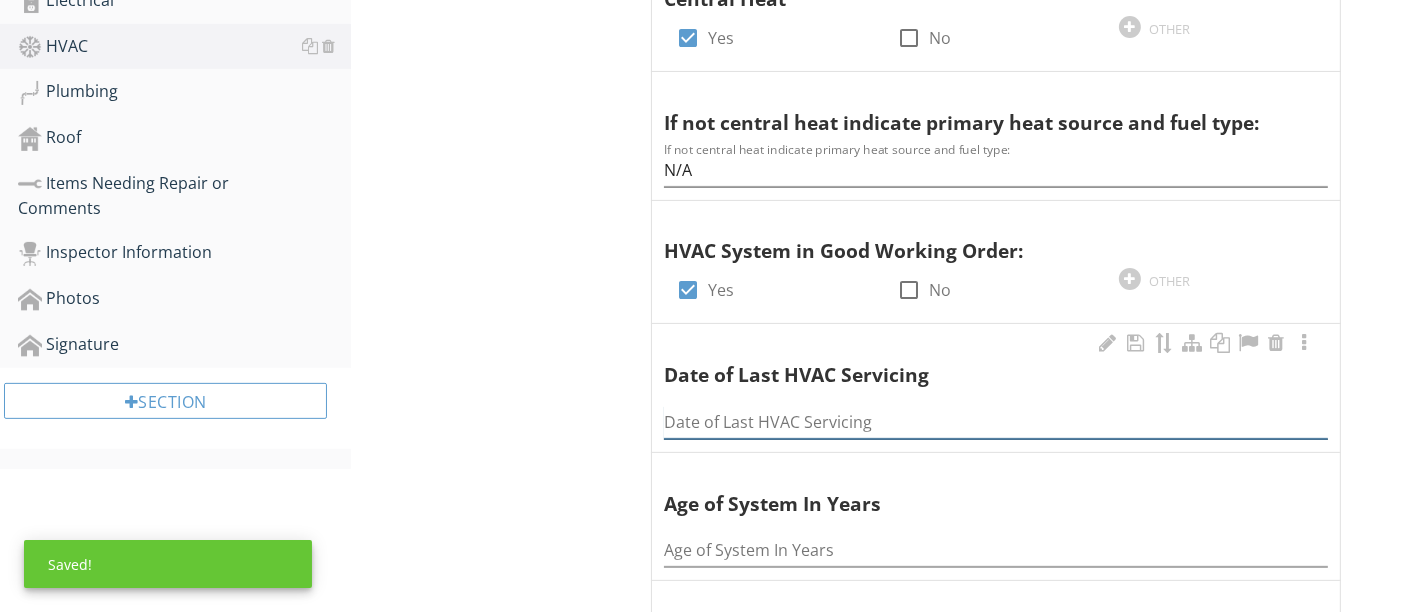 click at bounding box center (996, 422) 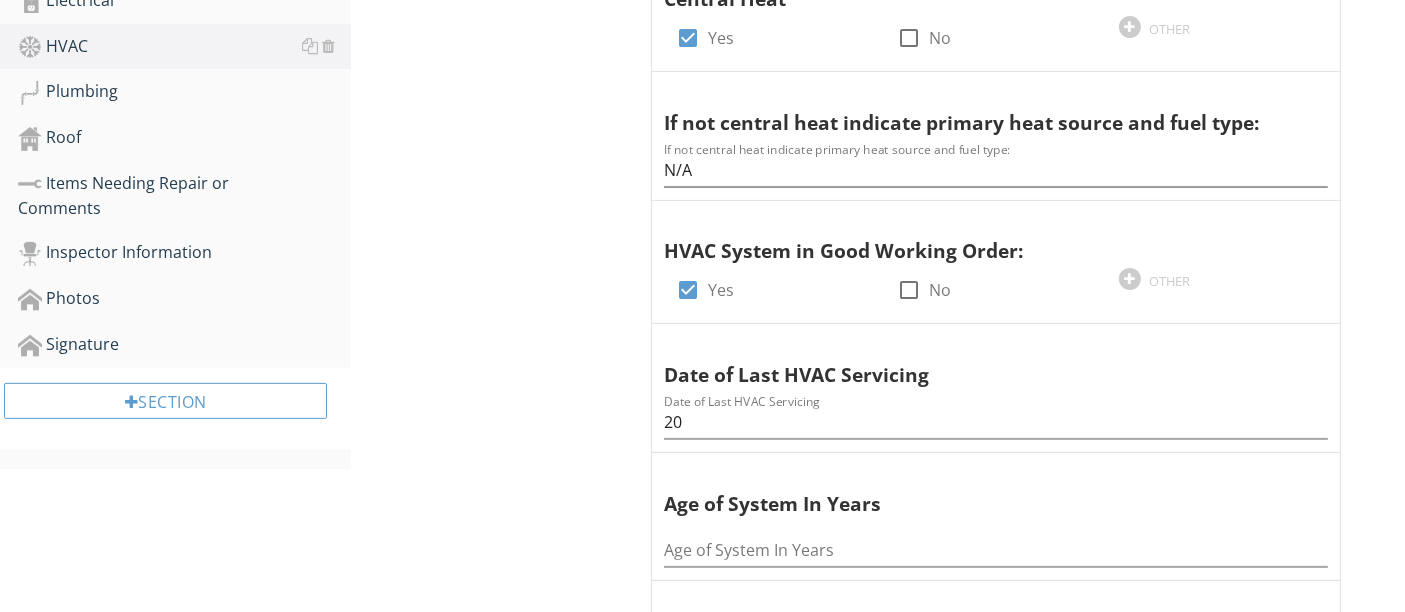click on "HVAC
HVAC
Hazards Present
Item
HVAC
Info
Information
Central AC
check_box Yes   check_box_outline_blank No         OTHER
Central Heat
check_box Yes   check_box_outline_blank No         OTHER
If not central heat indicate primary heat source and fuel type:
If not central heat indicate primary heat source and fuel type: N/A
HVAC System in Good Working Order:
check_box Yes   check_box_outline_blank No         OTHER
Date of Last HVAC Servicing
Date of Last HVAC Servicing 20" at bounding box center [878, 423] 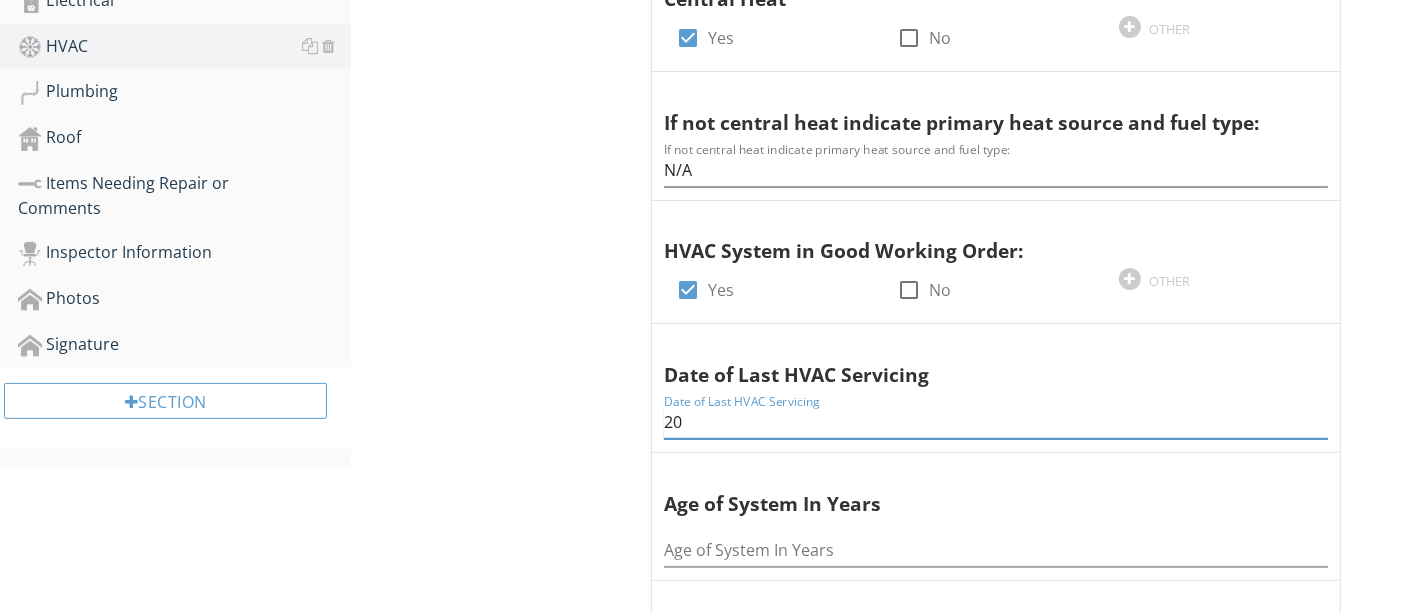 drag, startPoint x: 722, startPoint y: 421, endPoint x: 649, endPoint y: 416, distance: 73.171036 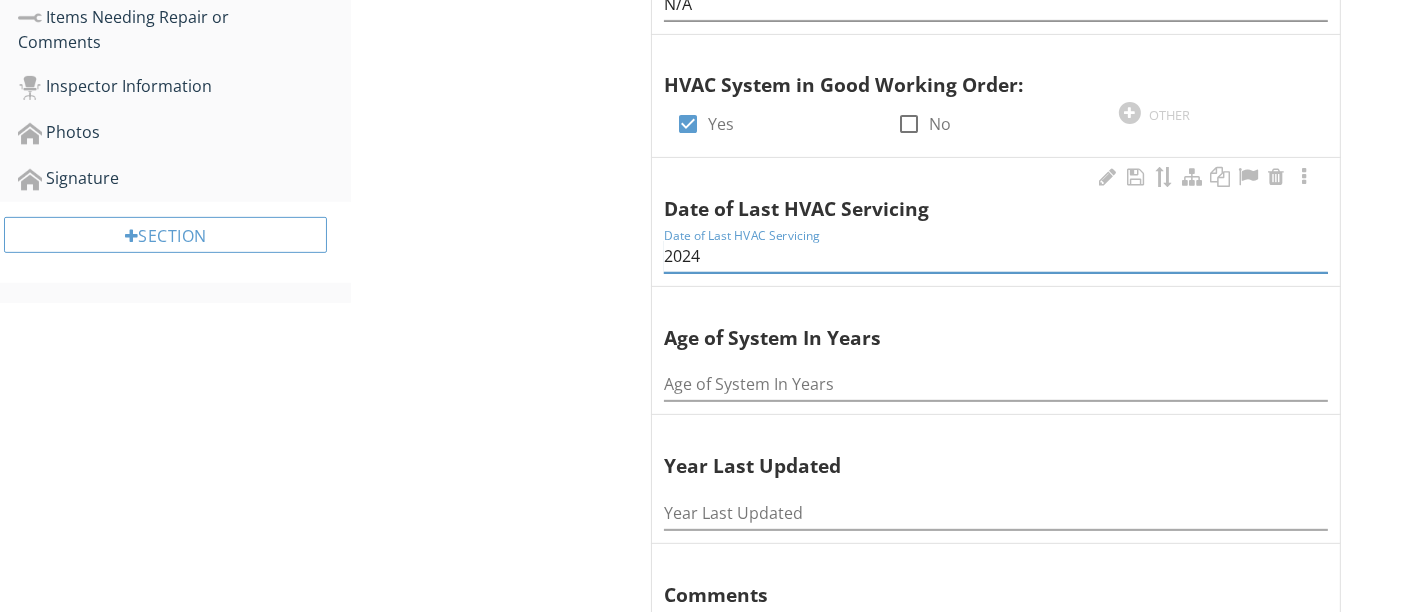 scroll, scrollTop: 755, scrollLeft: 0, axis: vertical 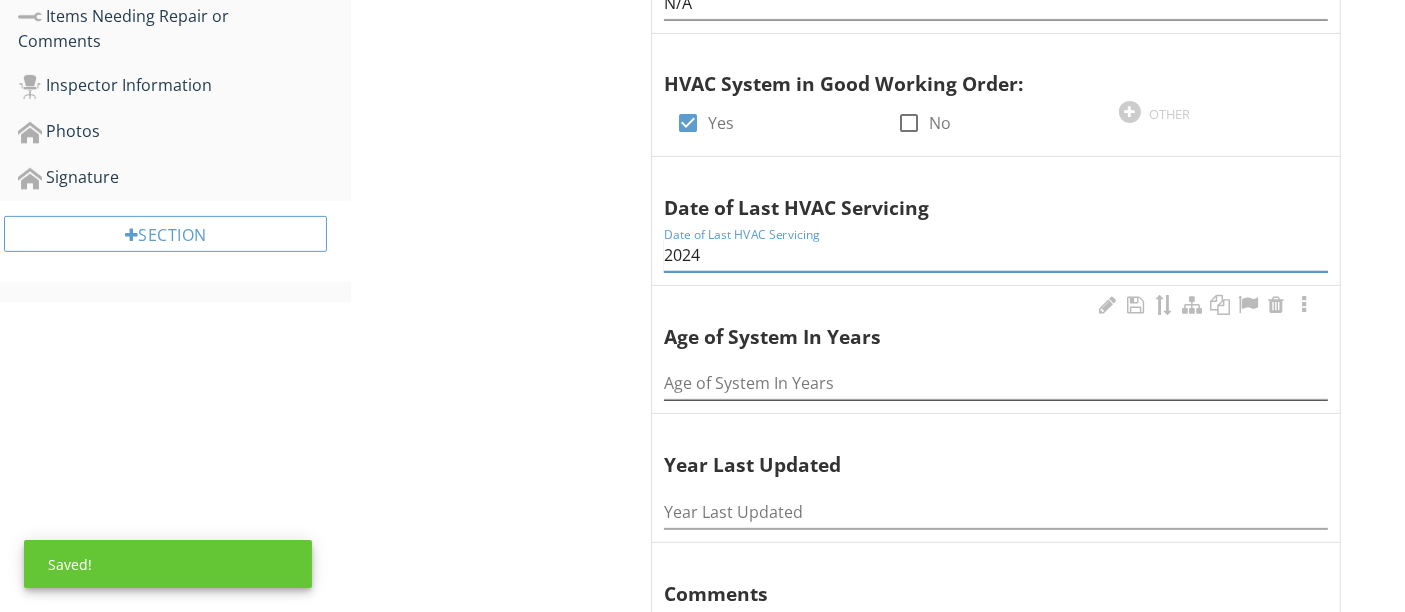 type on "2024" 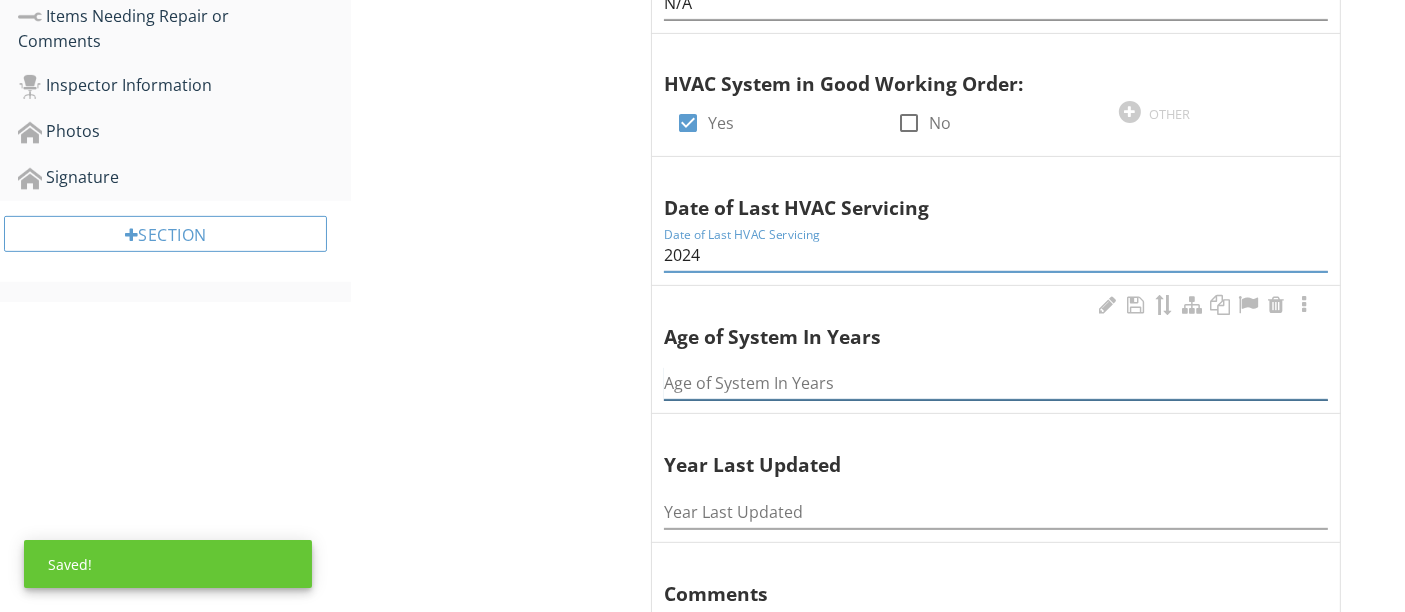 click at bounding box center (996, 383) 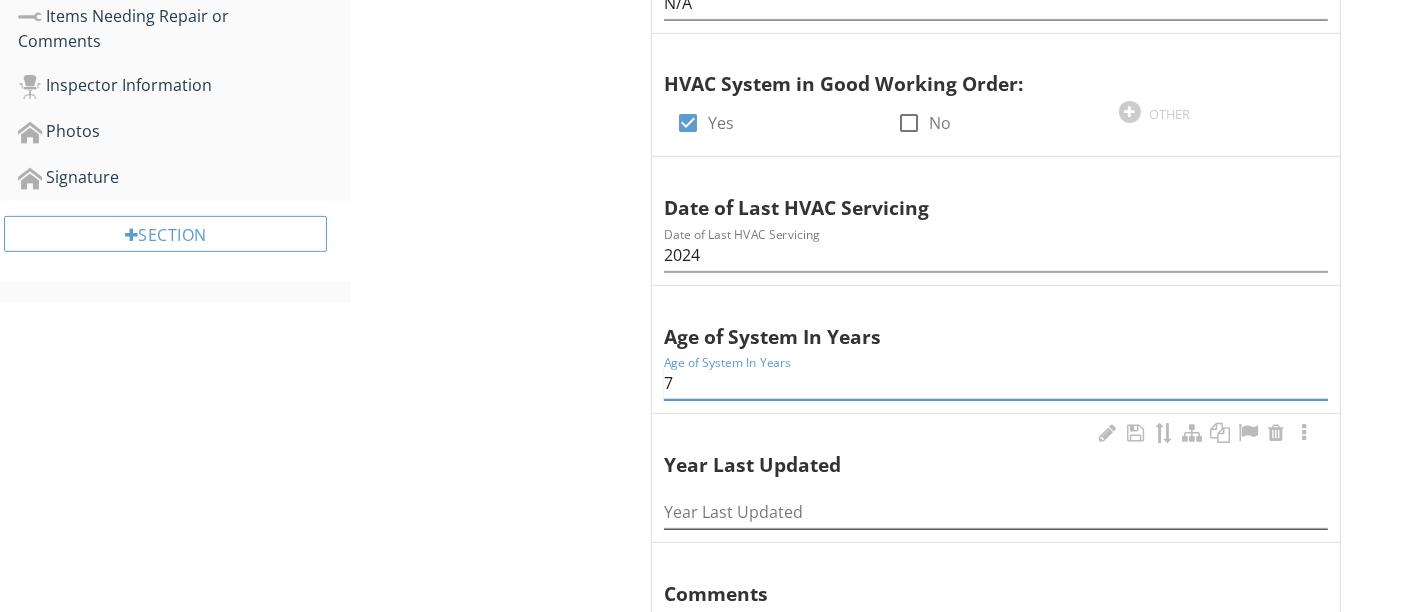 type on "7" 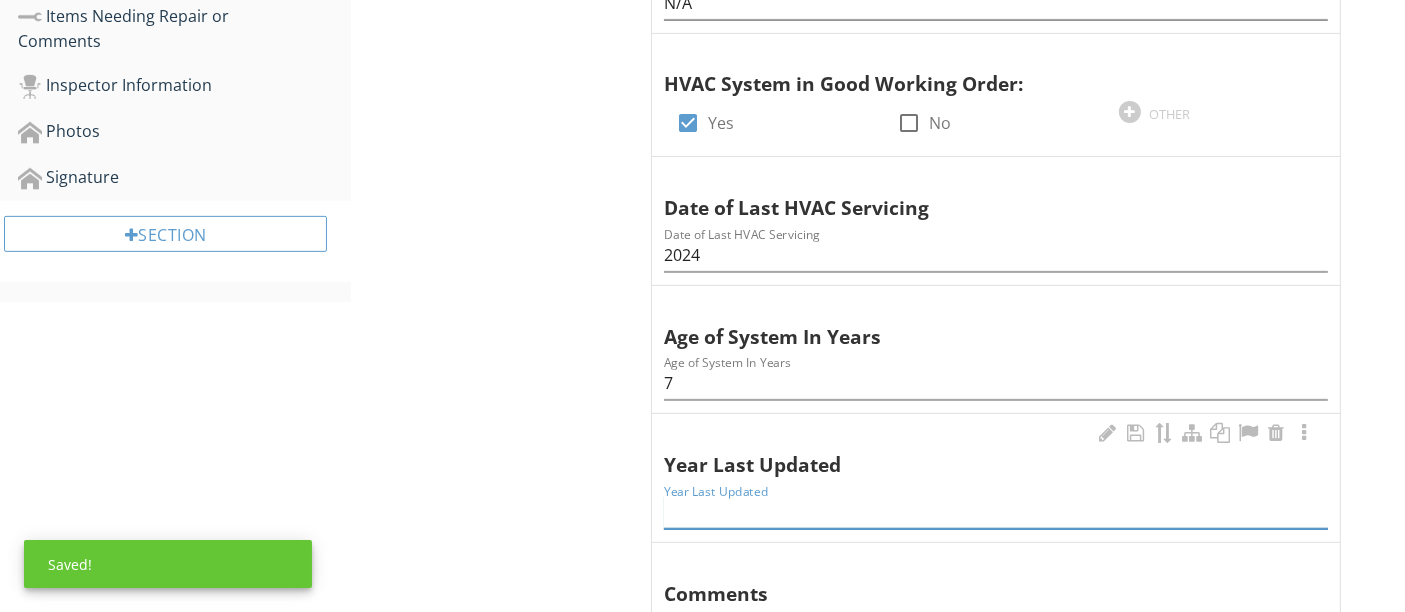 click at bounding box center [996, 512] 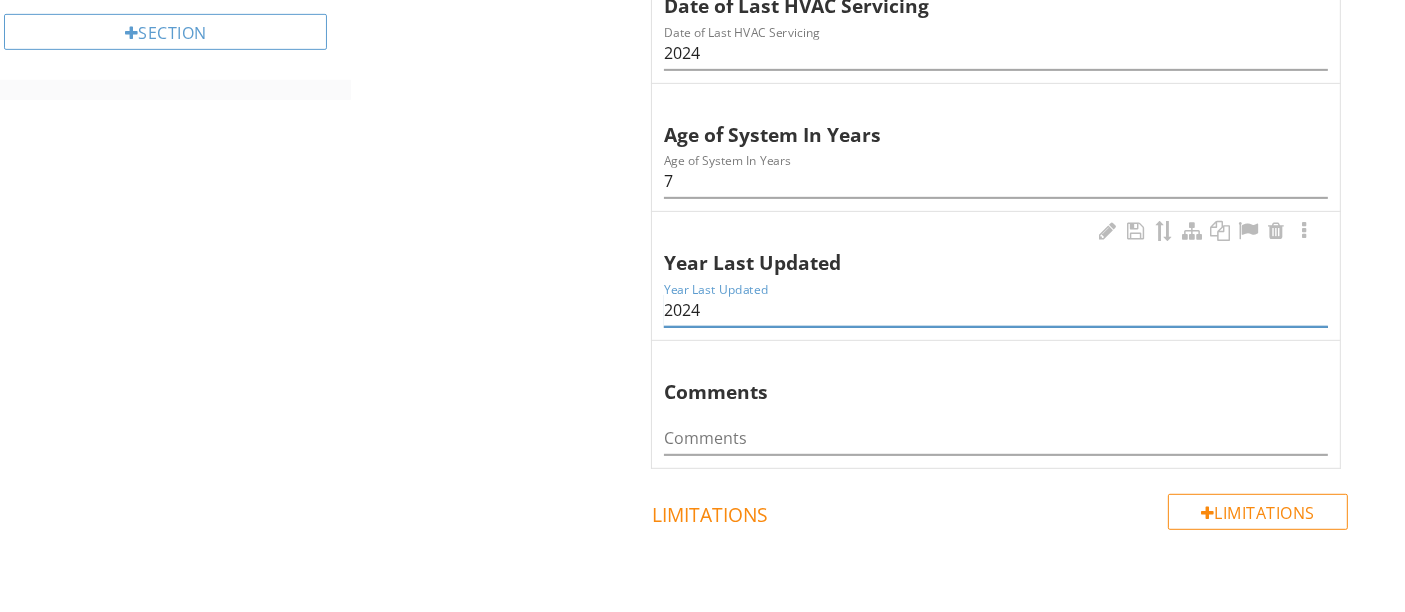 scroll, scrollTop: 959, scrollLeft: 0, axis: vertical 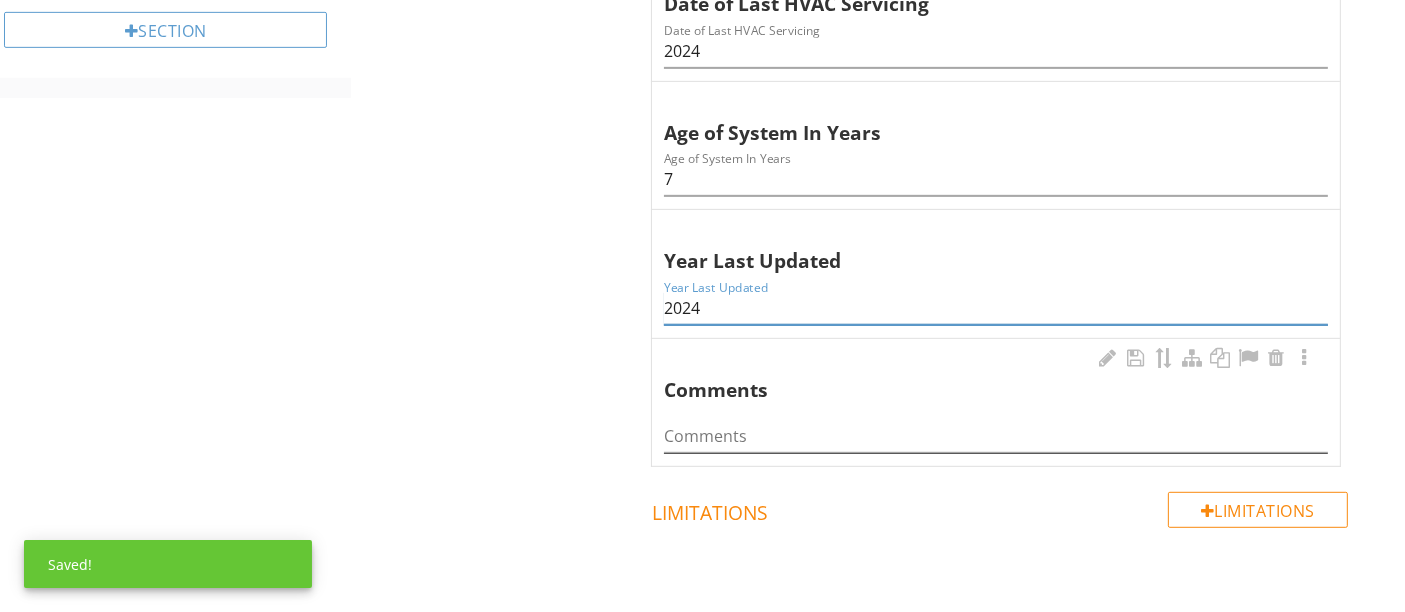 type on "2024" 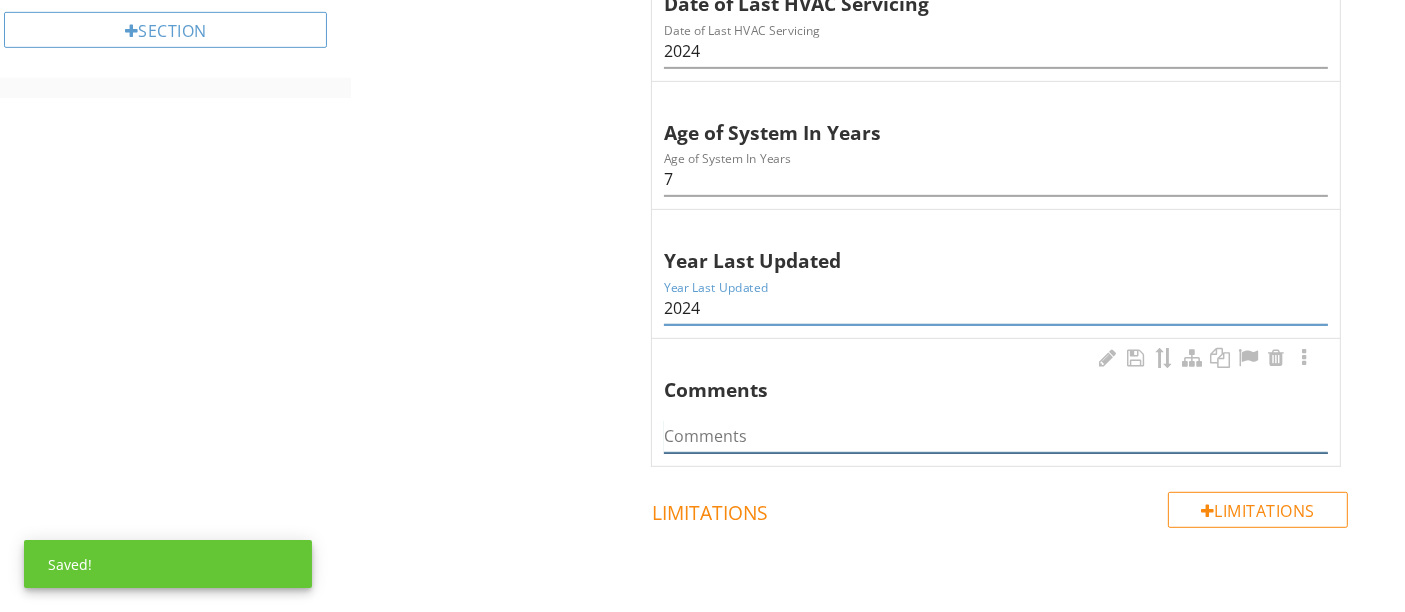 click at bounding box center [996, 436] 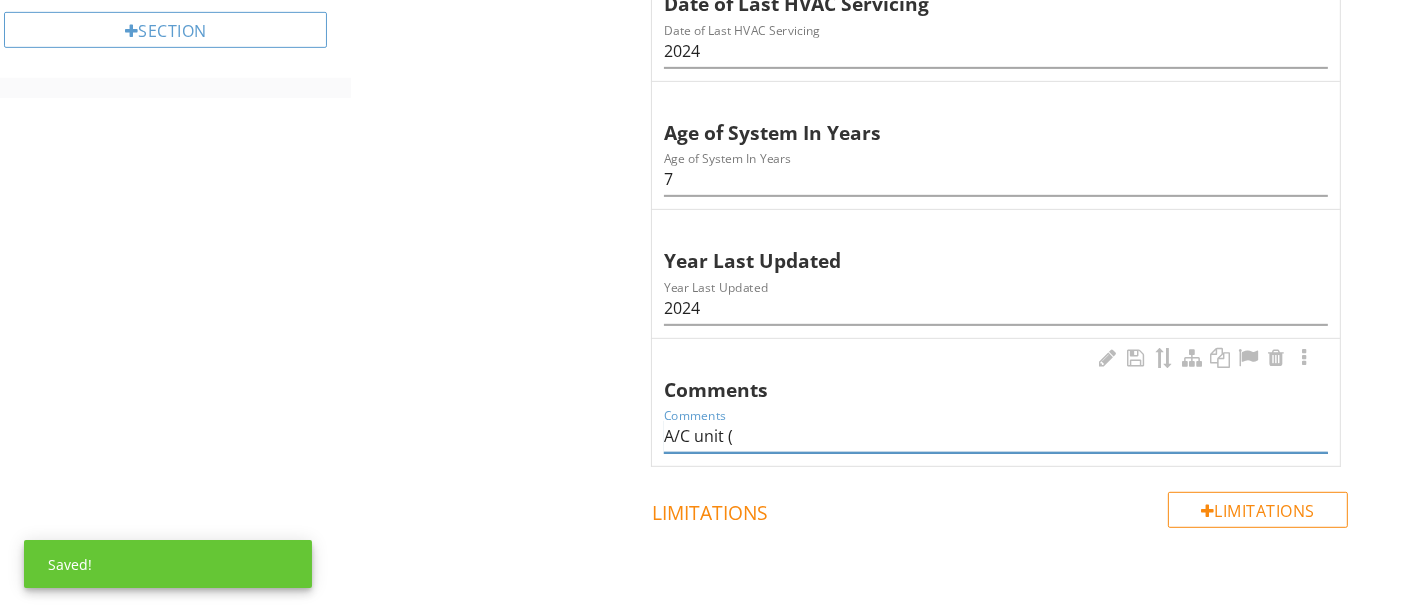 click on "A/C unit (" at bounding box center [996, 436] 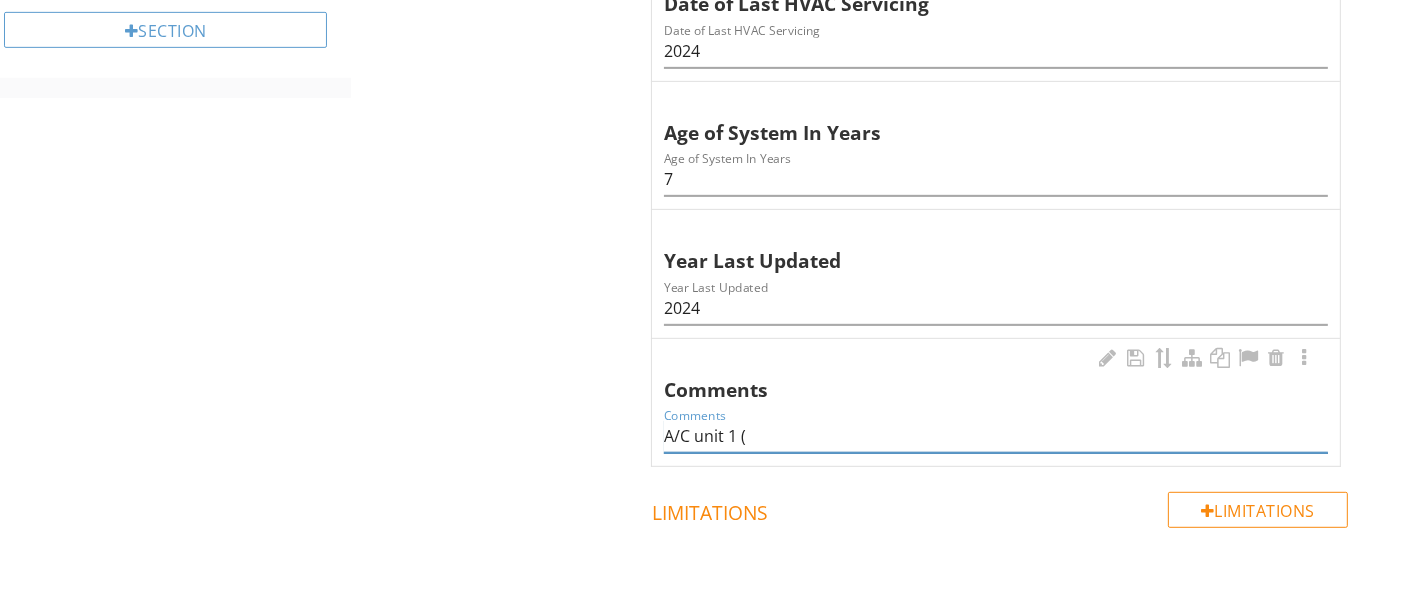 click on "A/C unit 1 (" at bounding box center (996, 436) 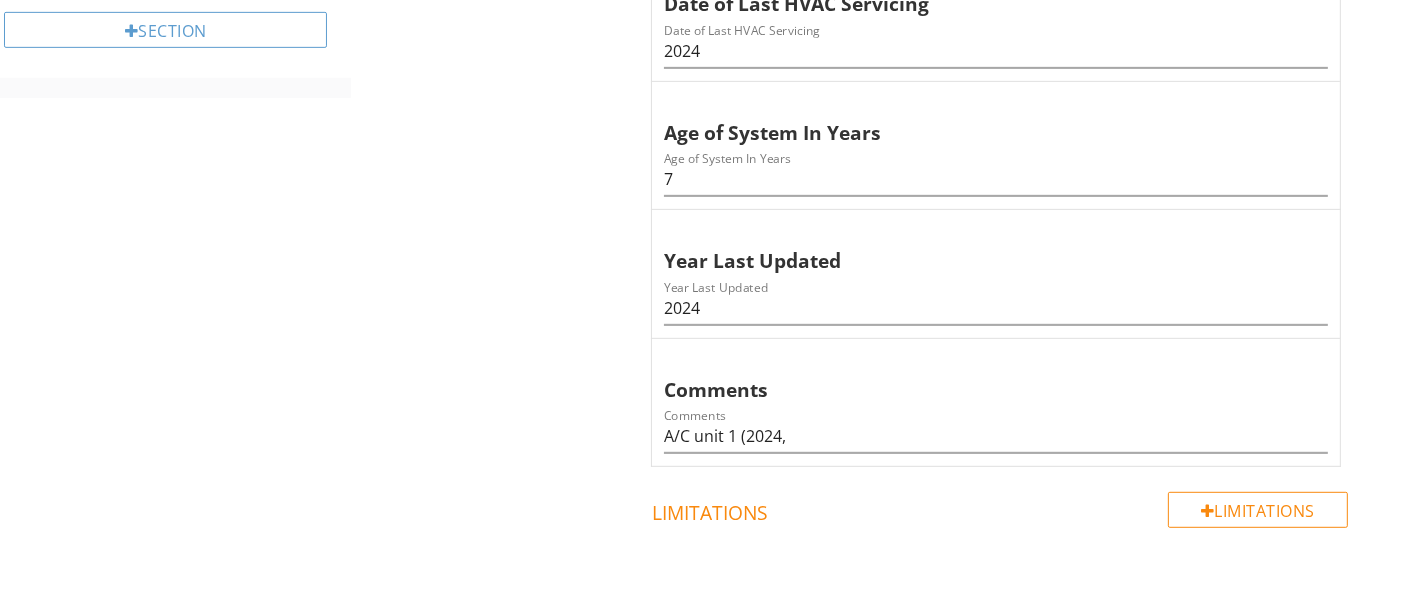 click on "HVAC
HVAC
Hazards Present
Item
HVAC
Info
Information
Central AC
check_box Yes   check_box_outline_blank No         OTHER
Central Heat
check_box Yes   check_box_outline_blank No         OTHER
If not central heat indicate primary heat source and fuel type:
If not central heat indicate primary heat source and fuel type: N/A
HVAC System in Good Working Order:
check_box Yes   check_box_outline_blank No         OTHER
Date of Last HVAC Servicing
Date of Last HVAC Servicing 2024" at bounding box center [878, 52] 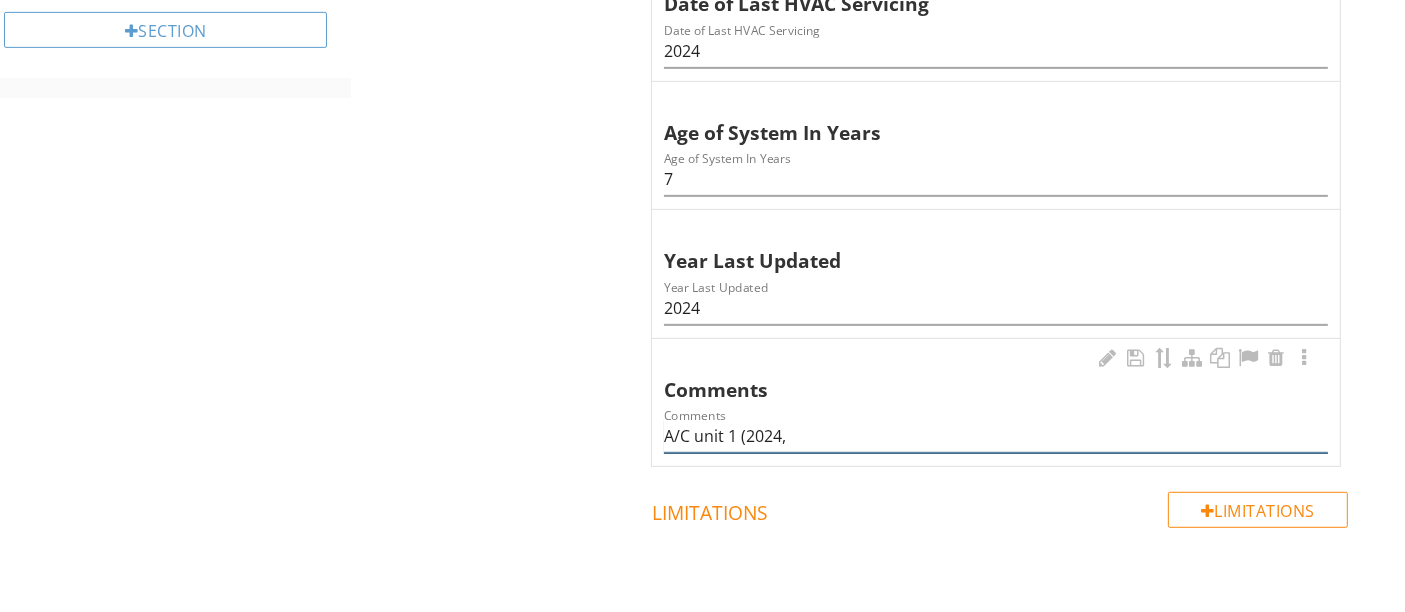 click on "A/C unit 1 (2024," at bounding box center (996, 436) 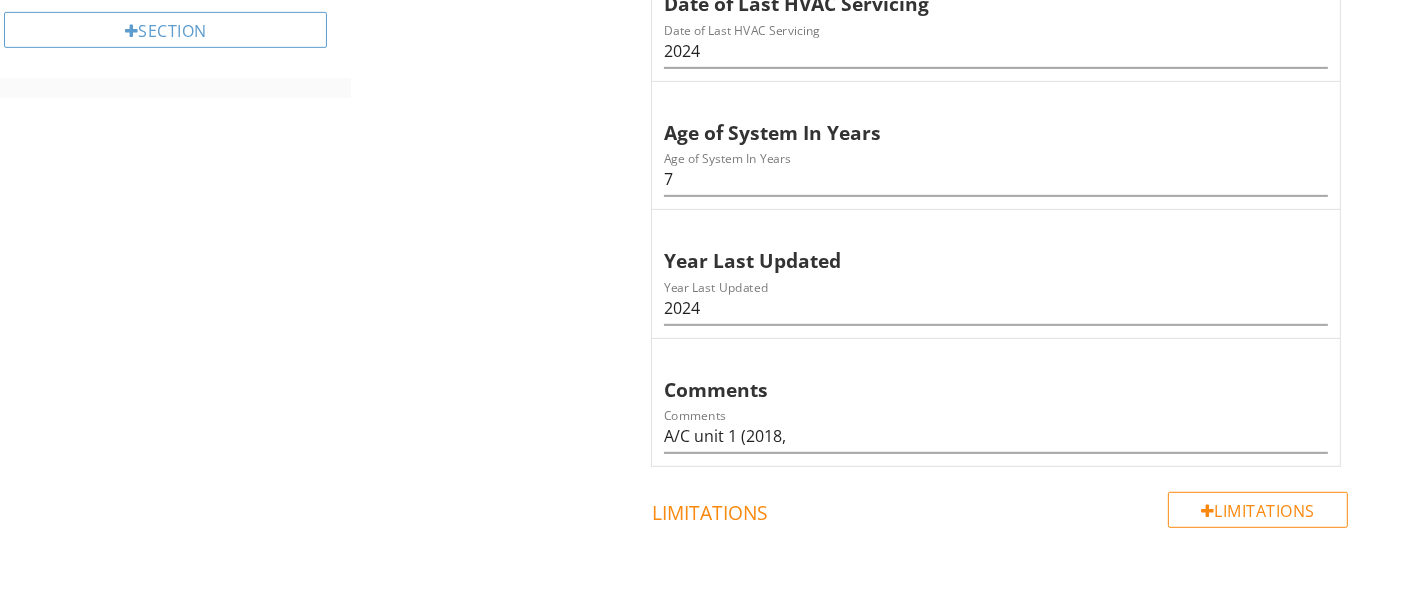 drag, startPoint x: 551, startPoint y: 501, endPoint x: 562, endPoint y: 499, distance: 11.18034 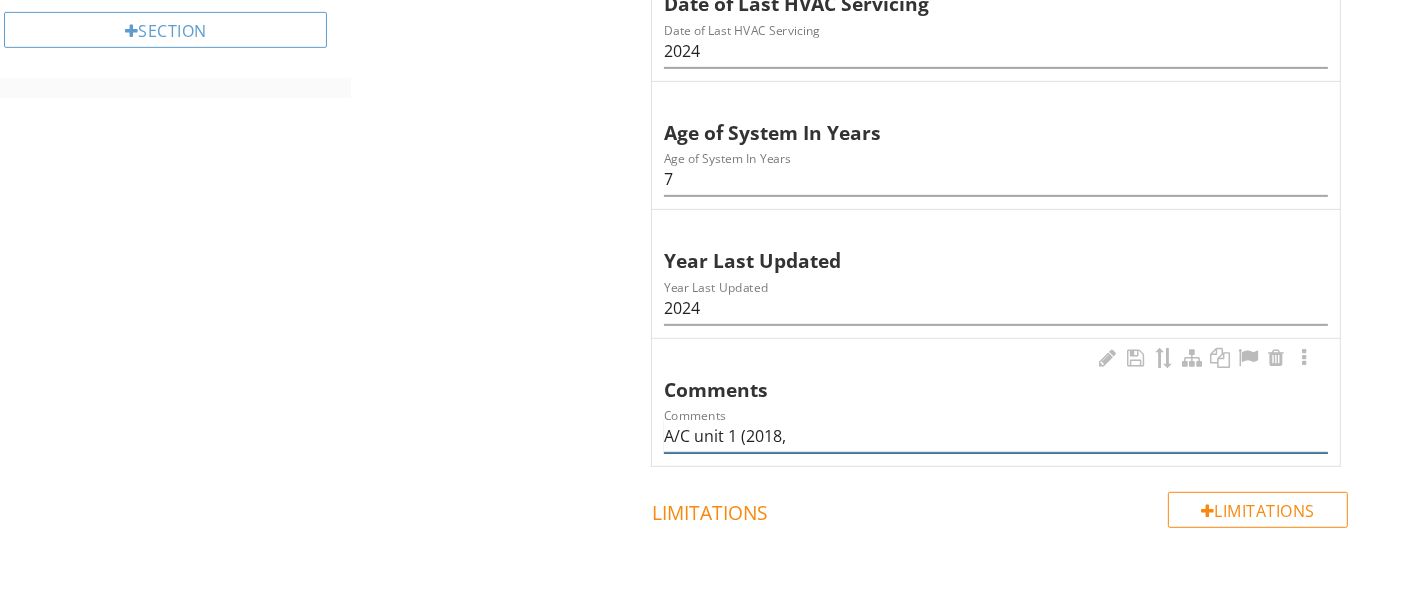 click on "A/C unit 1 (2018," at bounding box center (996, 436) 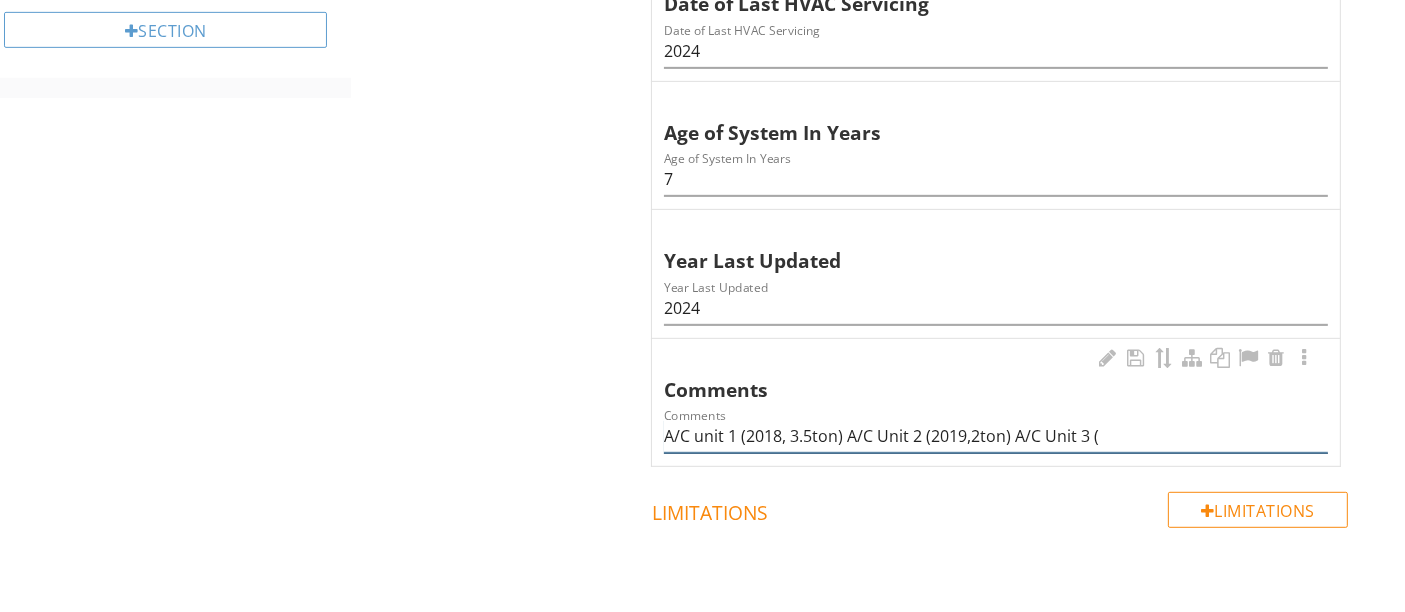 click on "A/C unit 1 (2018, 3.5ton) A/C Unit 2 (2019,2ton) A/C Unit 3 (" at bounding box center [996, 436] 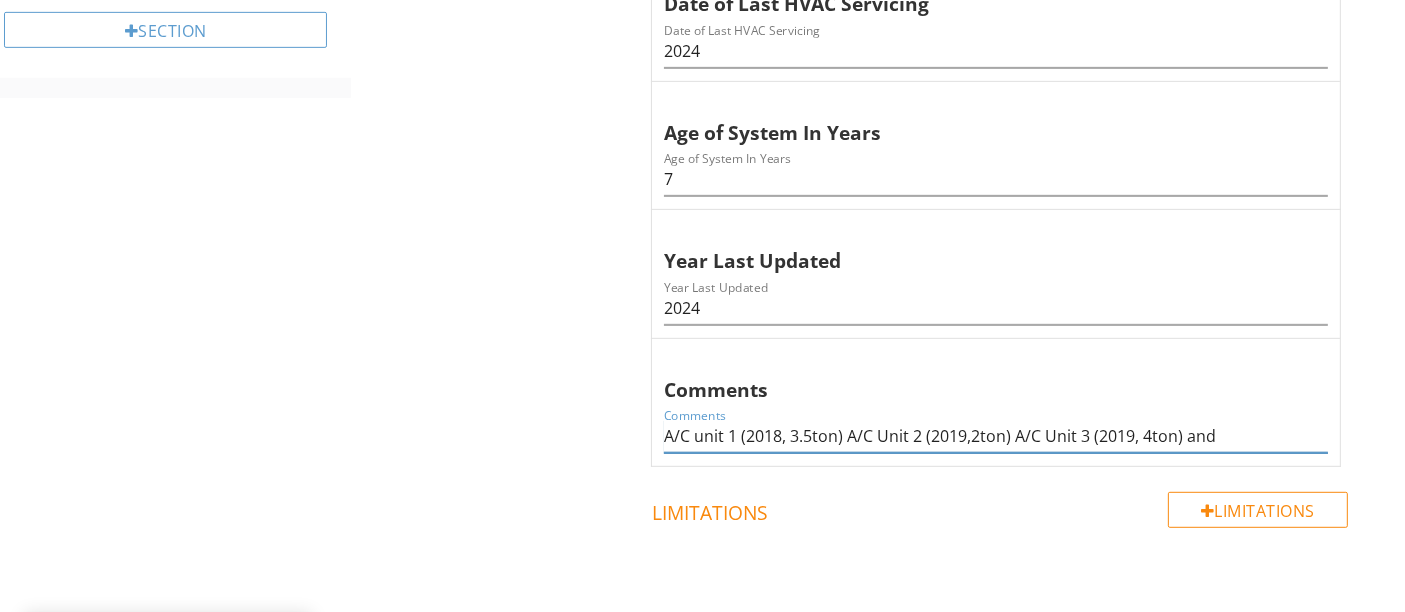 drag, startPoint x: 1185, startPoint y: 430, endPoint x: 648, endPoint y: 456, distance: 537.629 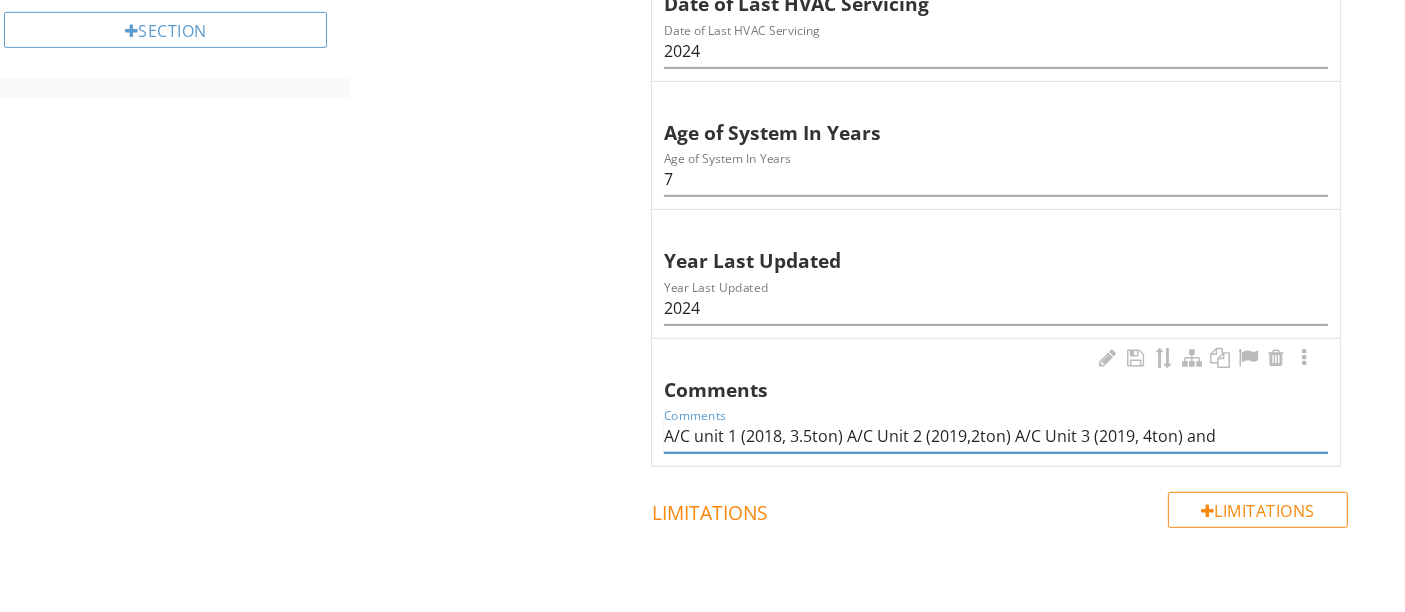 click on "A/C unit 1 (2018, 3.5ton) A/C Unit 2 (2019,2ton) A/C Unit 3 (2019, 4ton) and" at bounding box center [996, 436] 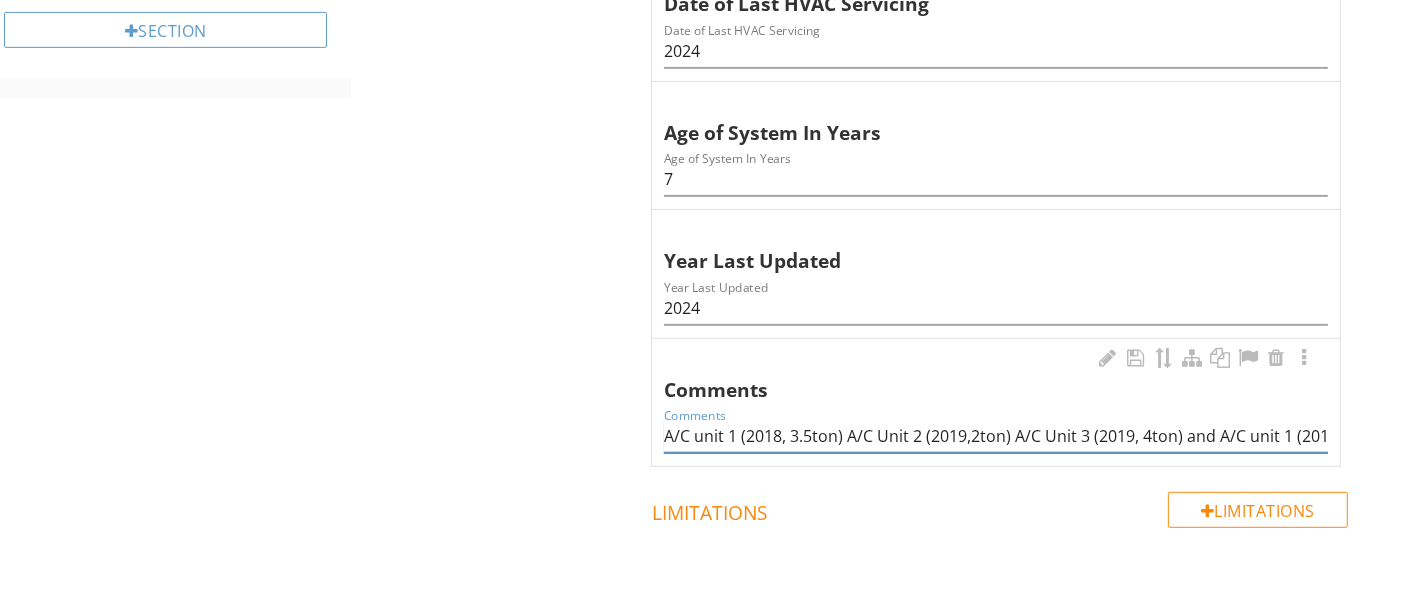 scroll, scrollTop: 0, scrollLeft: 411, axis: horizontal 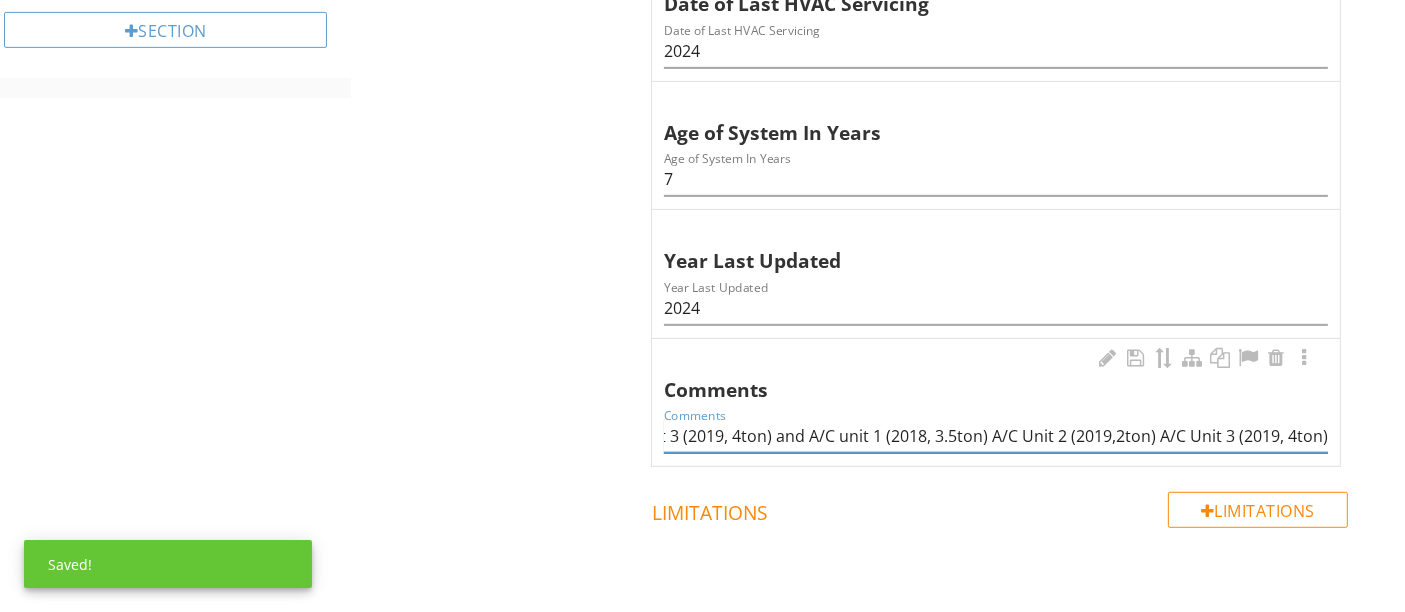 click on "A/C unit 1 (2018, 3.5ton) A/C Unit 2 (2019,2ton) A/C Unit 3 (2019, 4ton) and A/C unit 1 (2018, 3.5ton) A/C Unit 2 (2019,2ton) A/C Unit 3 (2019, 4ton)" at bounding box center (996, 436) 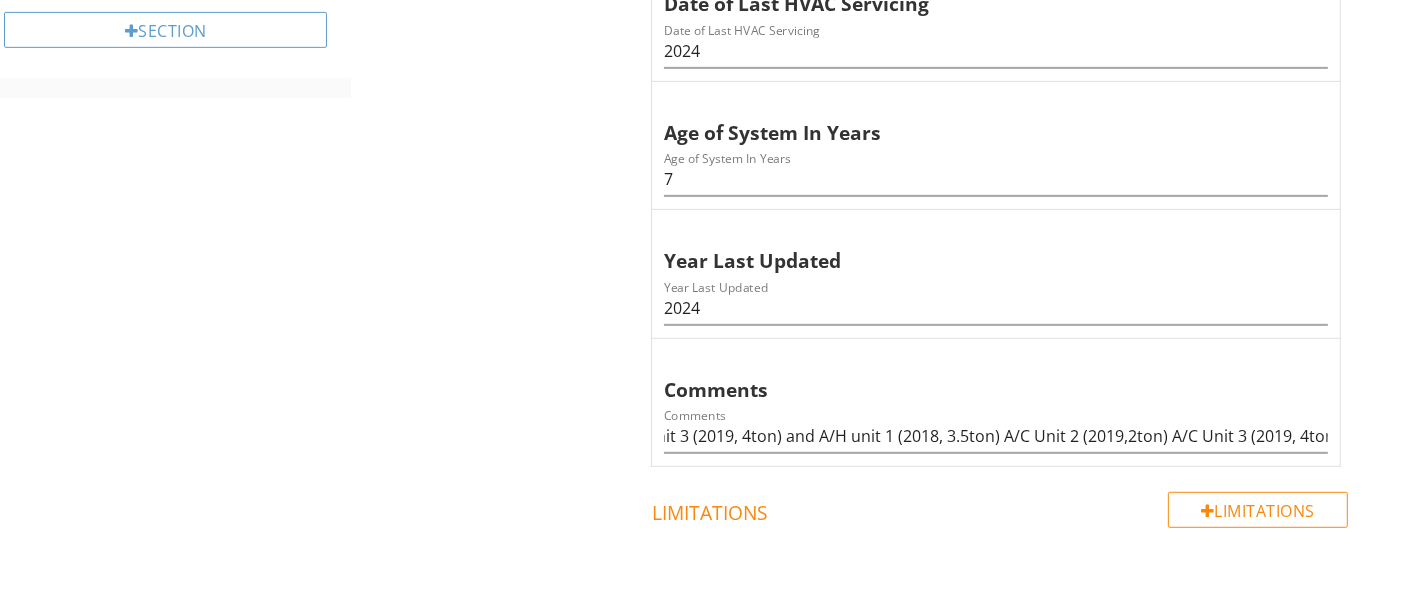 scroll, scrollTop: 0, scrollLeft: 0, axis: both 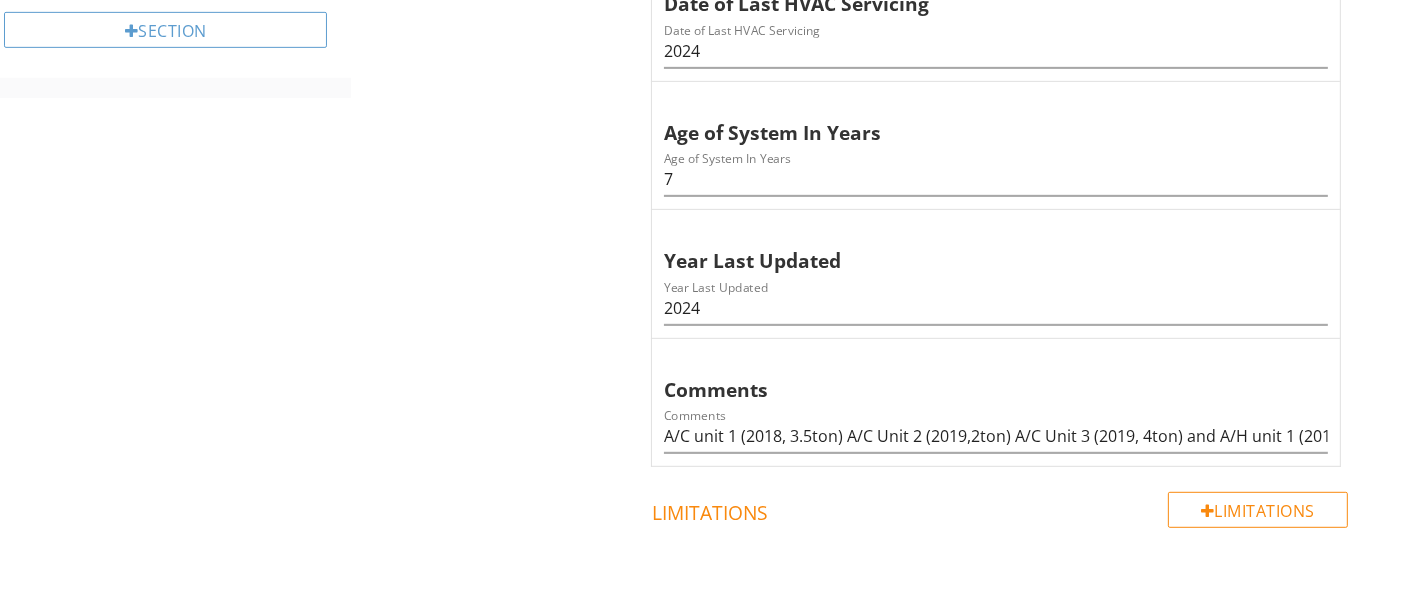 click on "Limitations
Limitations" at bounding box center [1000, 566] 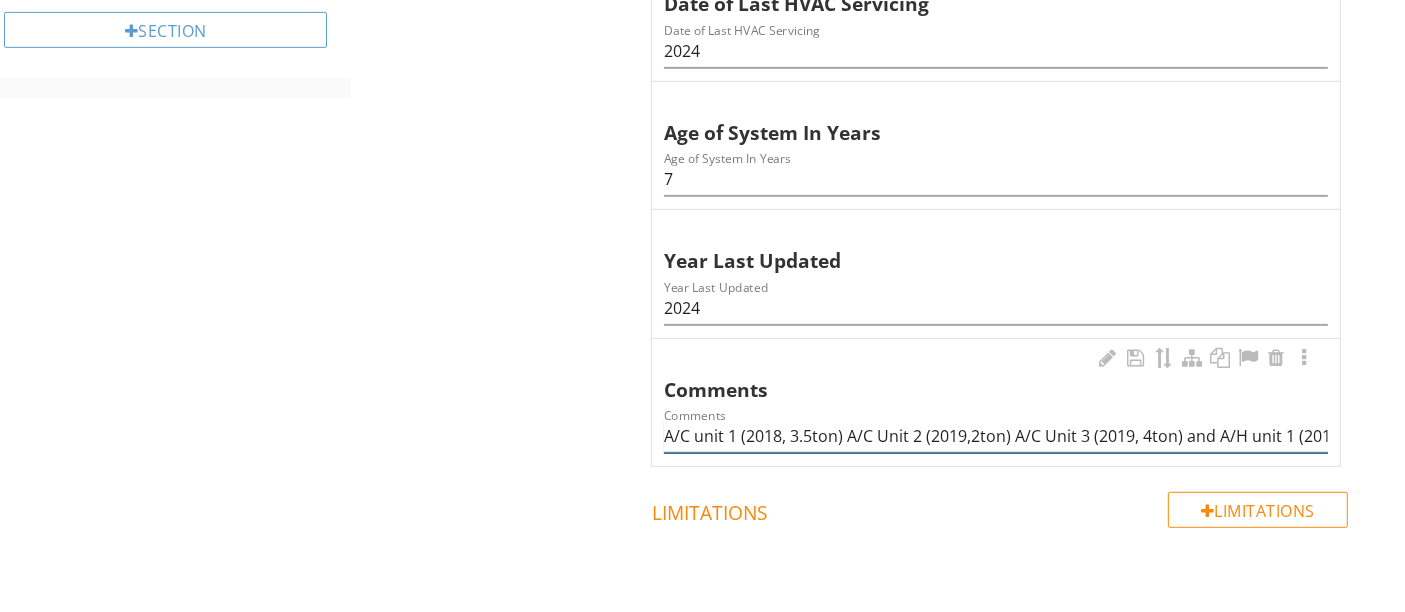 click on "A/C unit 1 (2018, 3.5ton) A/C Unit 2 (2019,2ton) A/C Unit 3 (2019, 4ton) and A/H unit 1 (2018, 3.5ton) A/C Unit 2 (2019,2ton) A/C Unit 3 (2019, 4ton)" at bounding box center (996, 436) 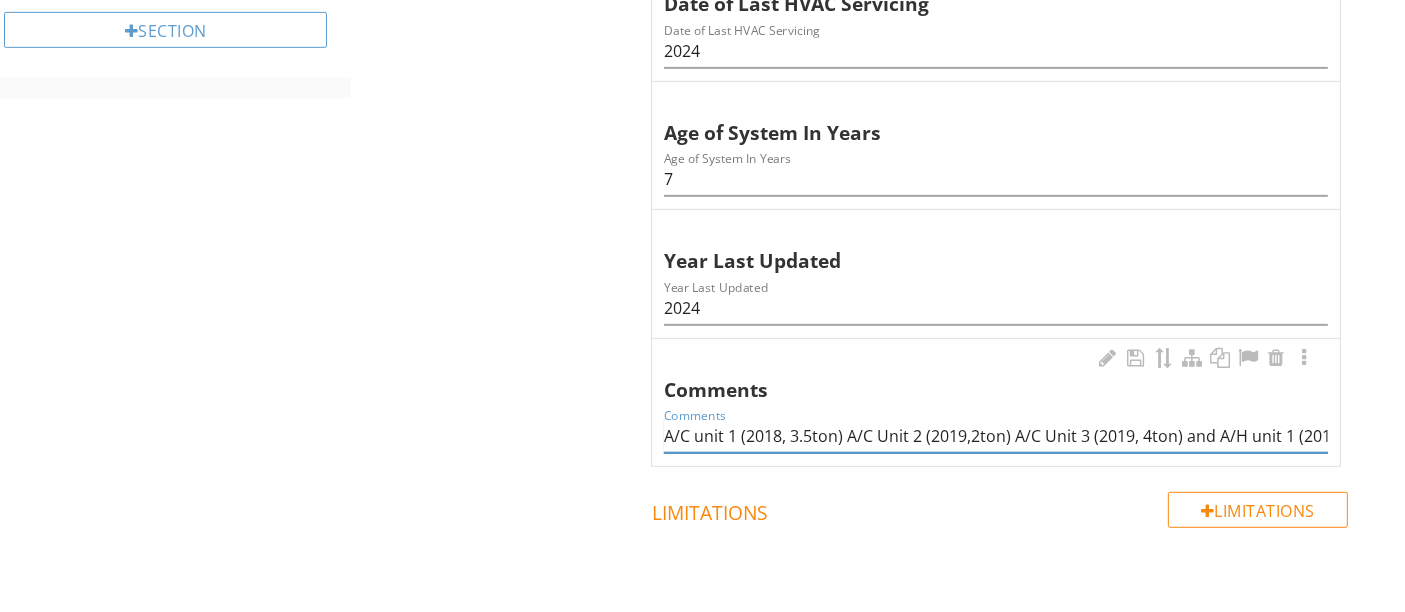 click on "A/C unit 1 (2018, 3.5ton) A/C Unit 2 (2019,2ton) A/C Unit 3 (2019, 4ton) and A/H unit 1 (2018, 3.5ton) A/C Unit 2 (2019,2ton) A/C Unit 3 (2019, 4ton)" at bounding box center [996, 436] 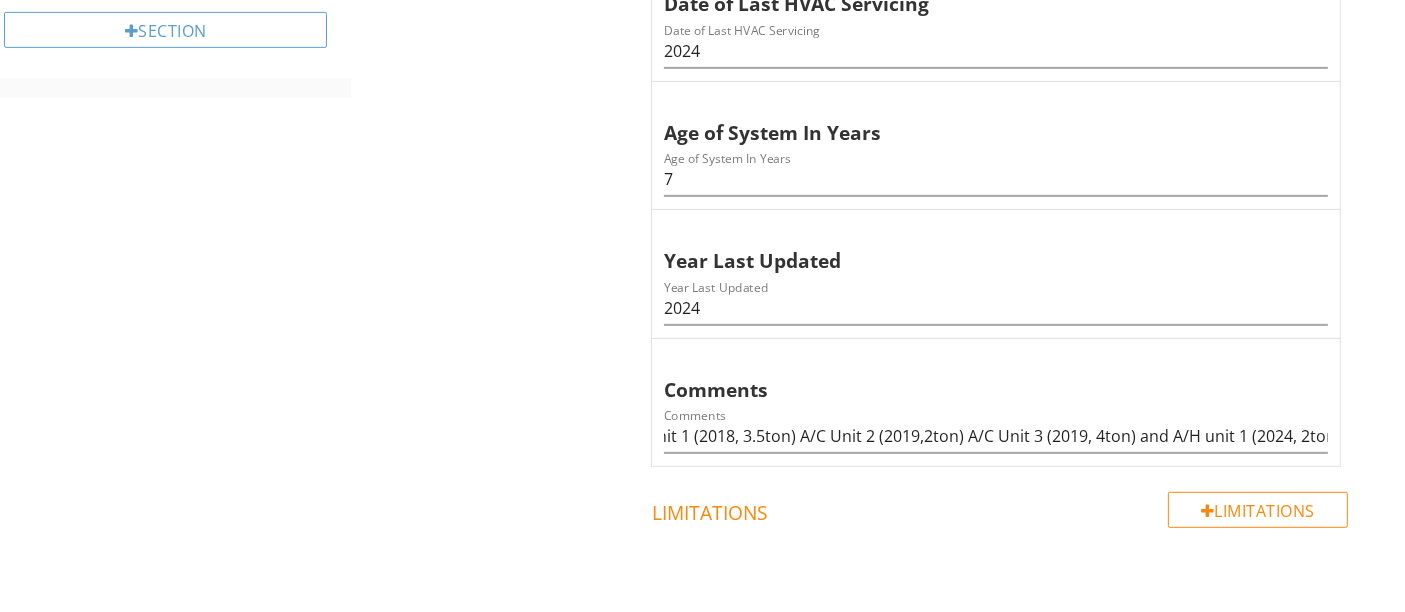 scroll, scrollTop: 0, scrollLeft: 0, axis: both 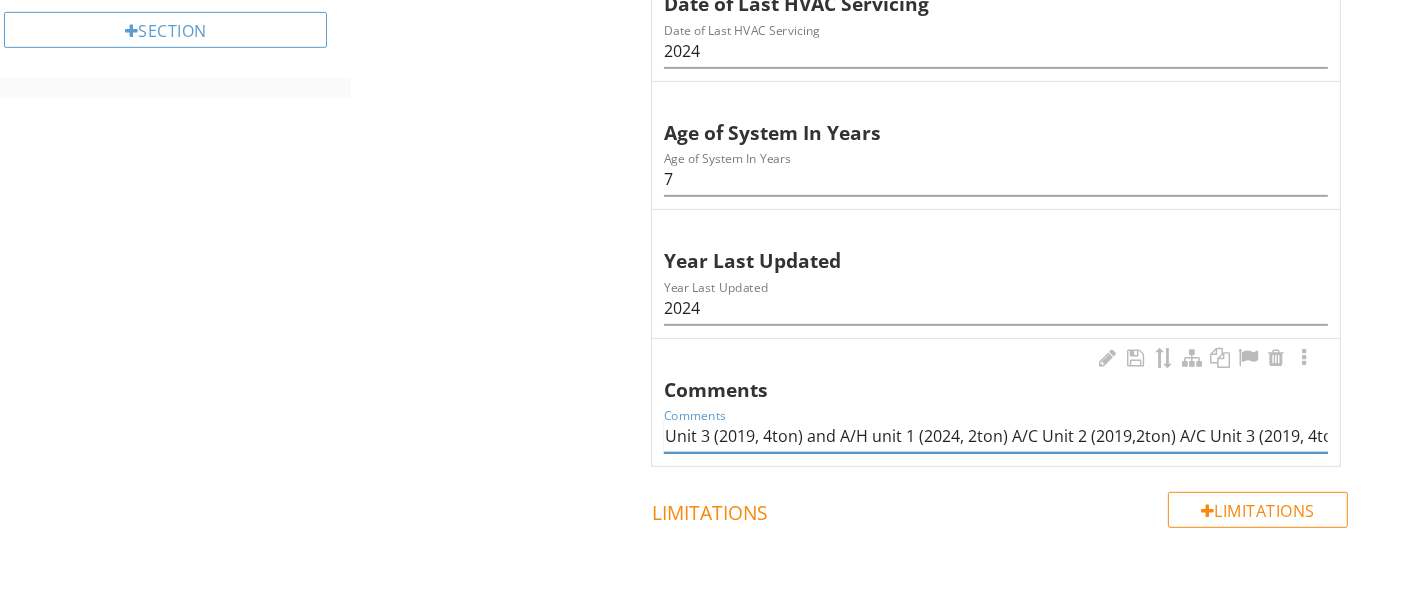 drag, startPoint x: 1317, startPoint y: 431, endPoint x: 1154, endPoint y: 429, distance: 163.01227 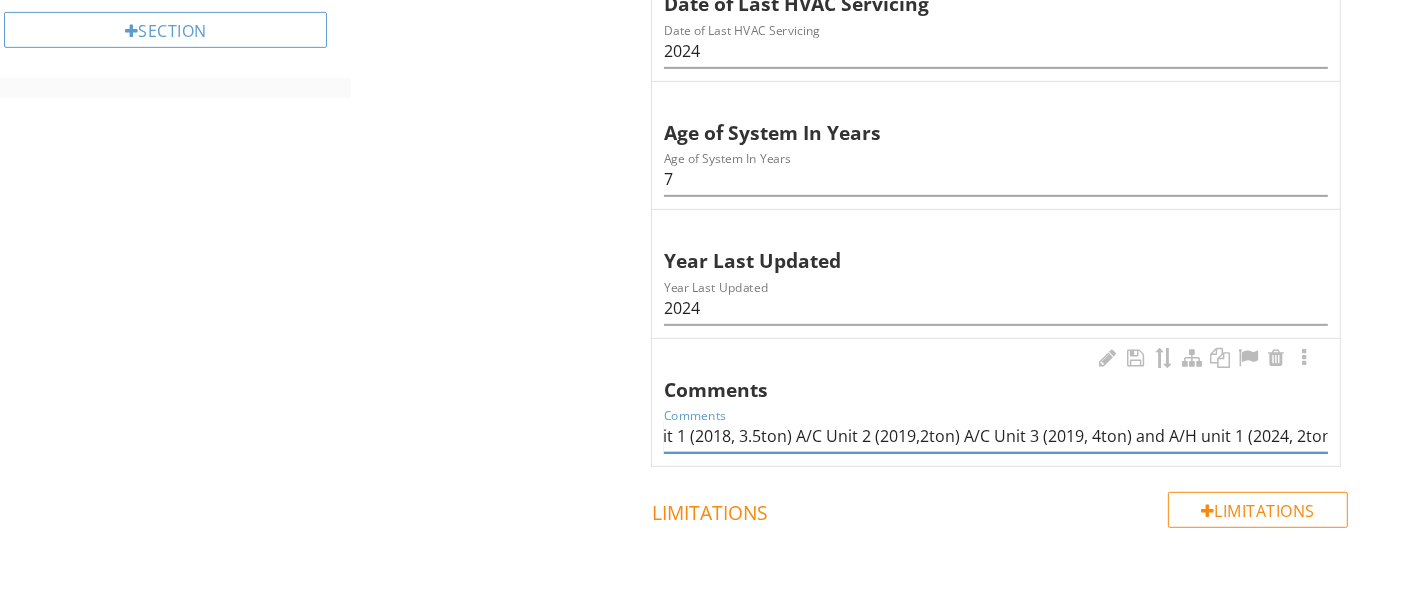 scroll, scrollTop: 0, scrollLeft: 0, axis: both 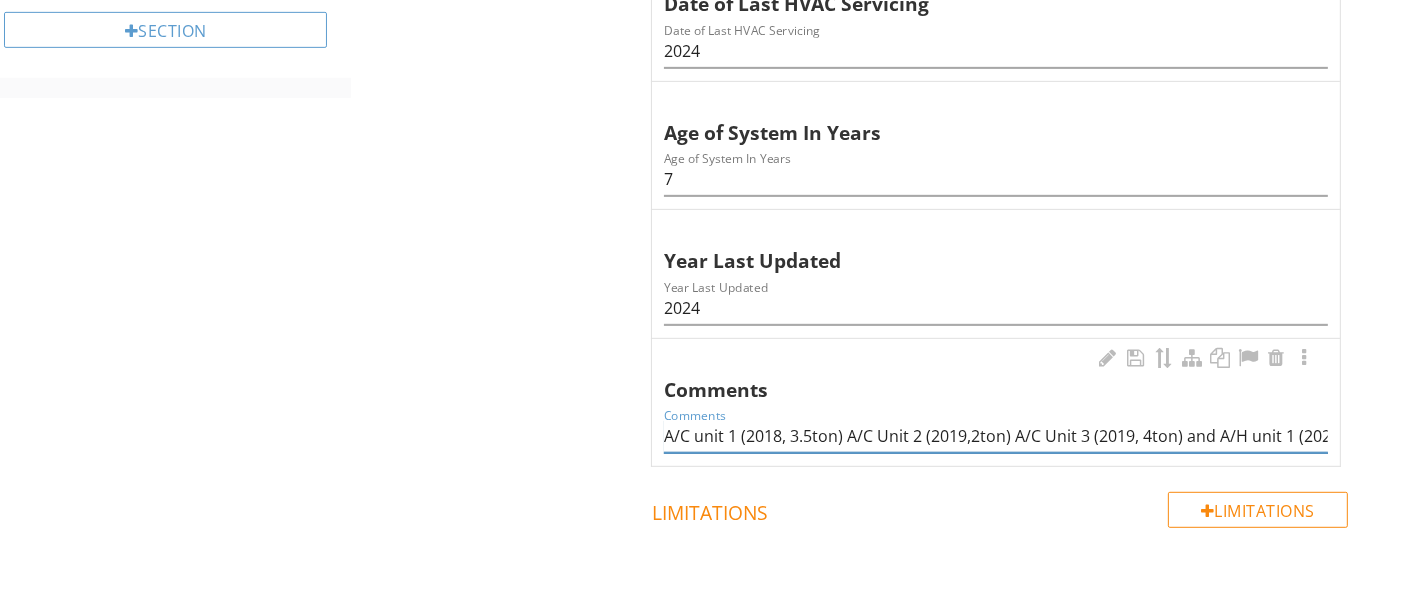 drag, startPoint x: 680, startPoint y: 439, endPoint x: 805, endPoint y: 432, distance: 125.19585 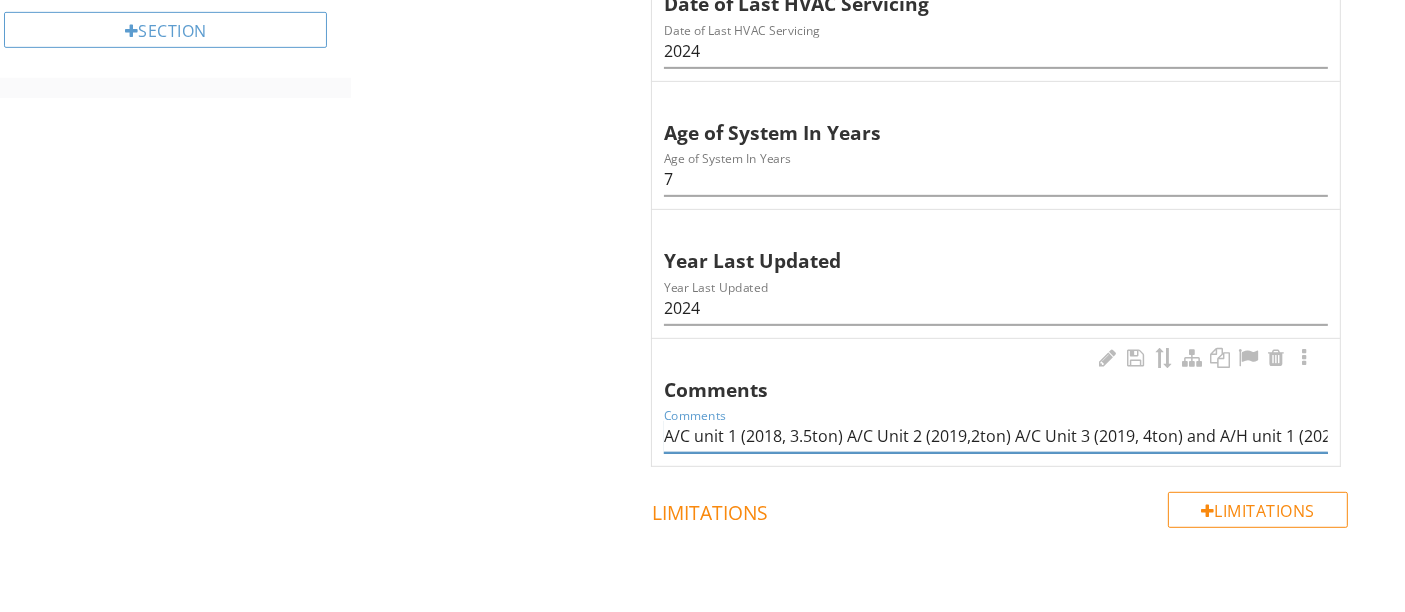 click on "A/C unit 1 (2018, 3.5ton) A/C Unit 2 (2019,2ton) A/C Unit 3 (2019, 4ton) and A/H unit 1 (2024, 2ton) A/C Unit 2 (2018,3.5ton) A/C Unit 3 (2019, 4ton)" at bounding box center (996, 436) 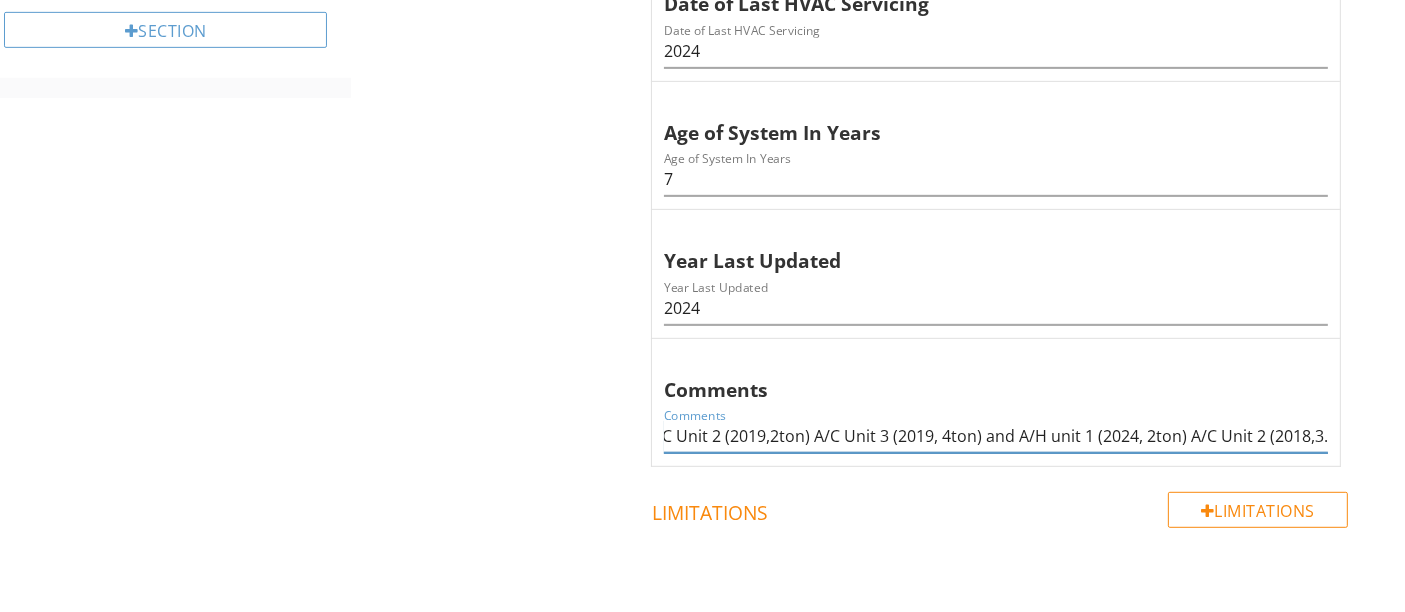 scroll, scrollTop: 0, scrollLeft: 413, axis: horizontal 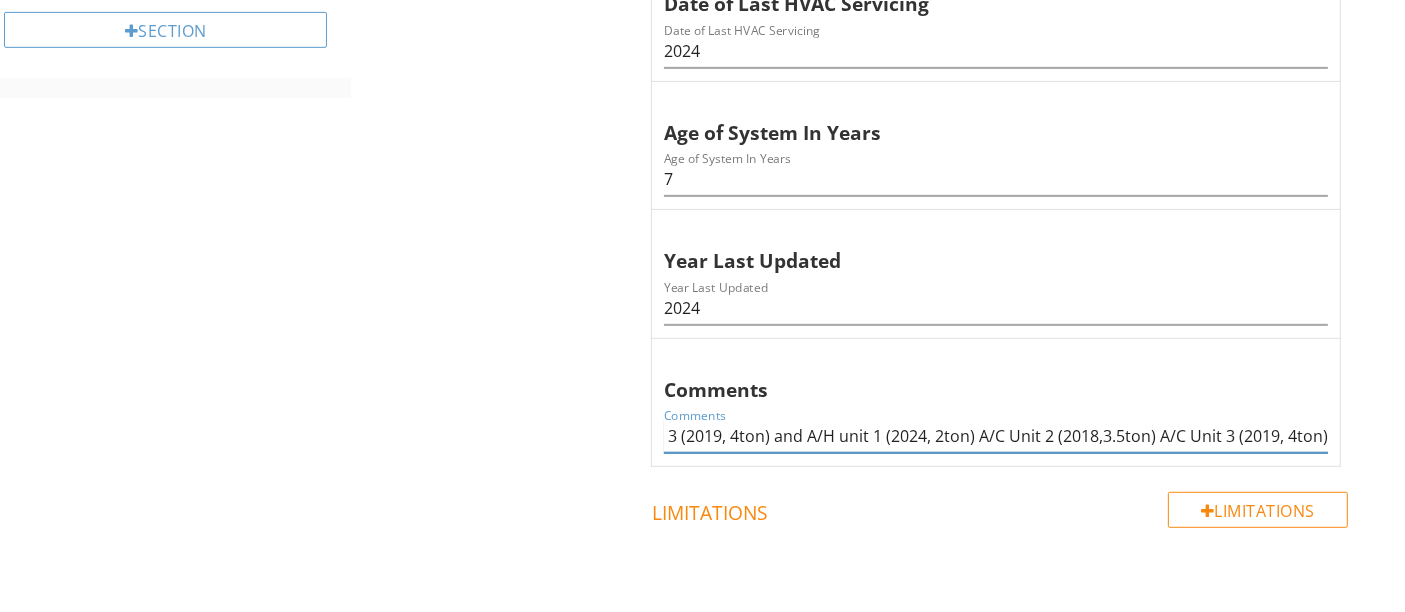 drag, startPoint x: 1313, startPoint y: 438, endPoint x: 1362, endPoint y: 436, distance: 49.0408 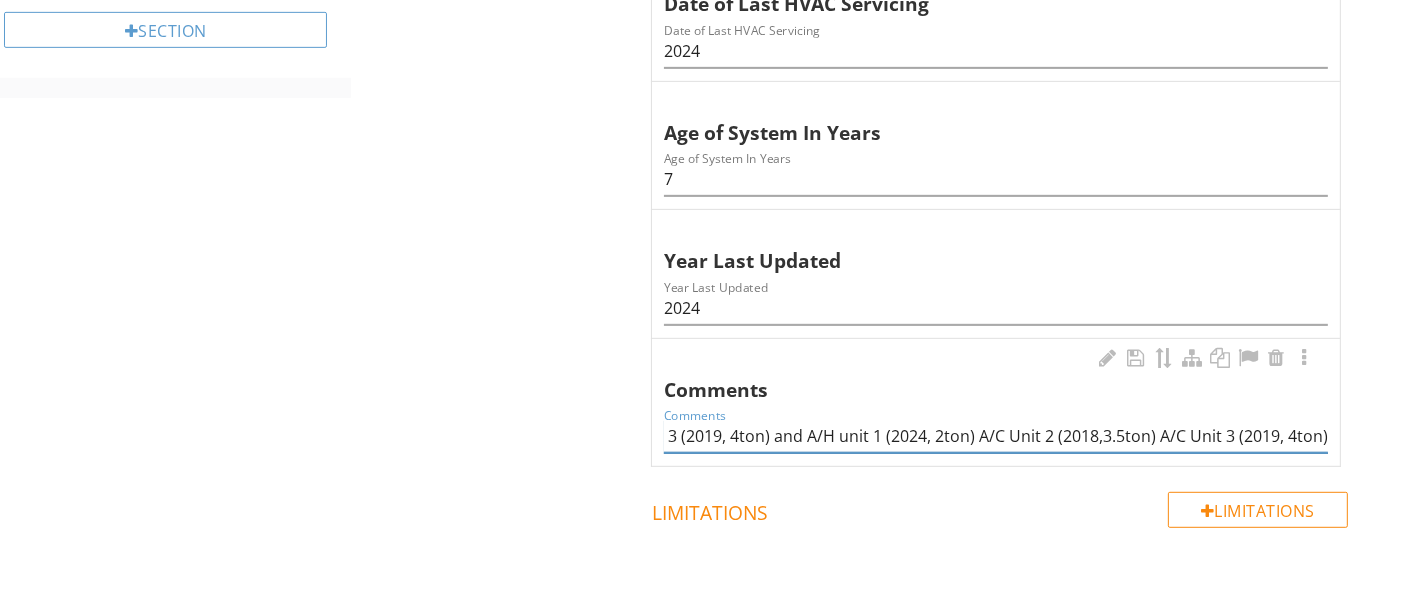 click on "A/C unit 1 (2018, 3.5ton) A/C Unit 2 (2019,2ton) A/C Unit 3 (2019, 4ton) and A/H unit 1 (2024, 2ton) A/C Unit 2 (2018,3.5ton) A/C Unit 3 (2019, 4ton)" at bounding box center (996, 436) 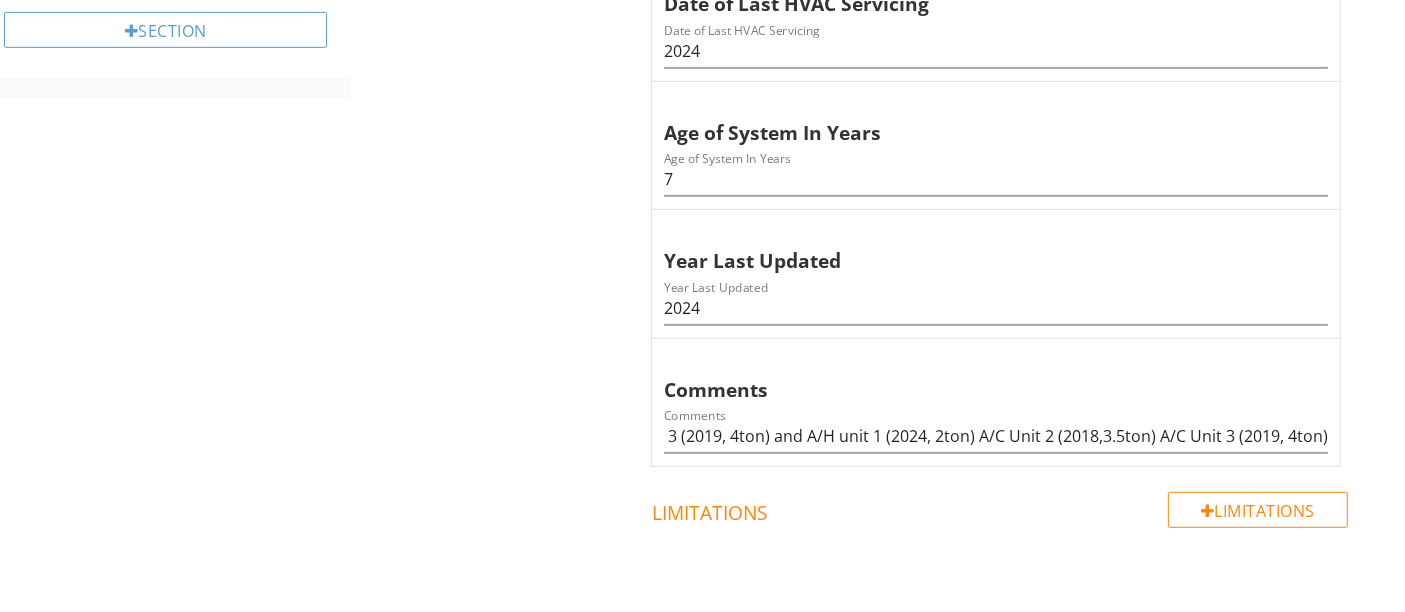 scroll, scrollTop: 0, scrollLeft: 0, axis: both 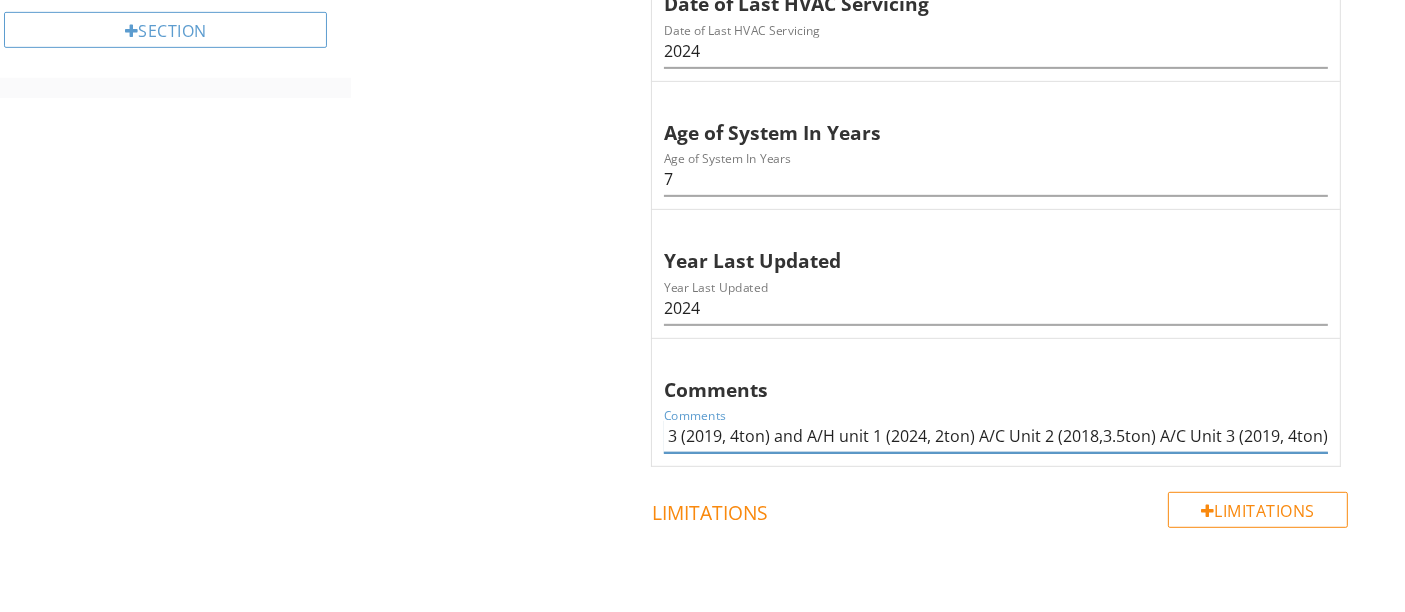 drag, startPoint x: 1315, startPoint y: 433, endPoint x: 1371, endPoint y: 433, distance: 56 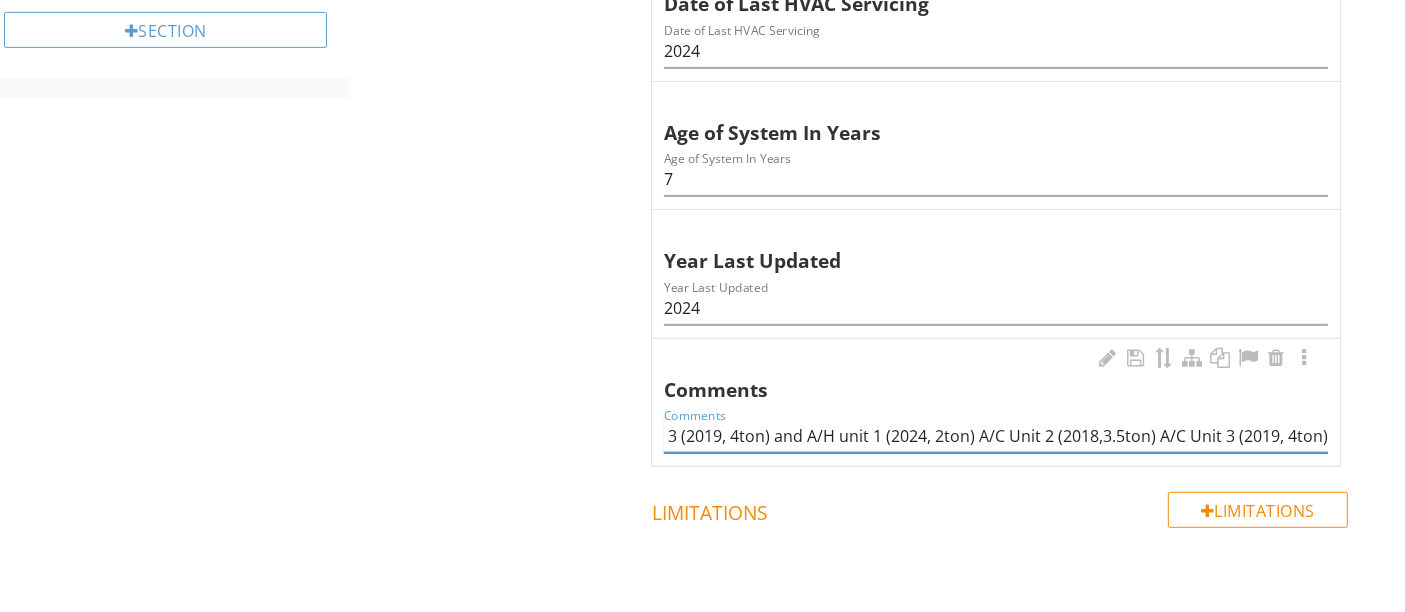 click on "A/C unit 1 (2018, 3.5ton) A/C Unit 2 (2019,2ton) A/C Unit 3 (2019, 4ton) and A/H unit 1 (2024, 2ton) A/C Unit 2 (2018,3.5ton) A/C Unit 3 (2019, 4ton)" at bounding box center [996, 436] 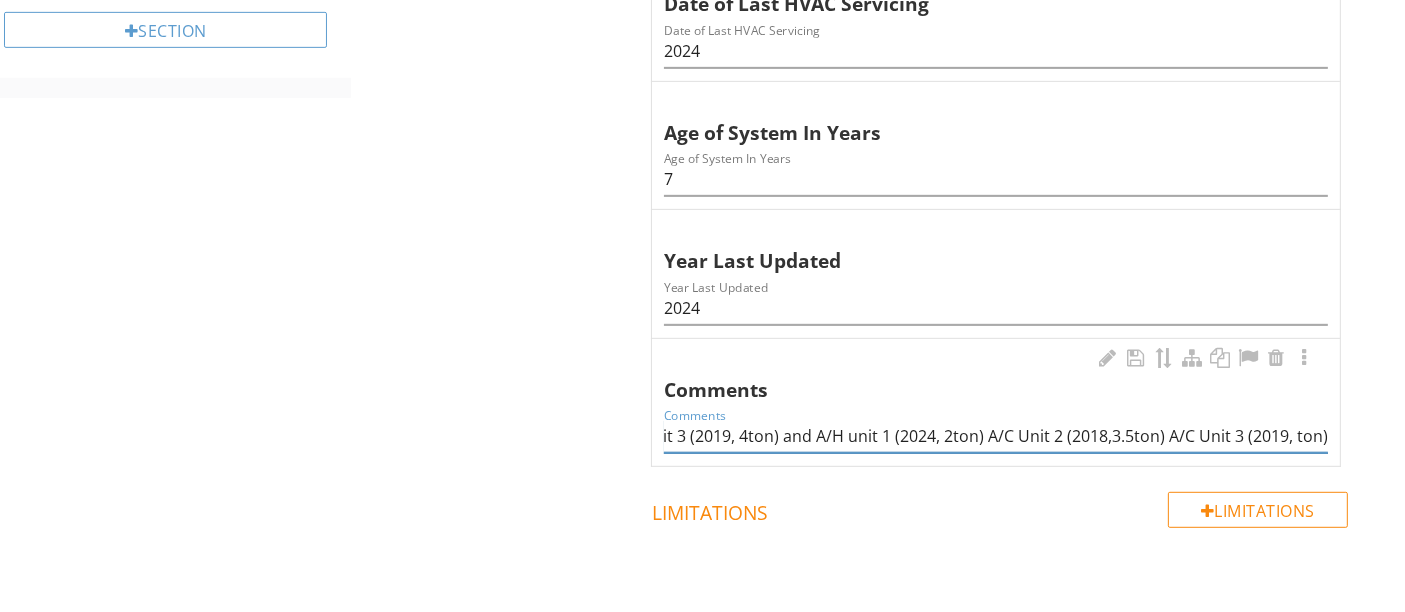 scroll, scrollTop: 0, scrollLeft: 404, axis: horizontal 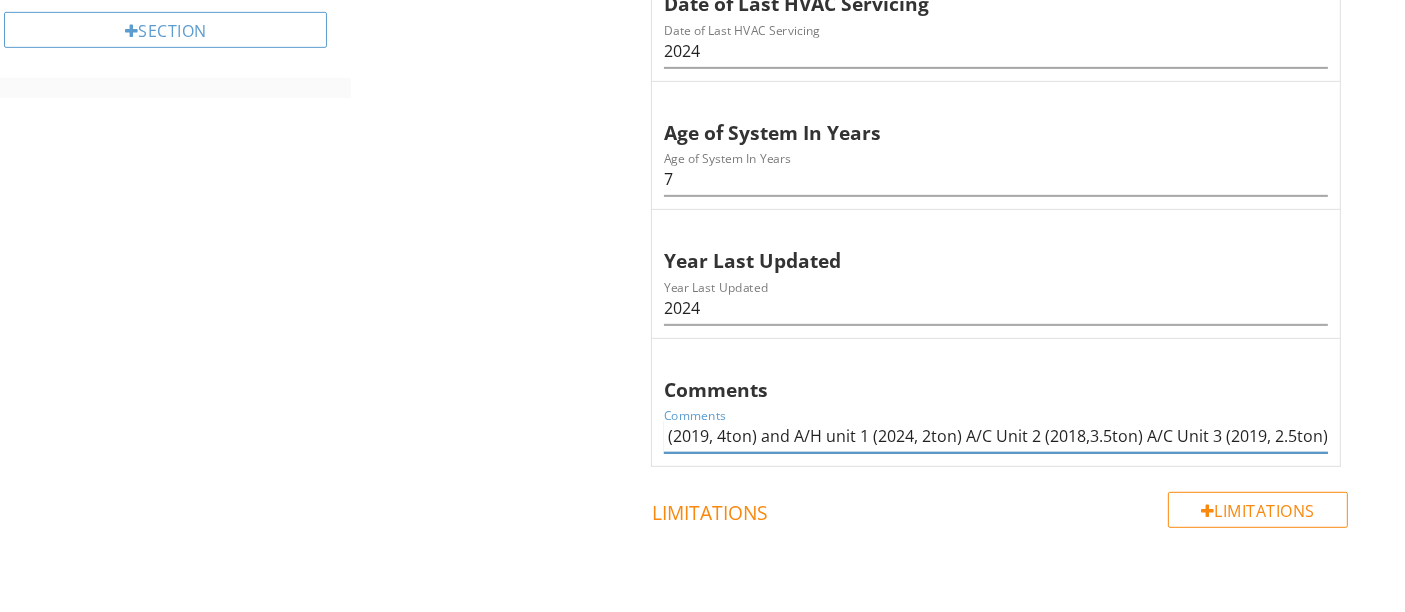 drag, startPoint x: 1314, startPoint y: 434, endPoint x: 1362, endPoint y: 433, distance: 48.010414 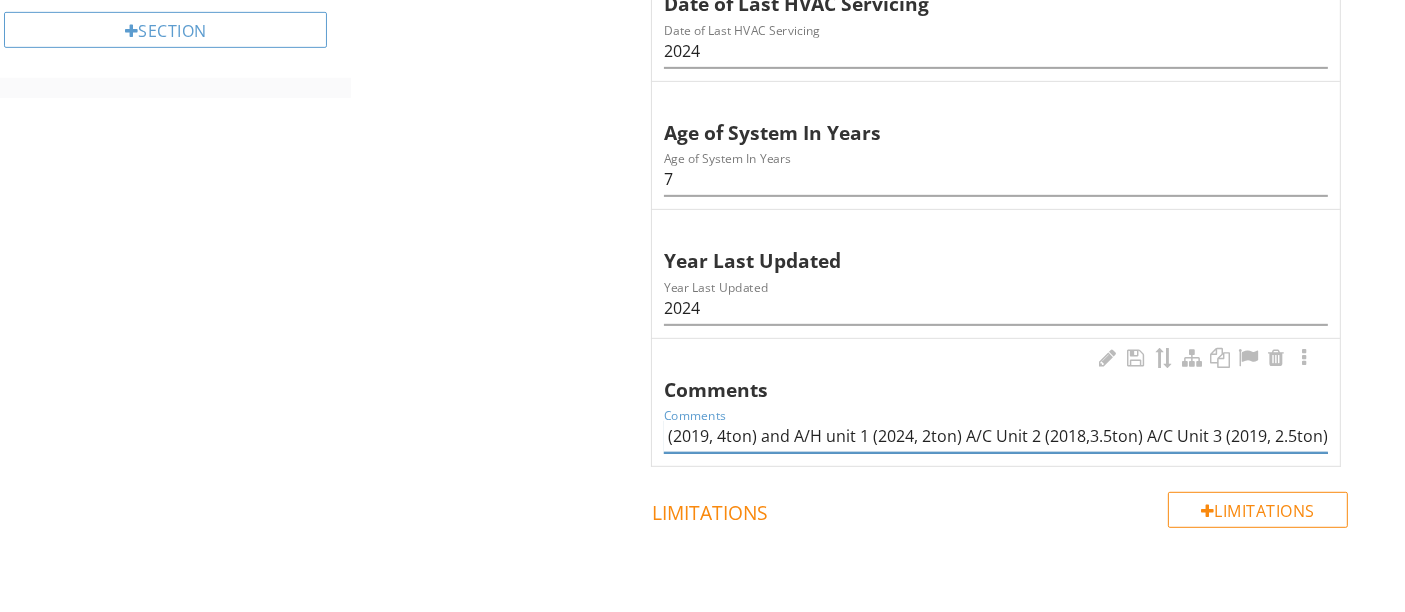 click on "A/C unit 1 (2018, 3.5ton) A/C Unit 2 (2019,2ton) A/C Unit 3 (2019, 4ton) and A/H unit 1 (2024, 2ton) A/C Unit 2 (2018,3.5ton) A/C Unit 3 (2019, 2.5ton)" at bounding box center [996, 436] 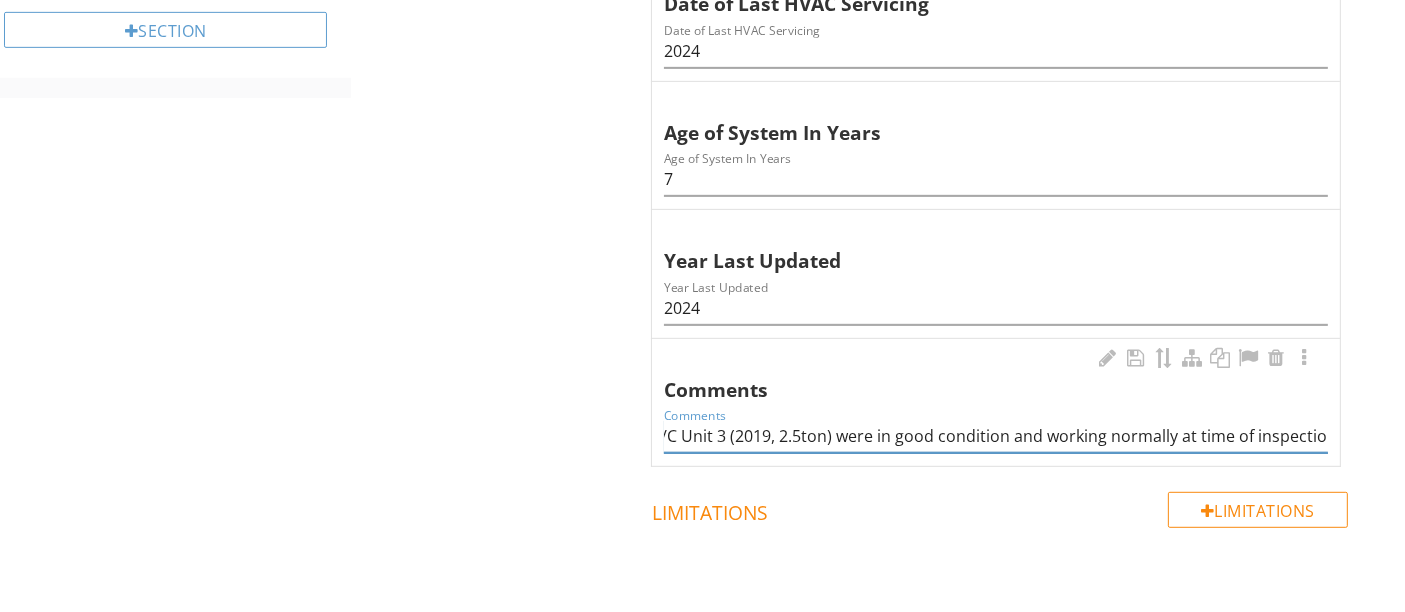 scroll, scrollTop: 0, scrollLeft: 926, axis: horizontal 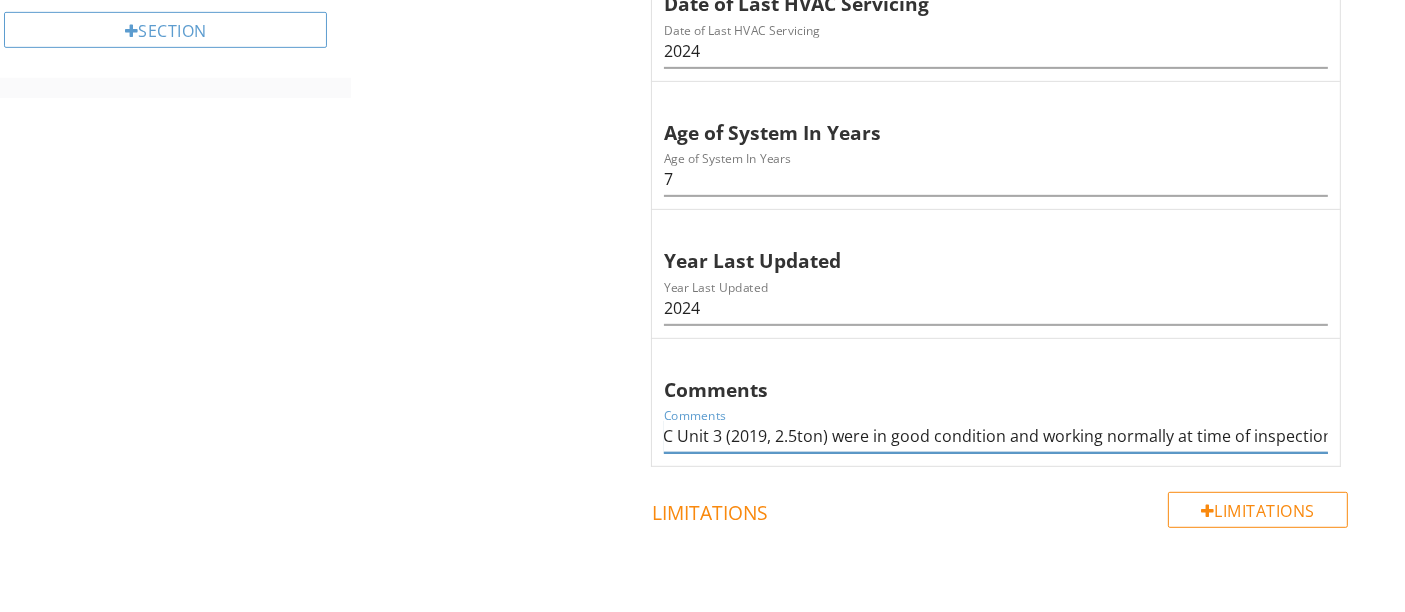 type on "A/C unit 1 (2018, 3.5ton) A/C Unit 2 (2019,2ton) A/C Unit 3 (2019, 4ton) and A/H unit 1 (2024, 2ton) A/C Unit 2 (2018,3.5ton) A/C Unit 3 (2019, 2.5ton) were in good condition and working normally at time of inspection." 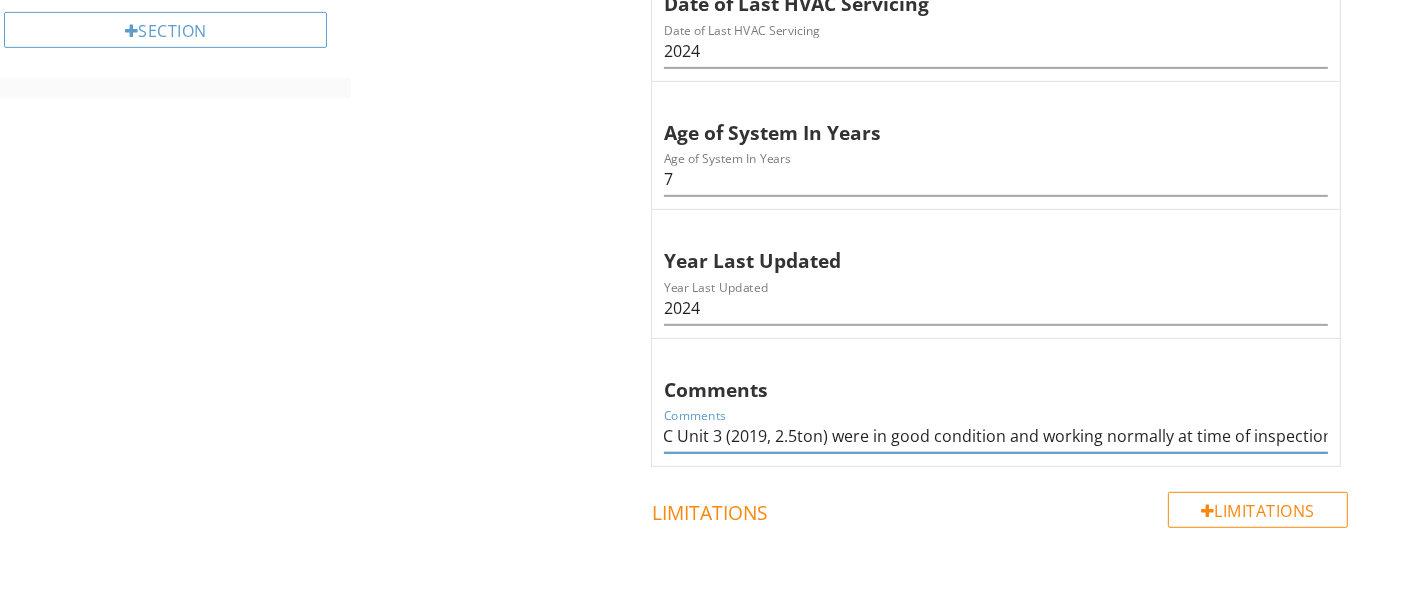click on "HVAC
HVAC
Hazards Present
Item
HVAC
Info
Information
Central AC
check_box Yes   check_box_outline_blank No         OTHER
Central Heat
check_box Yes   check_box_outline_blank No         OTHER
If not central heat indicate primary heat source and fuel type:
If not central heat indicate primary heat source and fuel type: N/A
HVAC System in Good Working Order:
check_box Yes   check_box_outline_blank No         OTHER
Date of Last HVAC Servicing
Date of Last HVAC Servicing 2024" at bounding box center (878, 52) 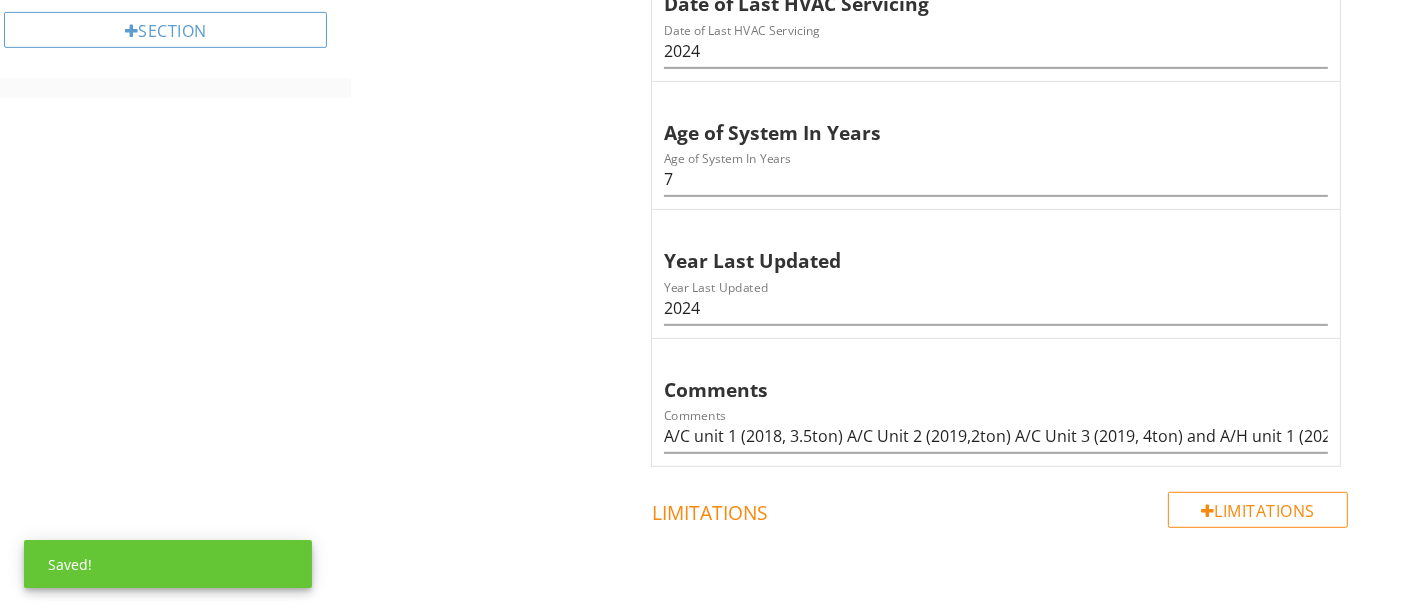 scroll, scrollTop: 0, scrollLeft: 0, axis: both 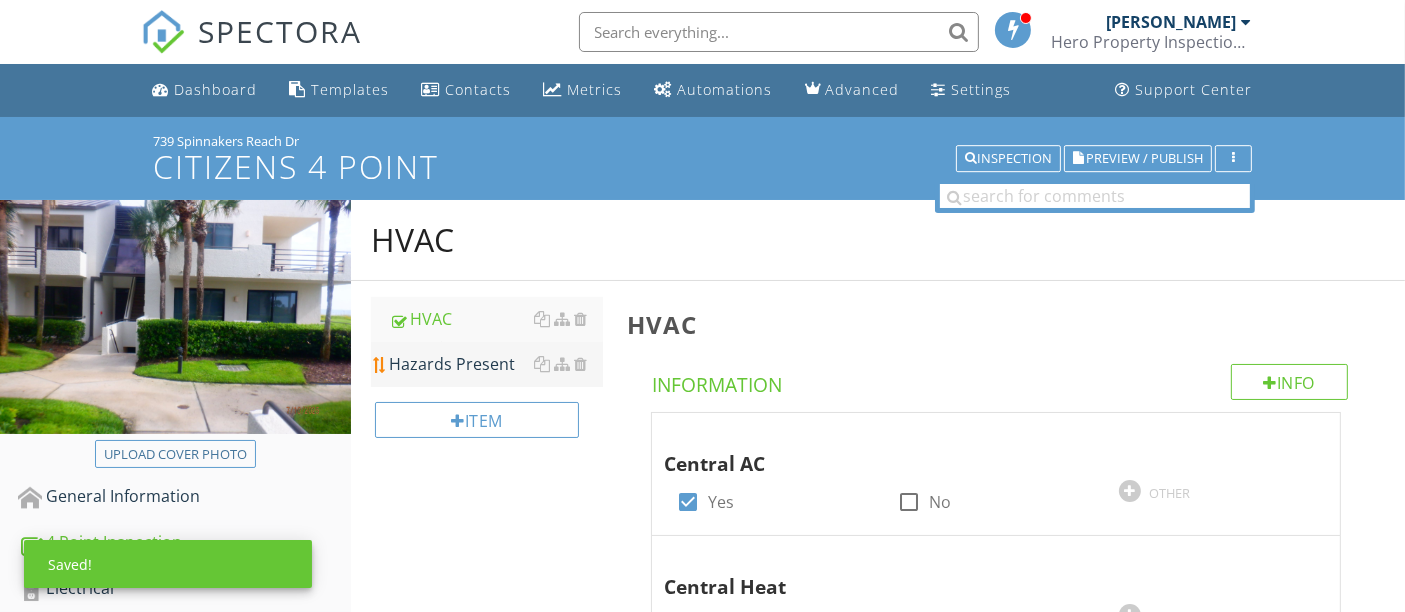 click on "Hazards Present" at bounding box center (495, 364) 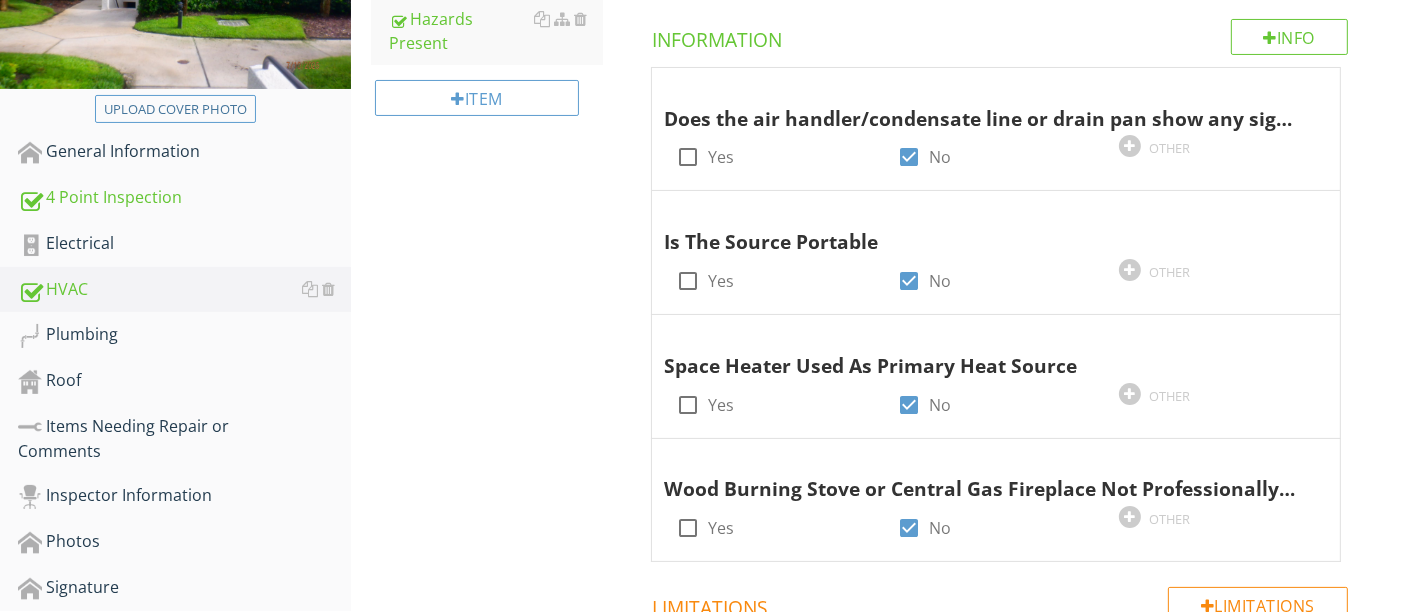 scroll, scrollTop: 346, scrollLeft: 0, axis: vertical 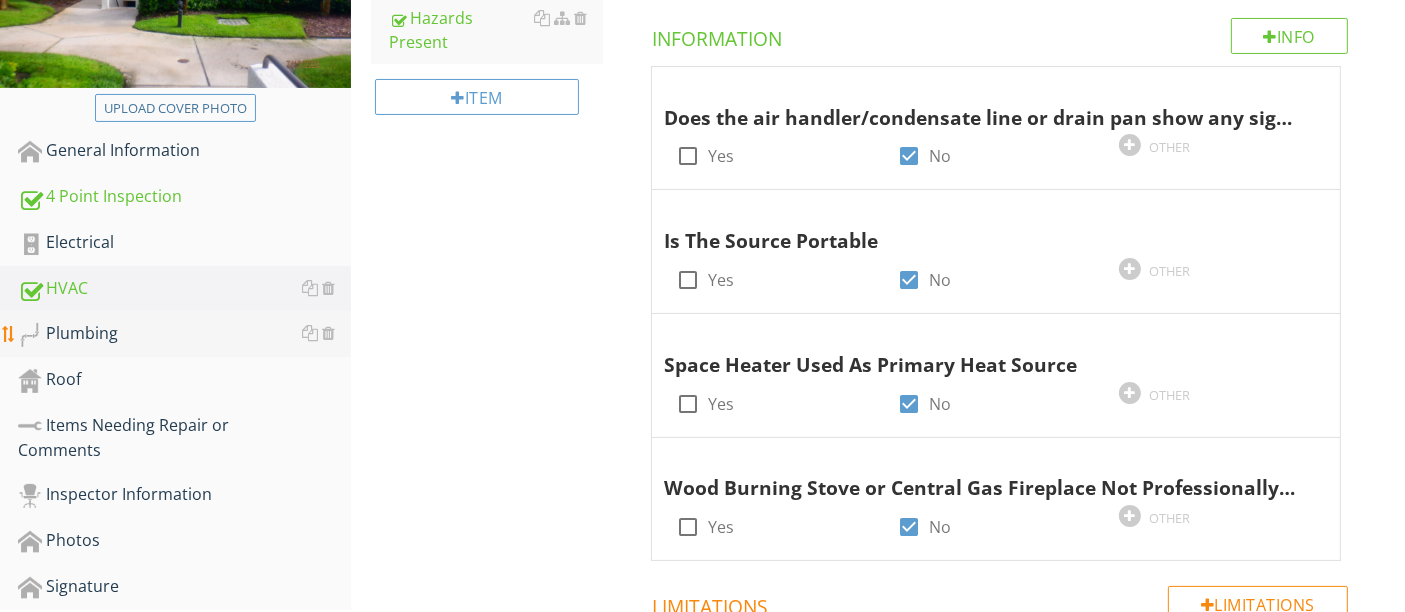 click on "Plumbing" at bounding box center (184, 334) 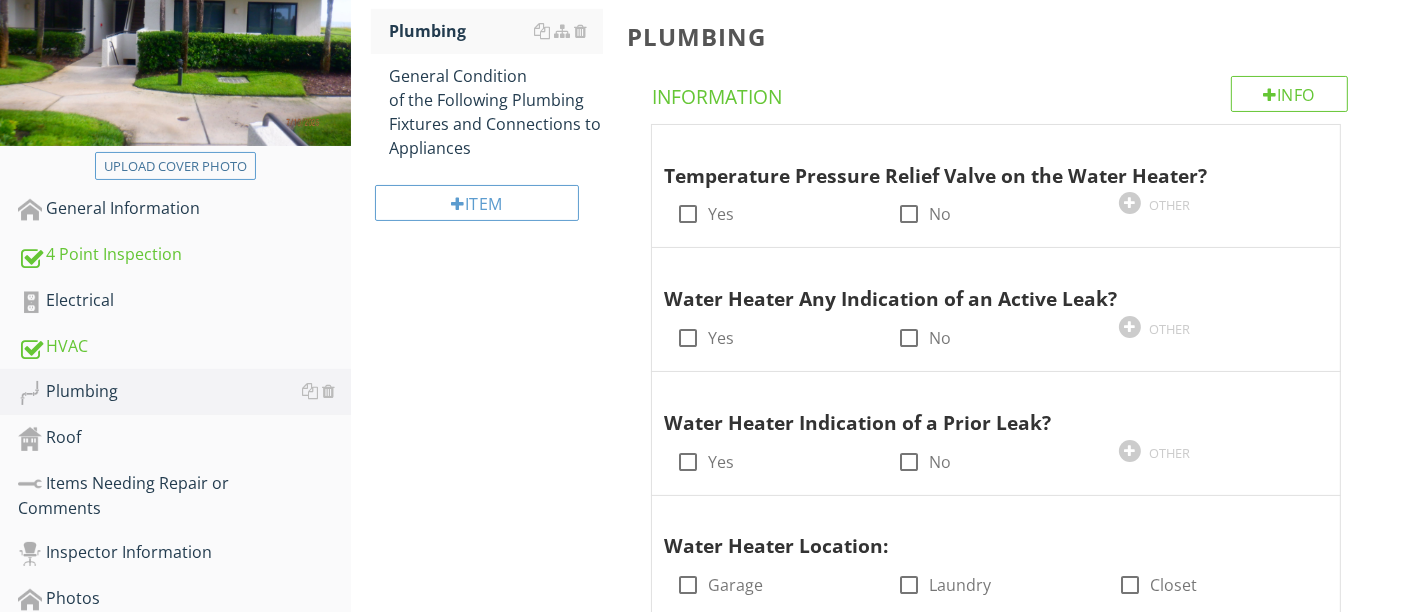 scroll, scrollTop: 288, scrollLeft: 0, axis: vertical 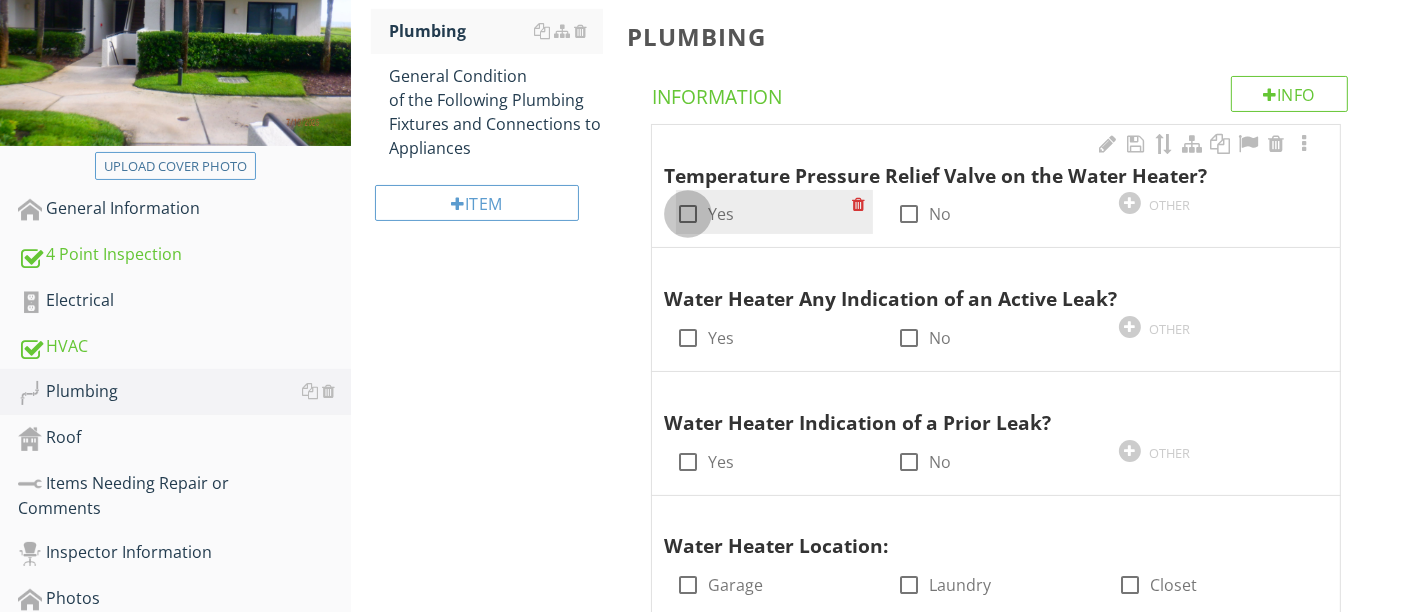 click at bounding box center (688, 214) 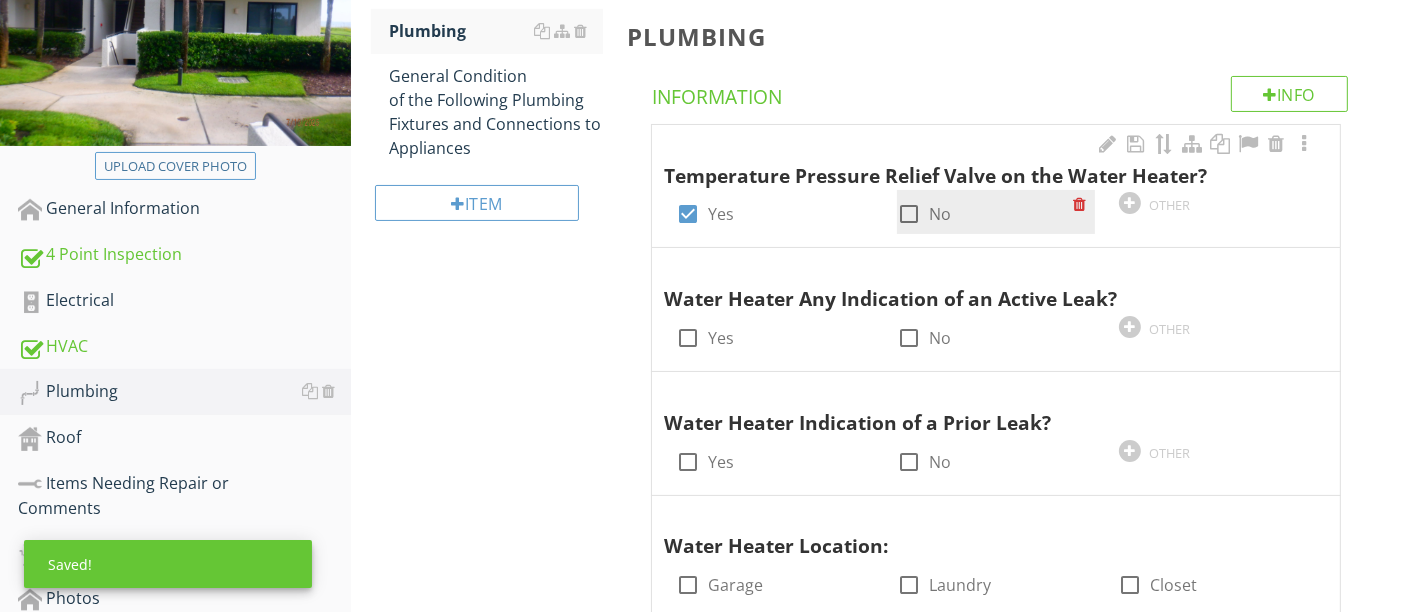 click at bounding box center (909, 214) 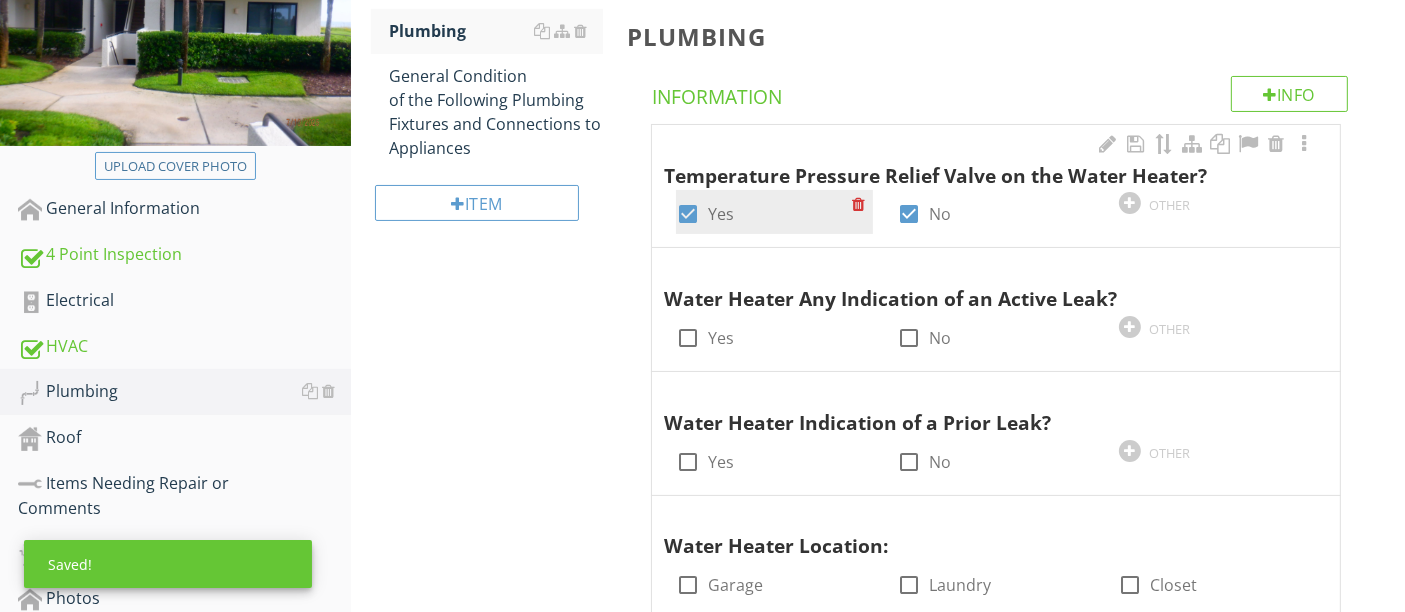 click at bounding box center [688, 214] 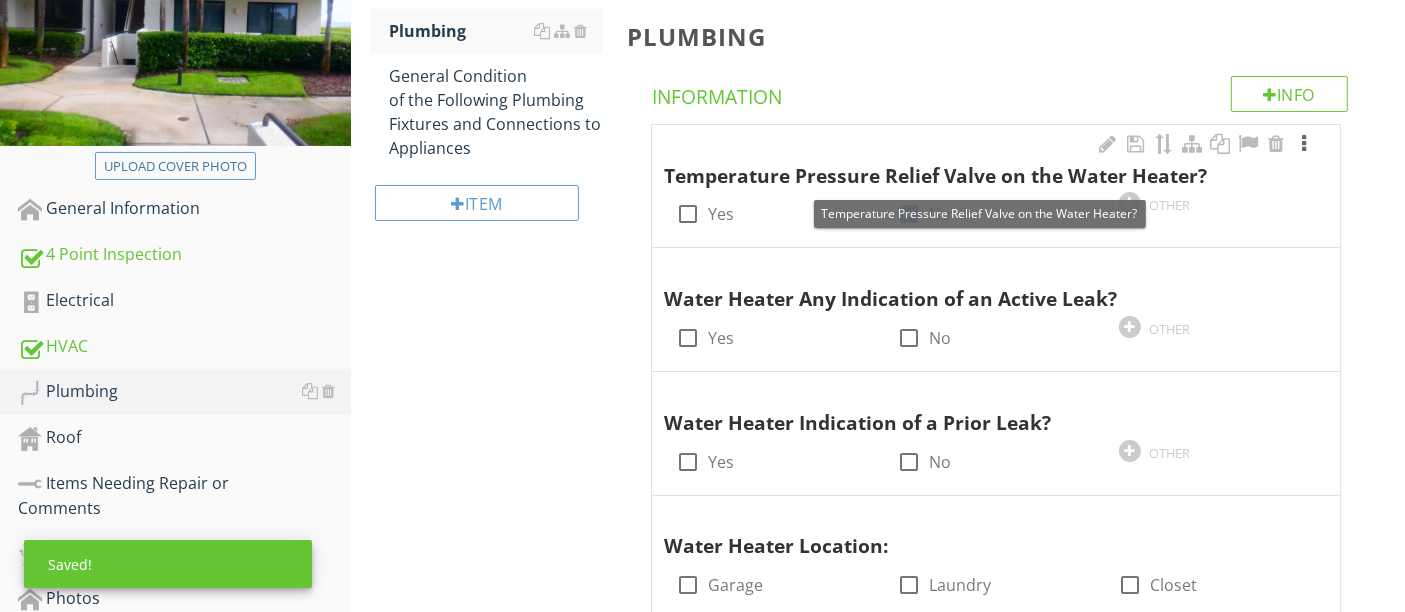 click at bounding box center [1304, 144] 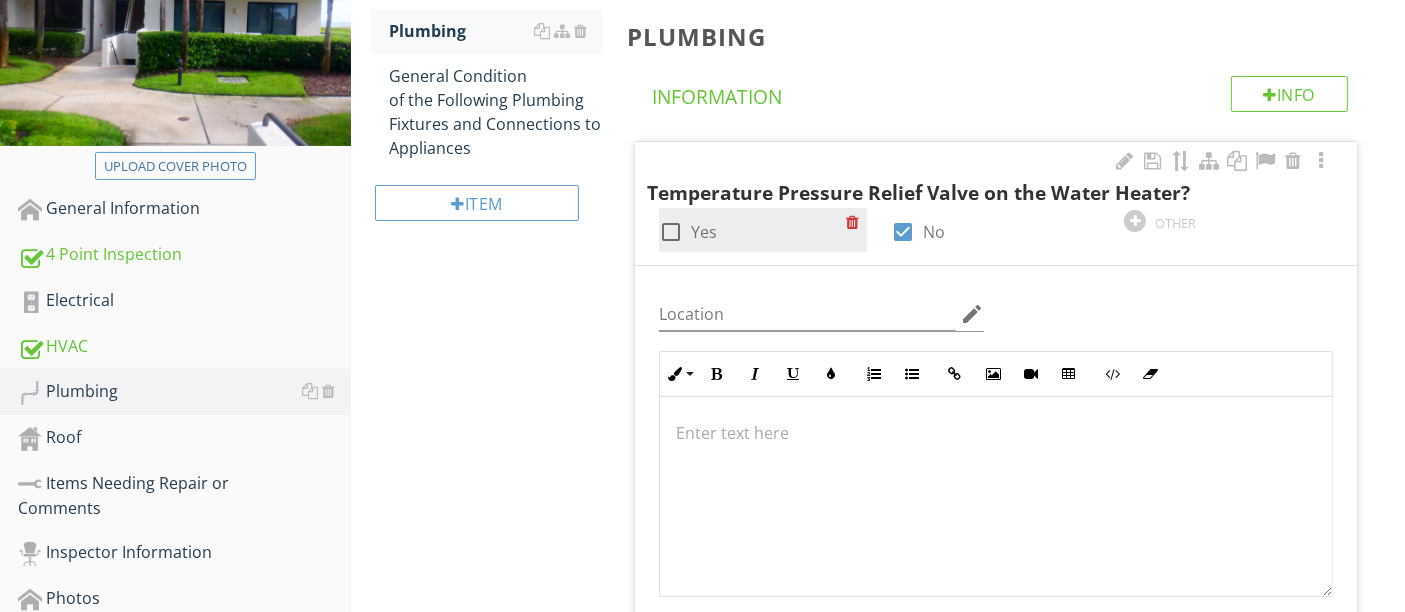 click at bounding box center [671, 232] 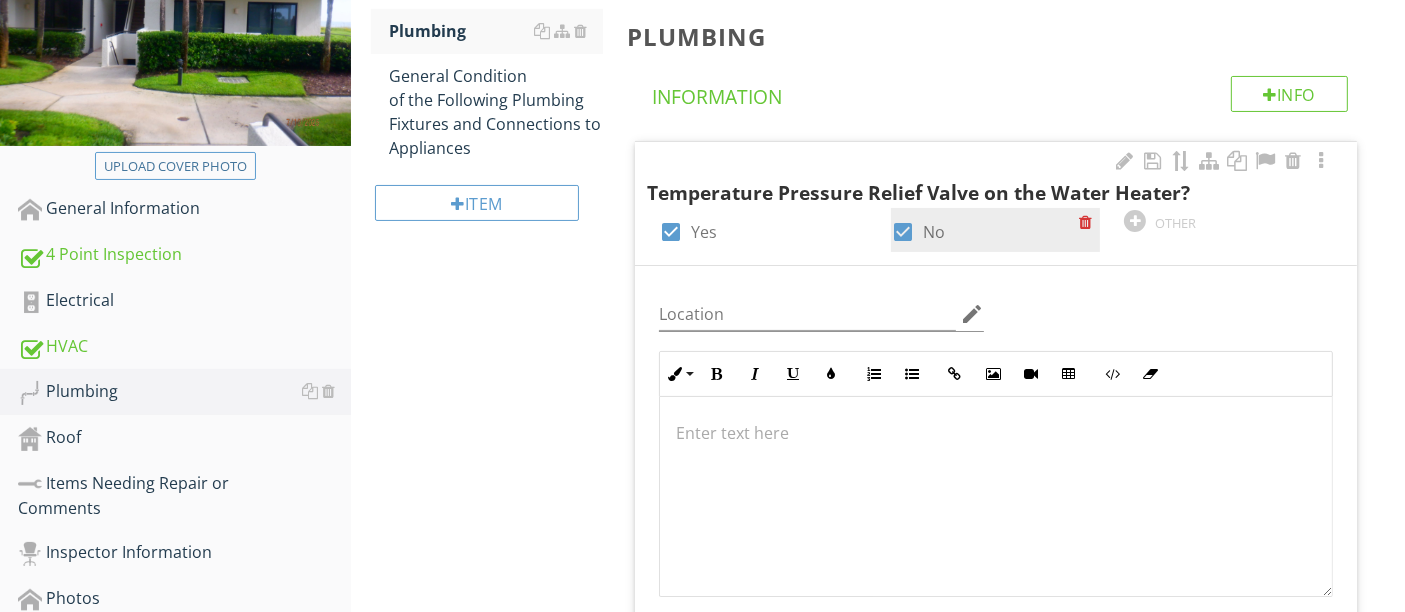 click at bounding box center [903, 232] 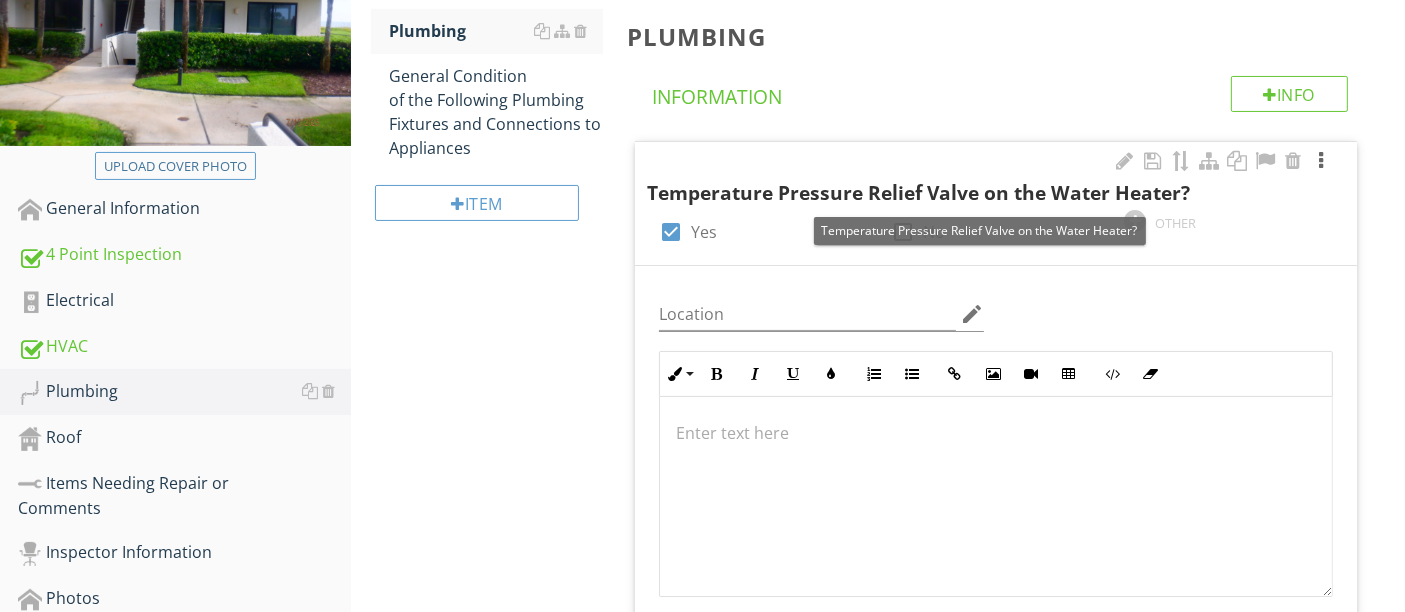 click at bounding box center (1321, 161) 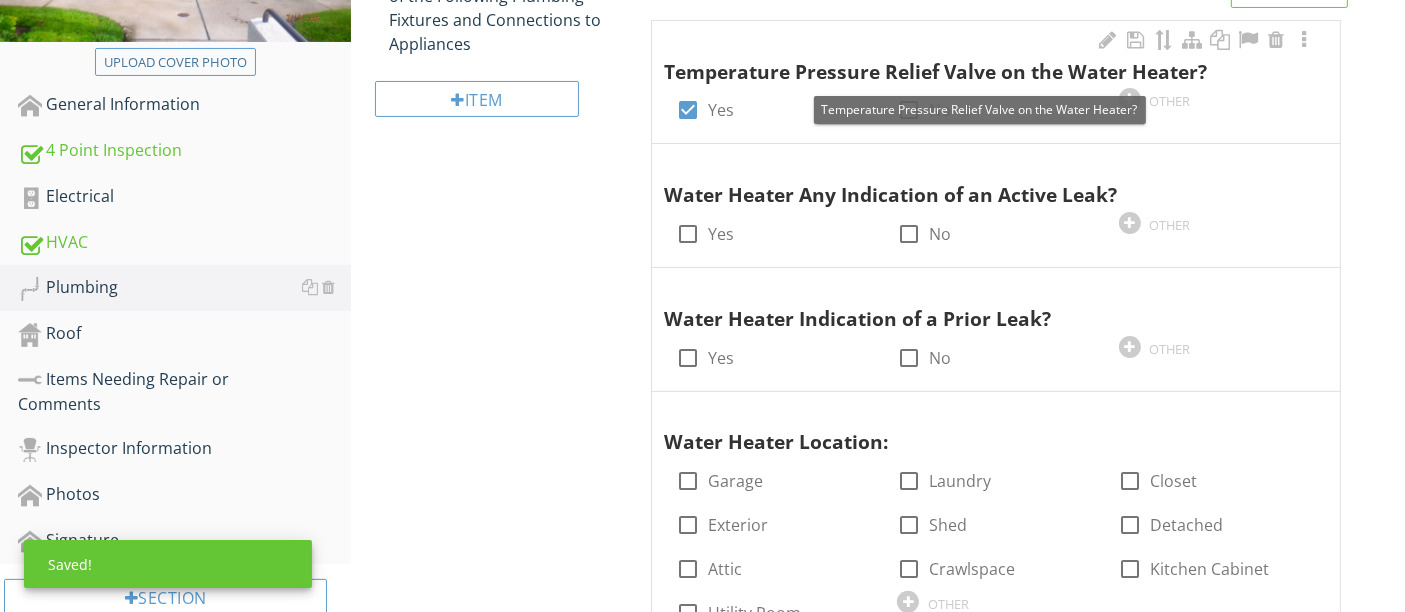 scroll, scrollTop: 399, scrollLeft: 0, axis: vertical 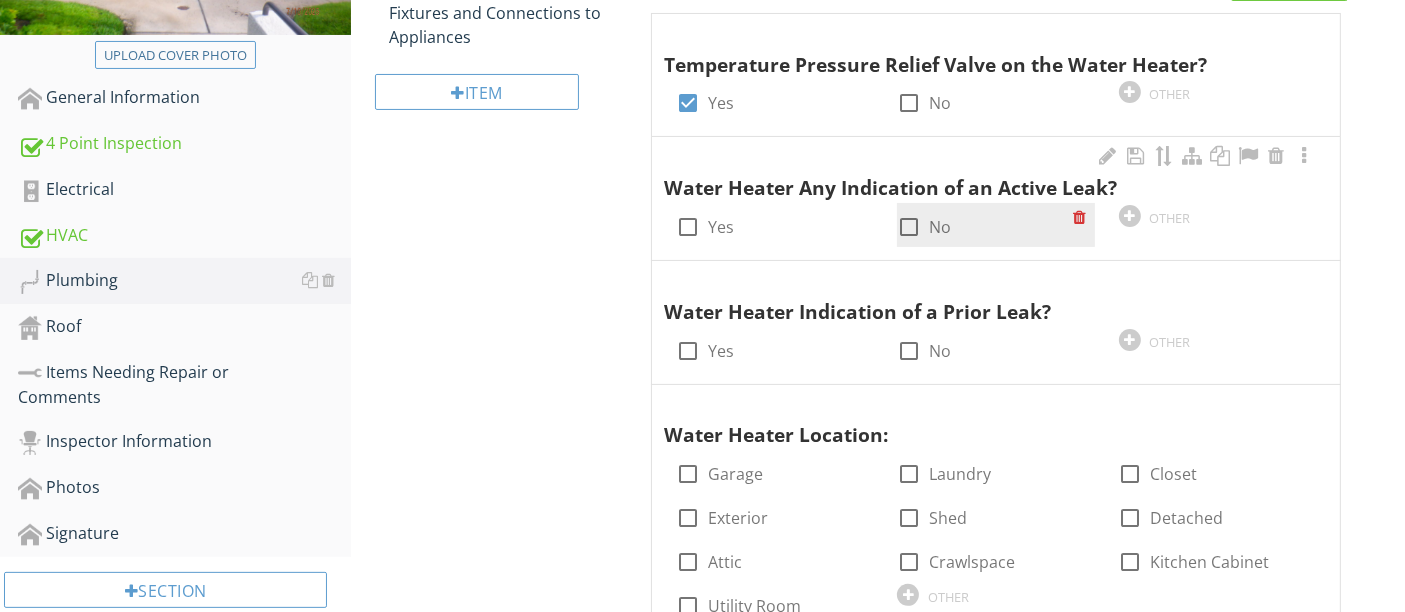 click at bounding box center (909, 227) 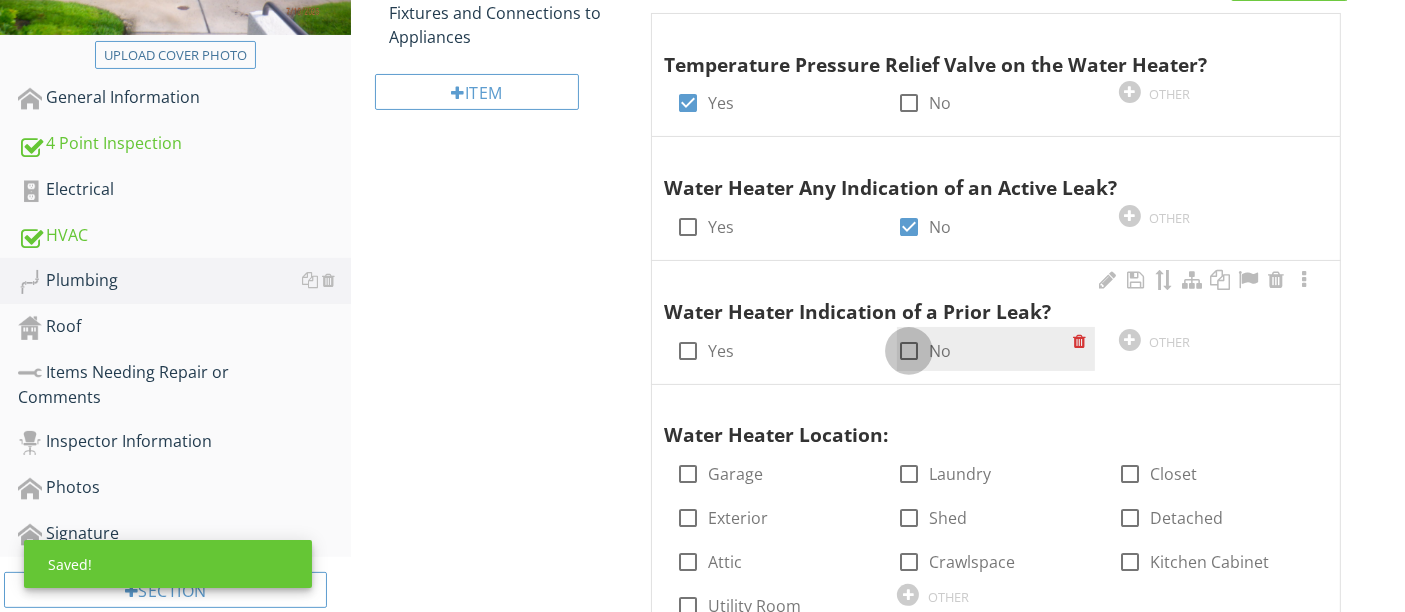 click at bounding box center [909, 351] 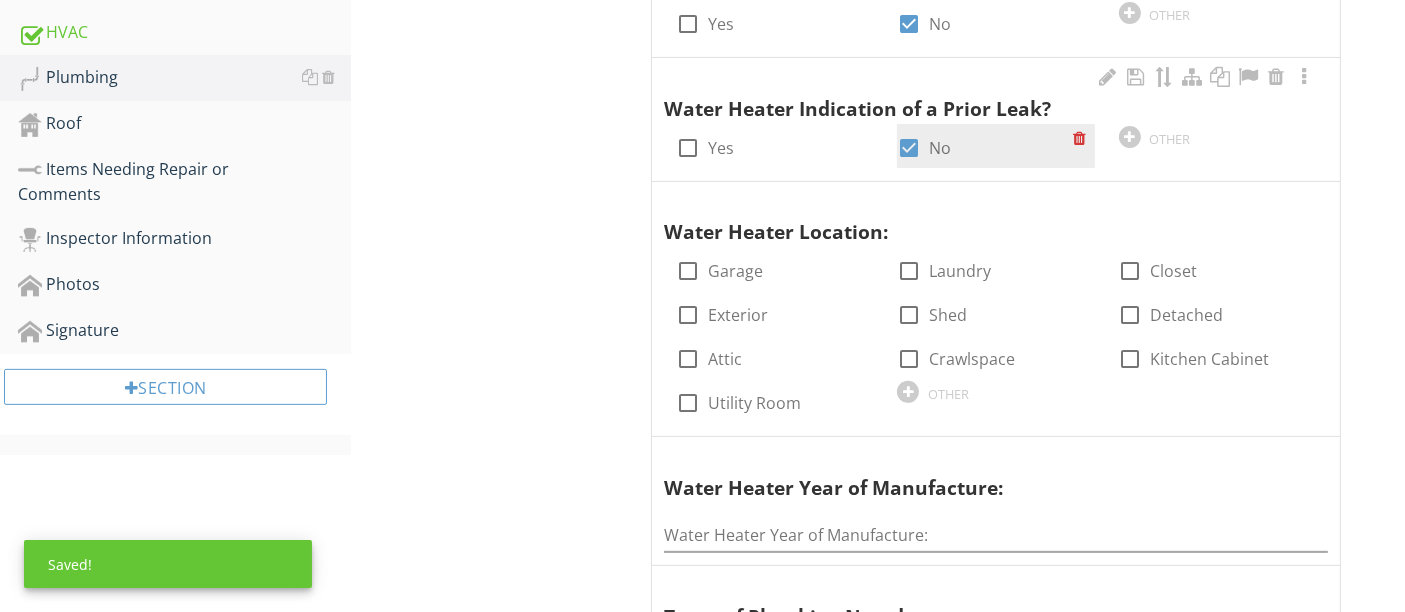 scroll, scrollTop: 603, scrollLeft: 0, axis: vertical 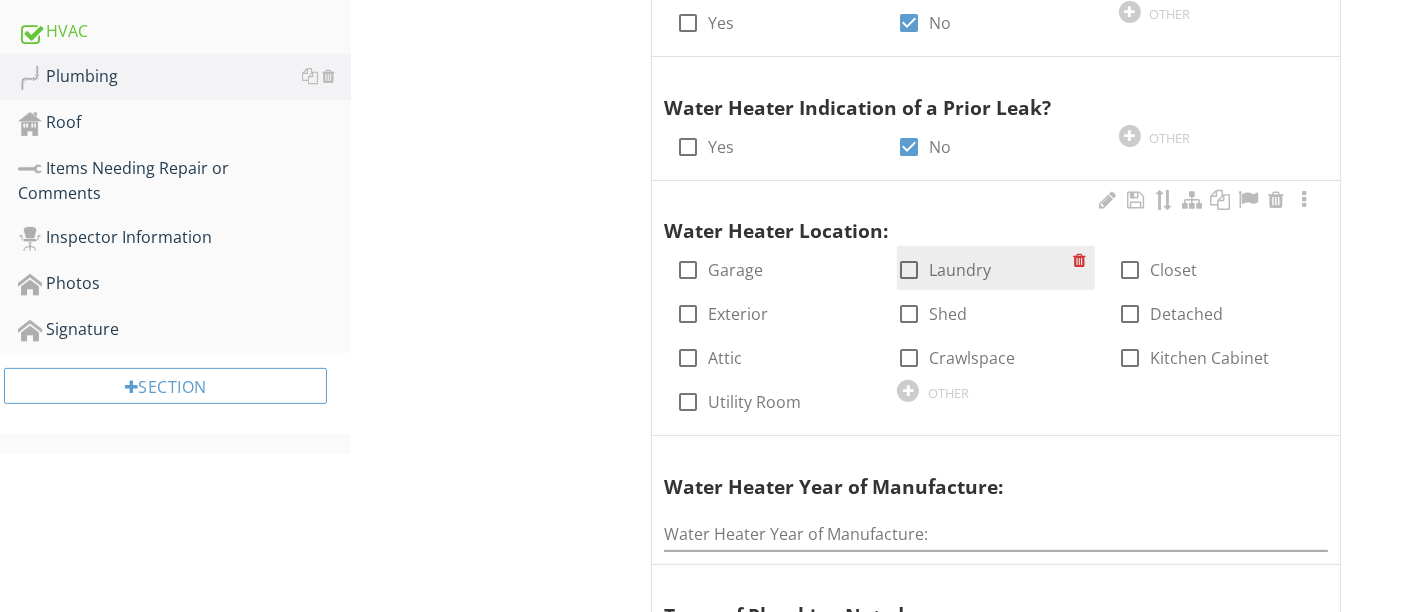 click at bounding box center [909, 270] 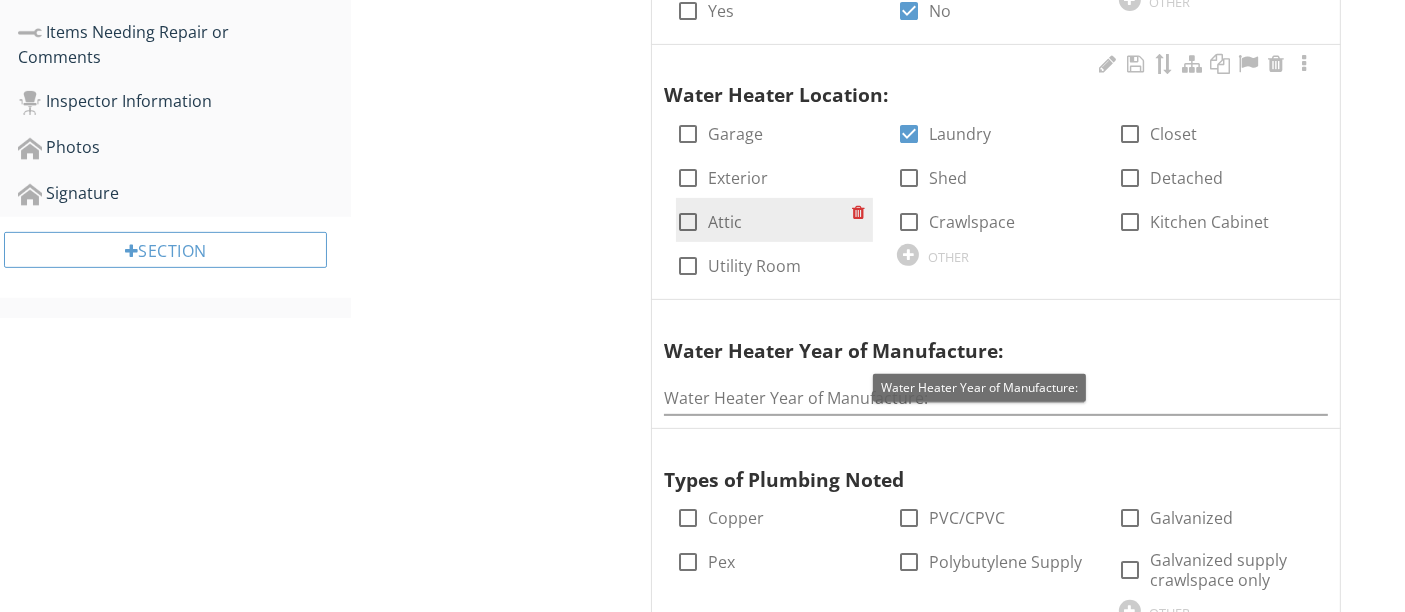 scroll, scrollTop: 748, scrollLeft: 0, axis: vertical 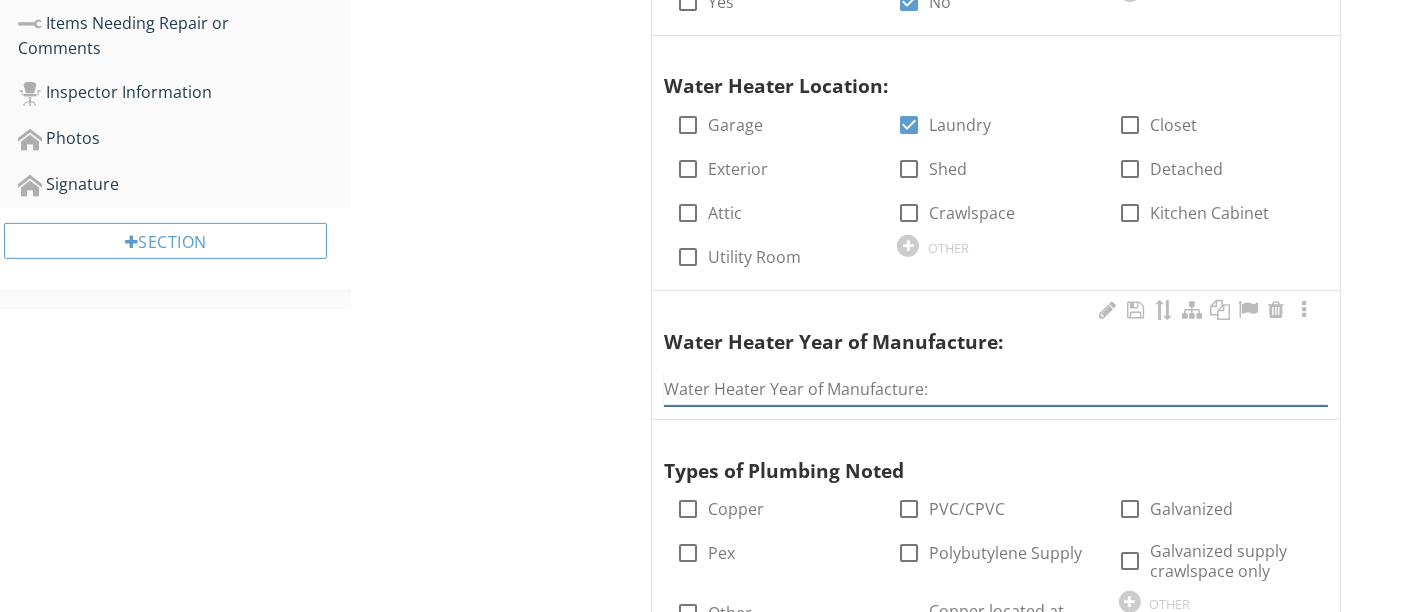 click at bounding box center [996, 389] 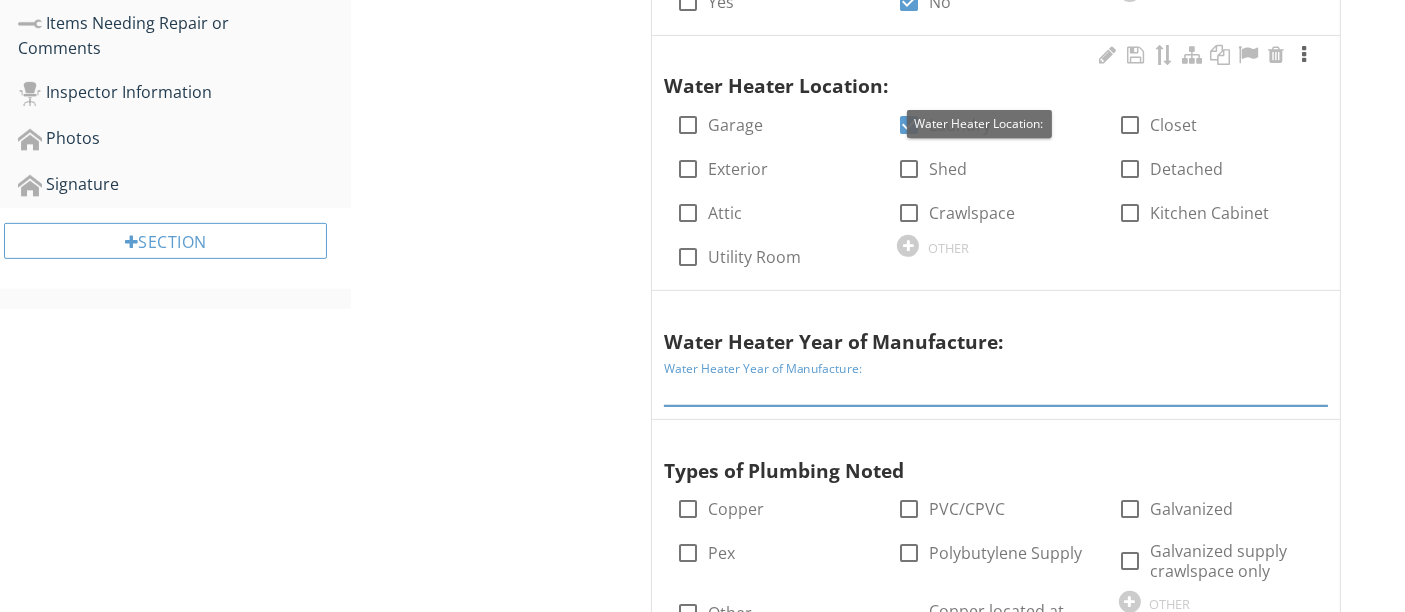 click at bounding box center [1304, 55] 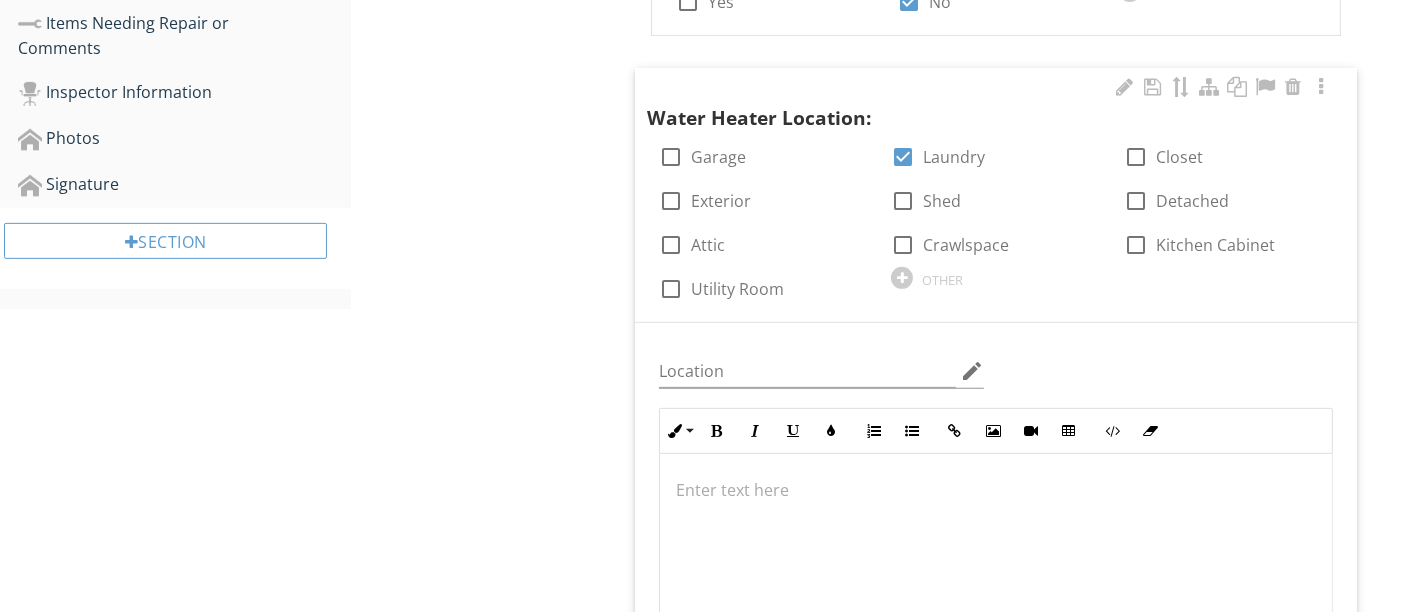 click at bounding box center [996, 490] 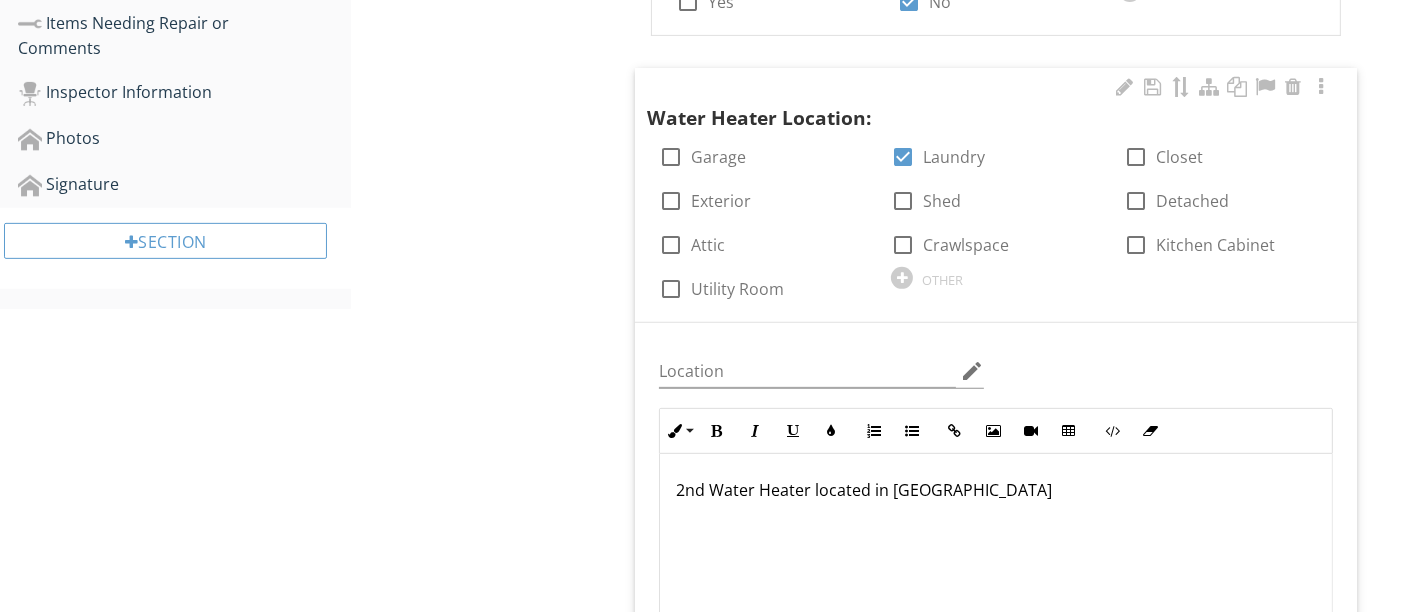 click on "2nd Water Heater located in Laundry" at bounding box center [996, 490] 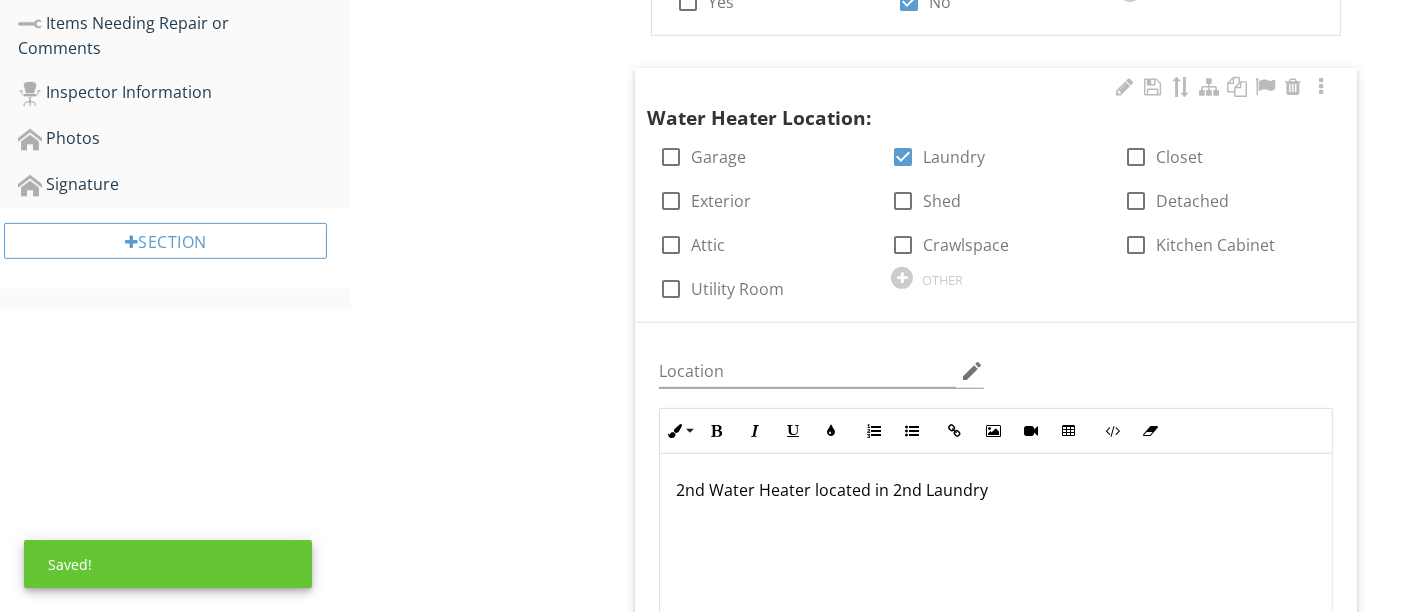 click on "2nd Water Heater located in 2nd Laundry" at bounding box center (996, 490) 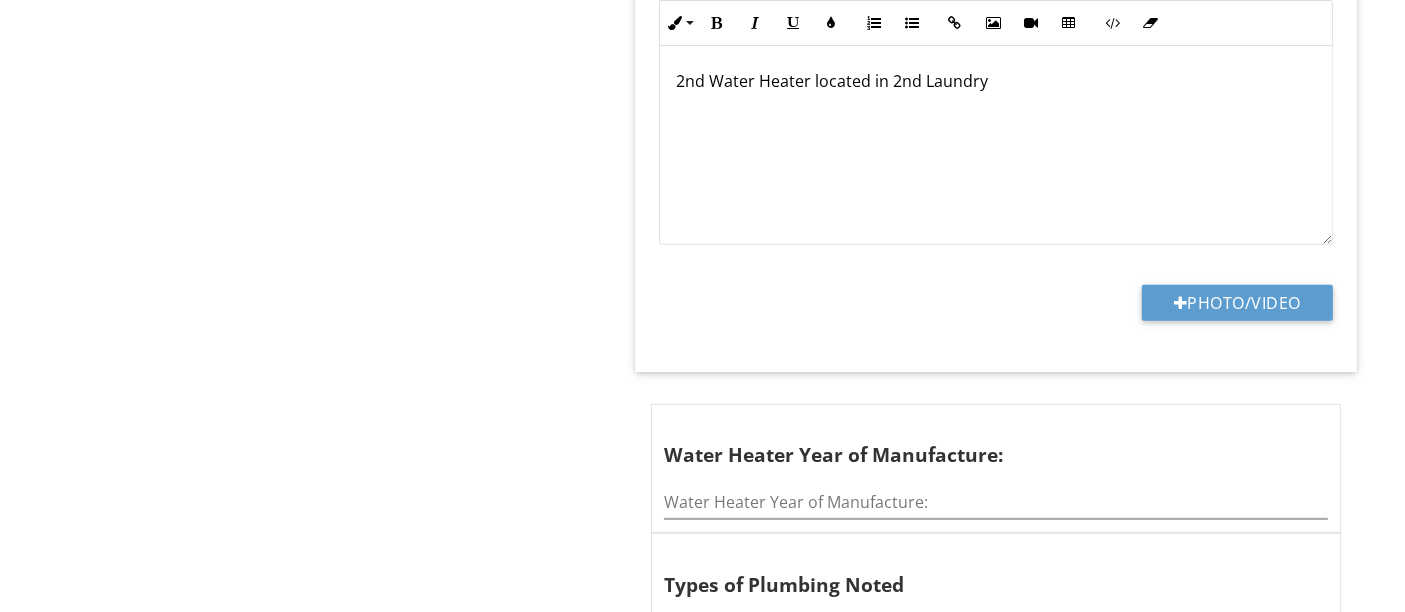 scroll, scrollTop: 1157, scrollLeft: 0, axis: vertical 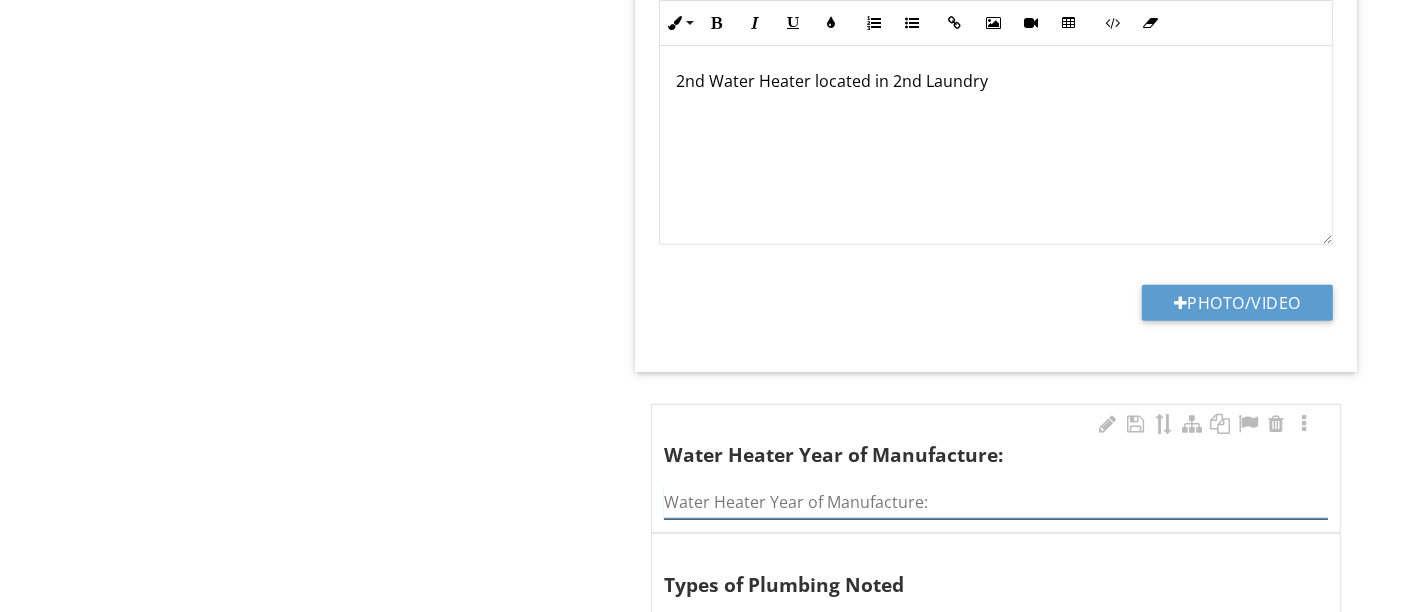 click at bounding box center (996, 502) 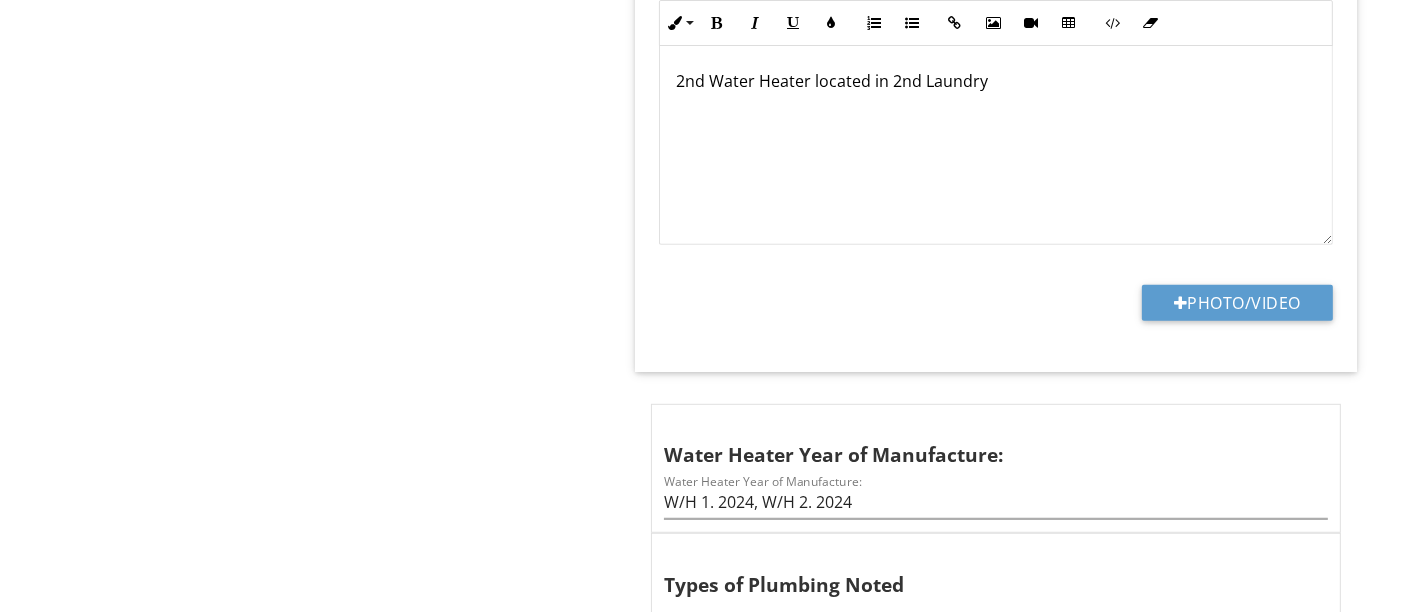 click on "Plumbing
Plumbing
General Condition of the Following Plumbing Fixtures and Connections to Appliances
Item
Plumbing
Info
Information
Temperature Pressure Relief Valve on the Water Heater?
check_box Yes   check_box_outline_blank No         OTHER
Water Heater Any Indication of an Active Leak?
check_box_outline_blank Yes   check_box No         OTHER
Water Heater Indication of a Prior Leak?
check_box_outline_blank Yes   check_box No         OTHER
Water Heater Location:
check_box_outline_blank Garage   check_box Laundry   check_box_outline_blank Closet" at bounding box center (878, 509) 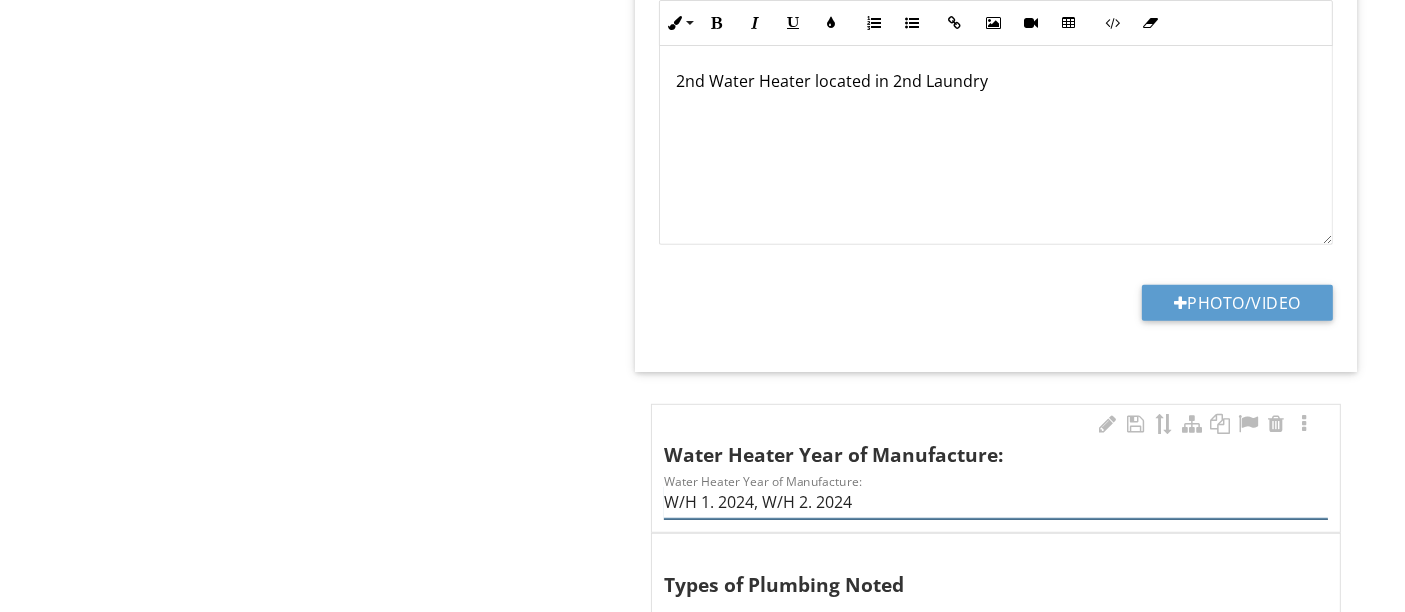 click on "W/H 1. 2024, W/H 2. 2024" at bounding box center [996, 502] 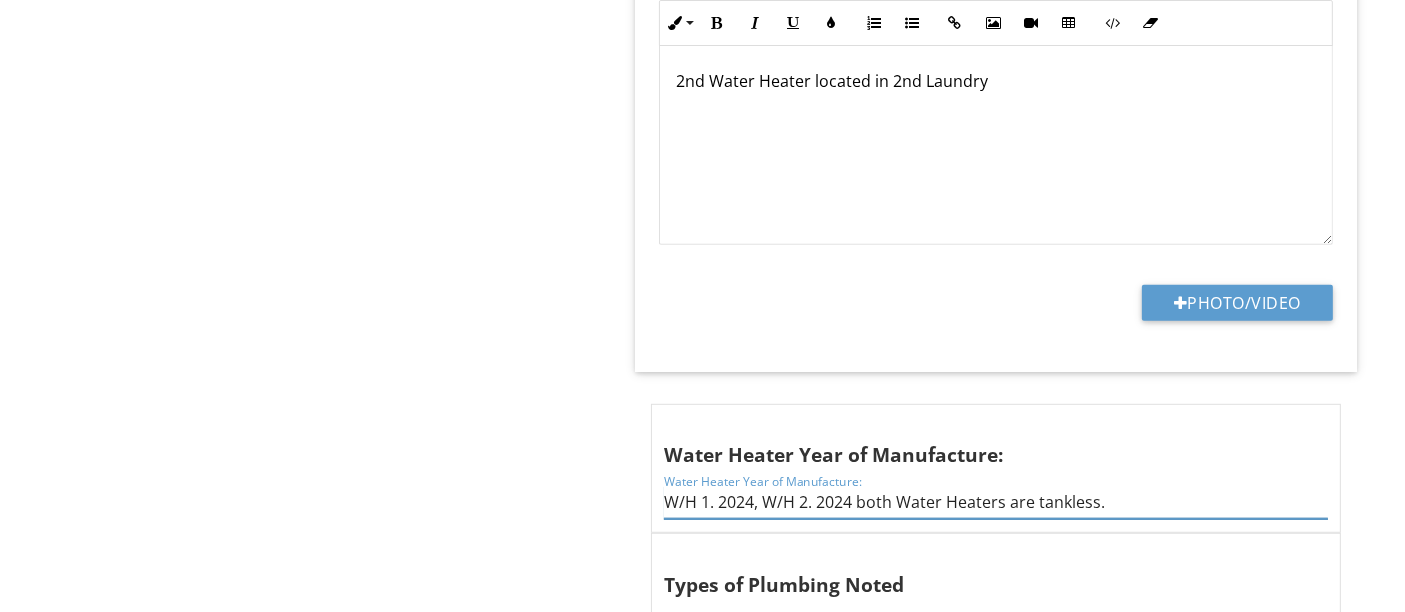 type on "W/H 1. 2024, W/H 2. 2024 both Water Heaters are tankless." 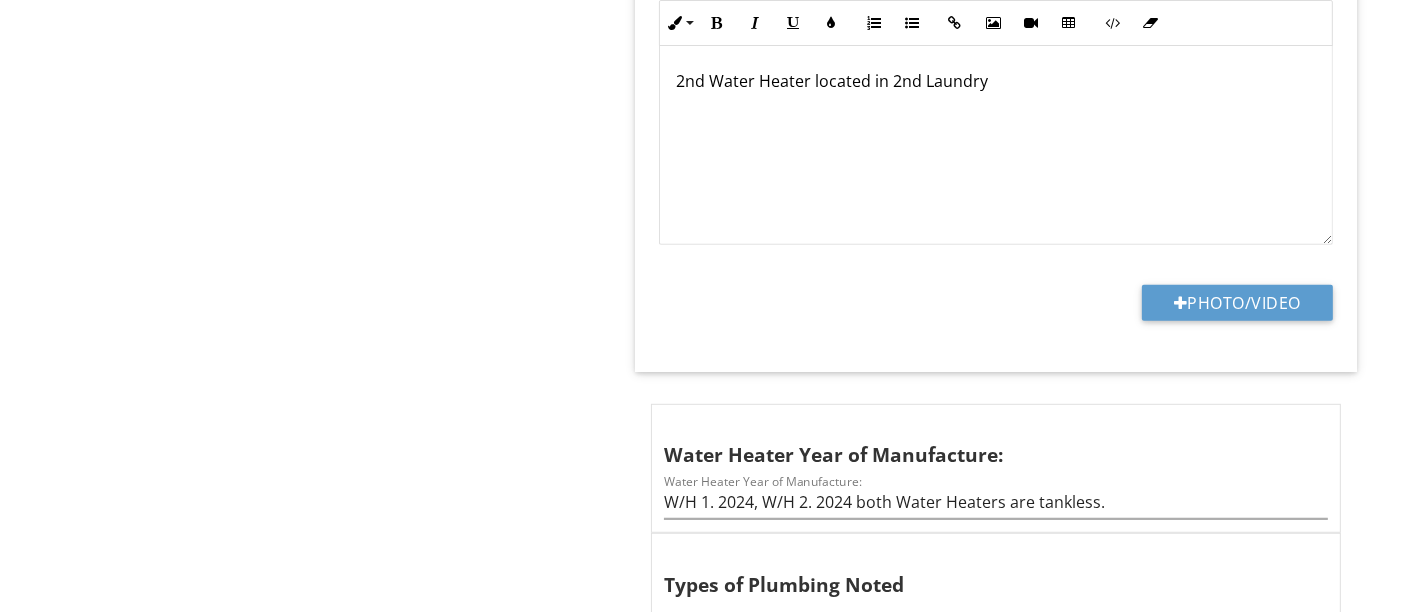 click on "Plumbing
Plumbing
General Condition of the Following Plumbing Fixtures and Connections to Appliances
Item
Plumbing
Info
Information
Temperature Pressure Relief Valve on the Water Heater?
check_box Yes   check_box_outline_blank No         OTHER
Water Heater Any Indication of an Active Leak?
check_box_outline_blank Yes   check_box No         OTHER
Water Heater Indication of a Prior Leak?
check_box_outline_blank Yes   check_box No         OTHER
Water Heater Location:
check_box_outline_blank Garage   check_box Laundry   check_box_outline_blank Closet" at bounding box center [878, 509] 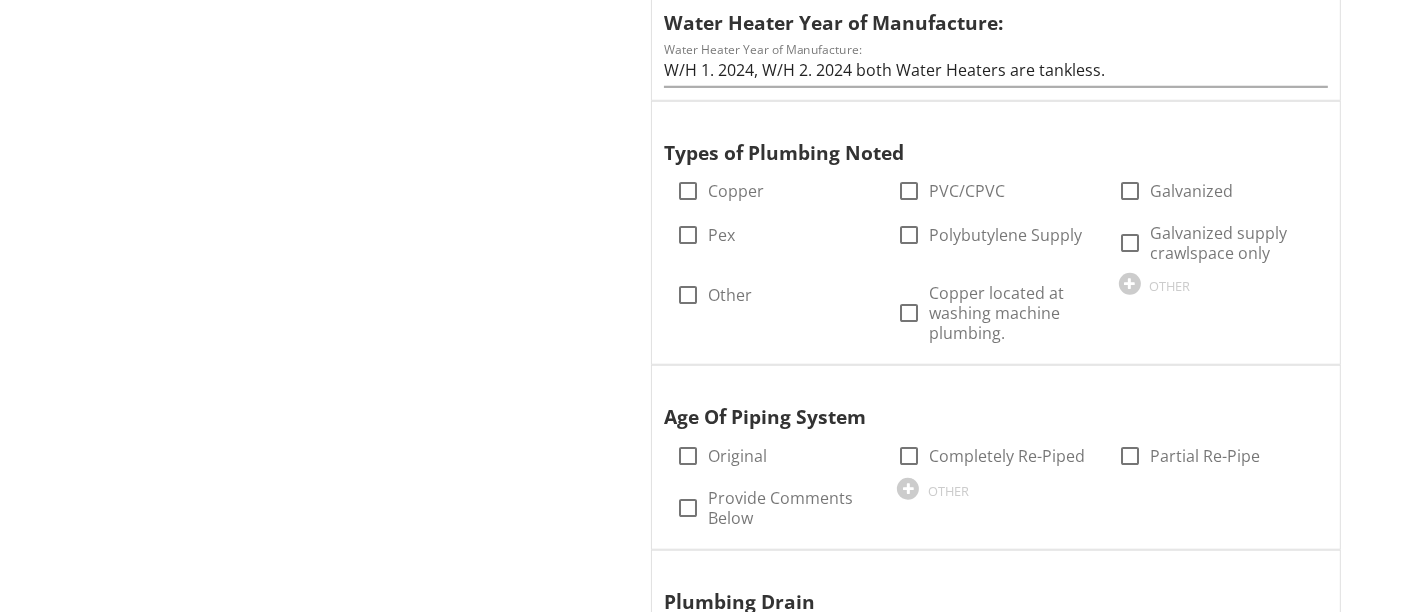 scroll, scrollTop: 1591, scrollLeft: 0, axis: vertical 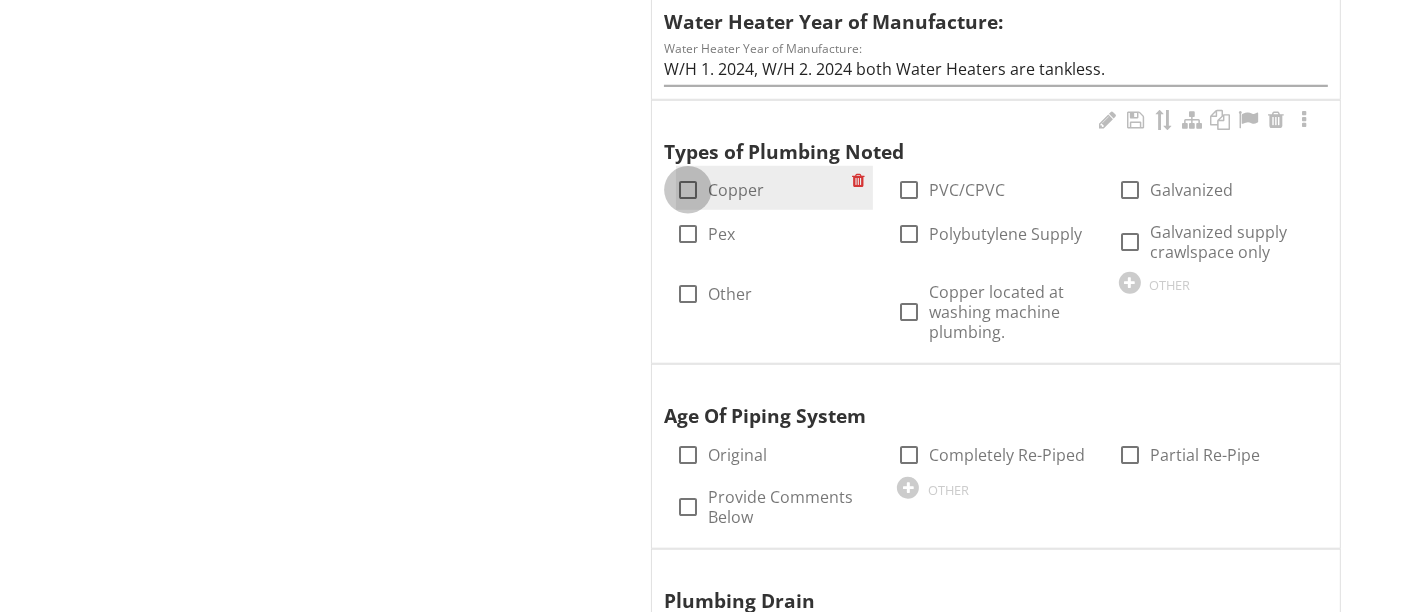 click at bounding box center (688, 190) 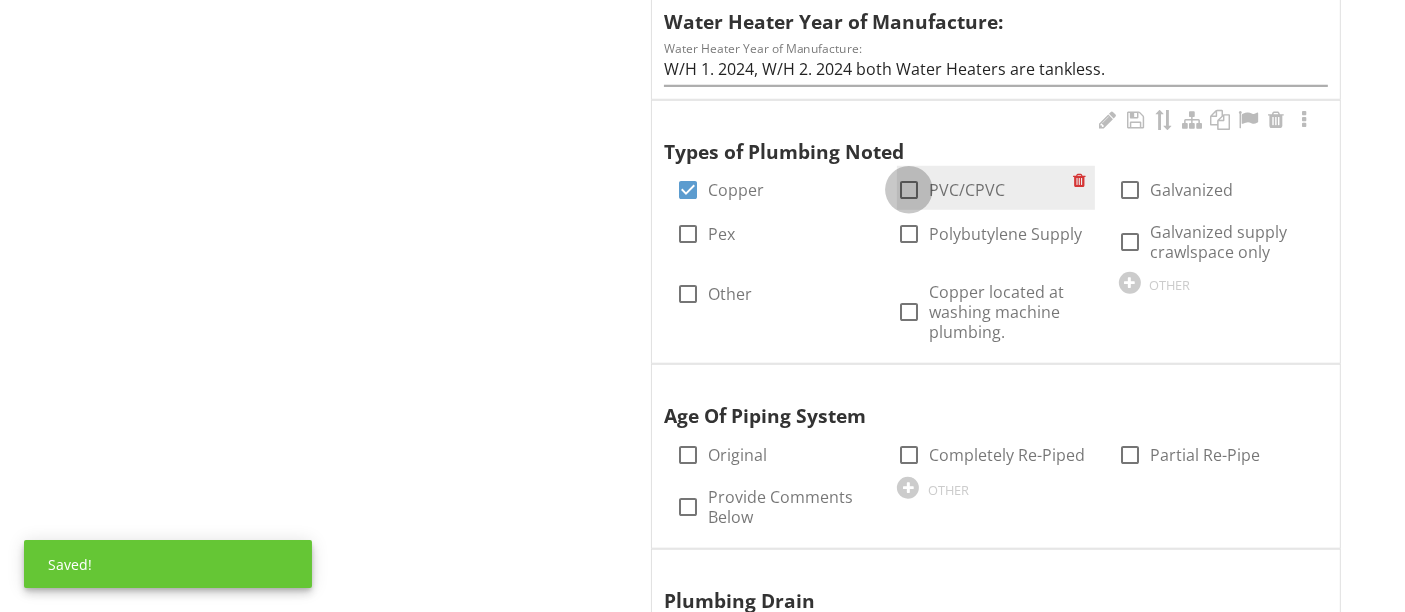 click at bounding box center [909, 190] 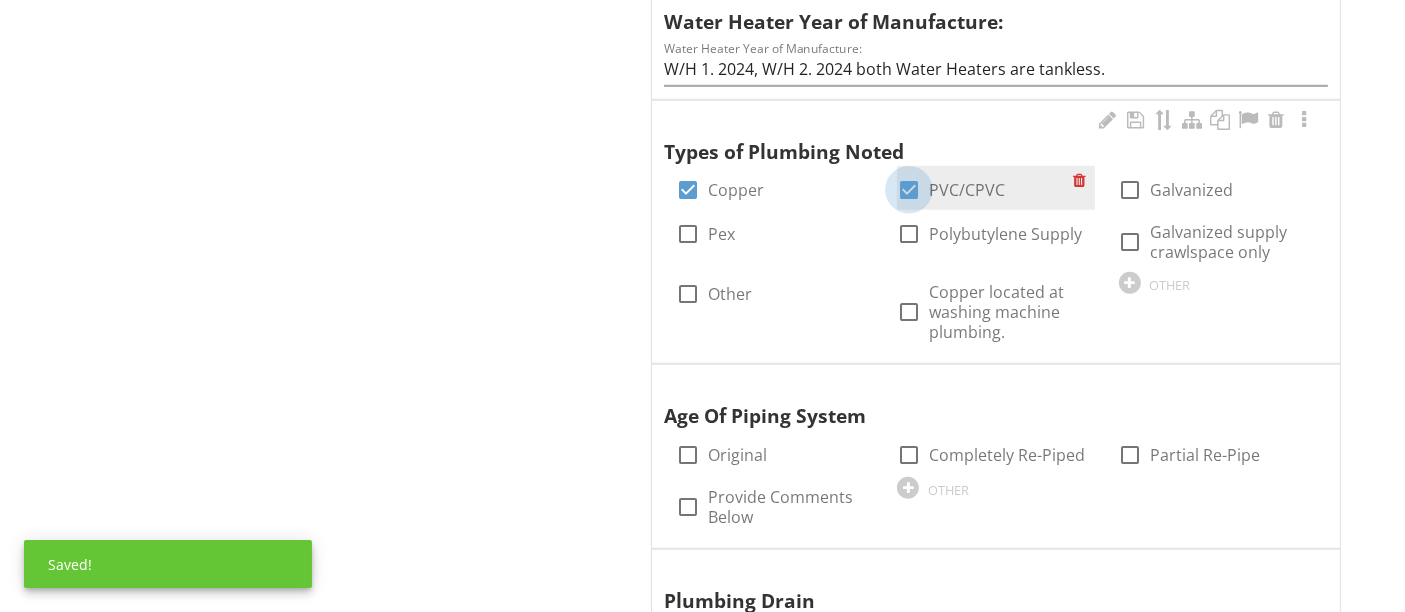 click at bounding box center [909, 190] 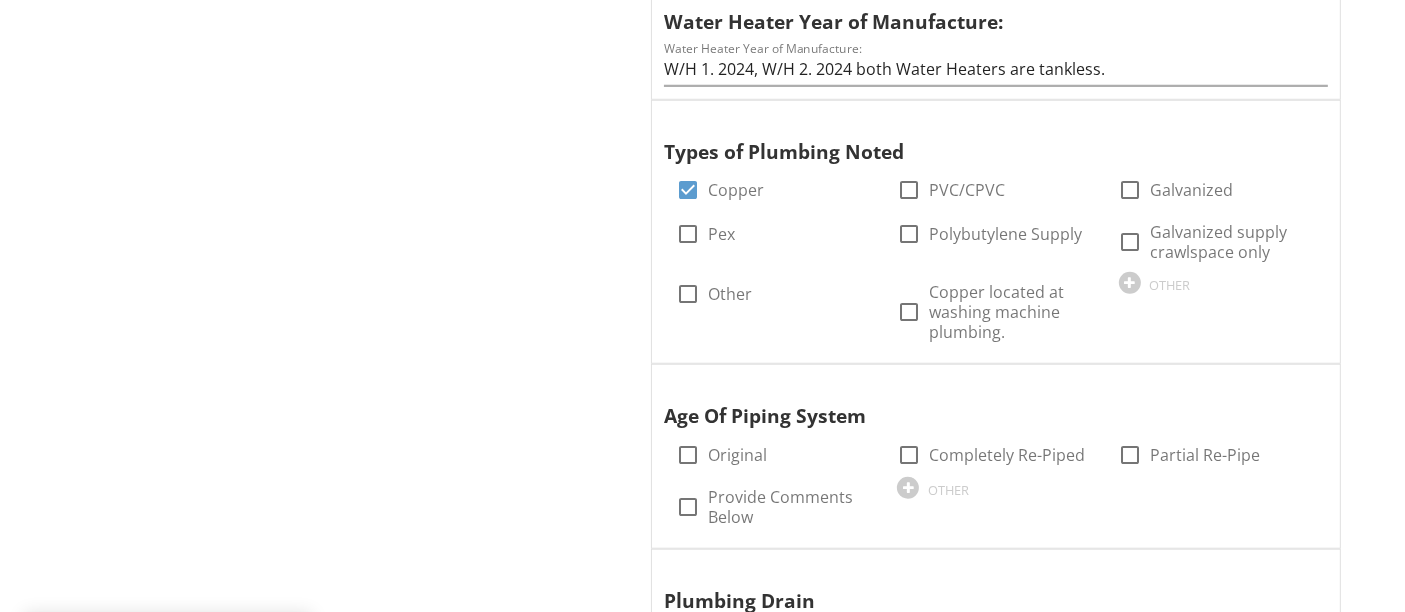 click at bounding box center [909, 190] 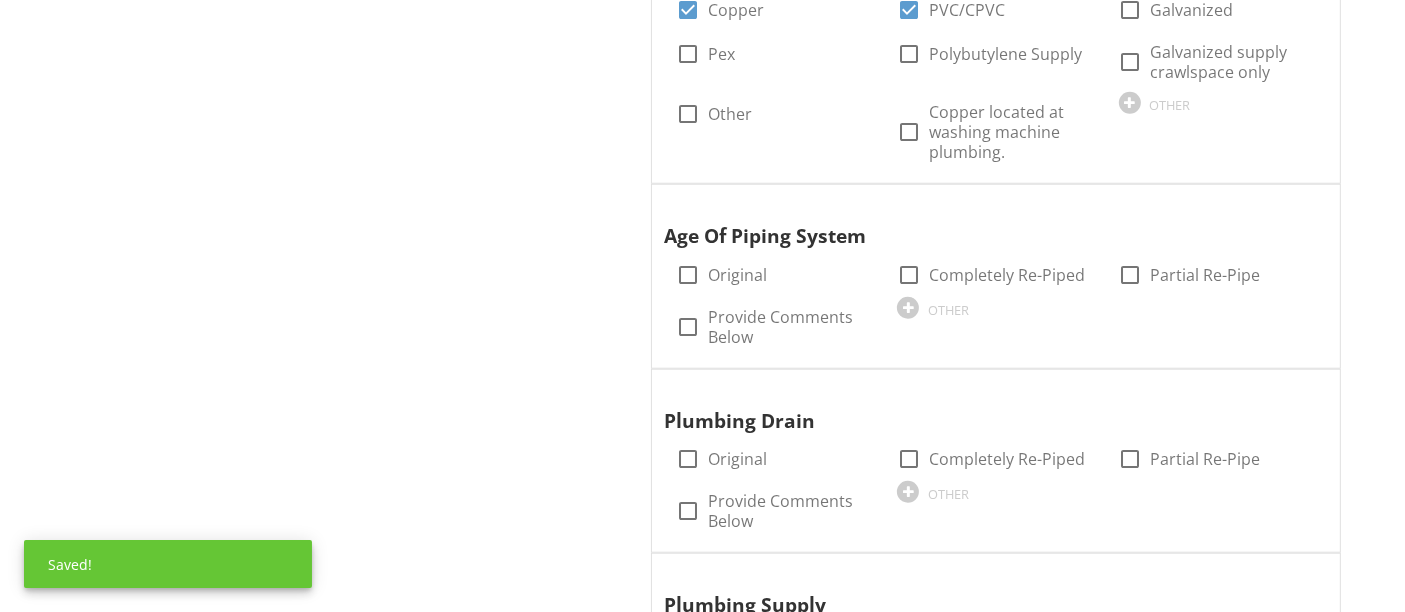 scroll, scrollTop: 1773, scrollLeft: 0, axis: vertical 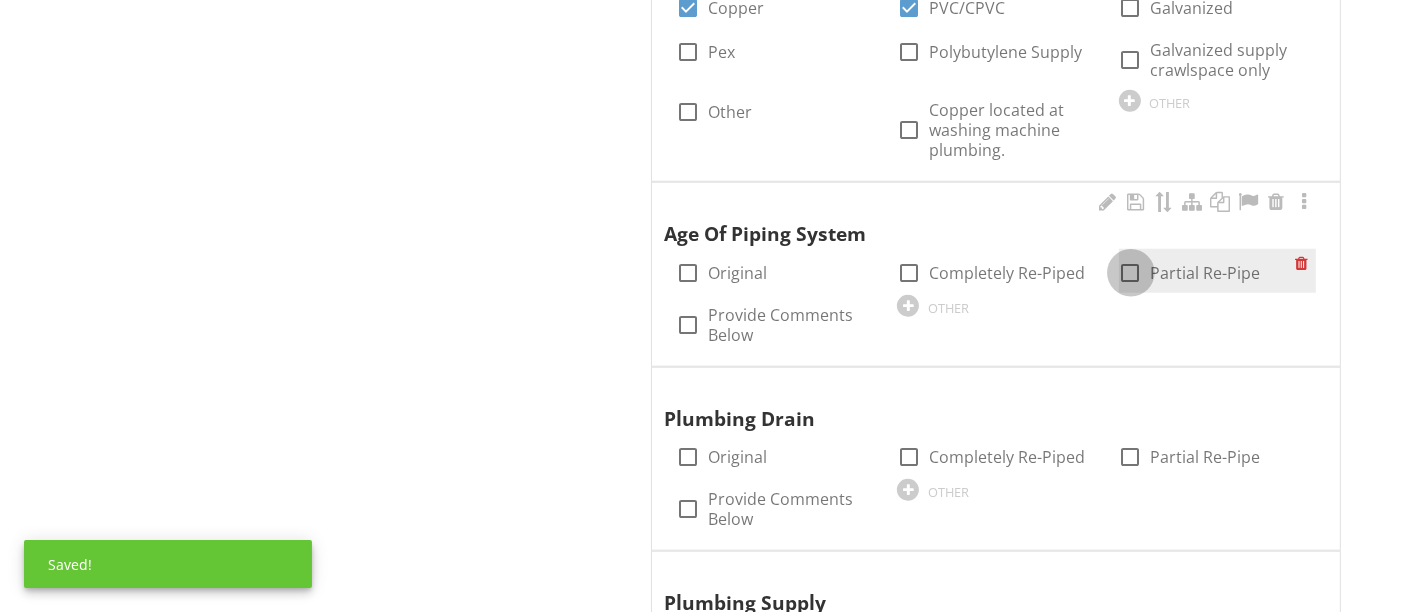 click at bounding box center [1131, 273] 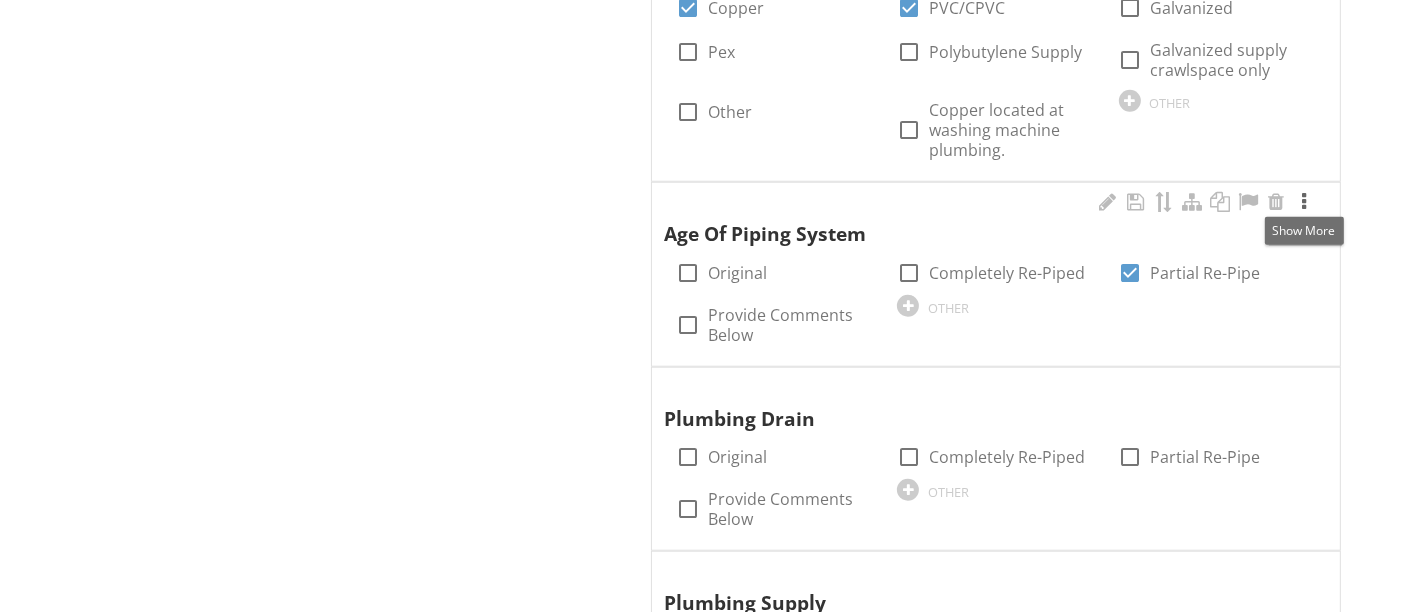 click at bounding box center (1304, 202) 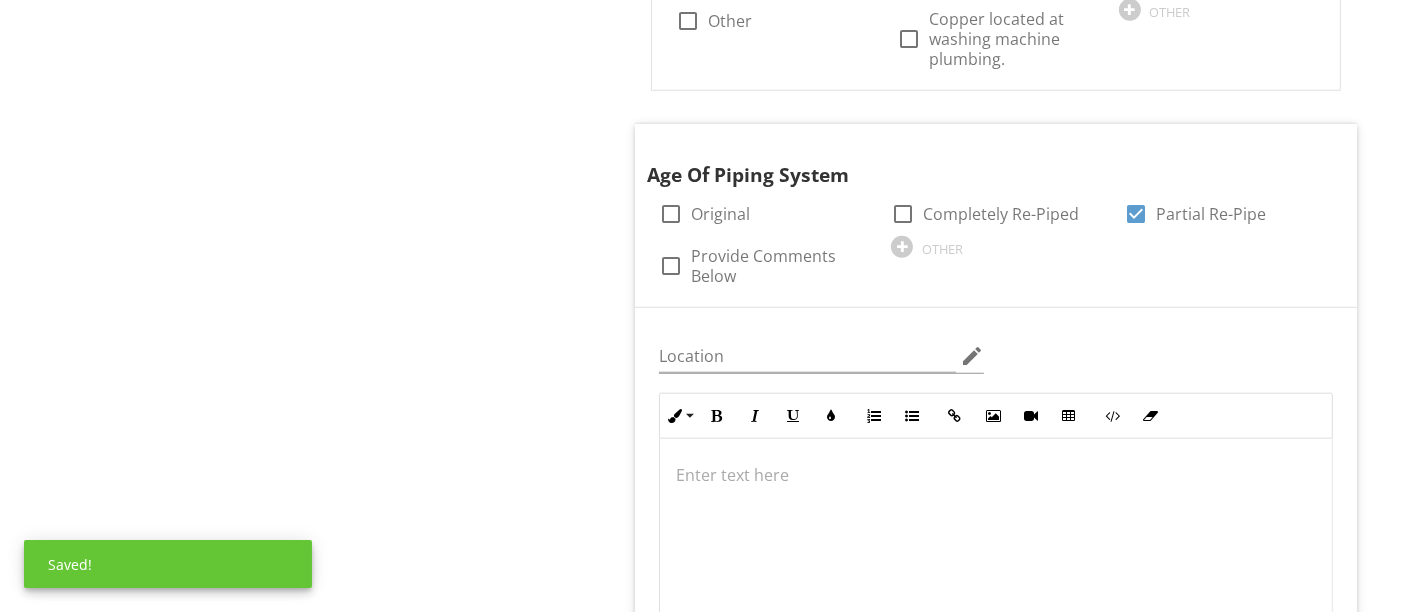scroll, scrollTop: 1866, scrollLeft: 0, axis: vertical 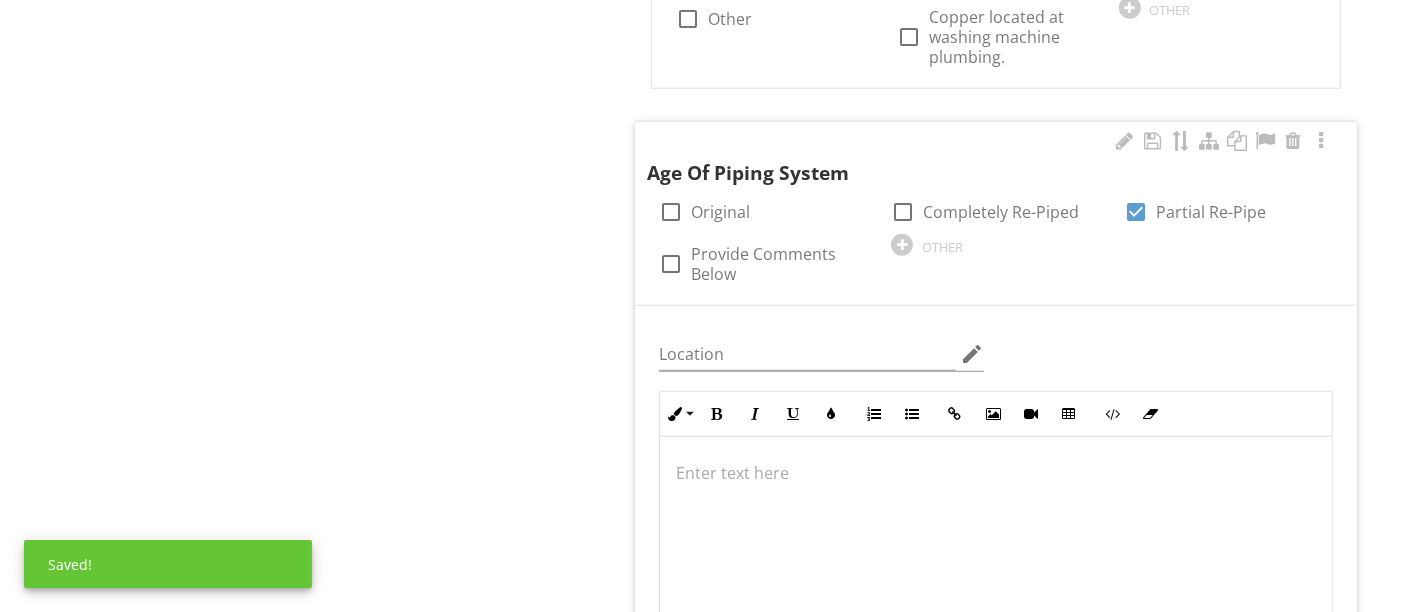 click at bounding box center [996, 473] 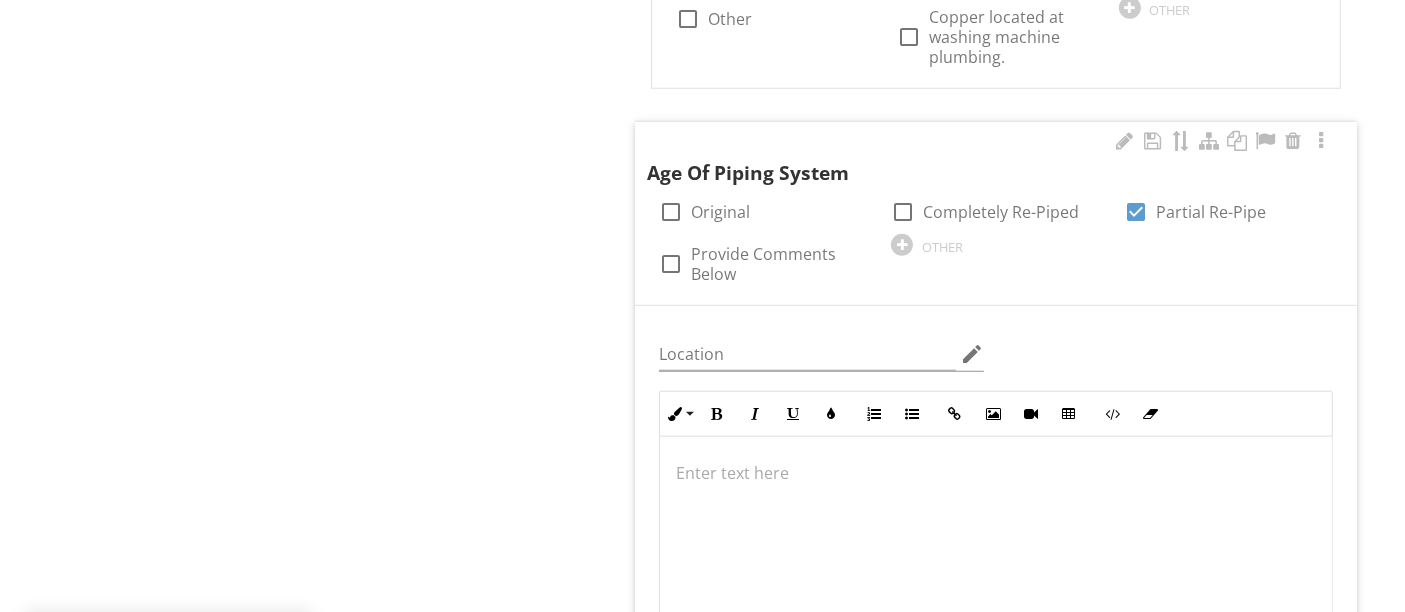 type 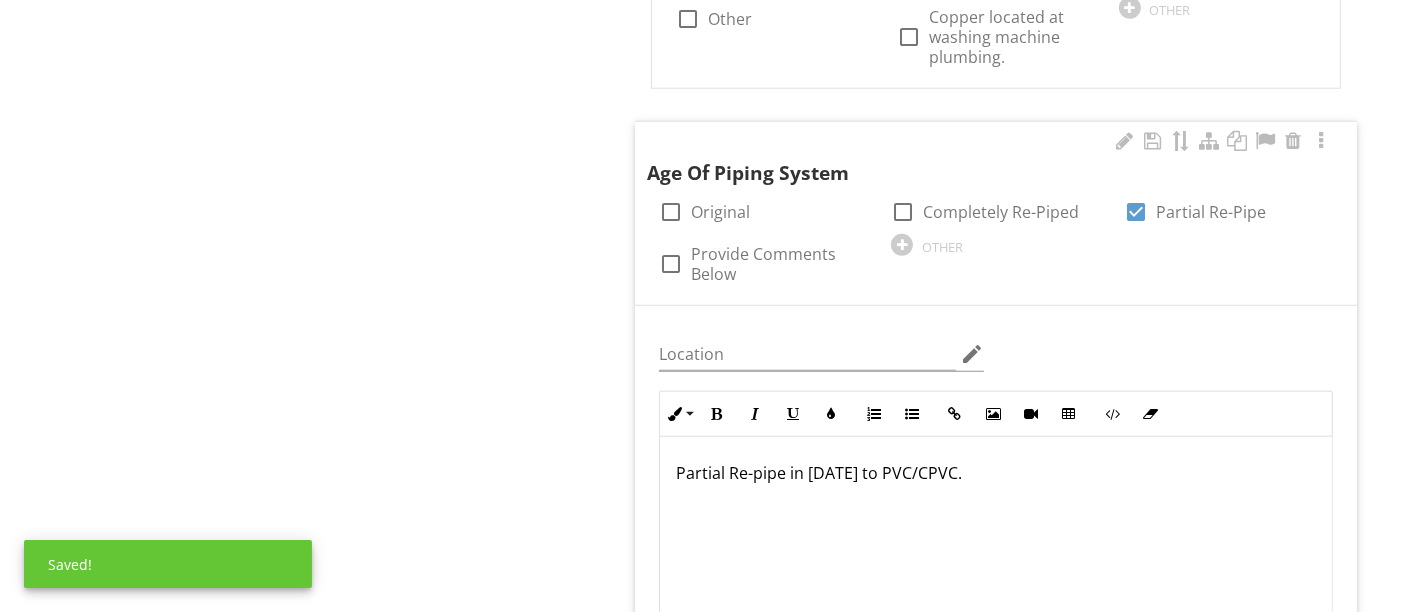 drag, startPoint x: 702, startPoint y: 475, endPoint x: 958, endPoint y: 475, distance: 256 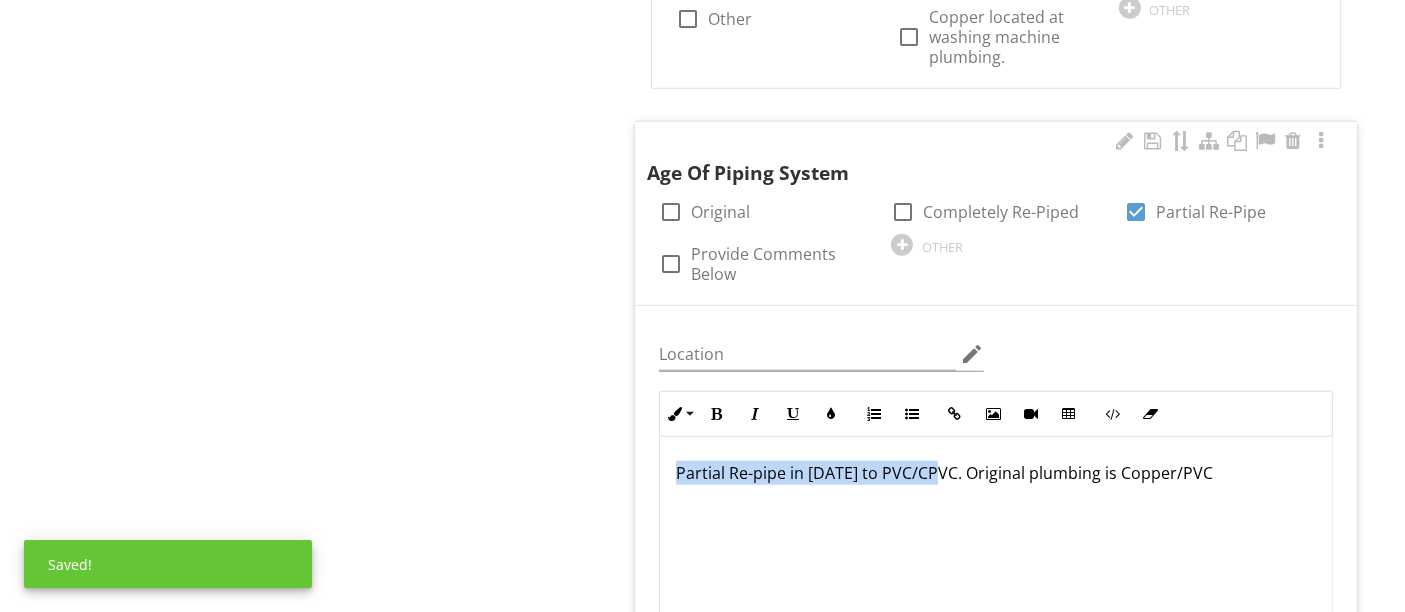drag, startPoint x: 938, startPoint y: 472, endPoint x: 667, endPoint y: 475, distance: 271.0166 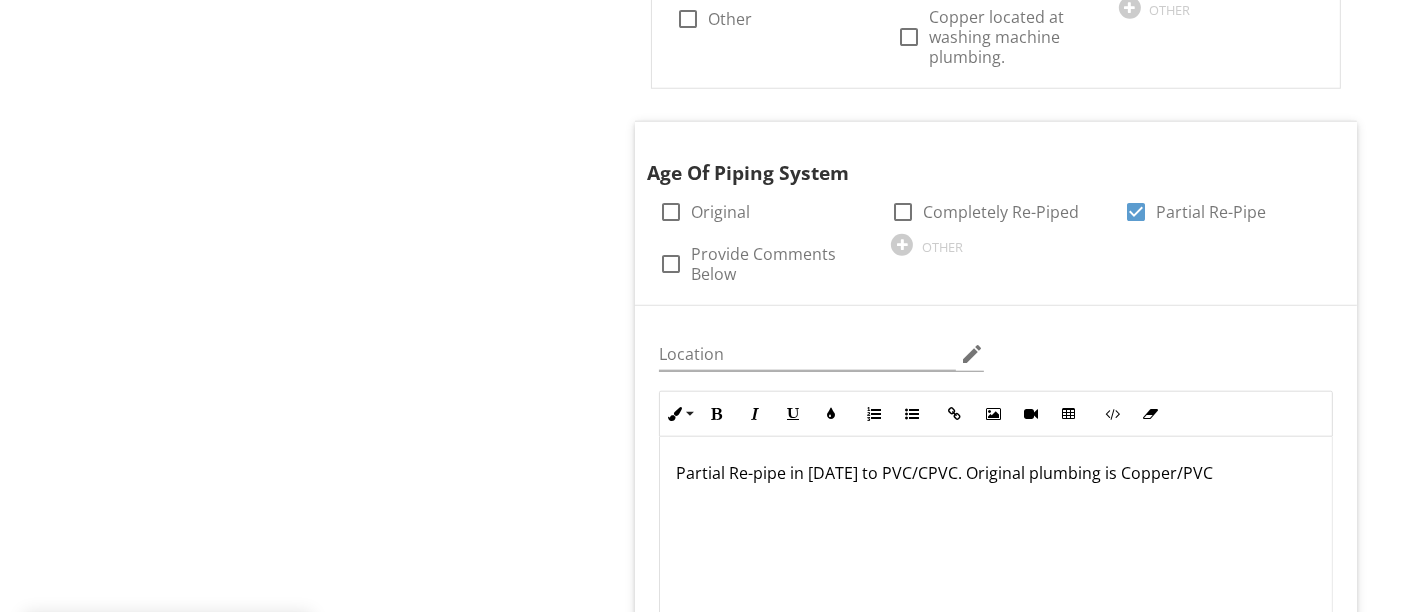 click on "Plumbing
Plumbing
General Condition of the Following Plumbing Fixtures and Connections to Appliances
Item
Plumbing
Info
Information
Temperature Pressure Relief Valve on the Water Heater?
check_box Yes   check_box_outline_blank No         OTHER
Water Heater Any Indication of an Active Leak?
check_box_outline_blank Yes   check_box No         OTHER
Water Heater Indication of a Prior Leak?
check_box_outline_blank Yes   check_box No         OTHER
Water Heater Location:
check_box_outline_blank Garage   check_box Laundry   check_box_outline_blank Closet" at bounding box center (878, 62) 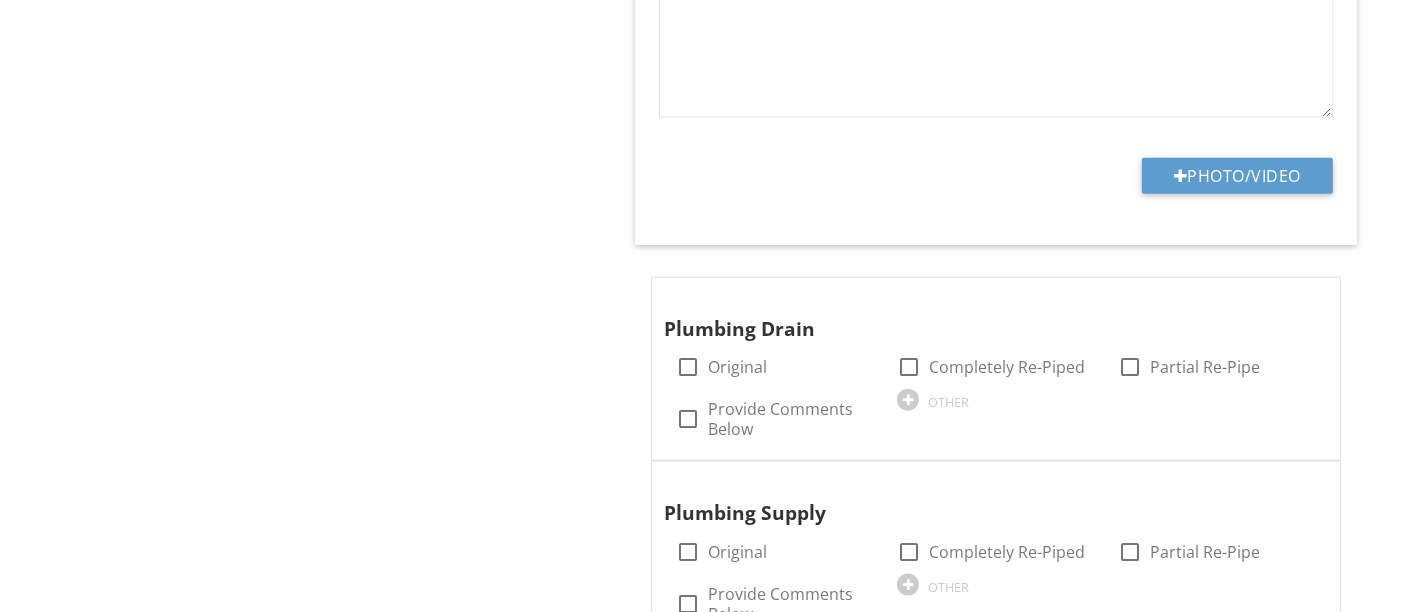 scroll, scrollTop: 2468, scrollLeft: 0, axis: vertical 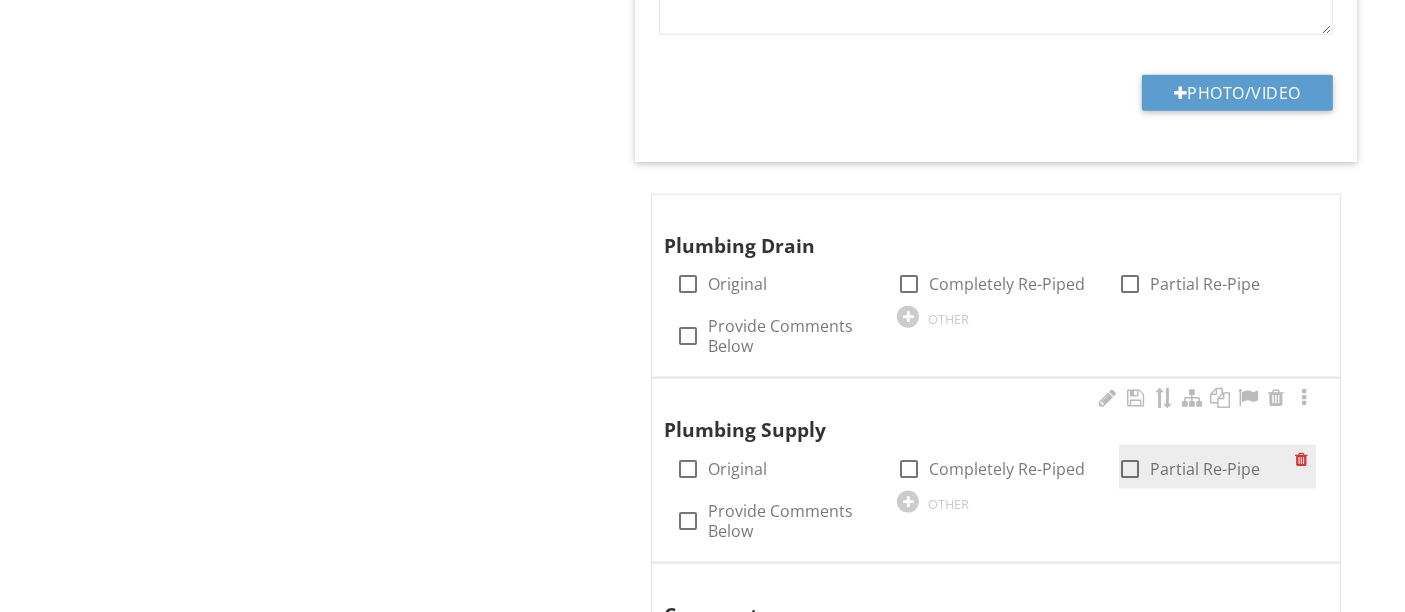 click at bounding box center (1131, 469) 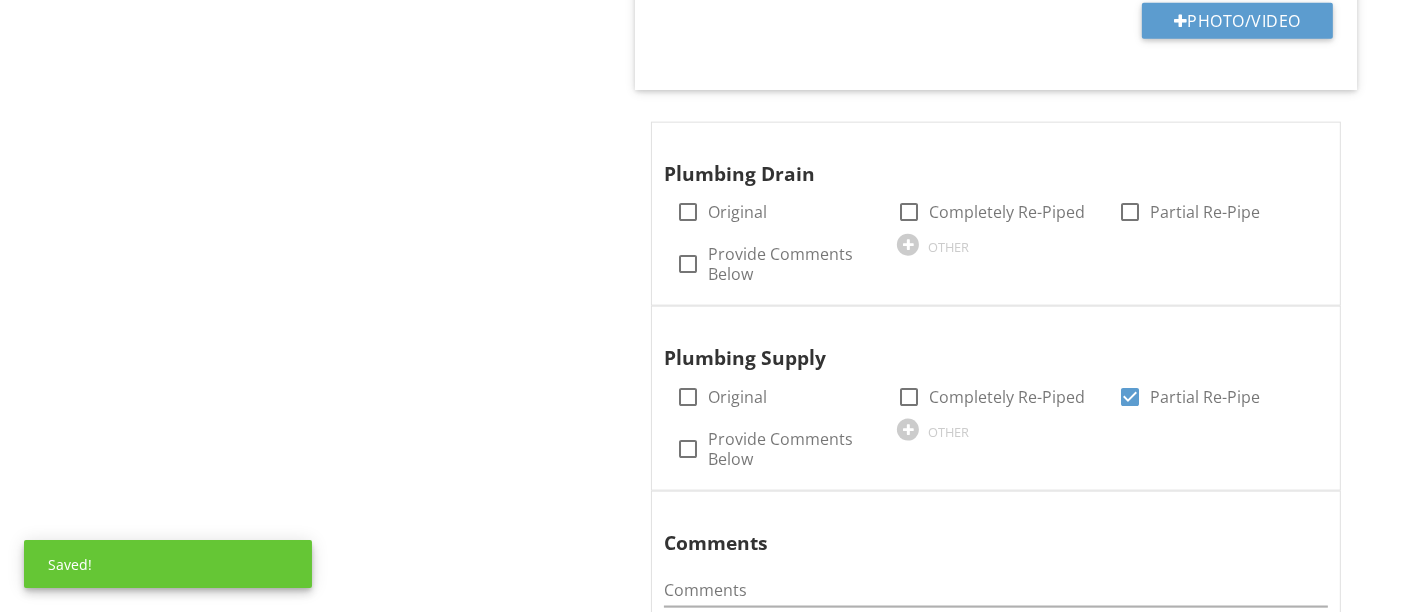 scroll, scrollTop: 2542, scrollLeft: 0, axis: vertical 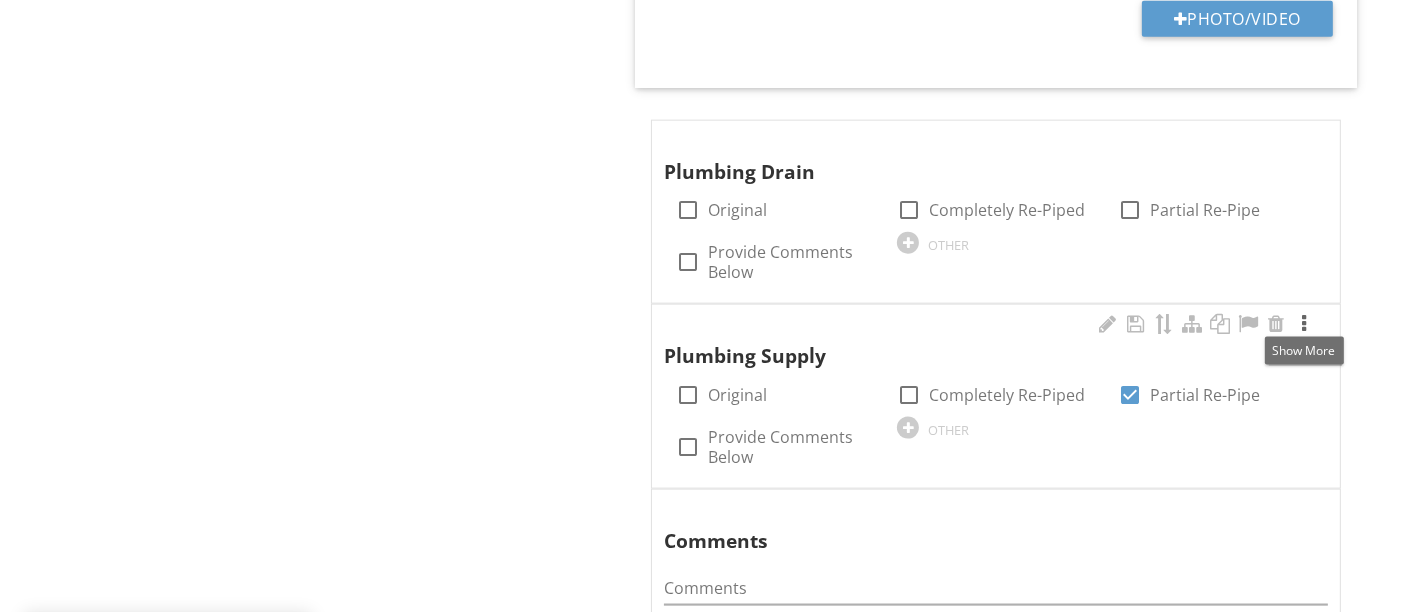 click at bounding box center (1304, 324) 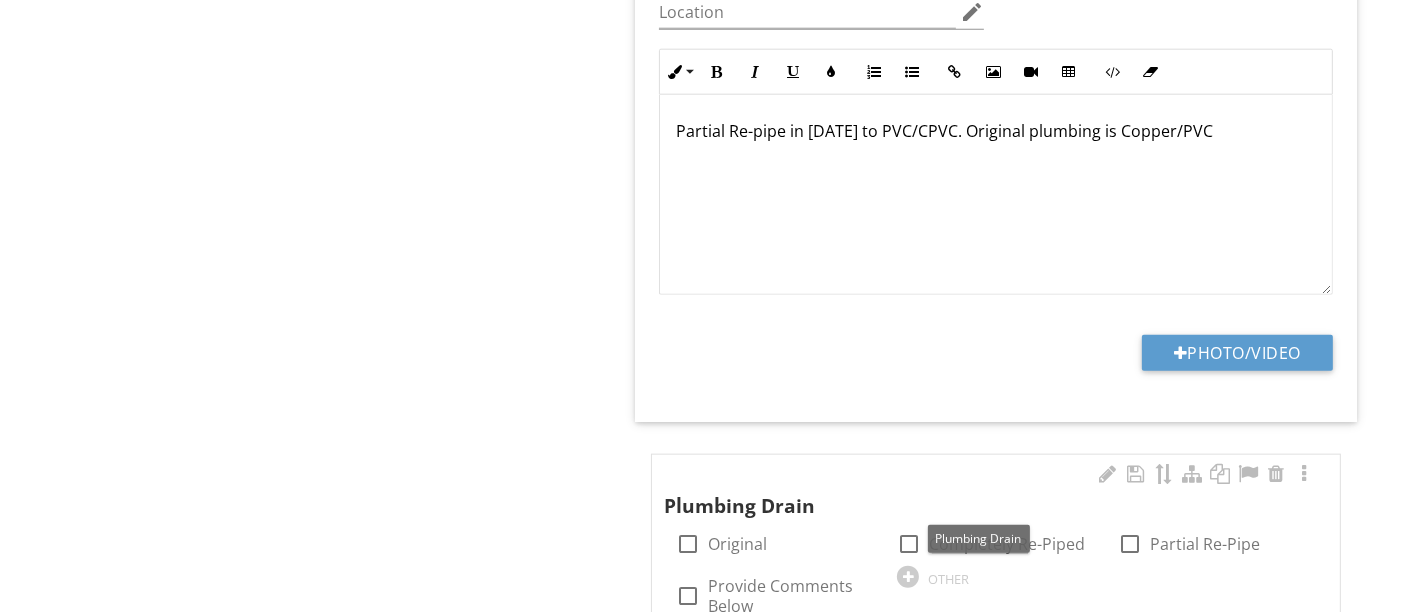 scroll, scrollTop: 2194, scrollLeft: 0, axis: vertical 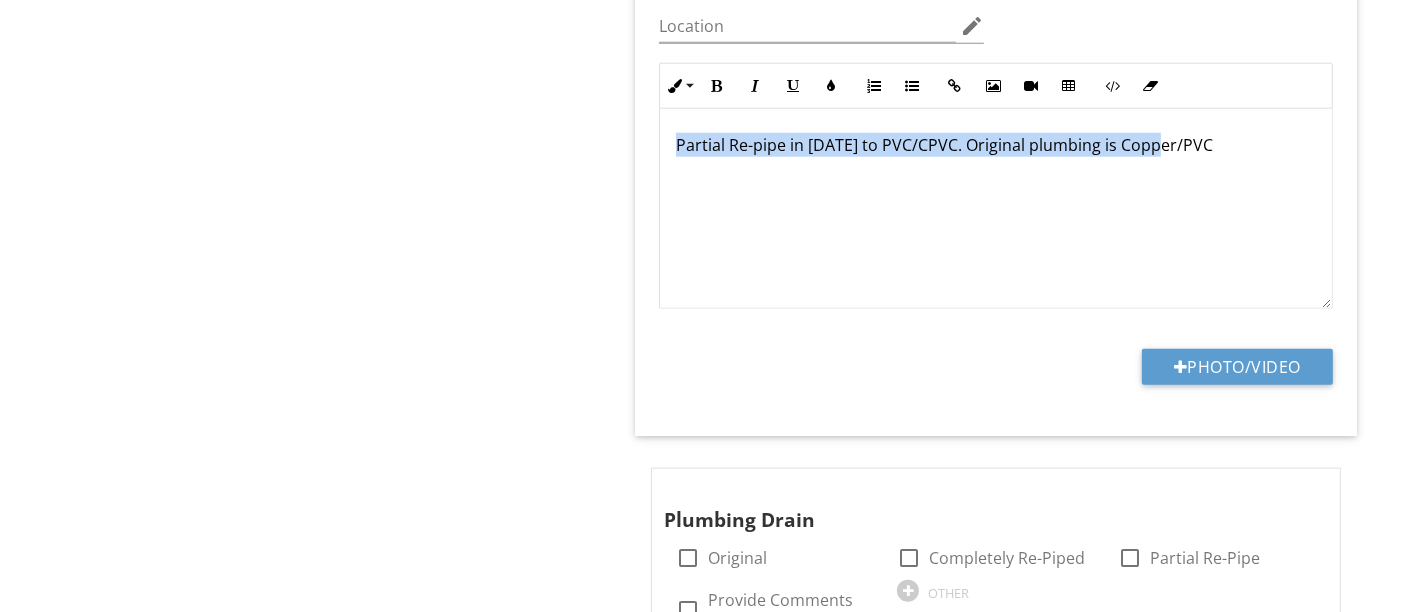 drag, startPoint x: 1155, startPoint y: 132, endPoint x: 663, endPoint y: 134, distance: 492.00406 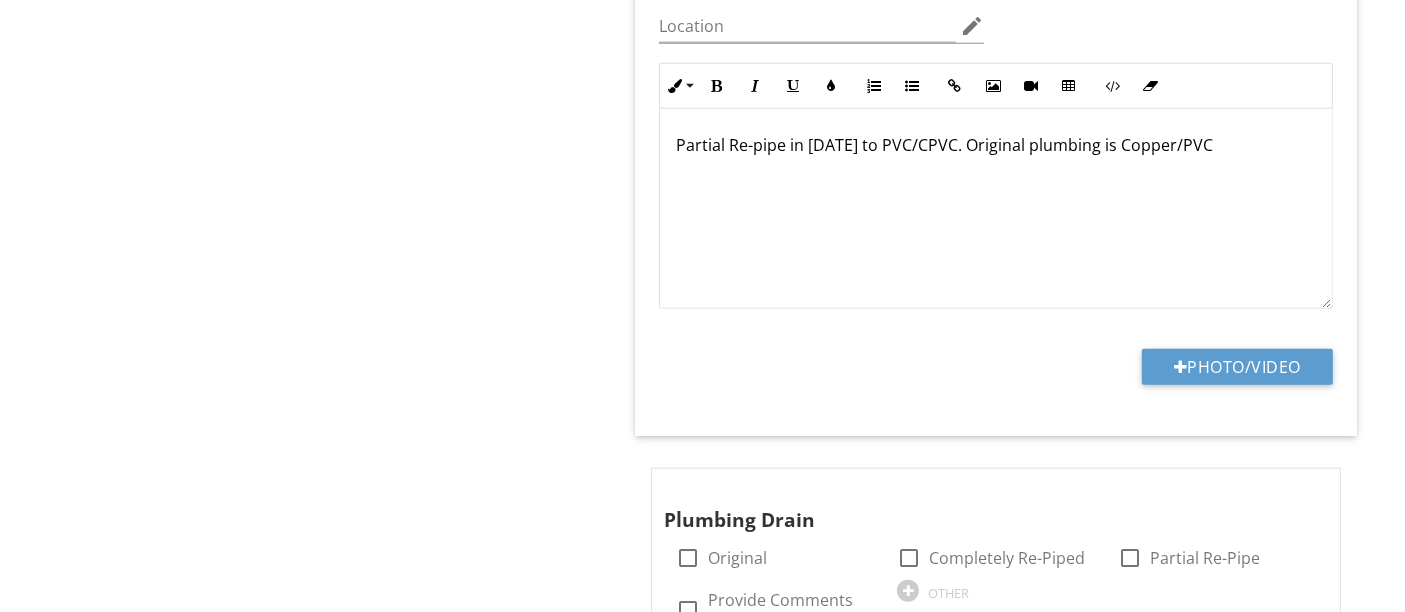 click on "Plumbing
Plumbing
General Condition of the Following Plumbing Fixtures and Connections to Appliances
Item
Plumbing
Info
Information
Temperature Pressure Relief Valve on the Water Heater?
check_box Yes   check_box_outline_blank No         OTHER
Water Heater Any Indication of an Active Leak?
check_box_outline_blank Yes   check_box No         OTHER
Water Heater Indication of a Prior Leak?
check_box_outline_blank Yes   check_box No         OTHER
Water Heater Location:
check_box_outline_blank Garage   check_box Laundry   check_box_outline_blank Closet" at bounding box center [878, -5] 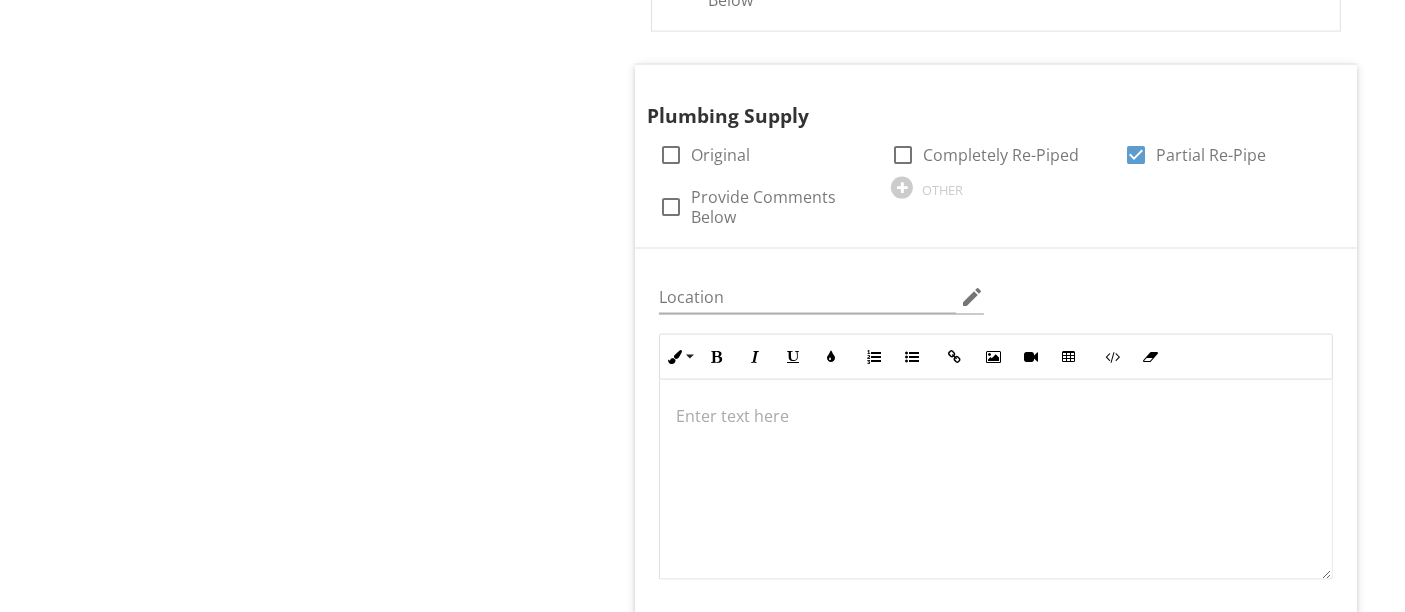 scroll, scrollTop: 2815, scrollLeft: 0, axis: vertical 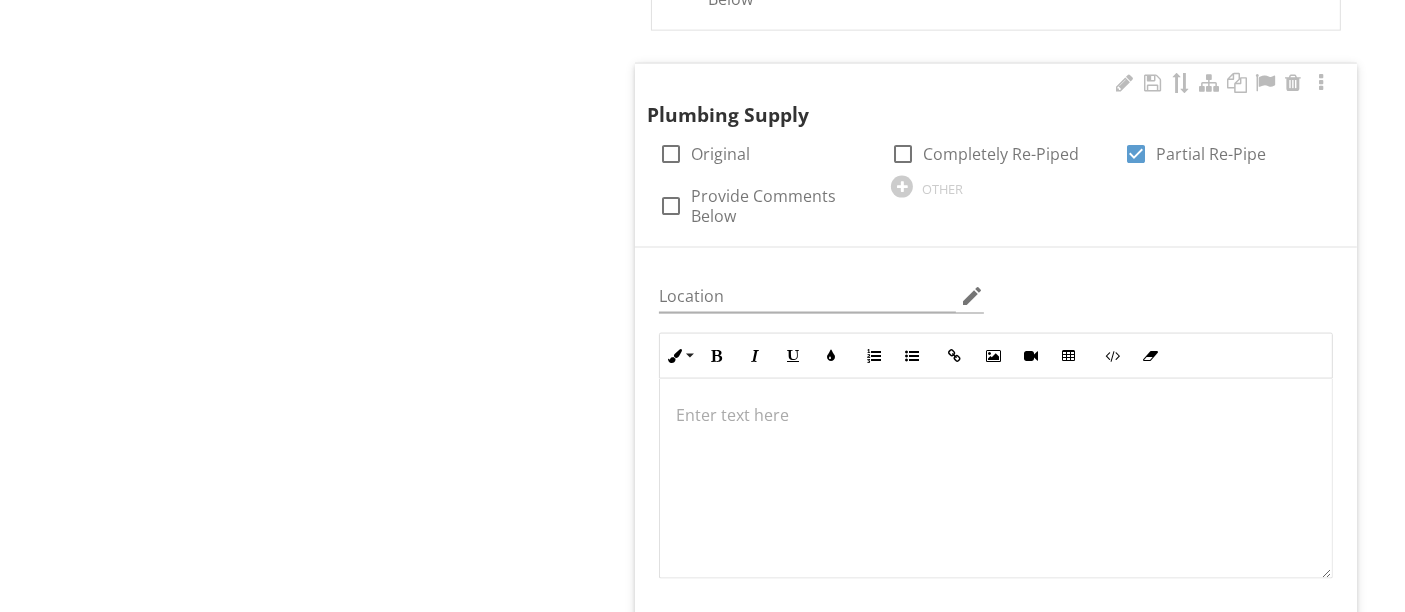 click at bounding box center (996, 479) 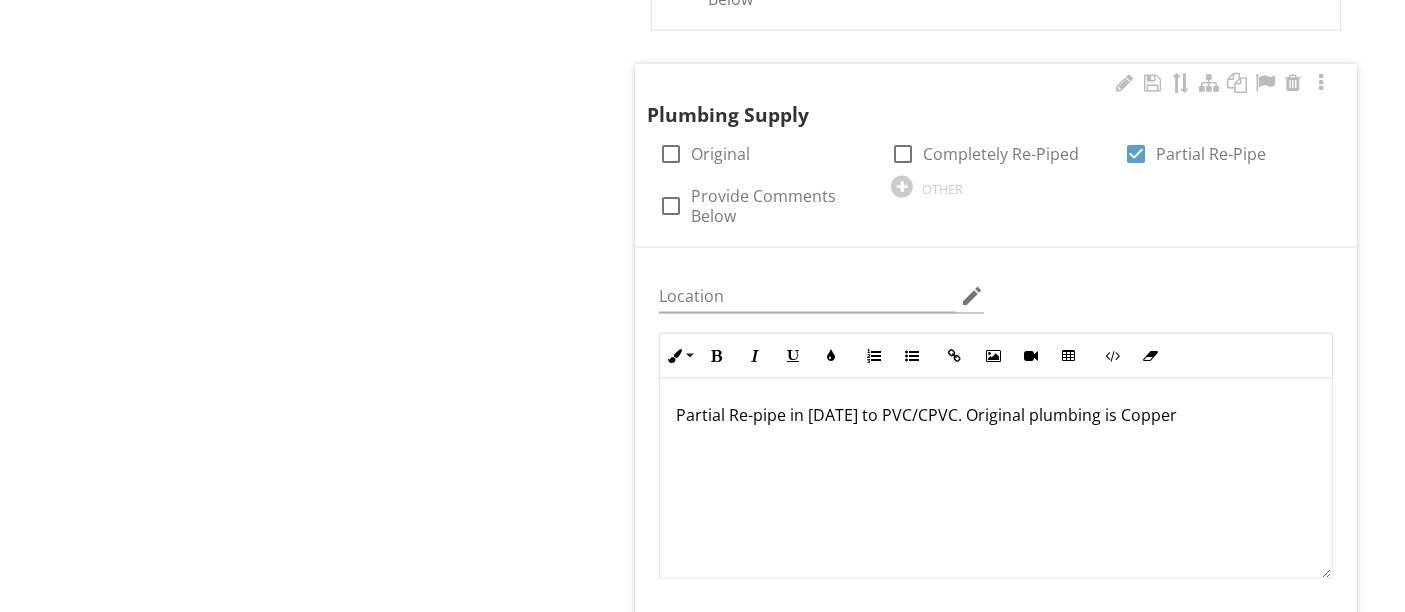 type 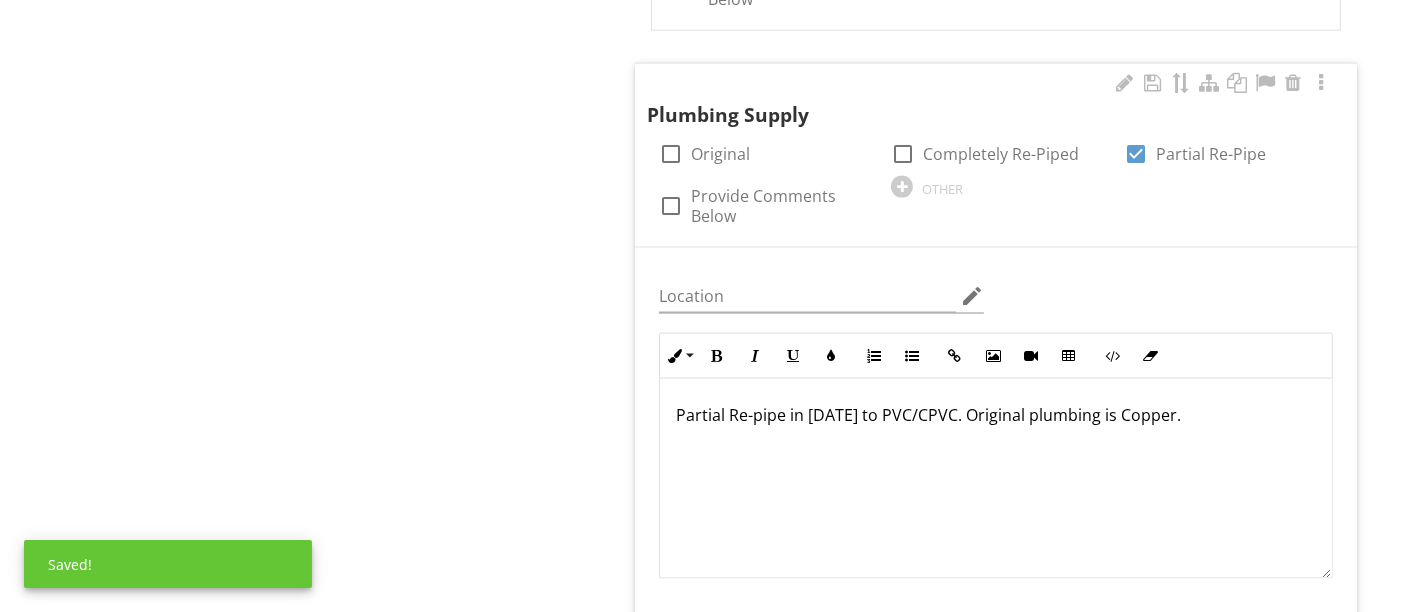 click on "Partial Re-pipe in 2024 to PVC/CPVC. Original plumbing is Copper." at bounding box center (996, 415) 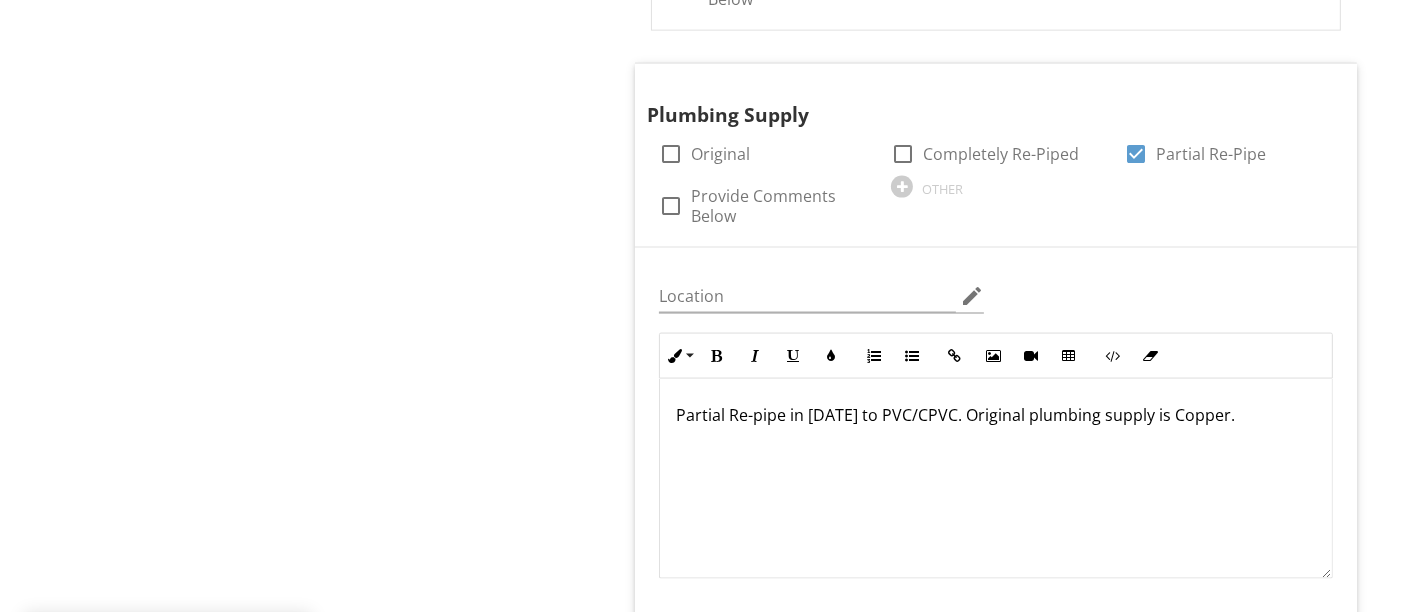 click on "Plumbing
Plumbing
General Condition of the Following Plumbing Fixtures and Connections to Appliances
Item
Plumbing
Info
Information
Temperature Pressure Relief Valve on the Water Heater?
check_box Yes   check_box_outline_blank No         OTHER
Water Heater Any Indication of an Active Leak?
check_box_outline_blank Yes   check_box No         OTHER
Water Heater Indication of a Prior Leak?
check_box_outline_blank Yes   check_box No         OTHER
Water Heater Location:
check_box_outline_blank Garage   check_box Laundry   check_box_outline_blank Closet" at bounding box center (878, -626) 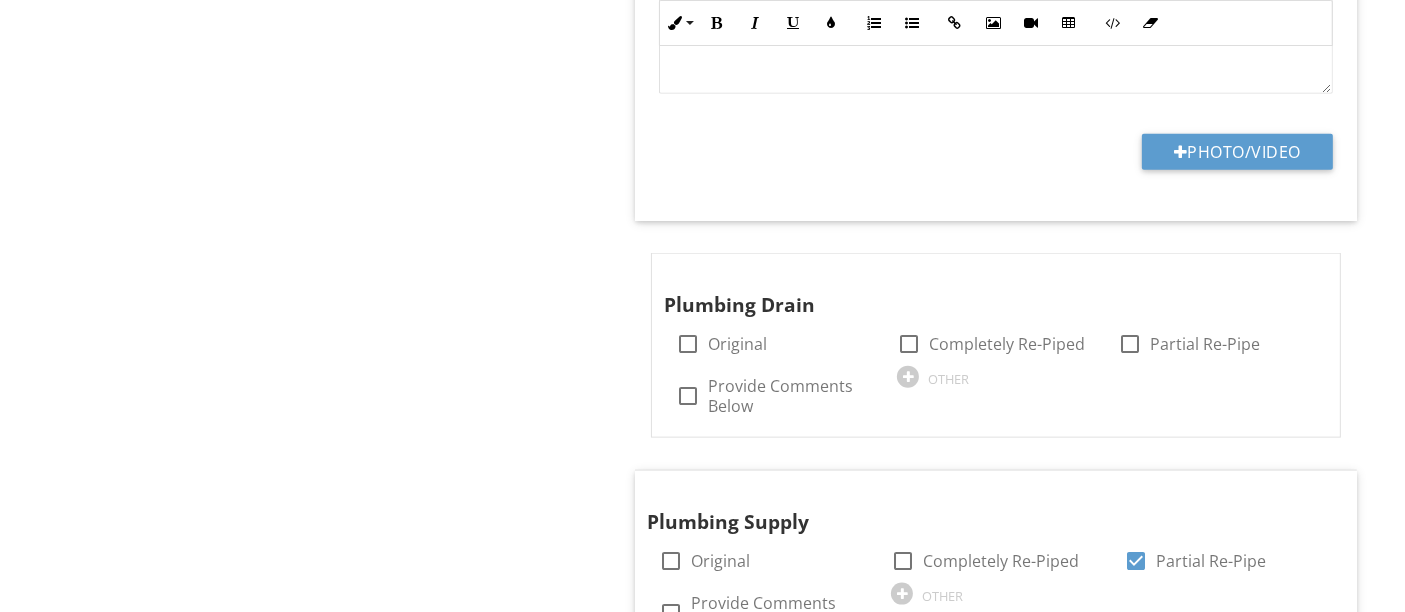 scroll, scrollTop: 2440, scrollLeft: 0, axis: vertical 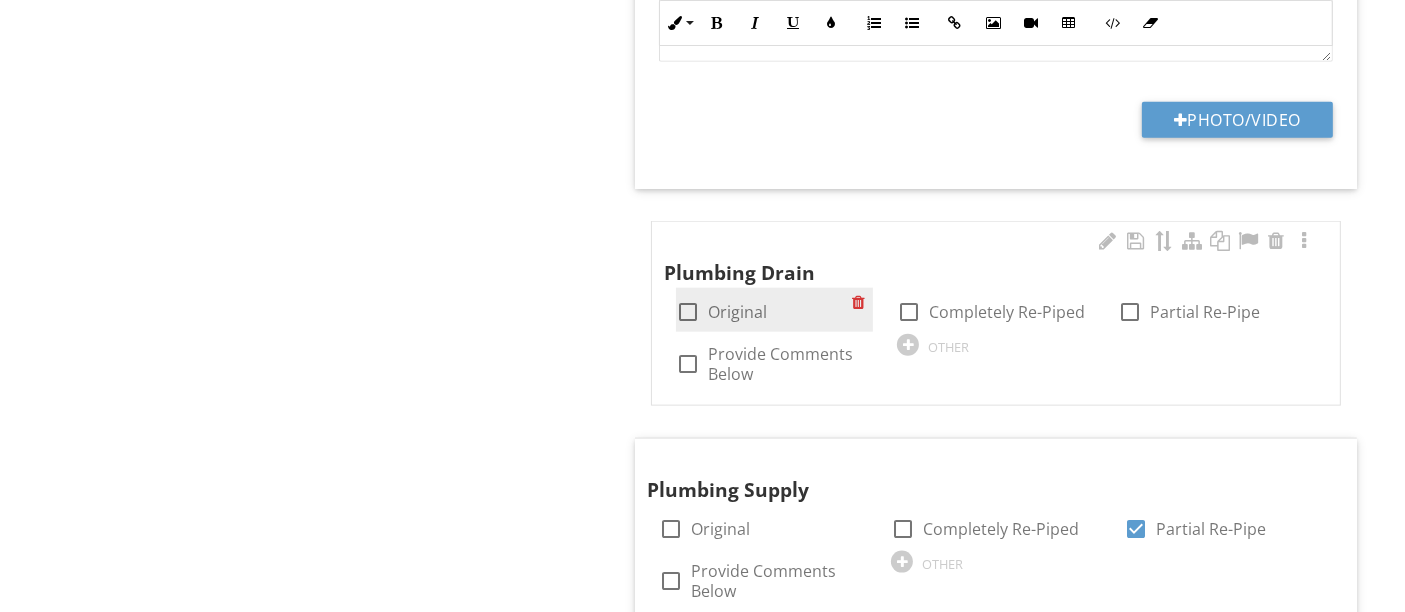 click at bounding box center (688, 312) 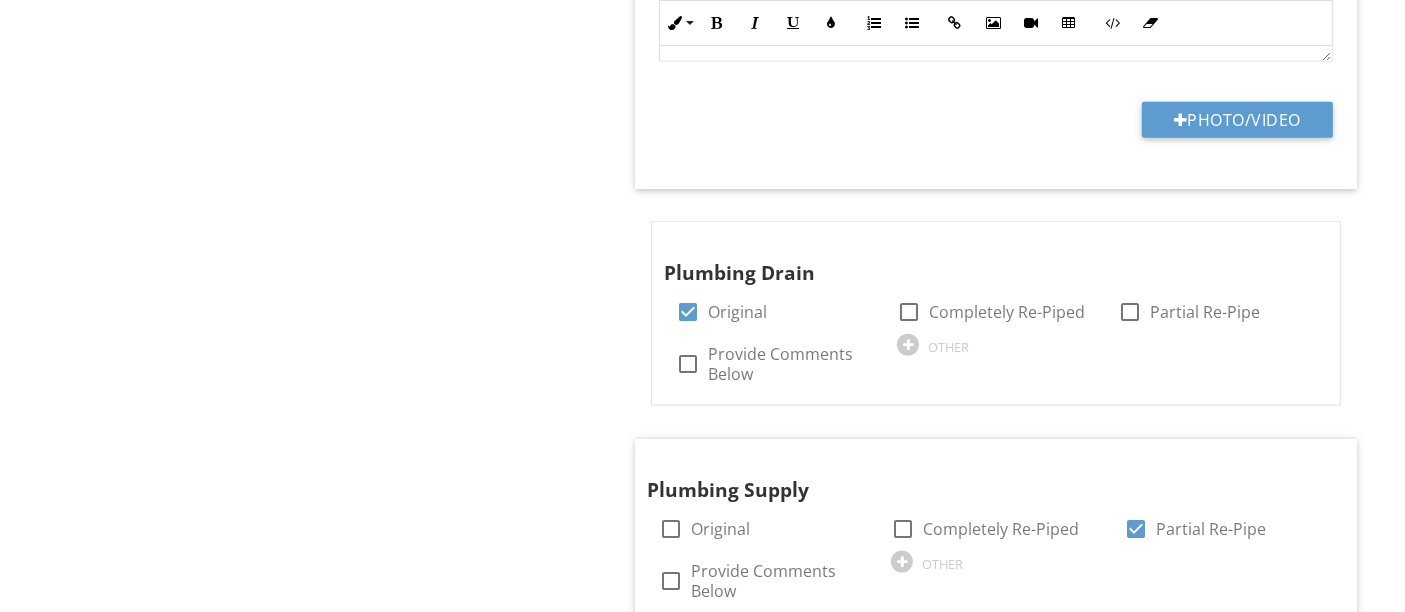 click on "Plumbing
Plumbing
General Condition of the Following Plumbing Fixtures and Connections to Appliances
Item
Plumbing
Info
Information
Temperature Pressure Relief Valve on the Water Heater?
check_box Yes   check_box_outline_blank No         OTHER
Water Heater Any Indication of an Active Leak?
check_box_outline_blank Yes   check_box No         OTHER
Water Heater Indication of a Prior Leak?
check_box_outline_blank Yes   check_box No         OTHER
Water Heater Location:
check_box_outline_blank Garage   check_box Laundry   check_box_outline_blank Closet" at bounding box center [878, -252] 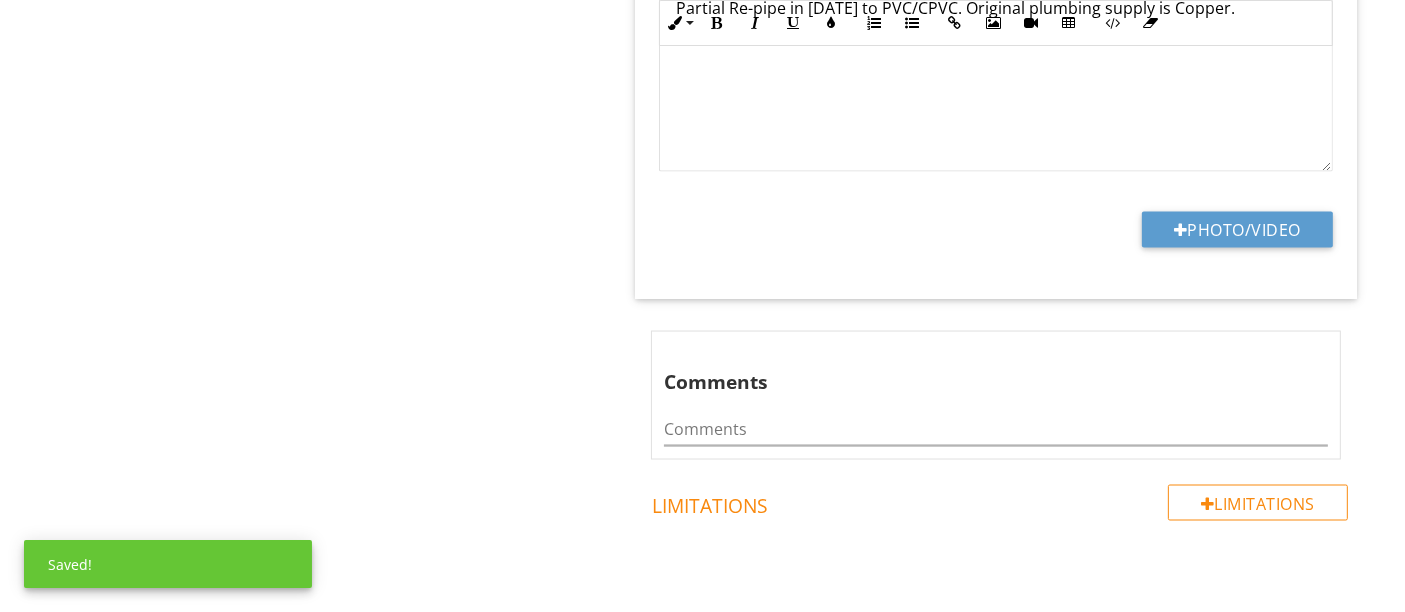 scroll, scrollTop: 3226, scrollLeft: 0, axis: vertical 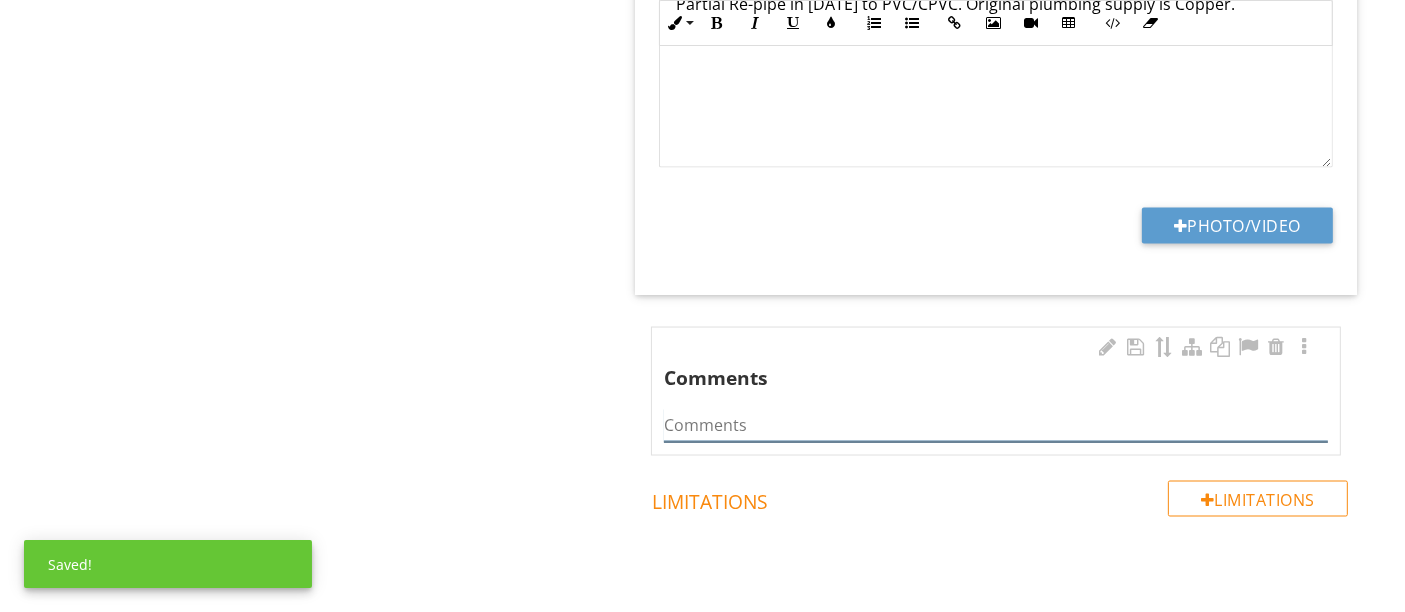 click at bounding box center [996, 425] 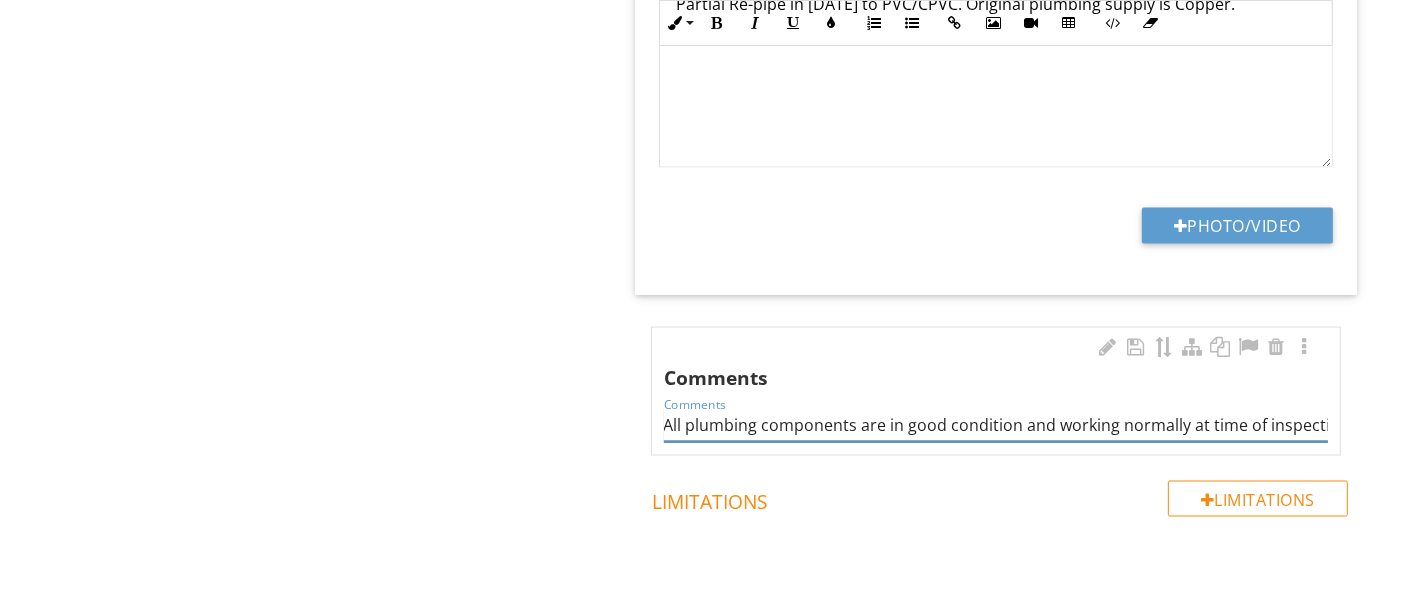 scroll, scrollTop: 0, scrollLeft: 15, axis: horizontal 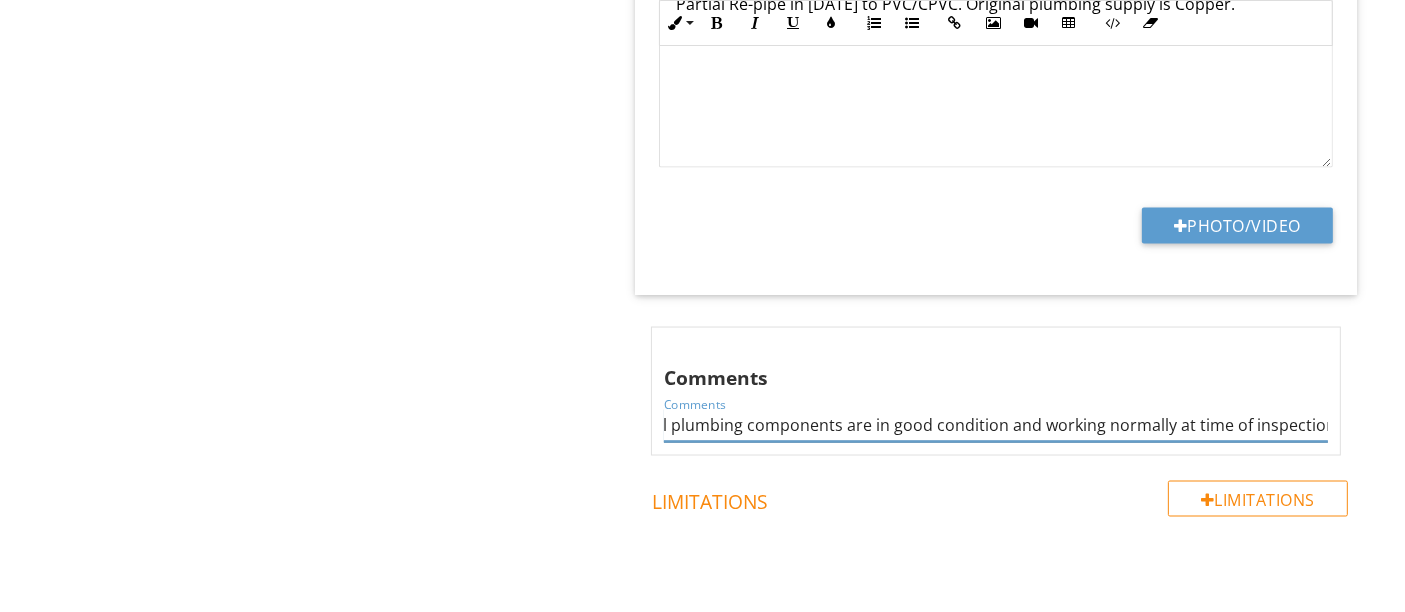 type on "All plumbing components are in good condition and working normally at time of inspection." 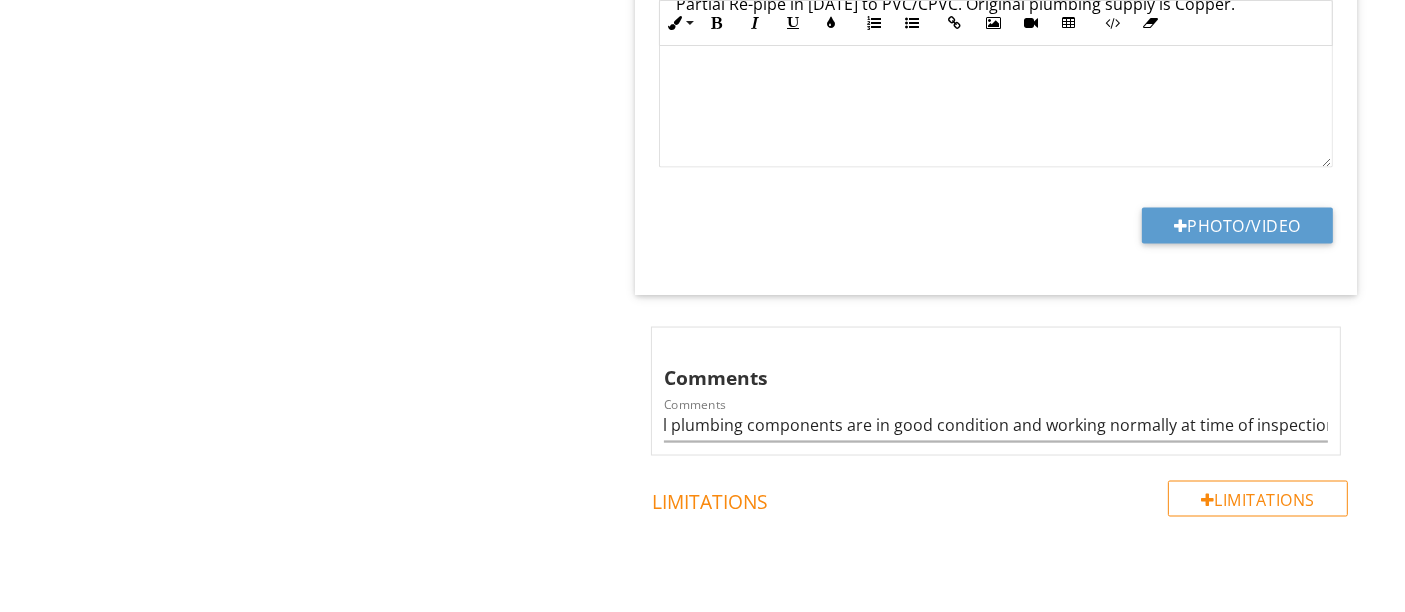 click on "Plumbing
Plumbing
General Condition of the Following Plumbing Fixtures and Connections to Appliances
Item
Plumbing
Info
Information
Temperature Pressure Relief Valve on the Water Heater?
check_box Yes   check_box_outline_blank No         OTHER
Water Heater Any Indication of an Active Leak?
check_box_outline_blank Yes   check_box No         OTHER
Water Heater Indication of a Prior Leak?
check_box_outline_blank Yes   check_box No         OTHER
Water Heater Location:
check_box_outline_blank Garage   check_box Laundry   check_box_outline_blank Closet" at bounding box center (878, -1038) 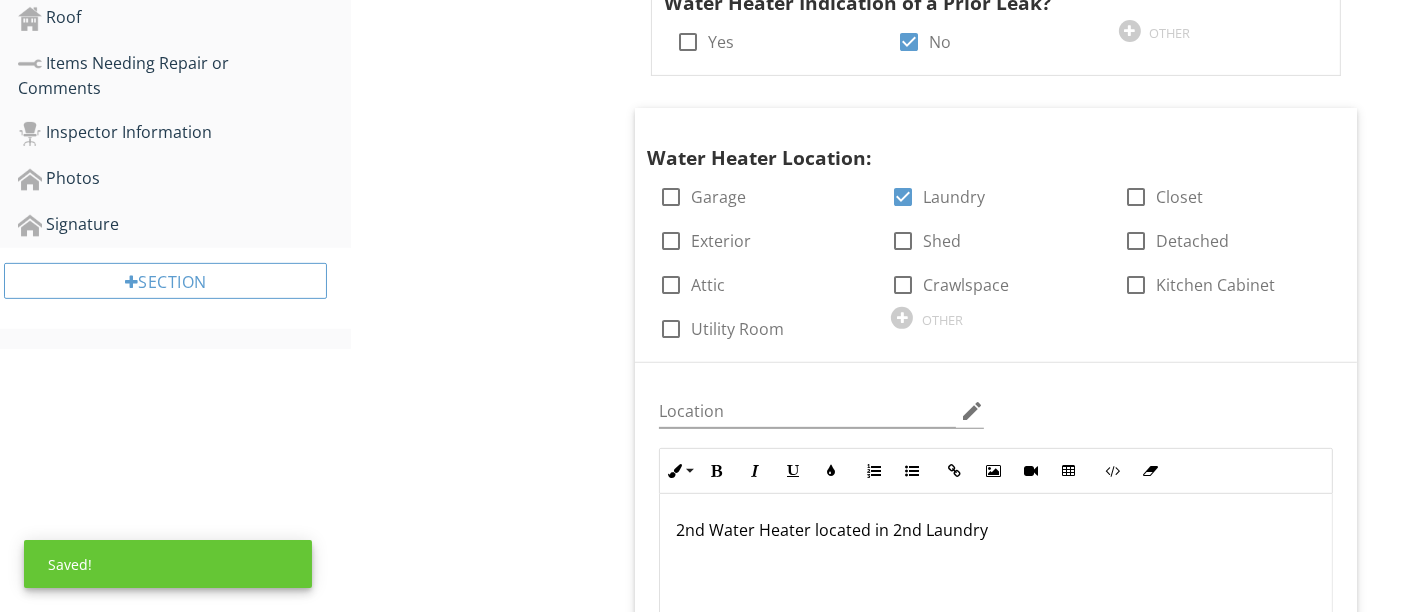 scroll, scrollTop: 0, scrollLeft: 0, axis: both 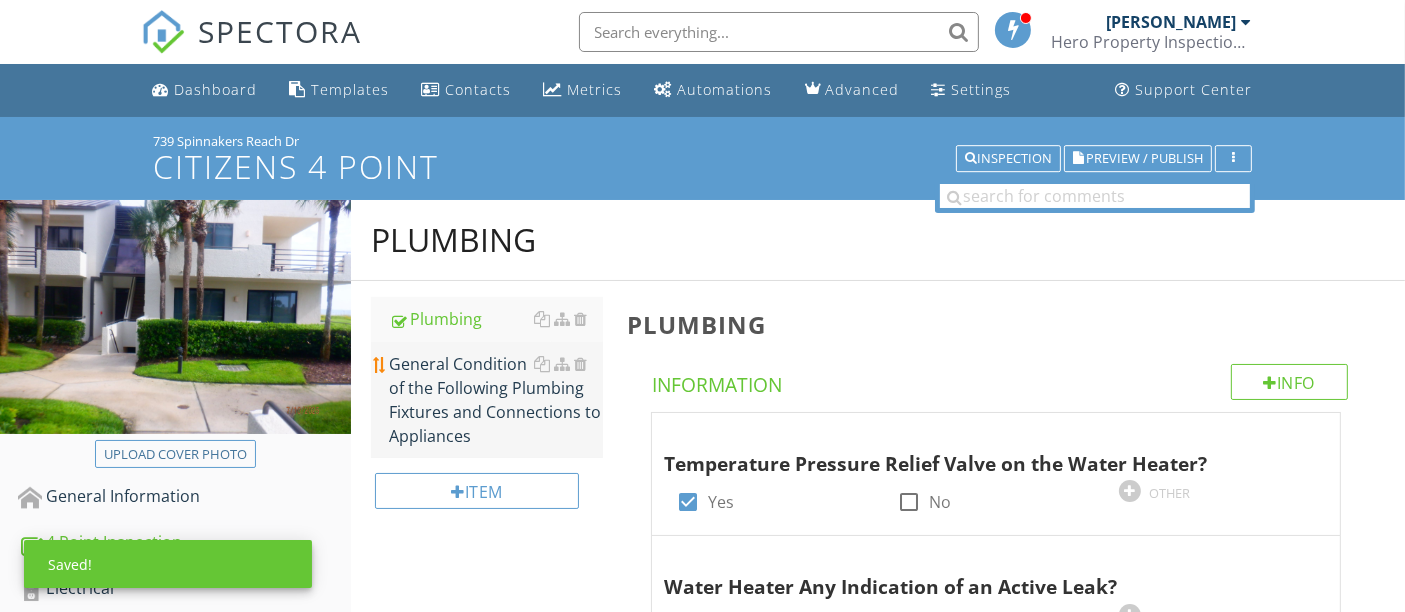 click on "General Condition of the Following Plumbing Fixtures and Connections to Appliances" at bounding box center [495, 400] 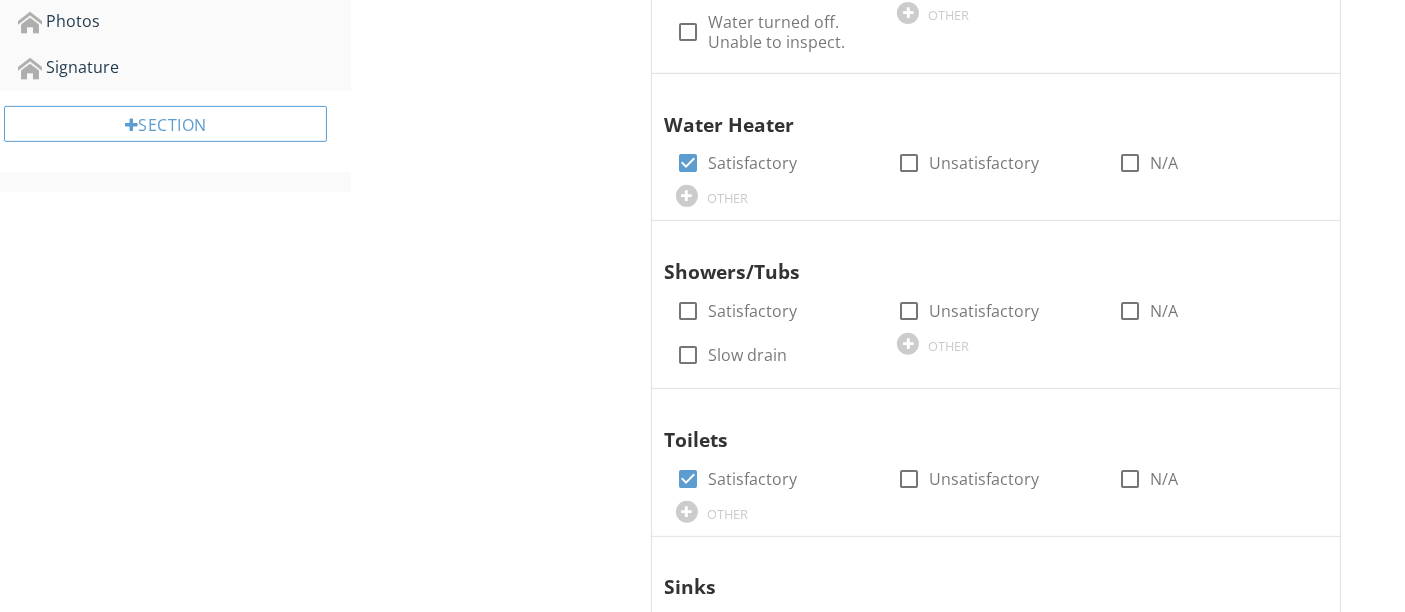 scroll, scrollTop: 868, scrollLeft: 0, axis: vertical 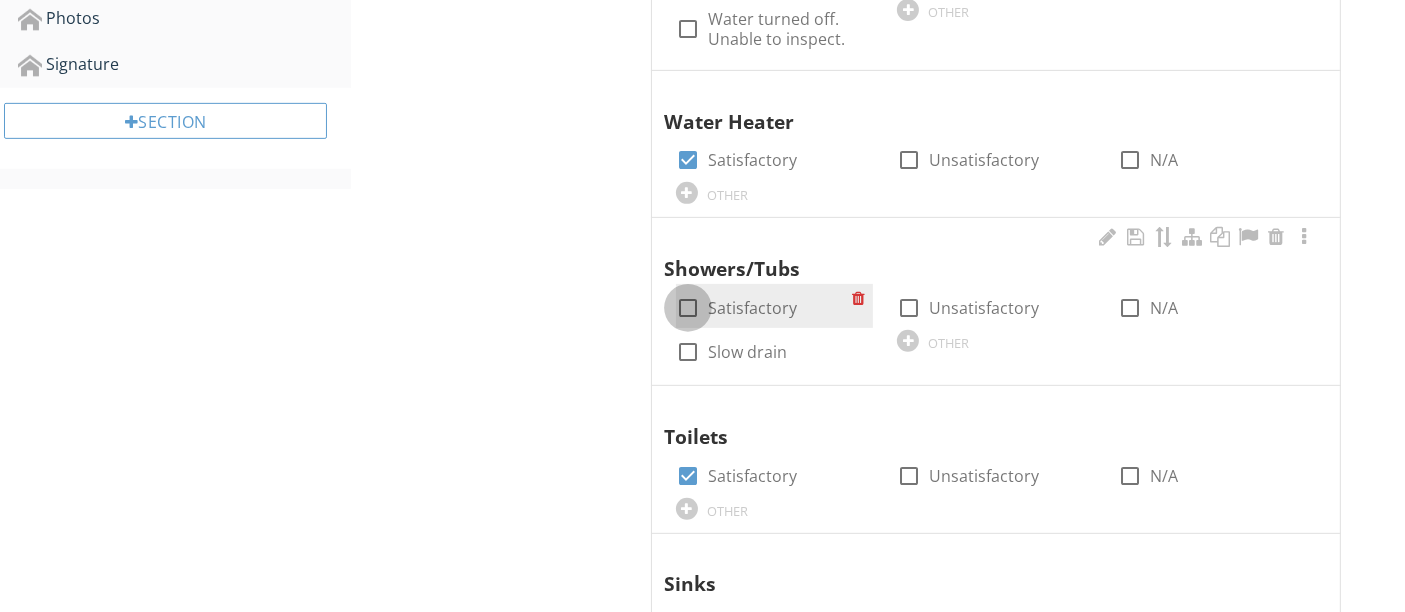 click at bounding box center [688, 308] 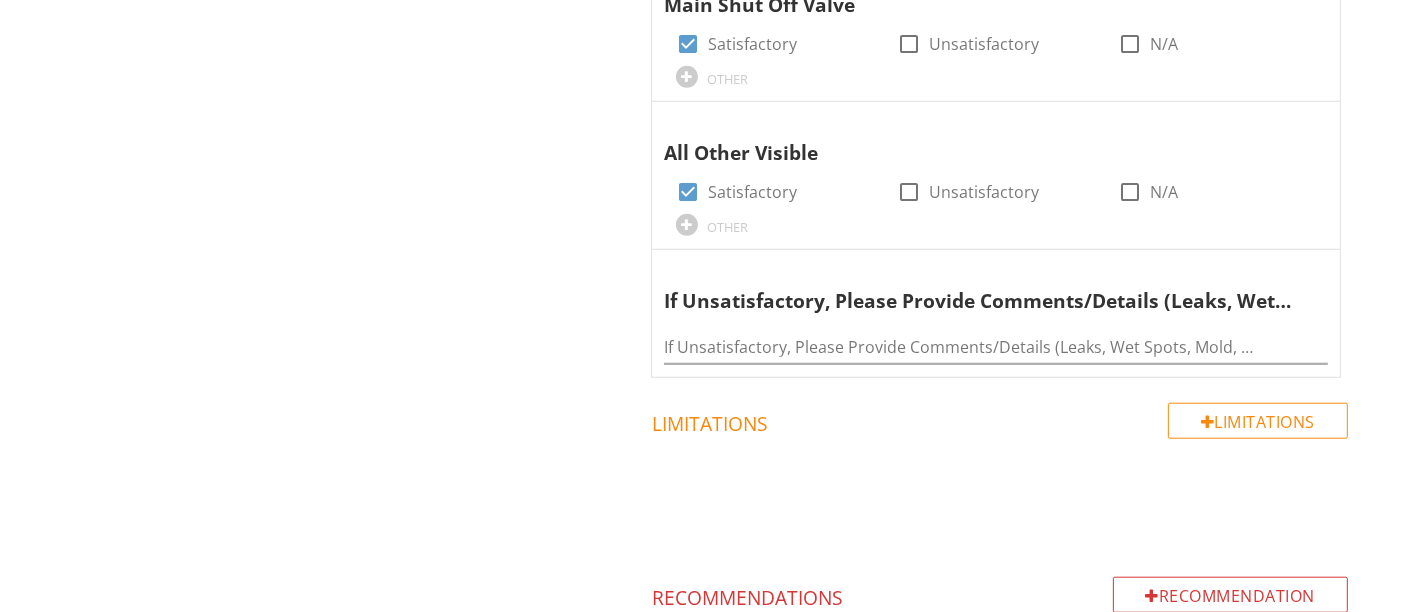 scroll, scrollTop: 1900, scrollLeft: 0, axis: vertical 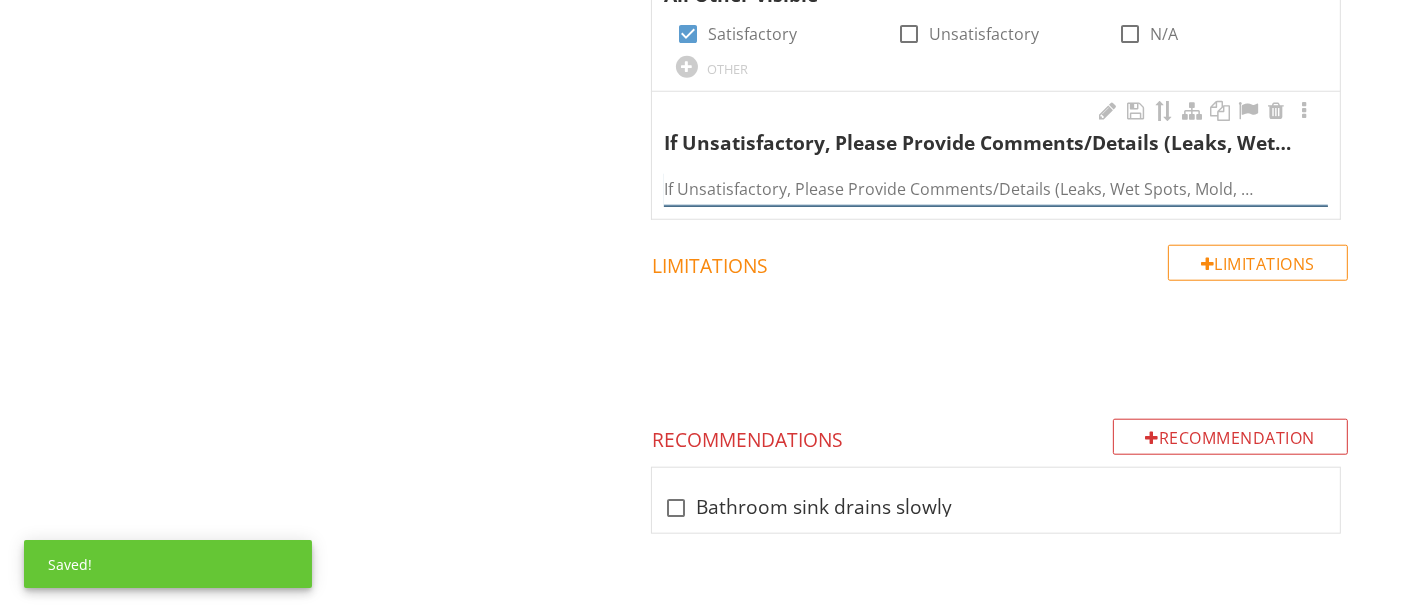 click at bounding box center (996, 189) 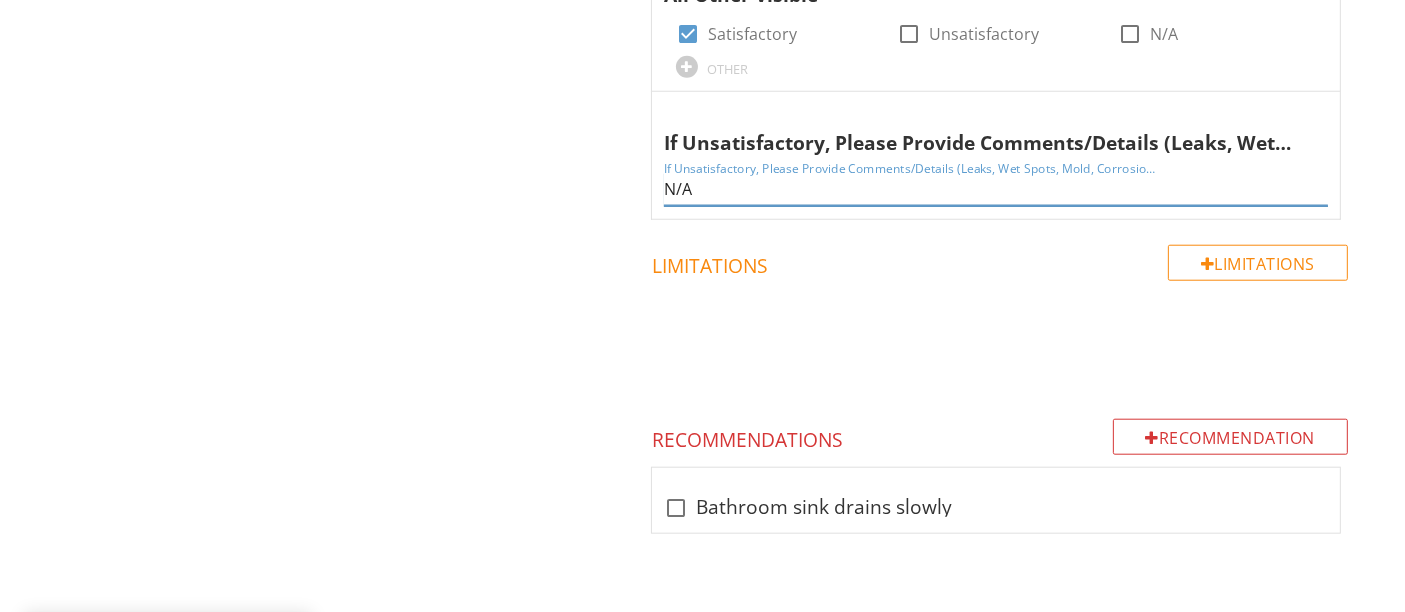 type on "N/A" 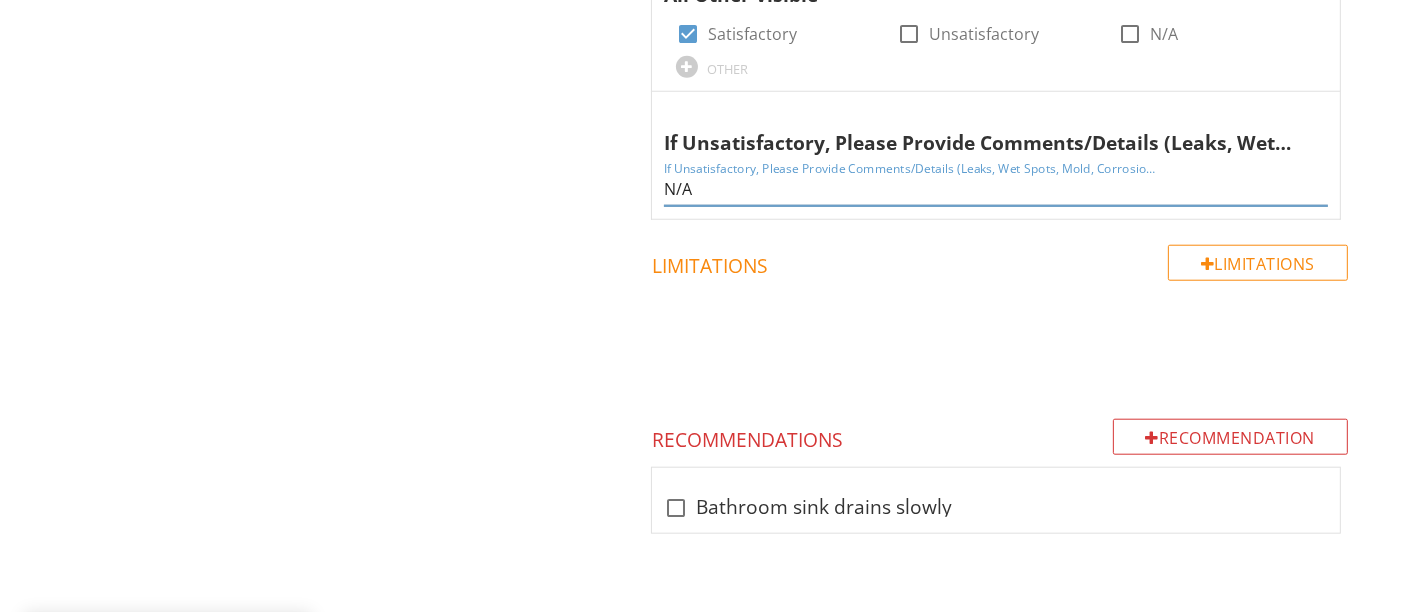 click on "Plumbing
Plumbing
General Condition of the Following Plumbing Fixtures and Connections to Appliances
Item
General Condition of the Following Plumbing Fixtures and Connections to Appliances
Info
Information
Dishwasher
check_box Satisfactory   check_box_outline_blank Unsatisfactory   check_box_outline_blank N/A         OTHER
Refrigerator
check_box Satisfactory   check_box_outline_blank Unsatisfactory   check_box_outline_blank N/A   check_box_outline_blank None present         OTHER
Washing Machine
check_box Satisfactory   check_box_outline_blank Unsatisfactory   check_box_outline_blank N/A           OTHER" at bounding box center [878, -542] 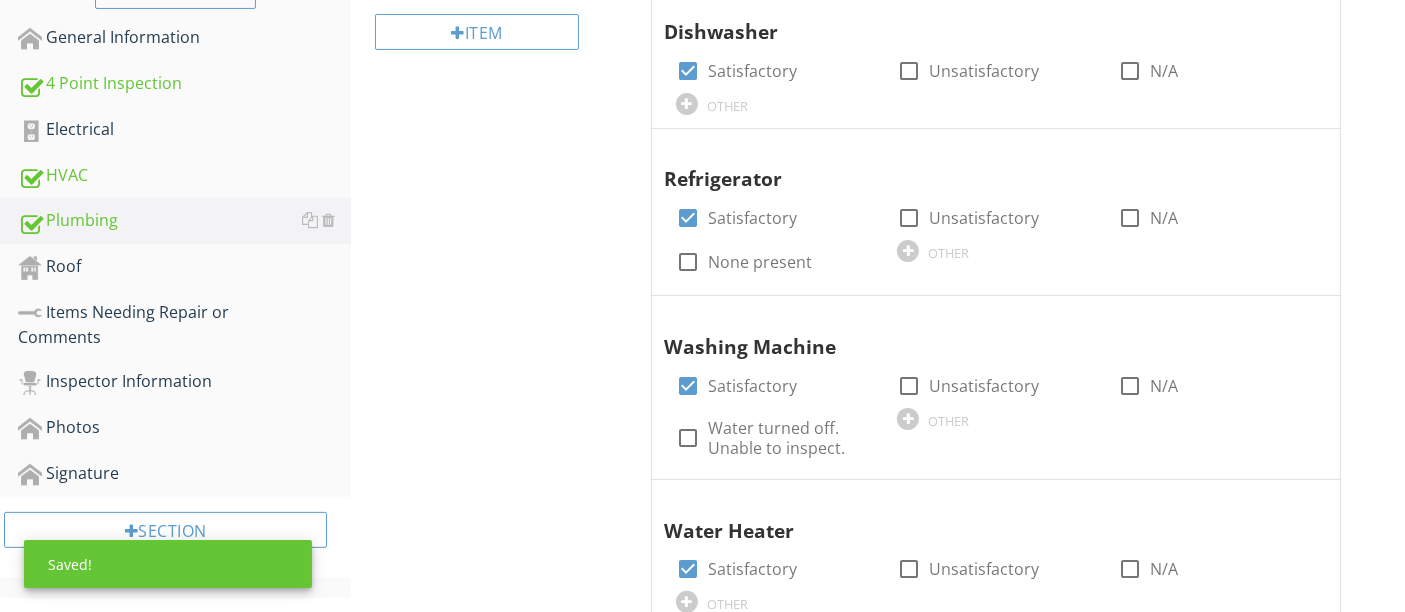 scroll, scrollTop: 460, scrollLeft: 0, axis: vertical 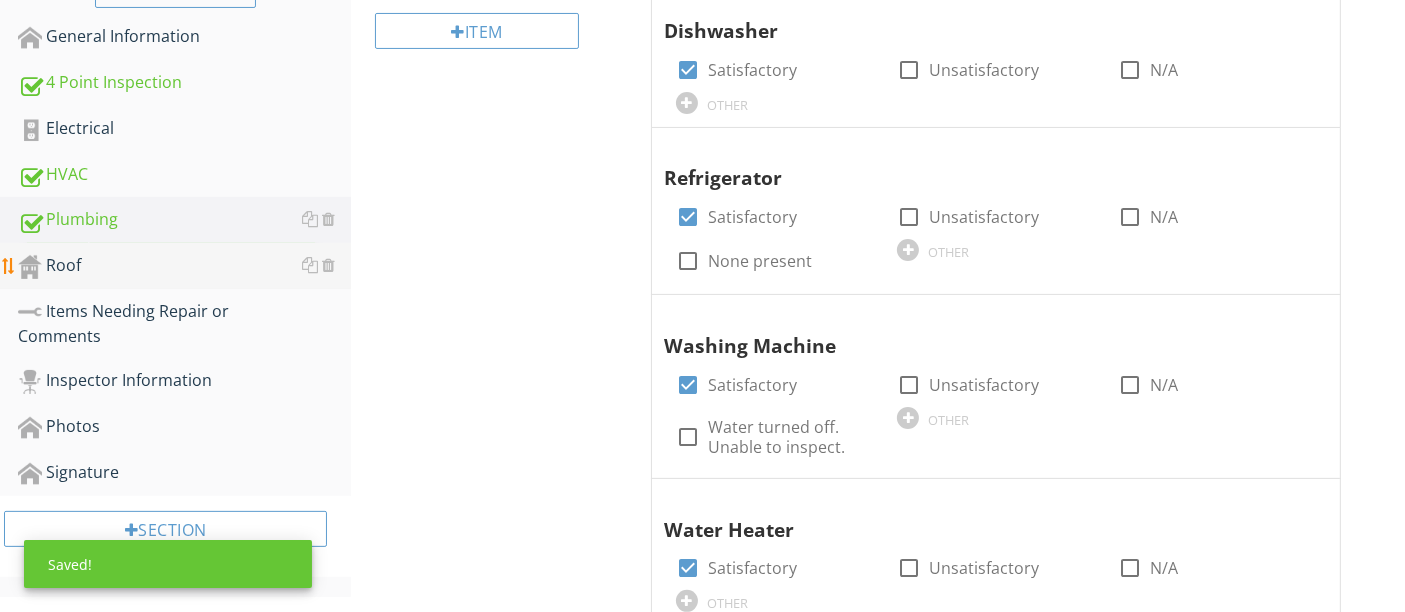 click on "Roof" at bounding box center (184, 266) 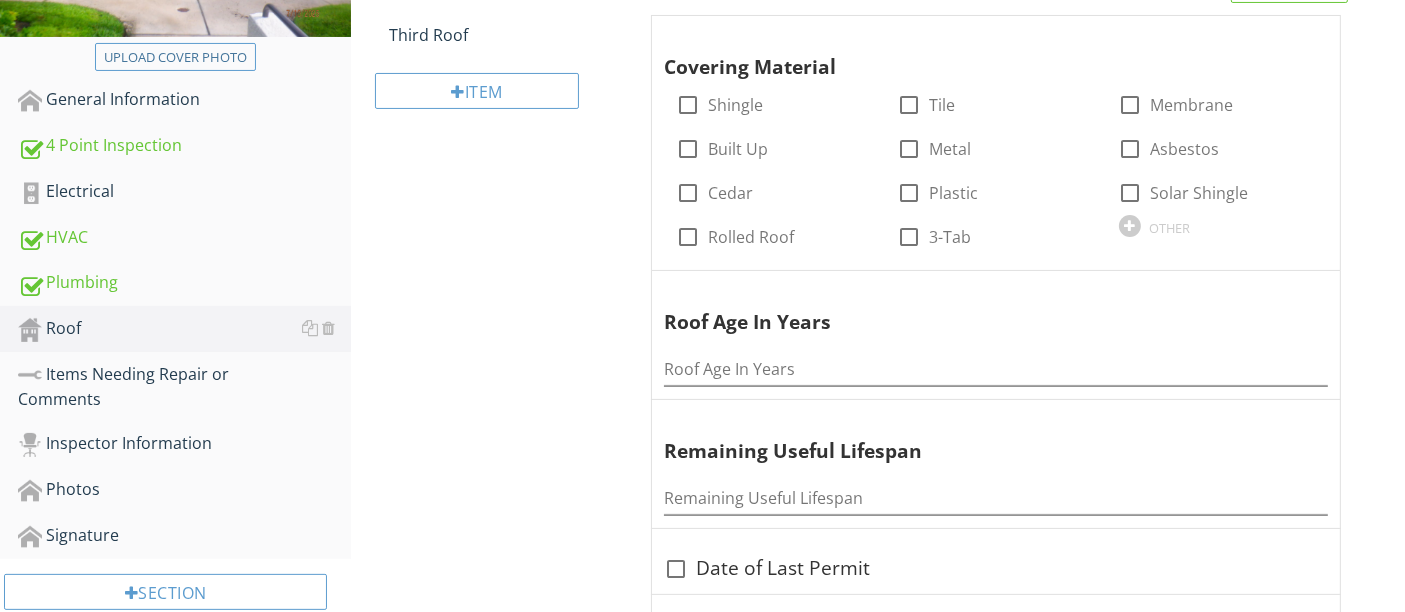 scroll, scrollTop: 393, scrollLeft: 0, axis: vertical 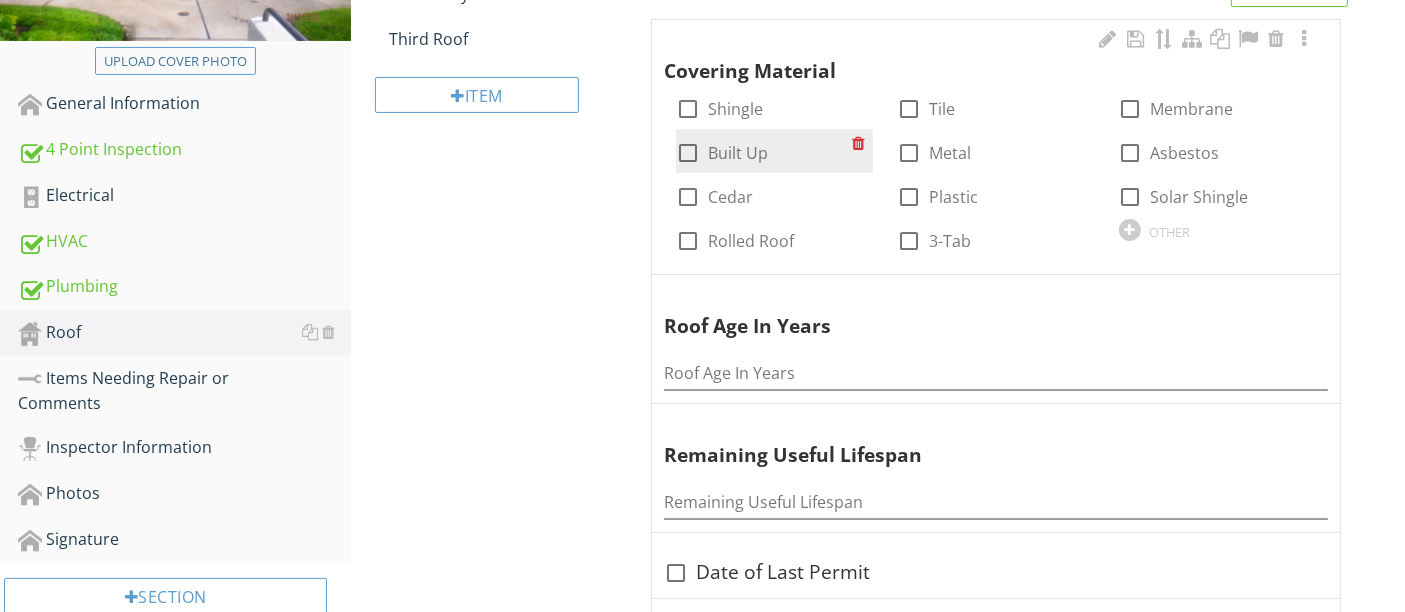 click at bounding box center [688, 153] 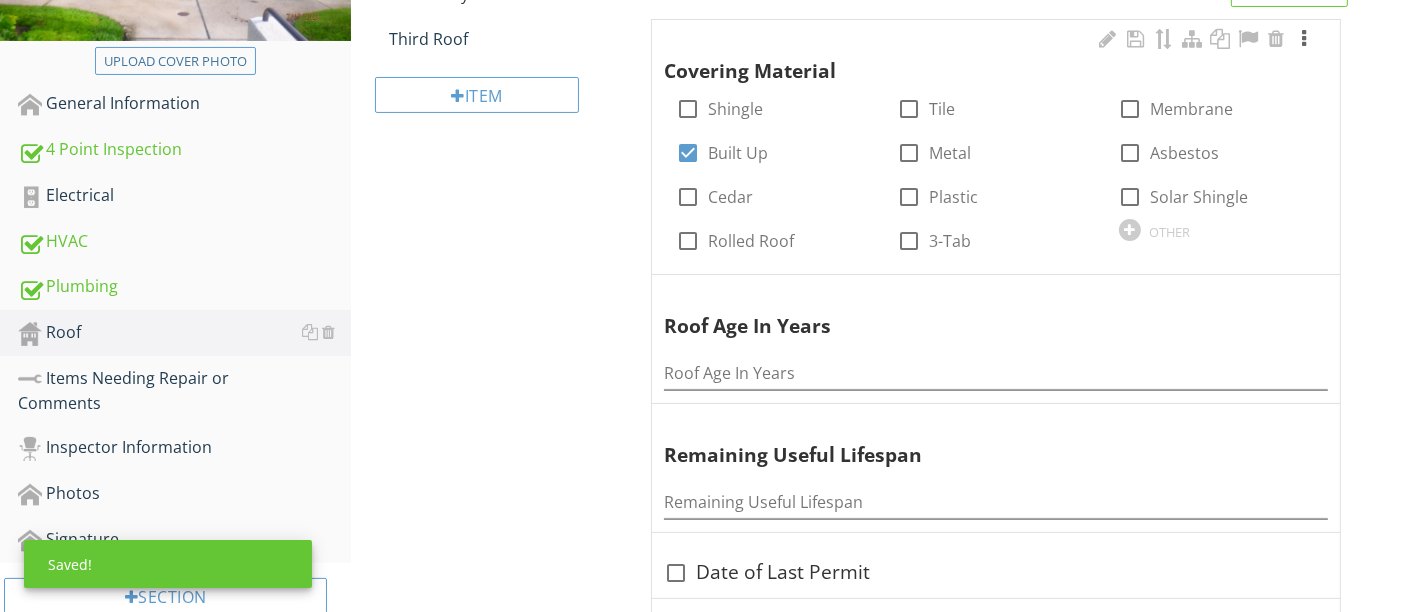 click at bounding box center [1304, 39] 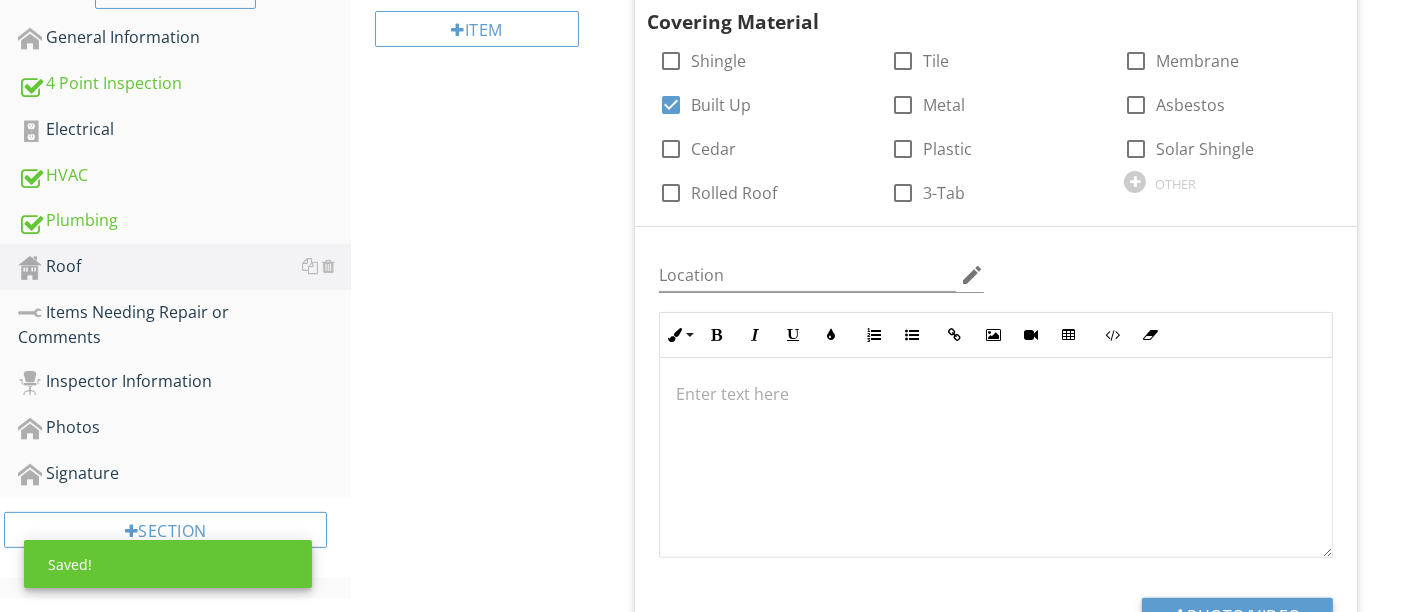 scroll, scrollTop: 466, scrollLeft: 0, axis: vertical 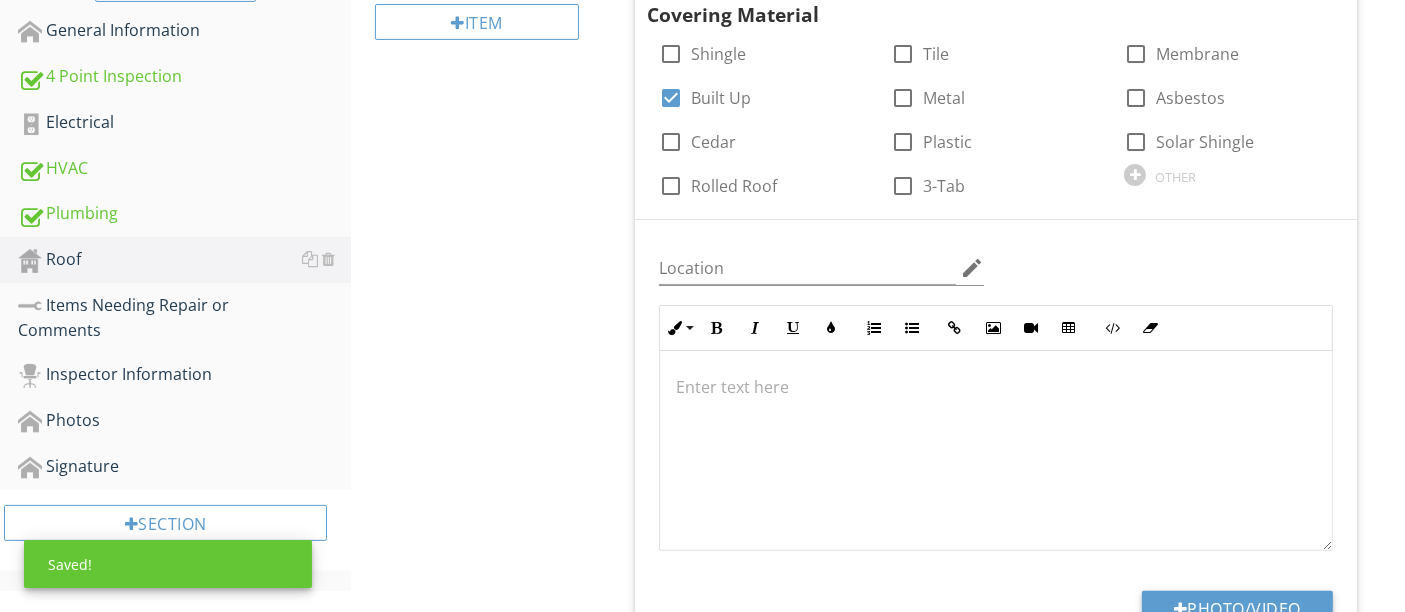 click at bounding box center (996, 387) 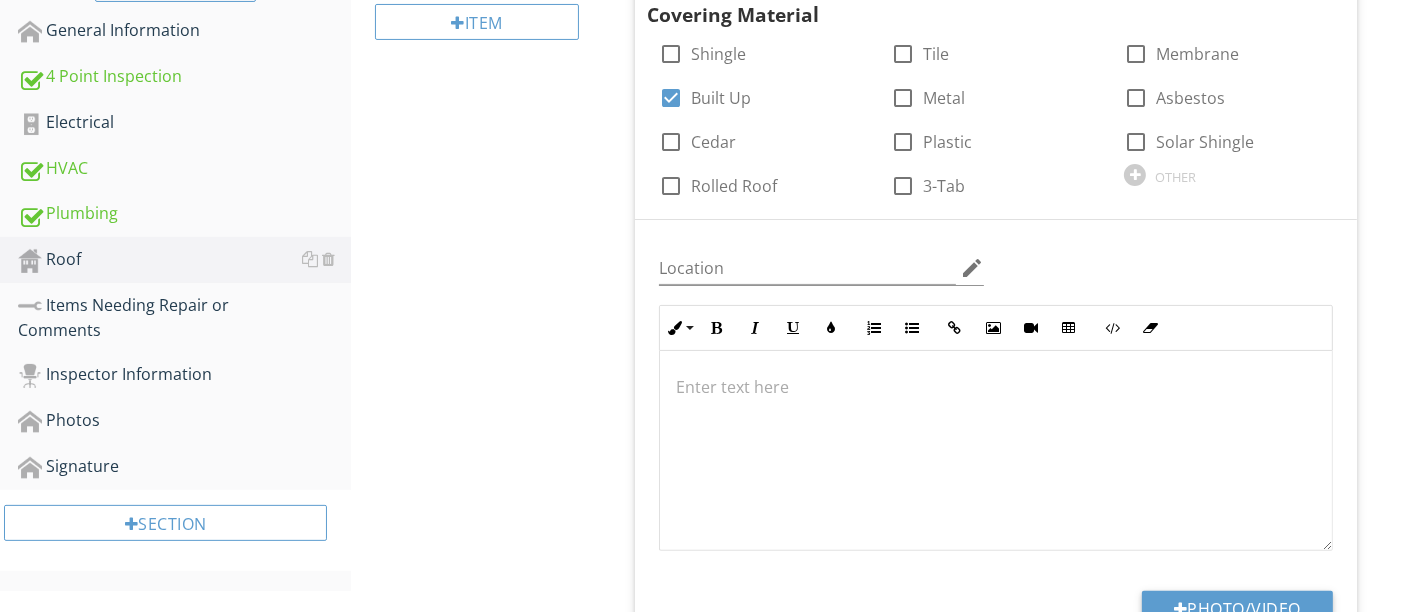type 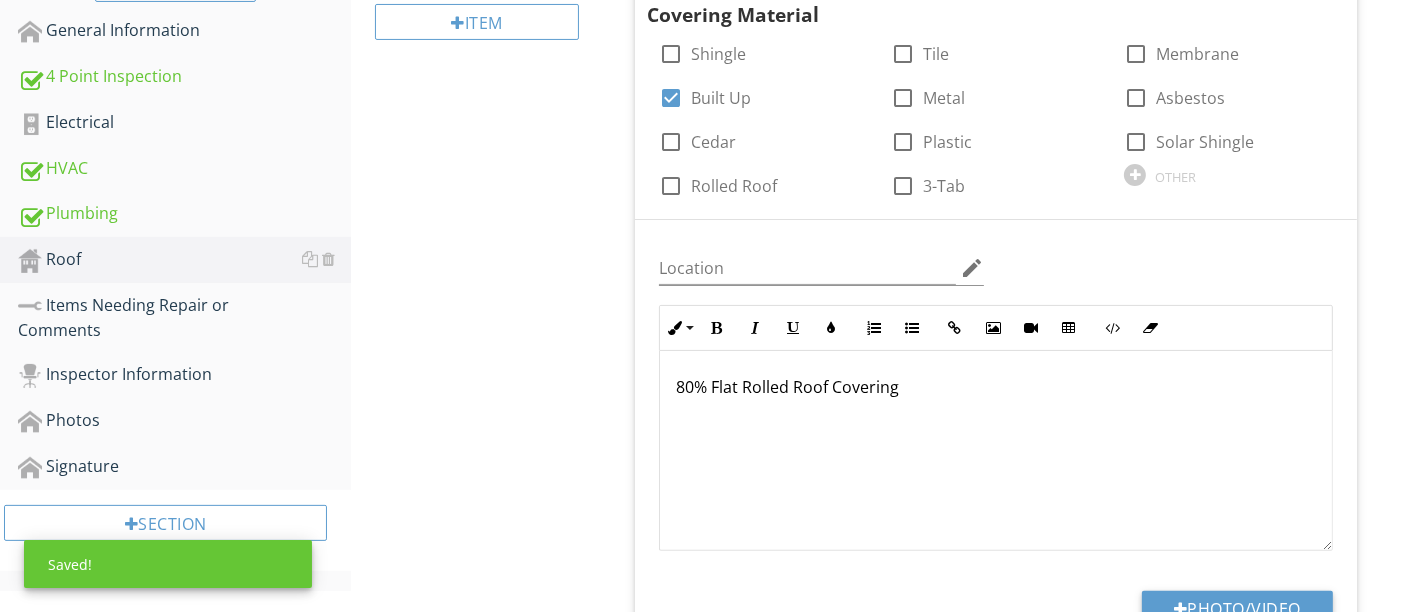 click on "Location edit       Inline Style XLarge Large Normal Small Light Small/Light Bold Italic Underline Colors Ordered List Unordered List Insert Link Insert Image Insert Video Insert Table Code View Clear Formatting 80% Flat Rolled Roof Covering Enter text here <p>80% Flat Rolled Roof Covering</p>
Photo/Video" at bounding box center [996, 449] 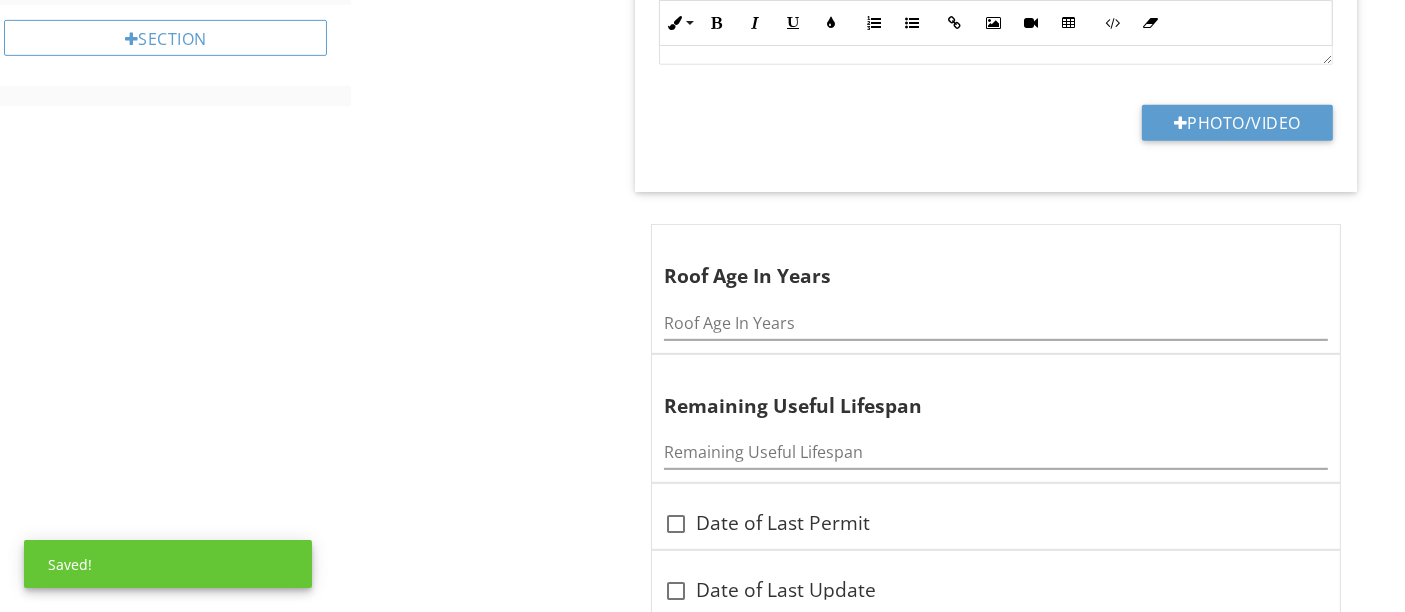 scroll, scrollTop: 952, scrollLeft: 0, axis: vertical 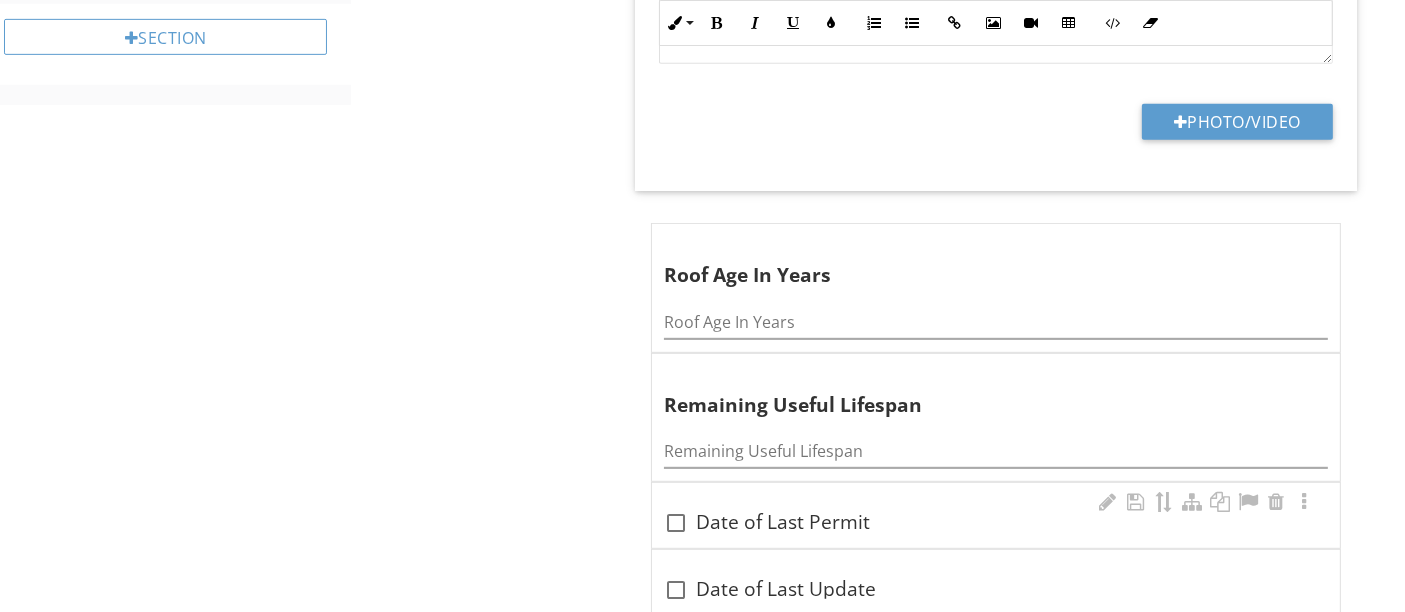 click on "check_box_outline_blank
Date of Last Permit" at bounding box center (996, 523) 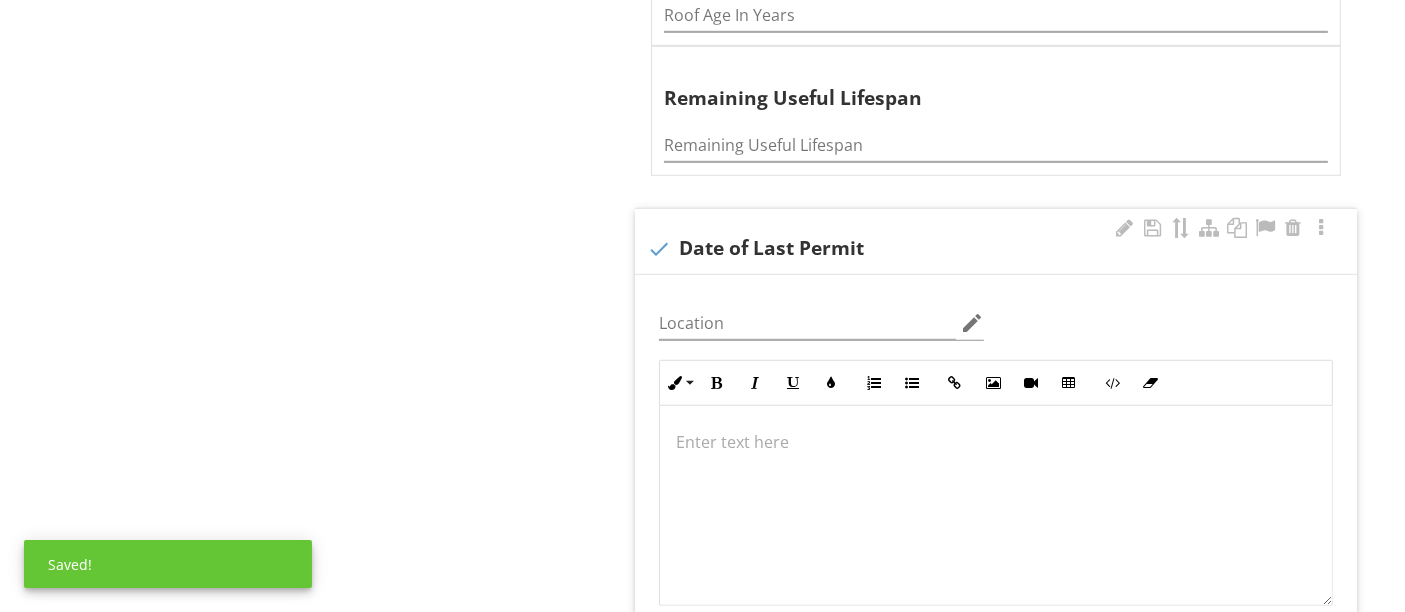 click at bounding box center [996, 506] 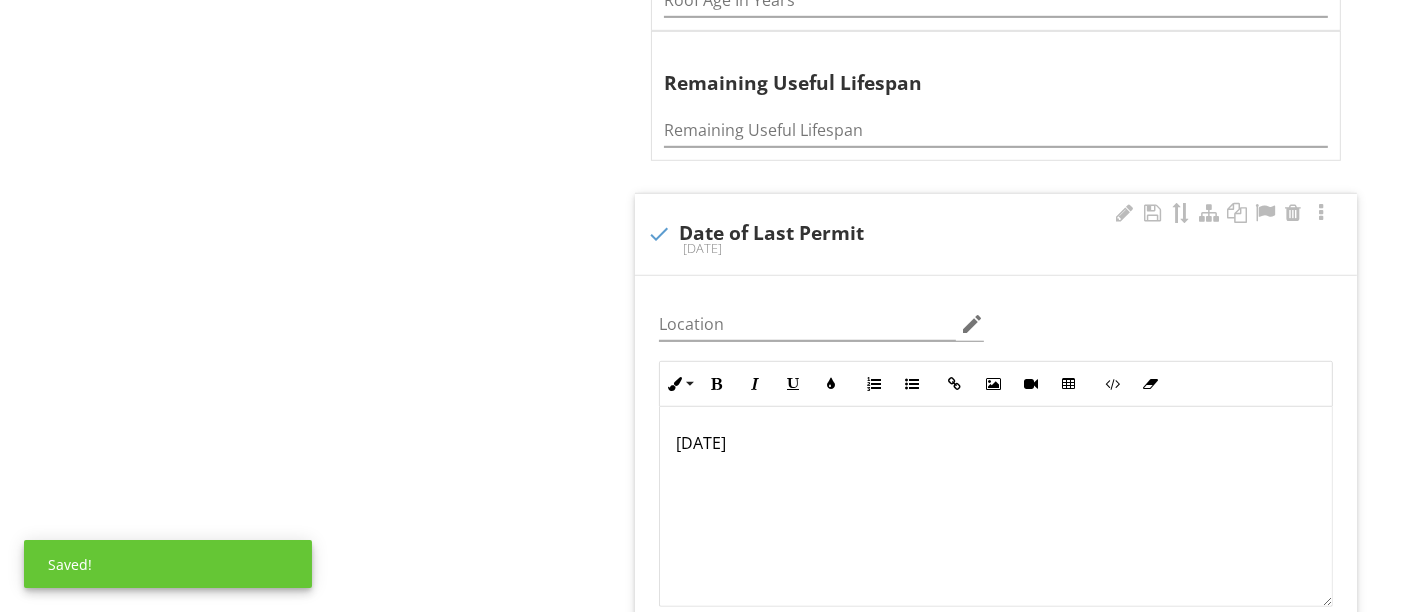 type 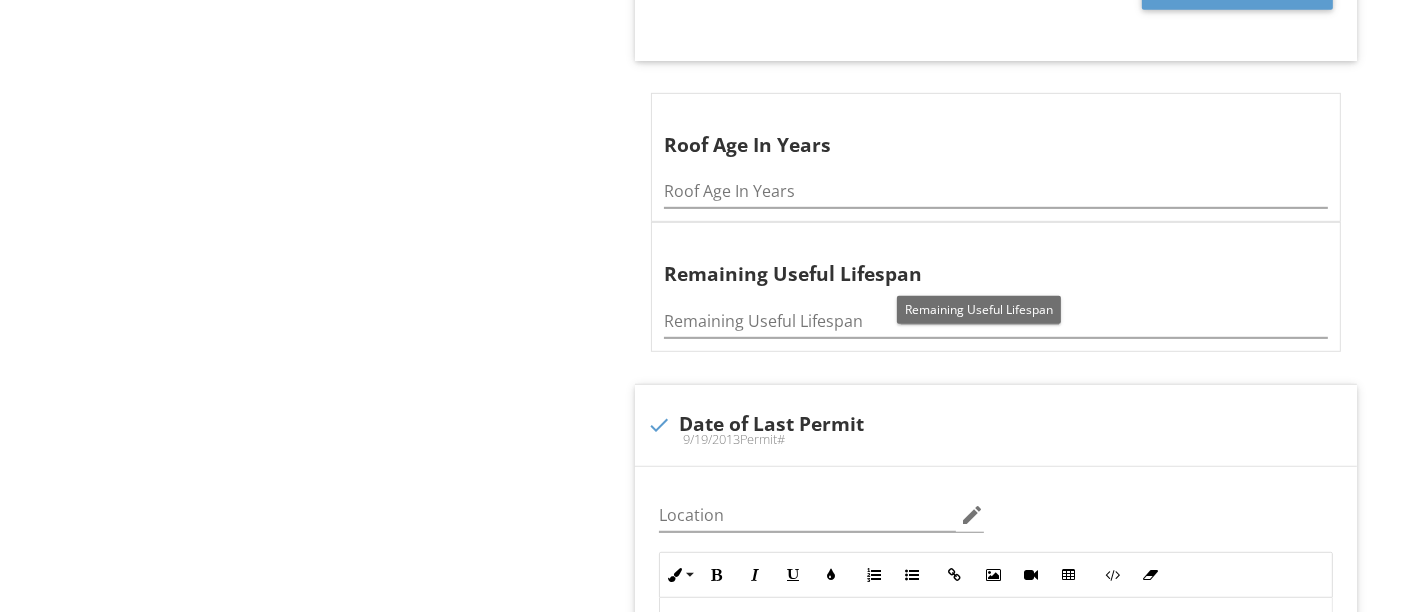 scroll, scrollTop: 1081, scrollLeft: 0, axis: vertical 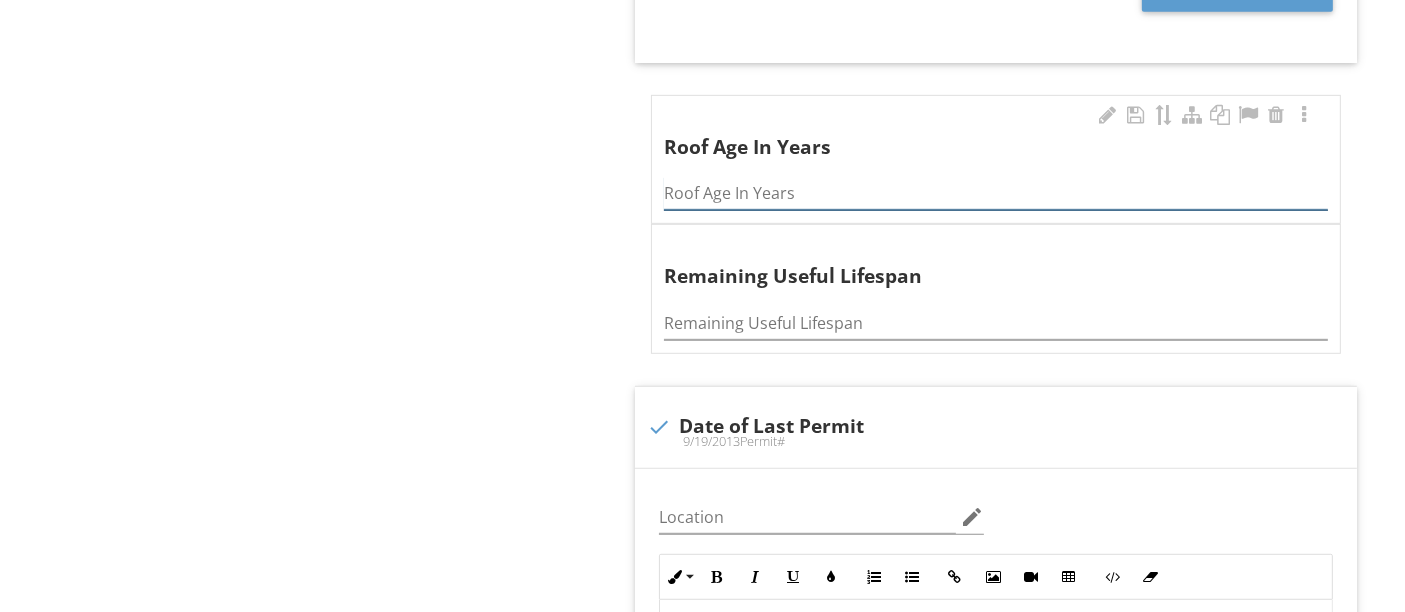 click at bounding box center (996, 193) 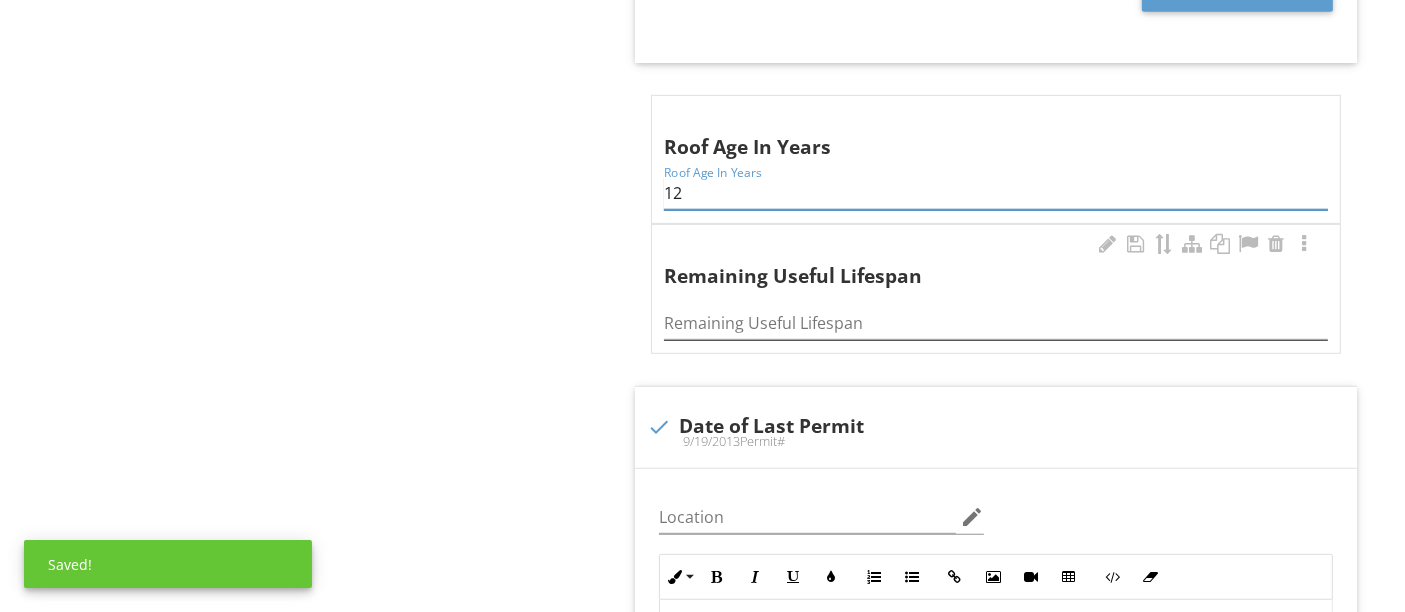 type on "12" 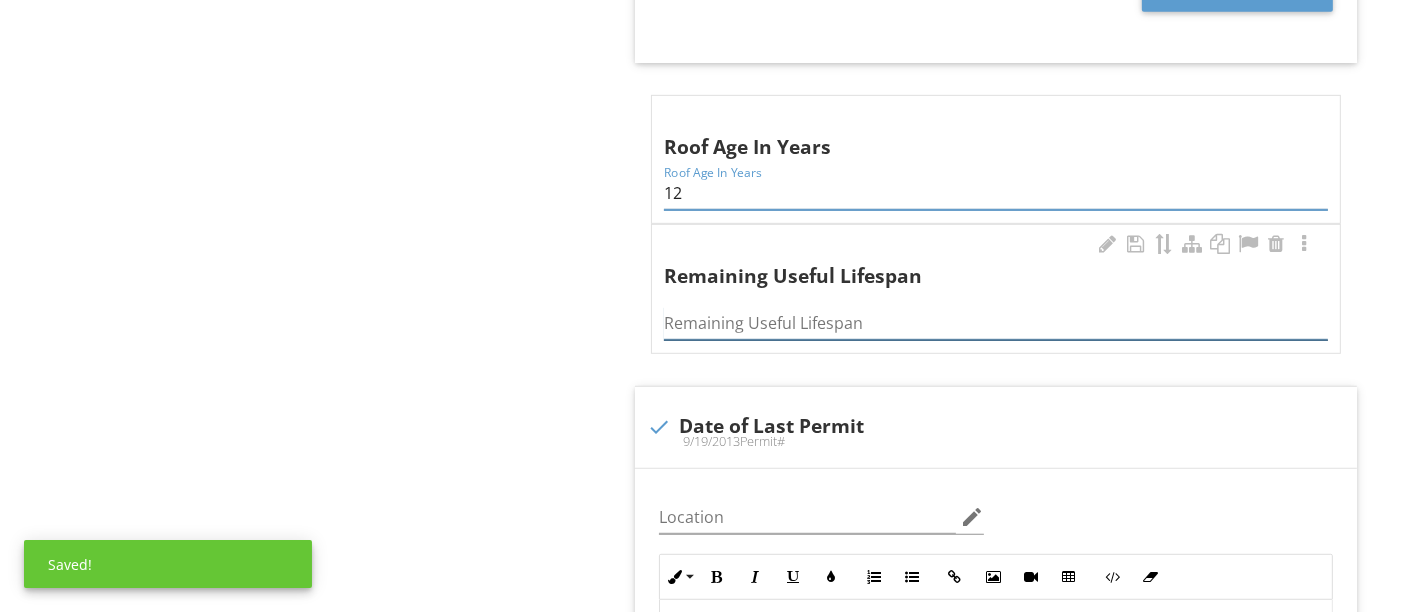 click at bounding box center [996, 323] 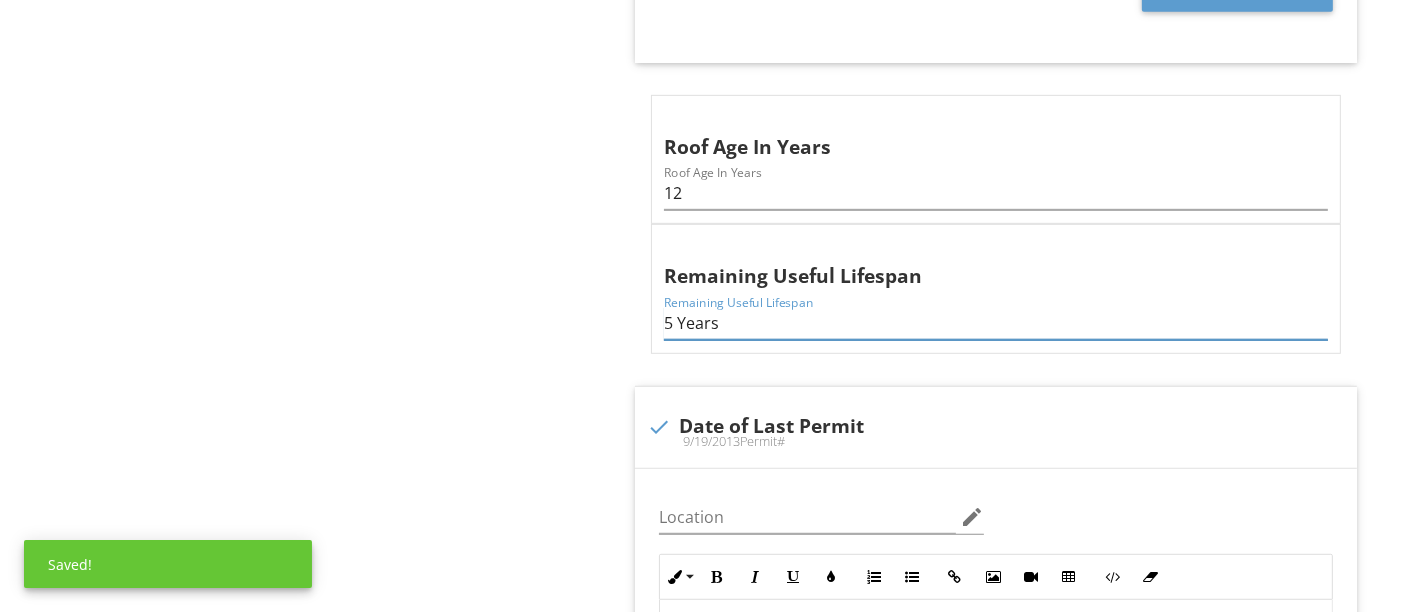 type on "5 Years" 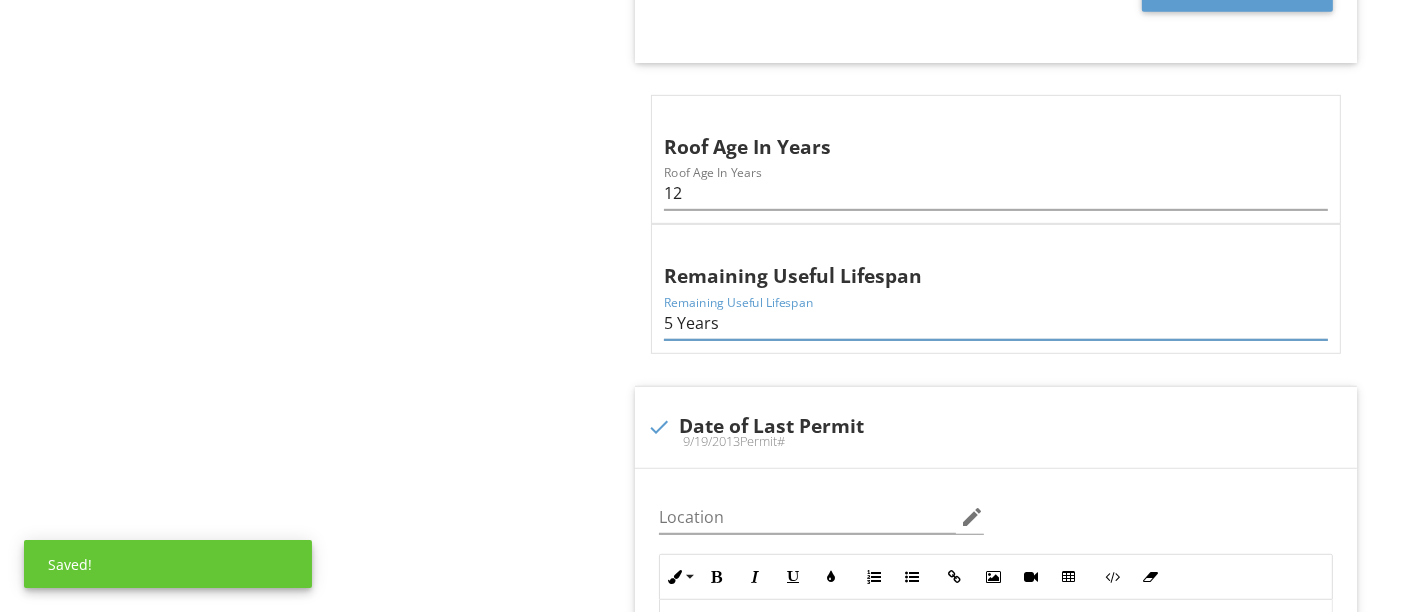 click on "Roof
Predominant Roof
Secondary Roof
Third Roof
Item
Predominant Roof
Info
Information
Covering Material
check_box_outline_blank Shingle   check_box_outline_blank Tile   check_box_outline_blank Membrane   check_box Built Up   check_box_outline_blank Metal   check_box_outline_blank Asbestos   check_box_outline_blank Cedar   check_box_outline_blank Plastic   check_box_outline_blank Solar Shingle   check_box_outline_blank Rolled Roof   check_box_outline_blank 3-Tab         OTHER                   Location edit       Inline Style XLarge Large Normal Small Light Small/Light Bold Italic Underline Colors Ordered List Unordered List Insert Link Insert Image Insert Video Insert Table Code View Clear Formatting" at bounding box center [878, 738] 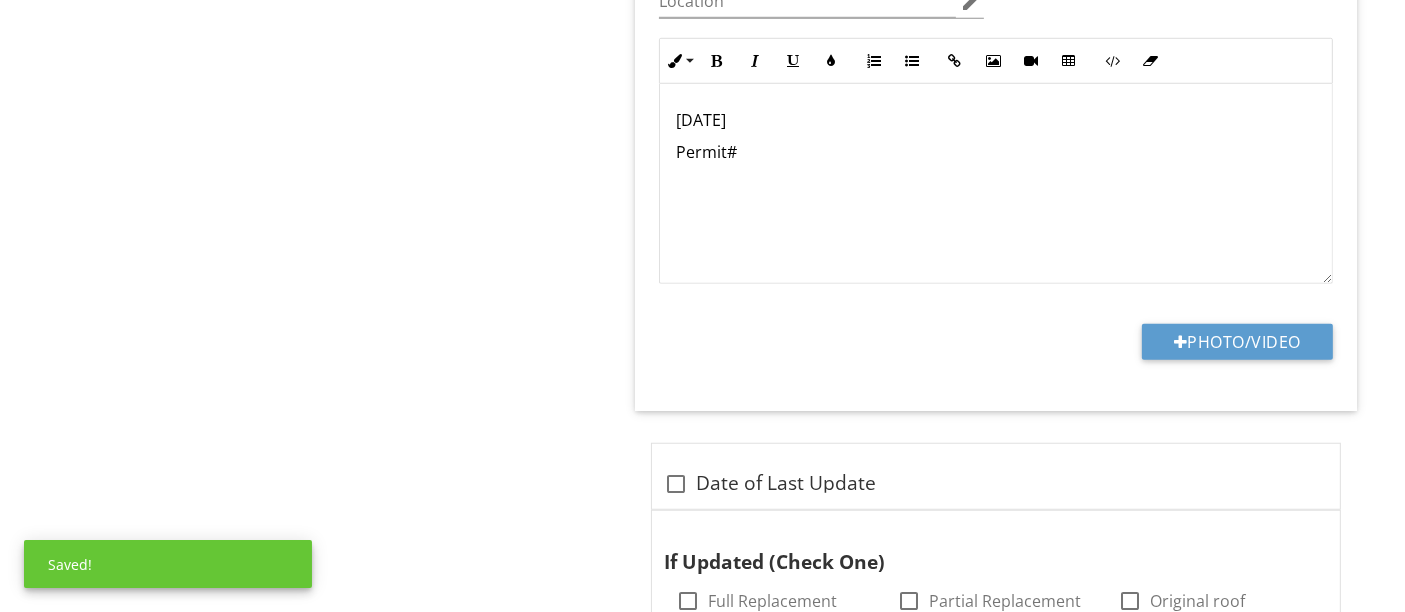scroll, scrollTop: 1599, scrollLeft: 0, axis: vertical 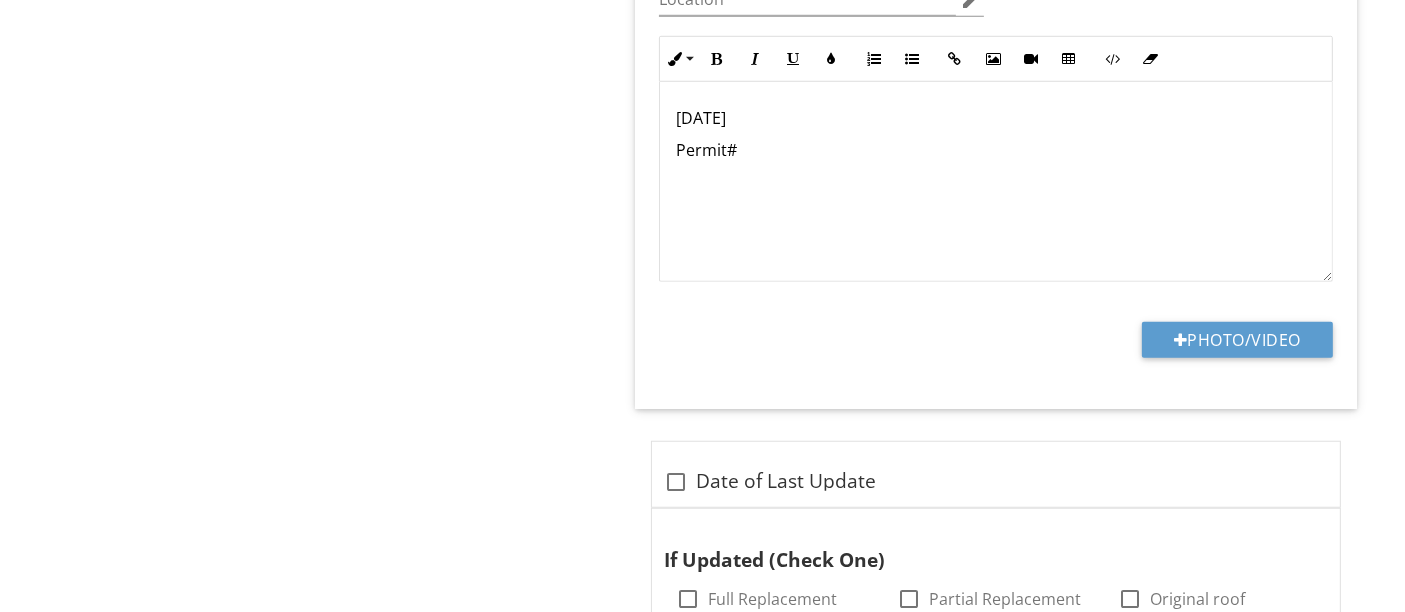 click on "Permit#" at bounding box center (996, 150) 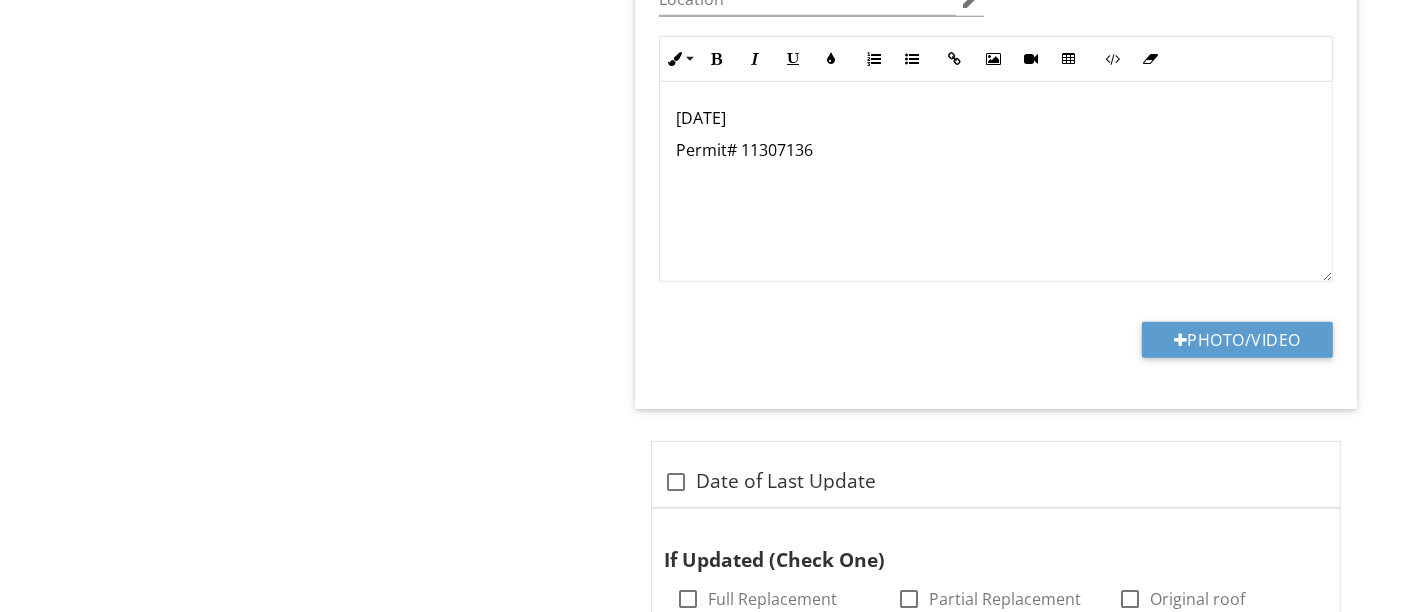 drag, startPoint x: 761, startPoint y: 106, endPoint x: 634, endPoint y: 109, distance: 127.03543 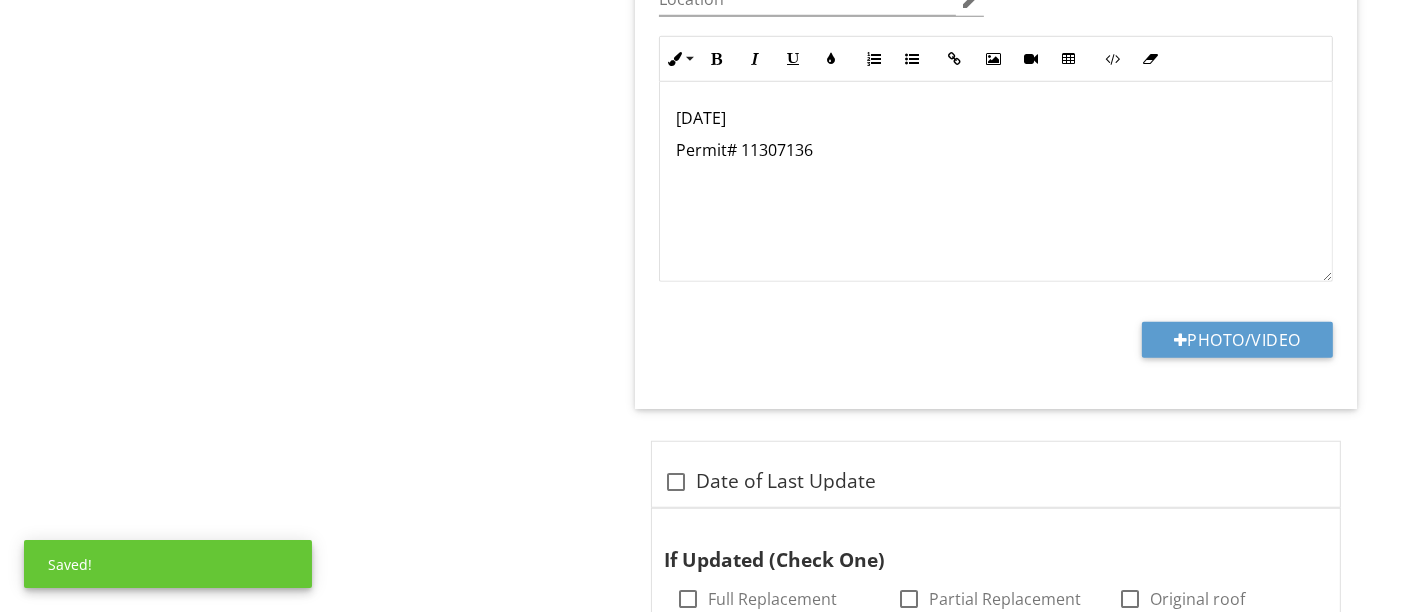 copy on "9/19/2013" 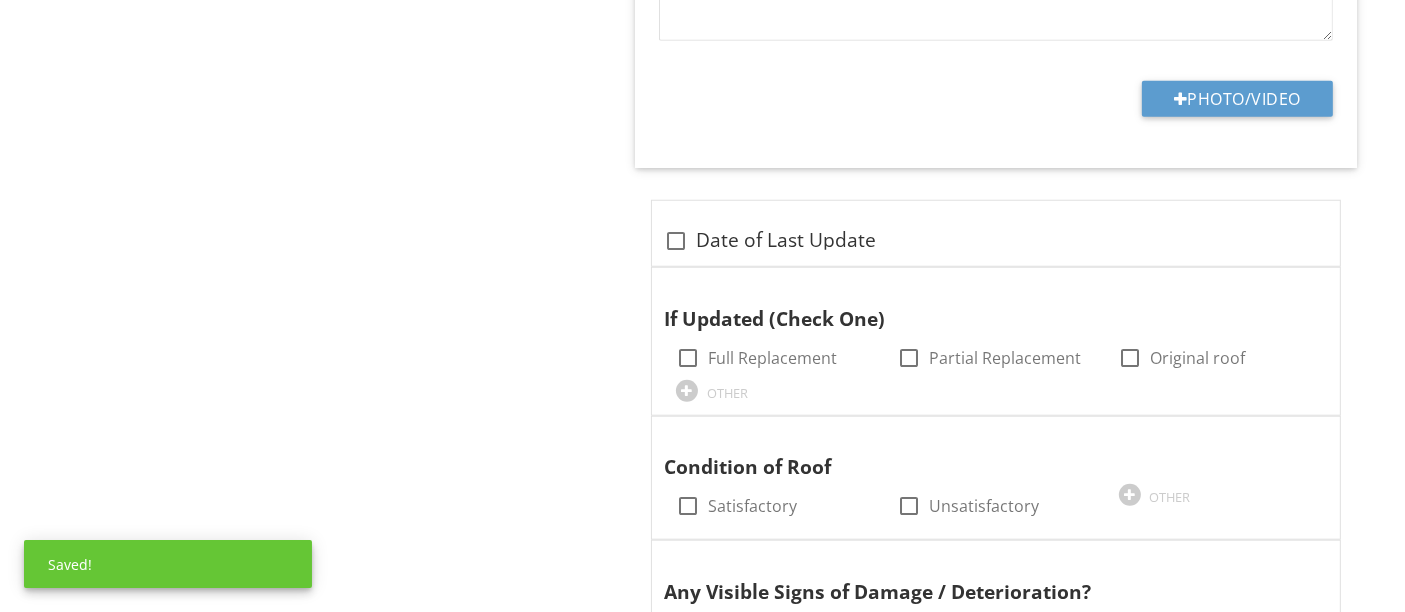 scroll, scrollTop: 1842, scrollLeft: 0, axis: vertical 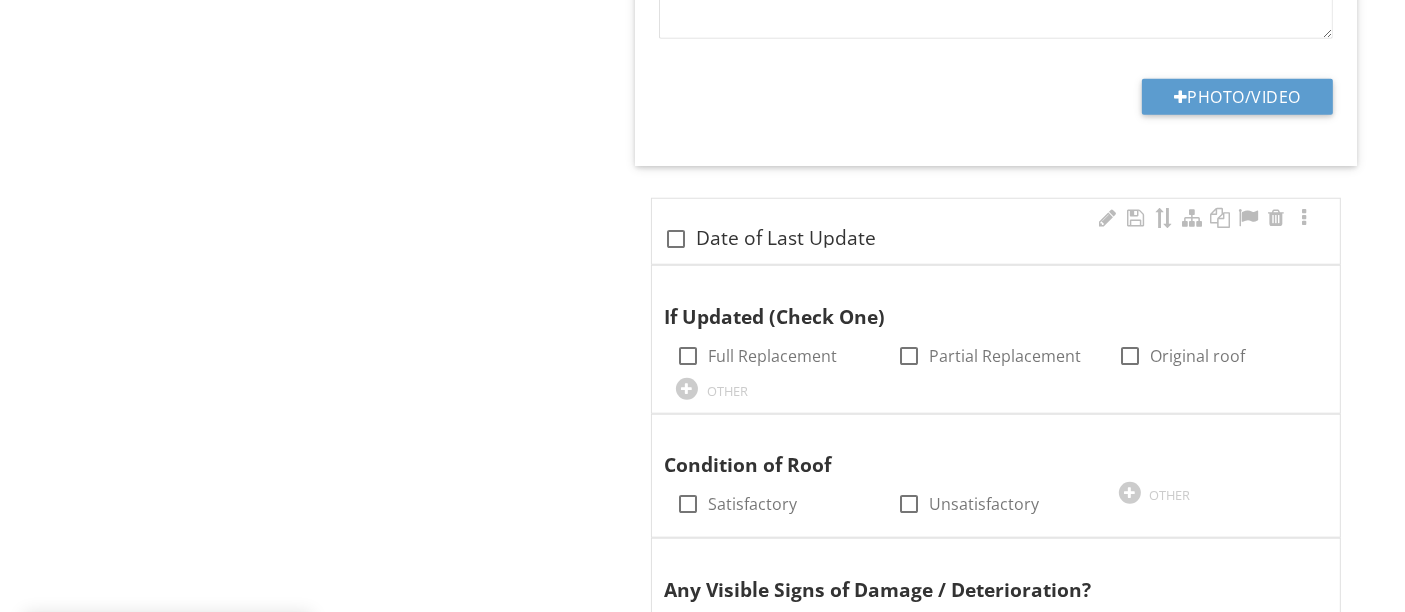click on "check_box_outline_blank
Date of Last Update" at bounding box center (996, 239) 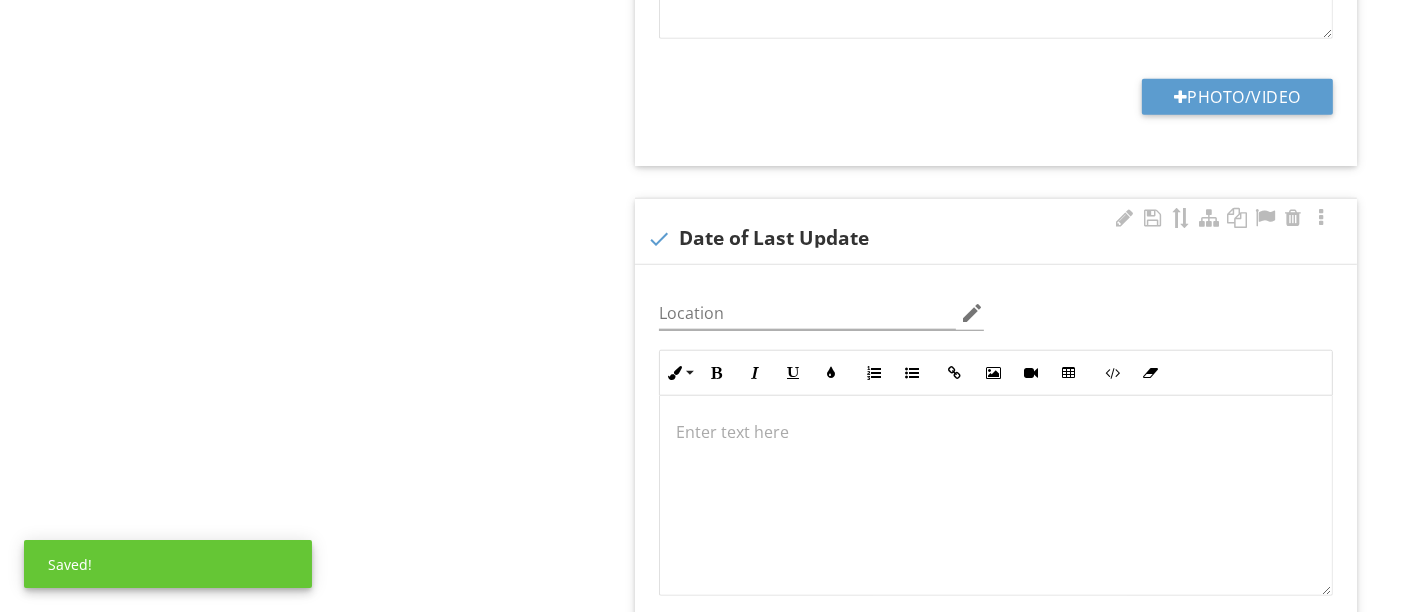 click at bounding box center (996, 432) 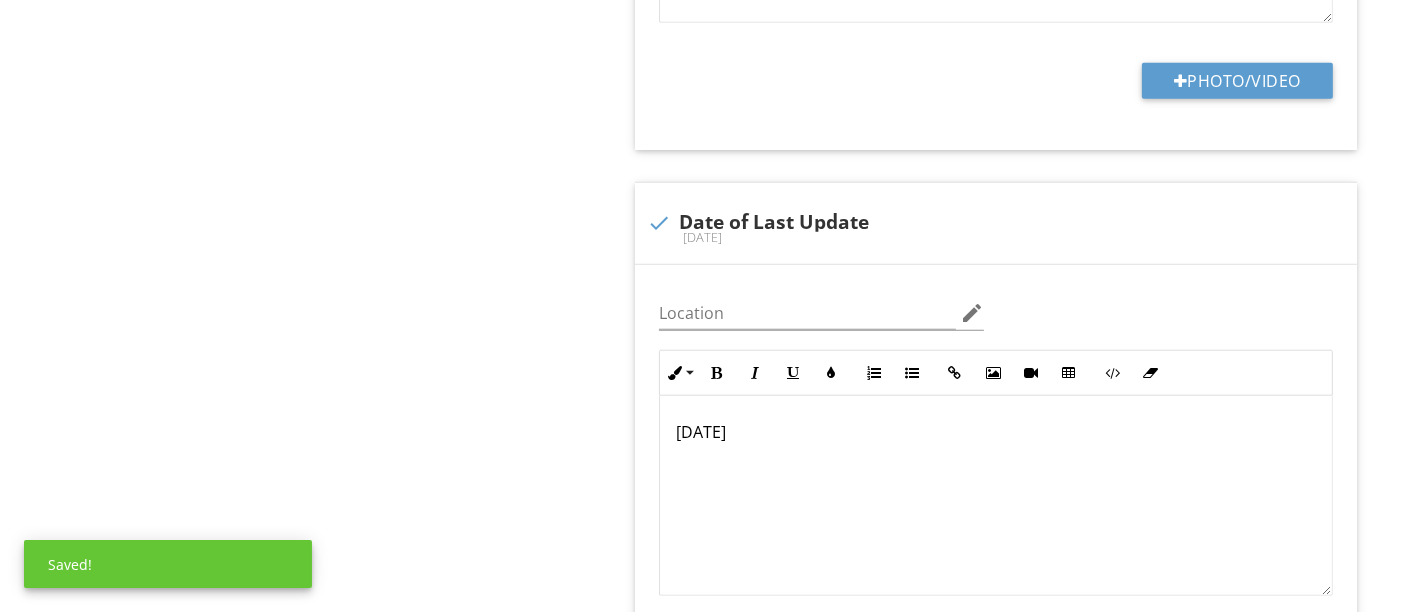 click on "Roof
Predominant Roof
Secondary Roof
Third Roof
Item
Predominant Roof
Info
Information
Covering Material
check_box_outline_blank Shingle   check_box_outline_blank Tile   check_box_outline_blank Membrane   check_box Built Up   check_box_outline_blank Metal   check_box_outline_blank Asbestos   check_box_outline_blank Cedar   check_box_outline_blank Plastic   check_box_outline_blank Solar Shingle   check_box_outline_blank Rolled Roof   check_box_outline_blank 3-Tab         OTHER                   Location edit       Inline Style XLarge Large Normal Small Light Small/Light Bold Italic Underline Colors Ordered List Unordered List Insert Link Insert Image Insert Video Insert Table Code View Clear Formatting" at bounding box center [878, 214] 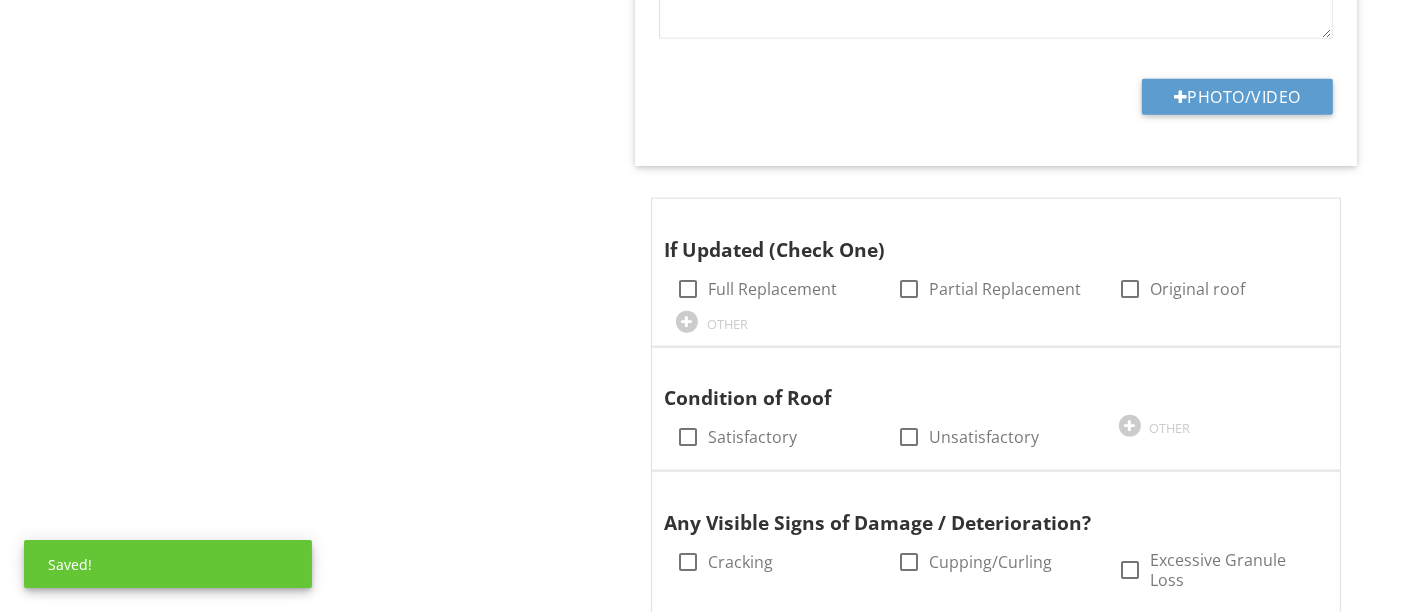 scroll, scrollTop: 2416, scrollLeft: 0, axis: vertical 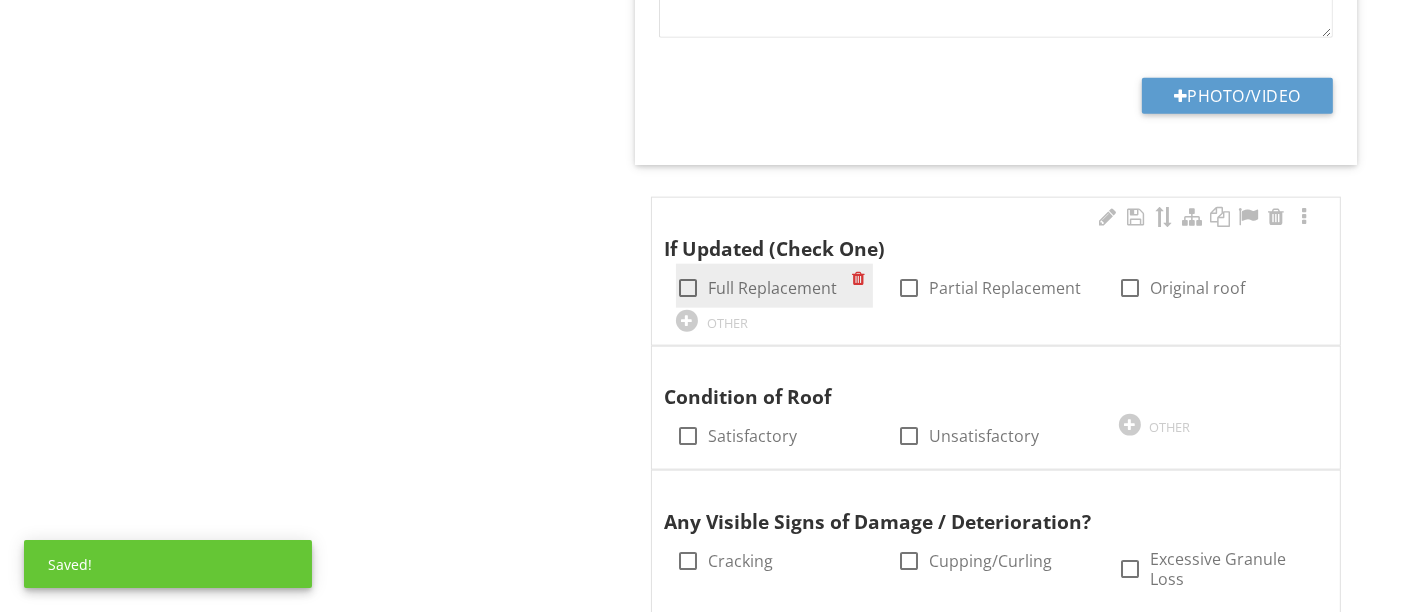 click at bounding box center (688, 288) 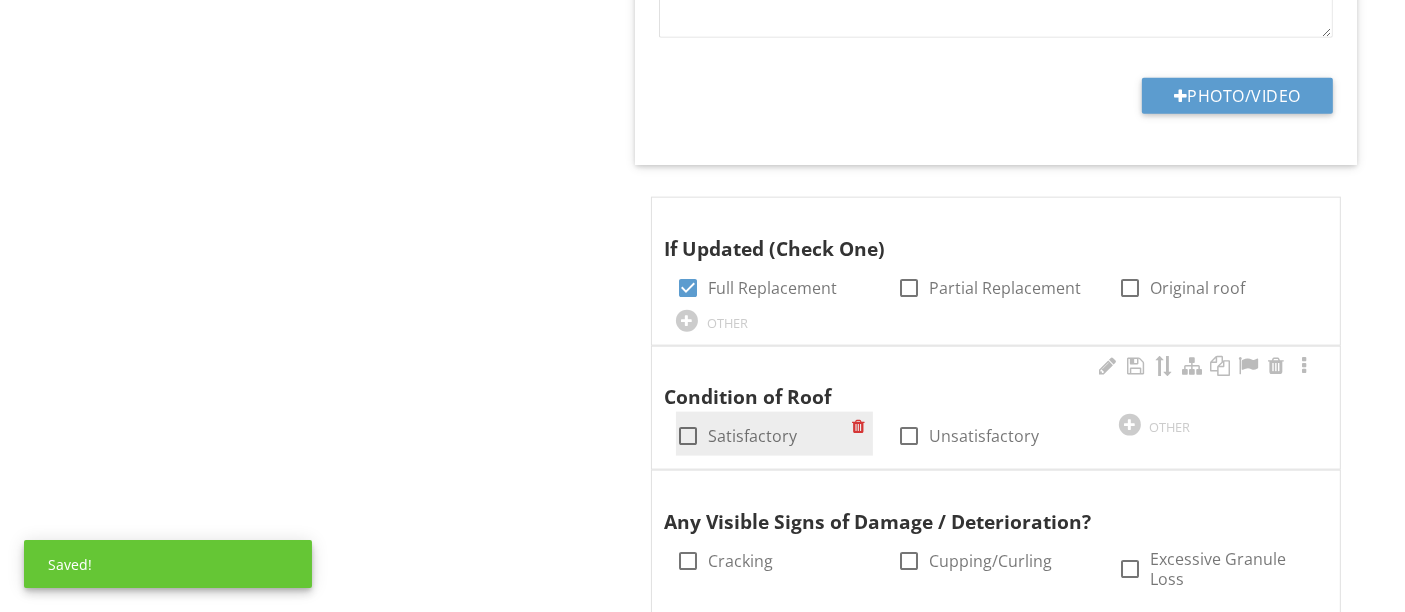 click at bounding box center (688, 436) 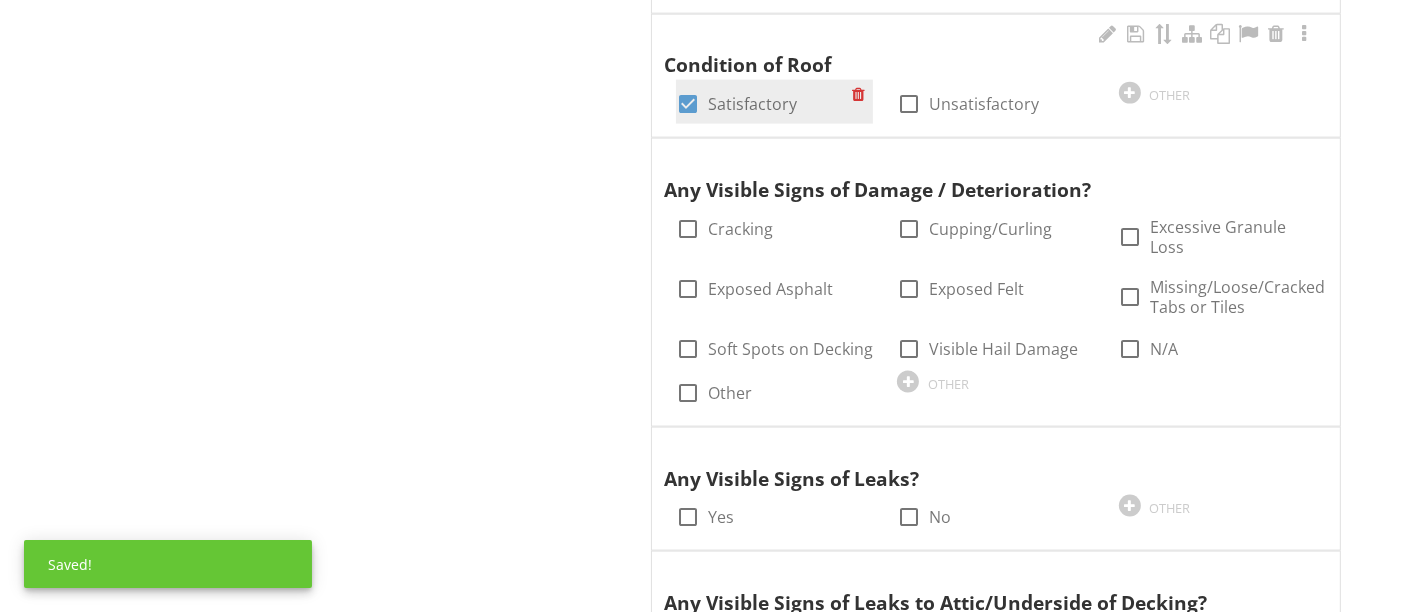 scroll, scrollTop: 2749, scrollLeft: 0, axis: vertical 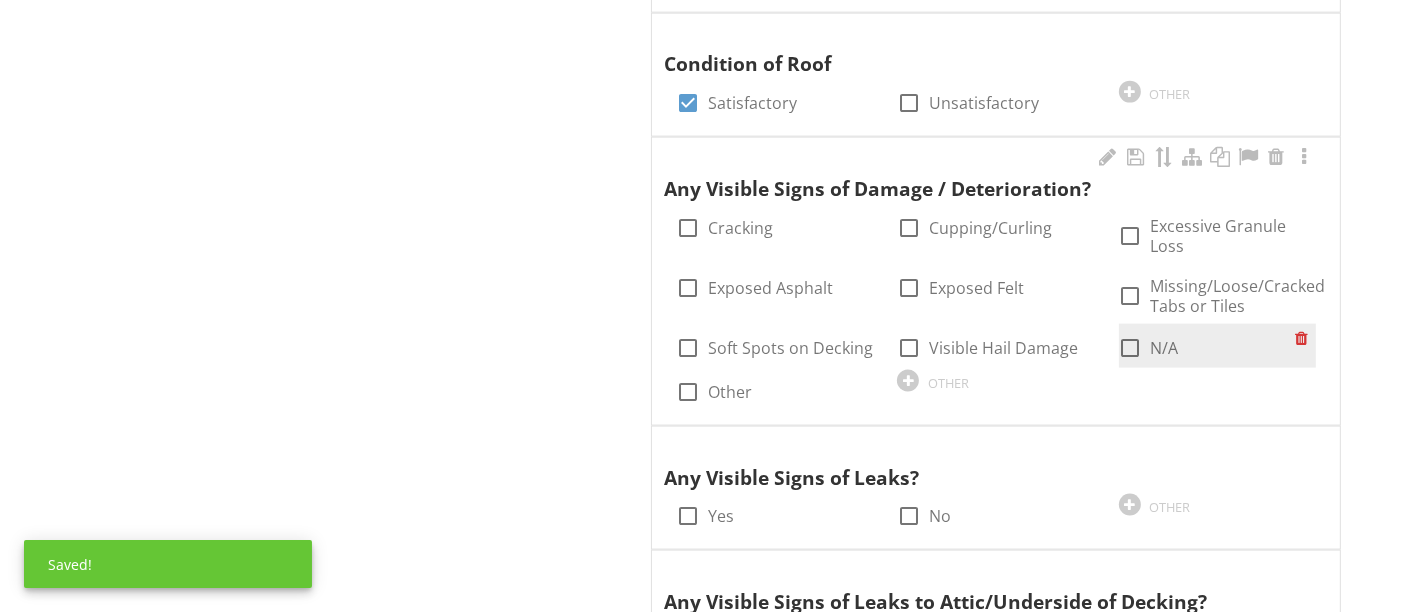 click at bounding box center (1131, 348) 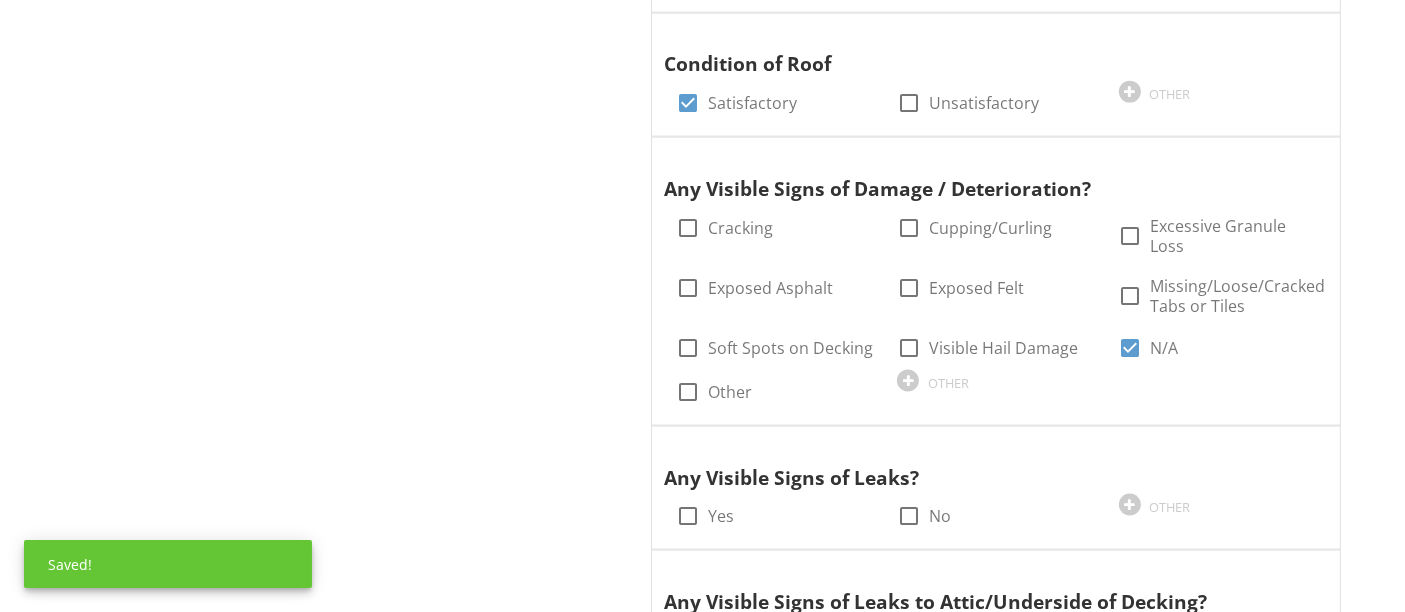 click on "Roof
Predominant Roof
Secondary Roof
Third Roof
Item
Predominant Roof
Info
Information
Covering Material
check_box_outline_blank Shingle   check_box_outline_blank Tile   check_box_outline_blank Membrane   check_box Built Up   check_box_outline_blank Metal   check_box_outline_blank Asbestos   check_box_outline_blank Cedar   check_box_outline_blank Plastic   check_box_outline_blank Solar Shingle   check_box_outline_blank Rolled Roof   check_box_outline_blank 3-Tab         OTHER                   Location edit       Inline Style XLarge Large Normal Small Light Small/Light Bold Italic Underline Colors Ordered List Unordered List Insert Link Insert Image Insert Video Insert Table Code View Clear Formatting" at bounding box center (878, -677) 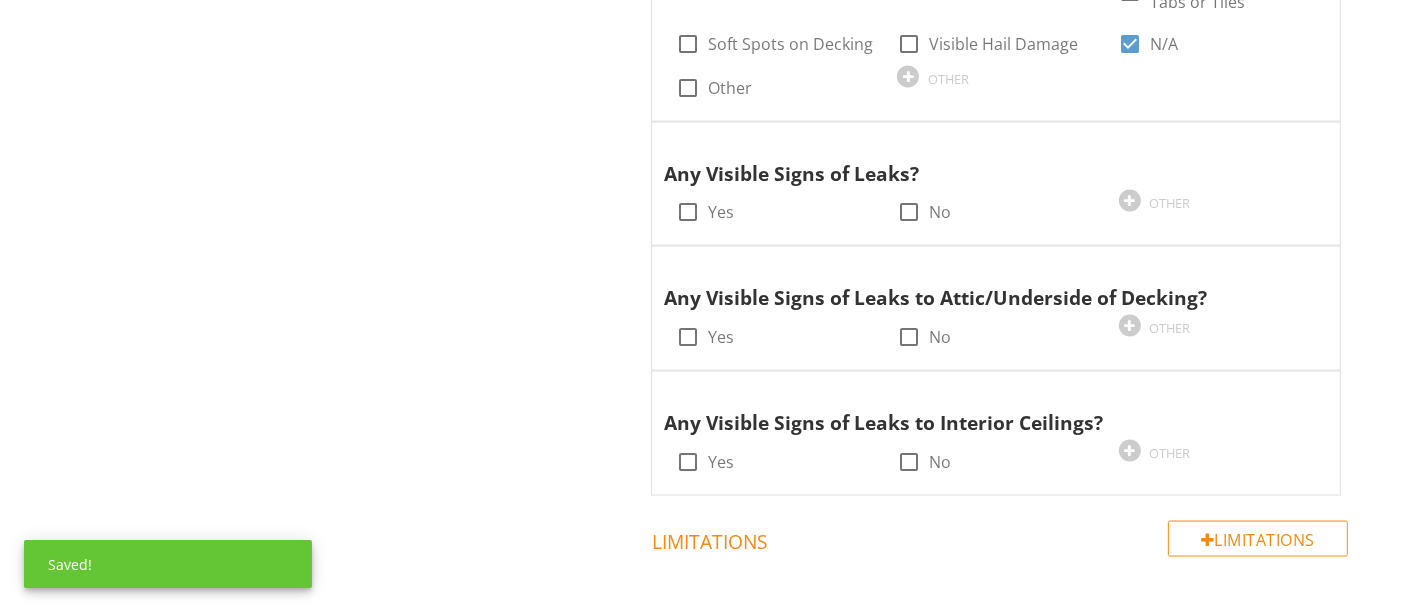 scroll, scrollTop: 3057, scrollLeft: 0, axis: vertical 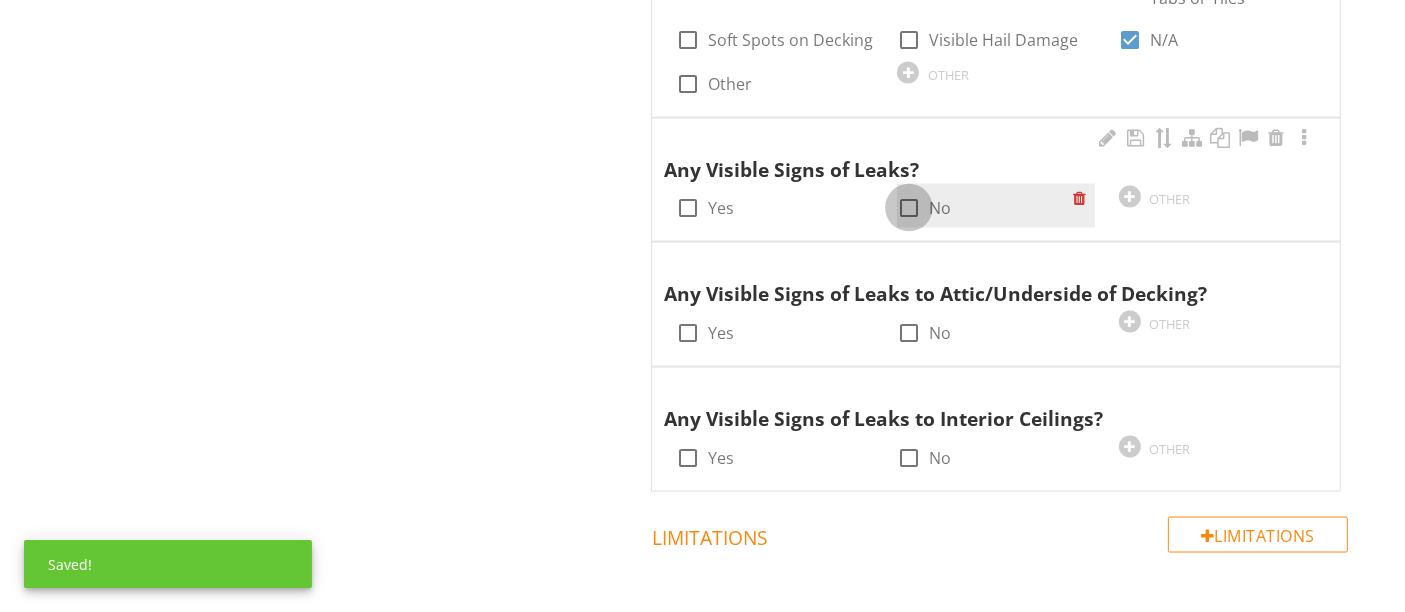 click at bounding box center [909, 208] 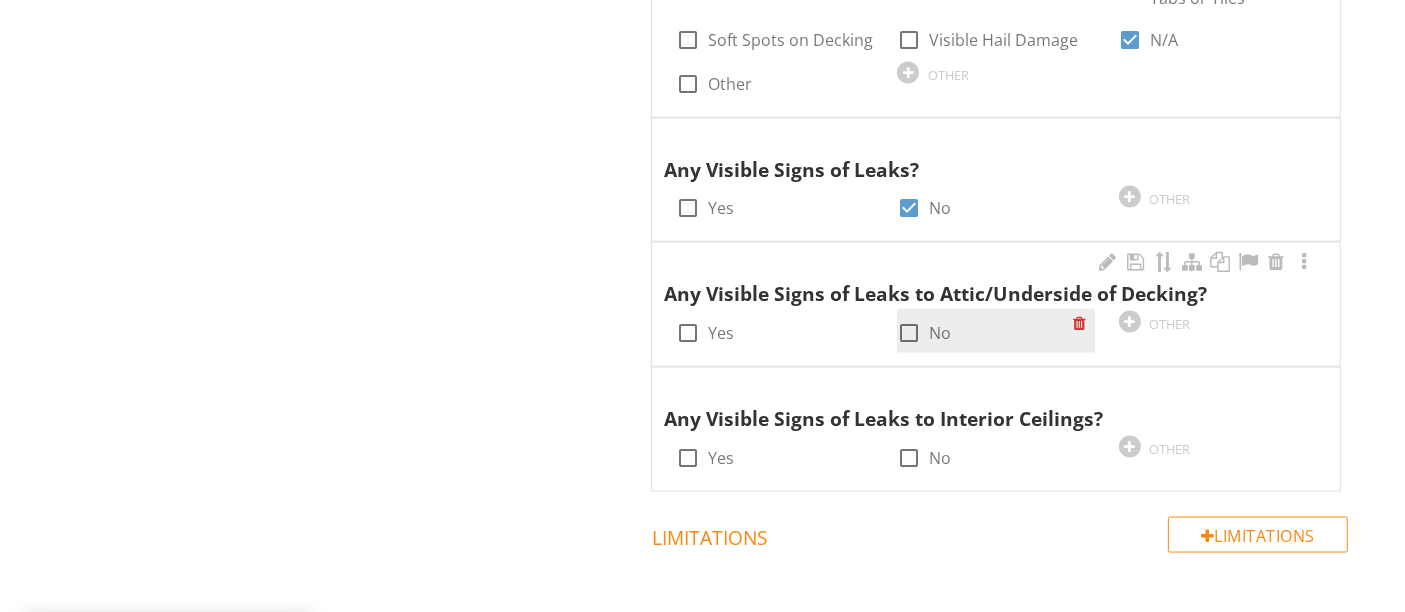 click at bounding box center [909, 333] 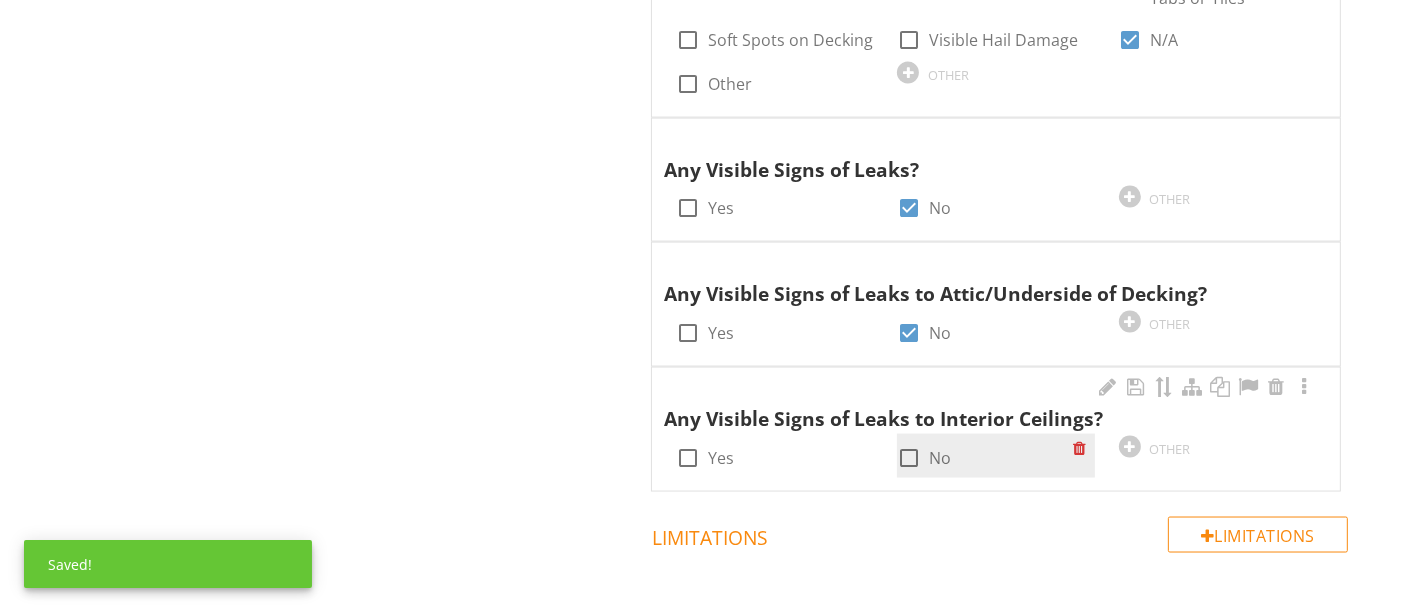 click at bounding box center (909, 458) 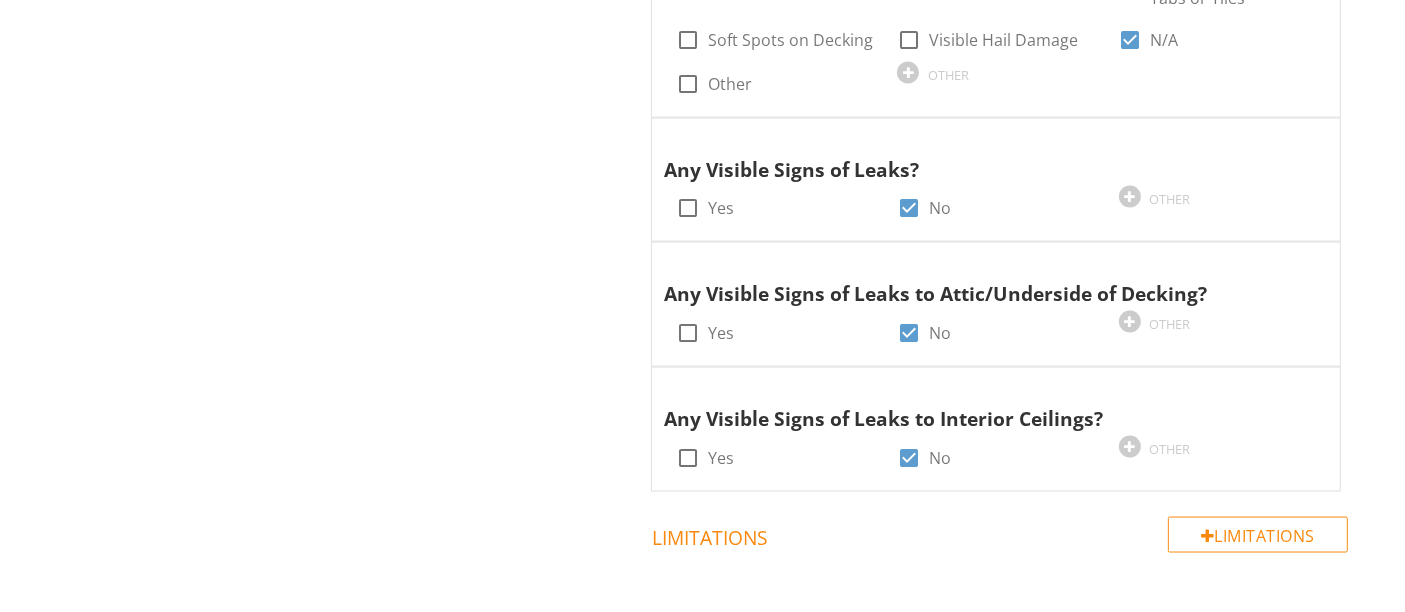 click on "Roof
Predominant Roof
Secondary Roof
Third Roof
Item
Predominant Roof
Info
Information
Covering Material
check_box_outline_blank Shingle   check_box_outline_blank Tile   check_box_outline_blank Membrane   check_box Built Up   check_box_outline_blank Metal   check_box_outline_blank Asbestos   check_box_outline_blank Cedar   check_box_outline_blank Plastic   check_box_outline_blank Solar Shingle   check_box_outline_blank Rolled Roof   check_box_outline_blank 3-Tab         OTHER                   Location edit       Inline Style XLarge Large Normal Small Light Small/Light Bold Italic Underline Colors Ordered List Unordered List Insert Link Insert Image Insert Video Insert Table Code View Clear Formatting" at bounding box center (878, -985) 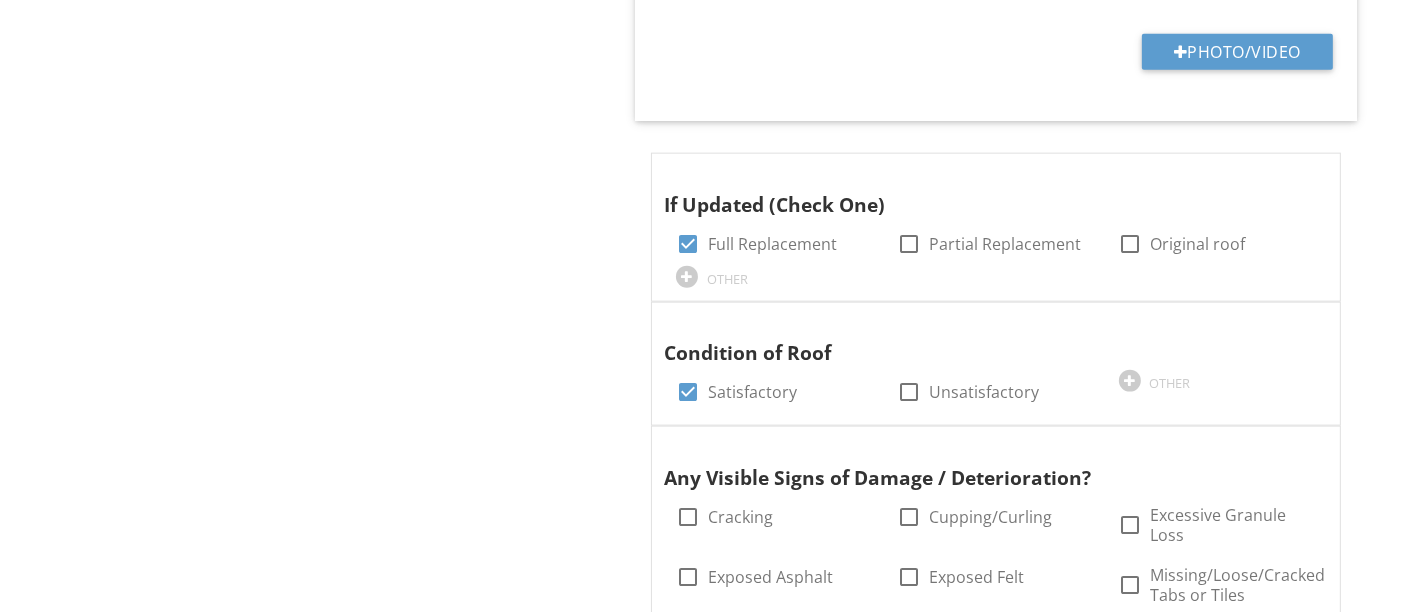 scroll, scrollTop: 2458, scrollLeft: 0, axis: vertical 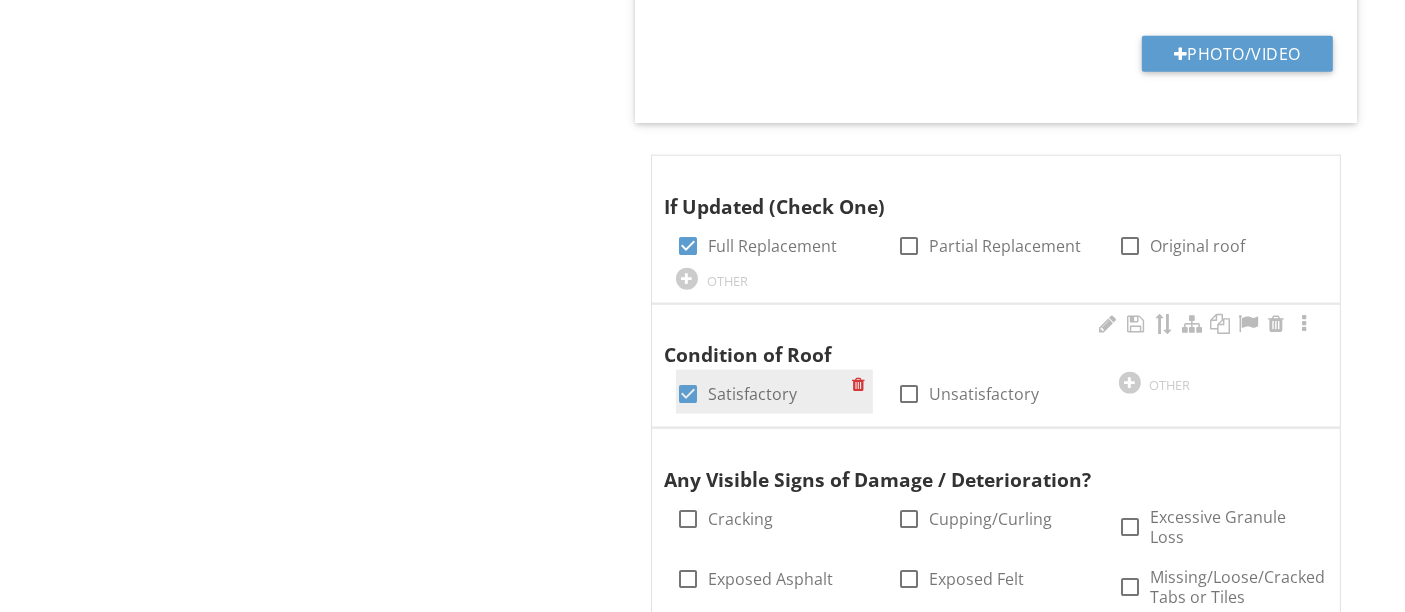 click at bounding box center [688, 394] 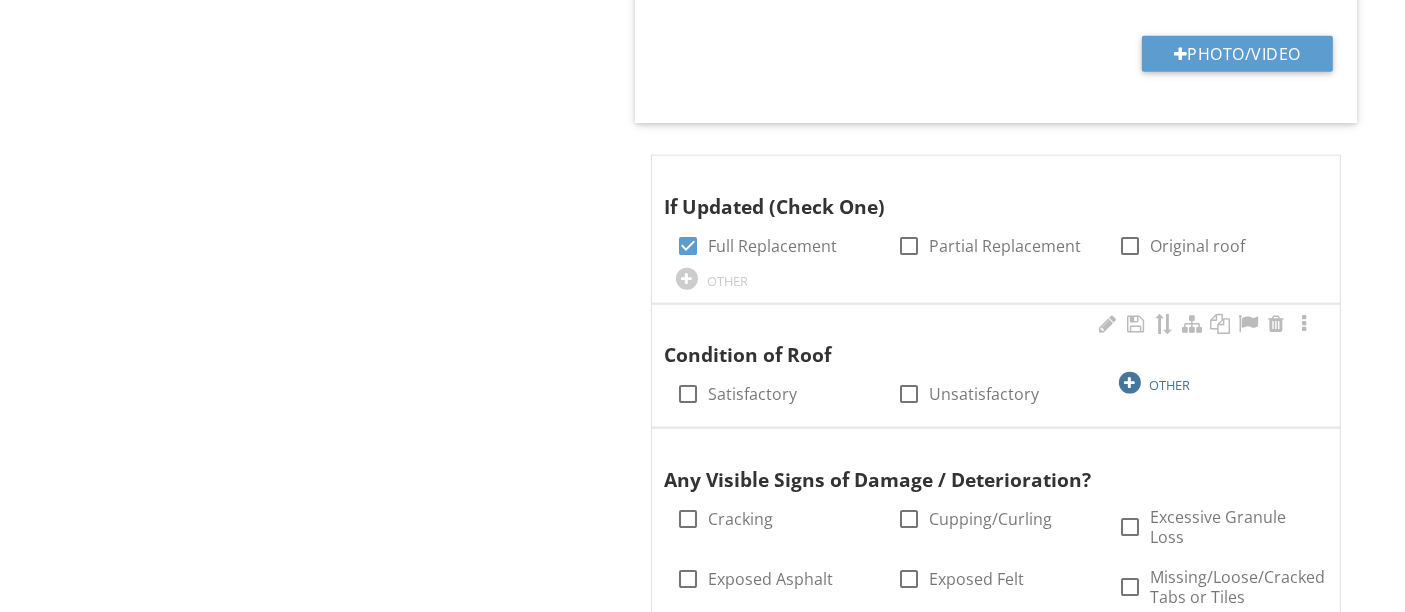 click at bounding box center (1130, 383) 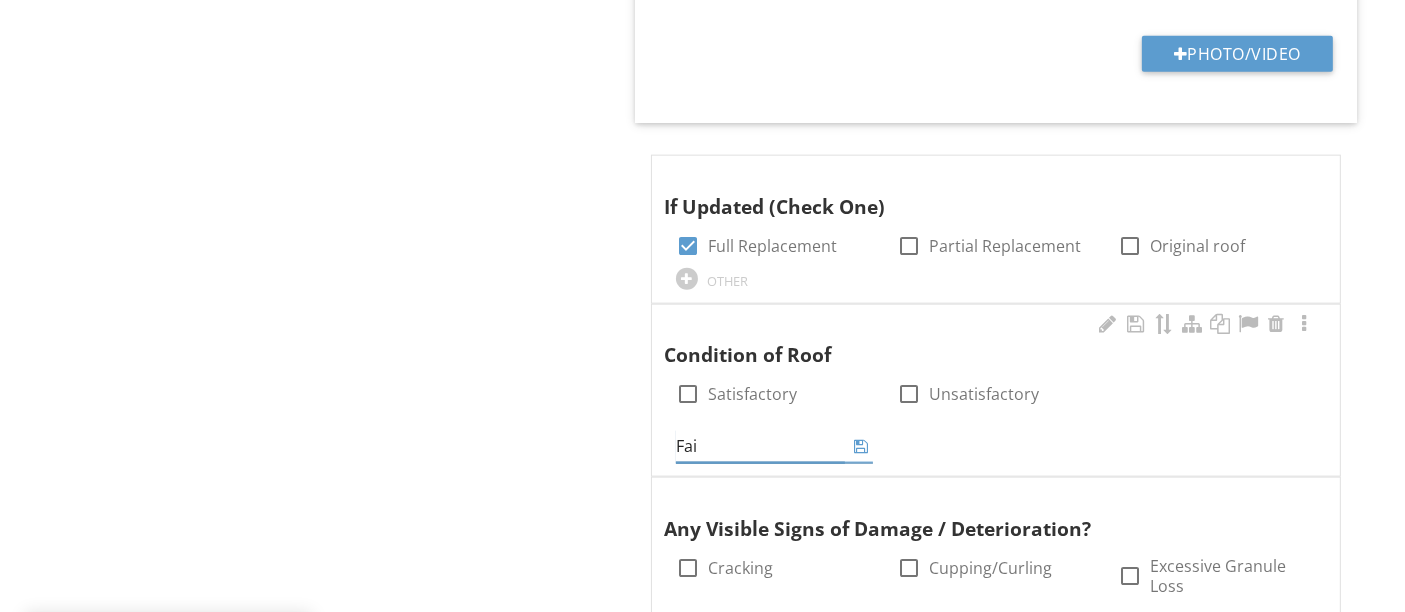 type on "Fair" 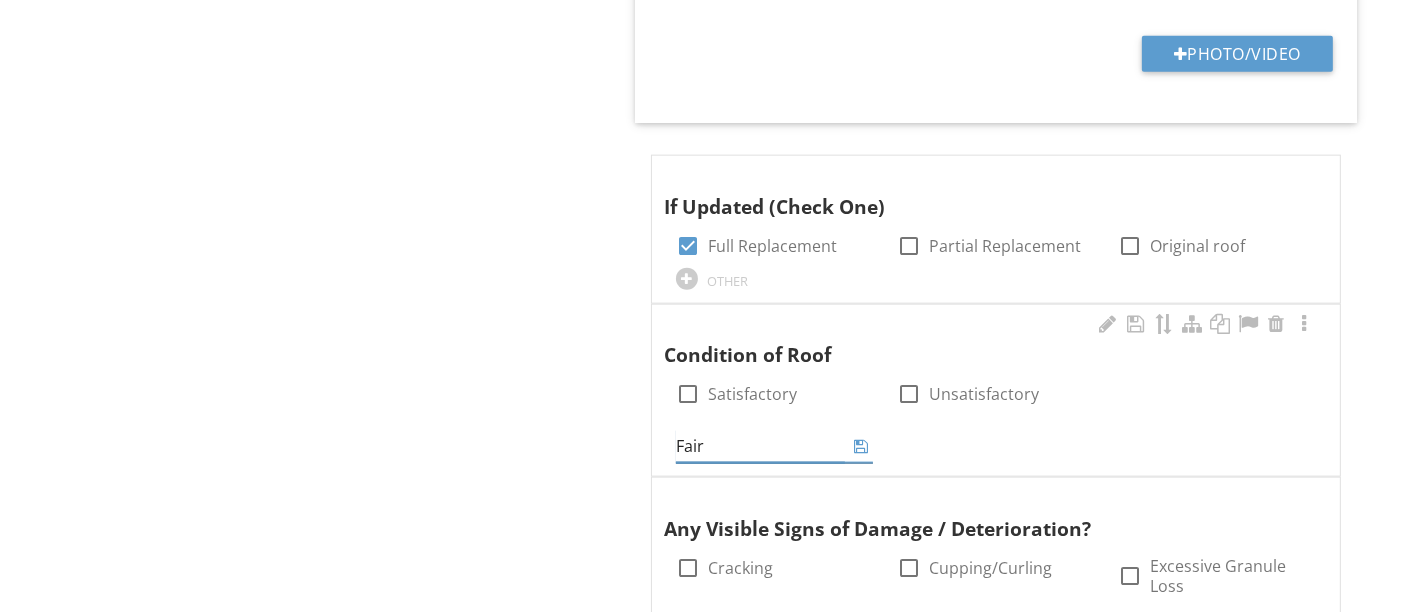 click at bounding box center (861, 446) 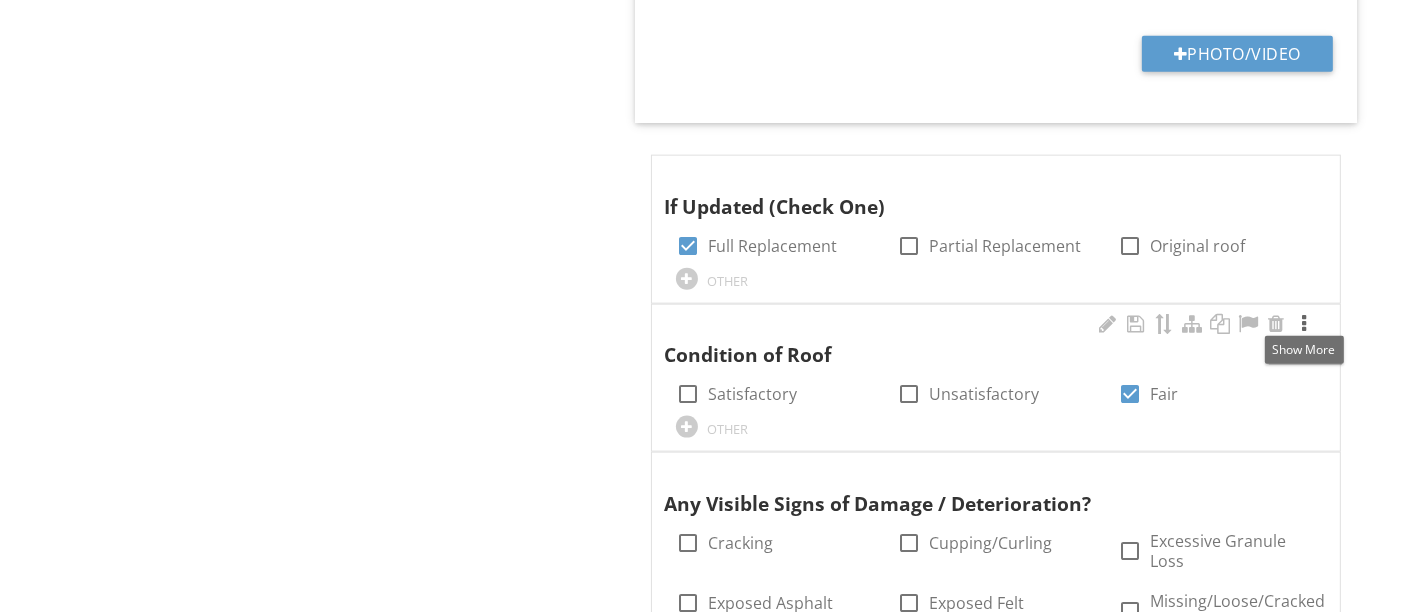 click at bounding box center [1304, 324] 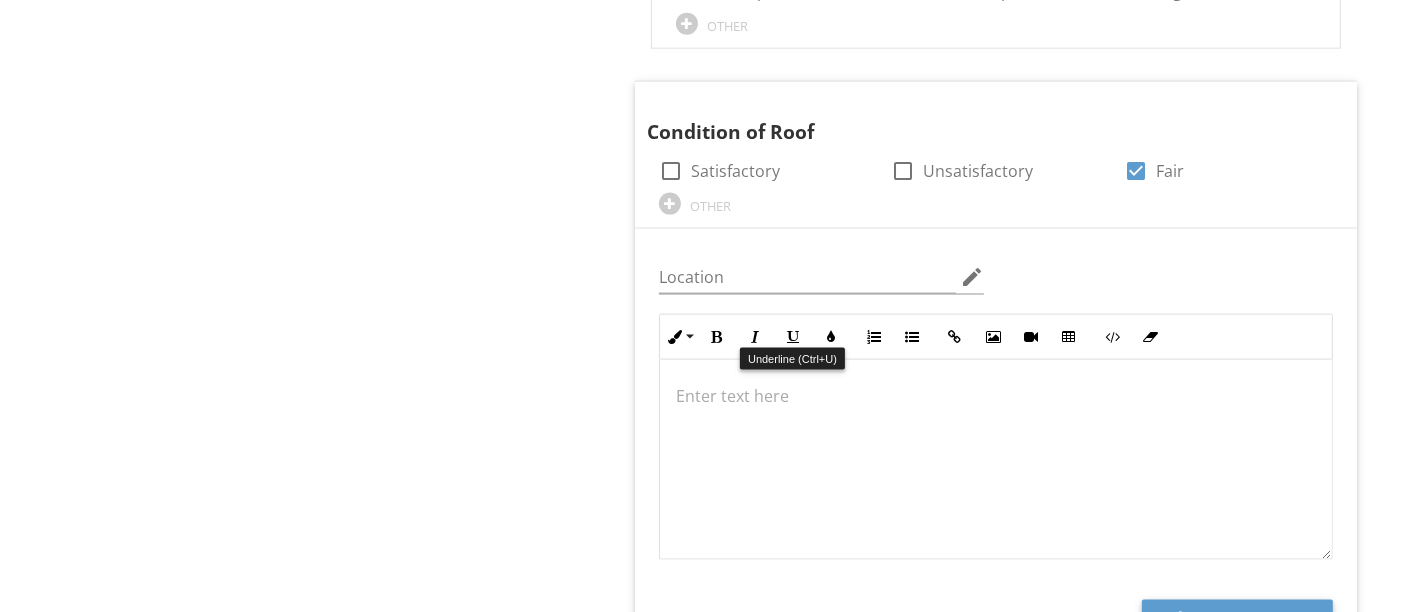 scroll, scrollTop: 2725, scrollLeft: 0, axis: vertical 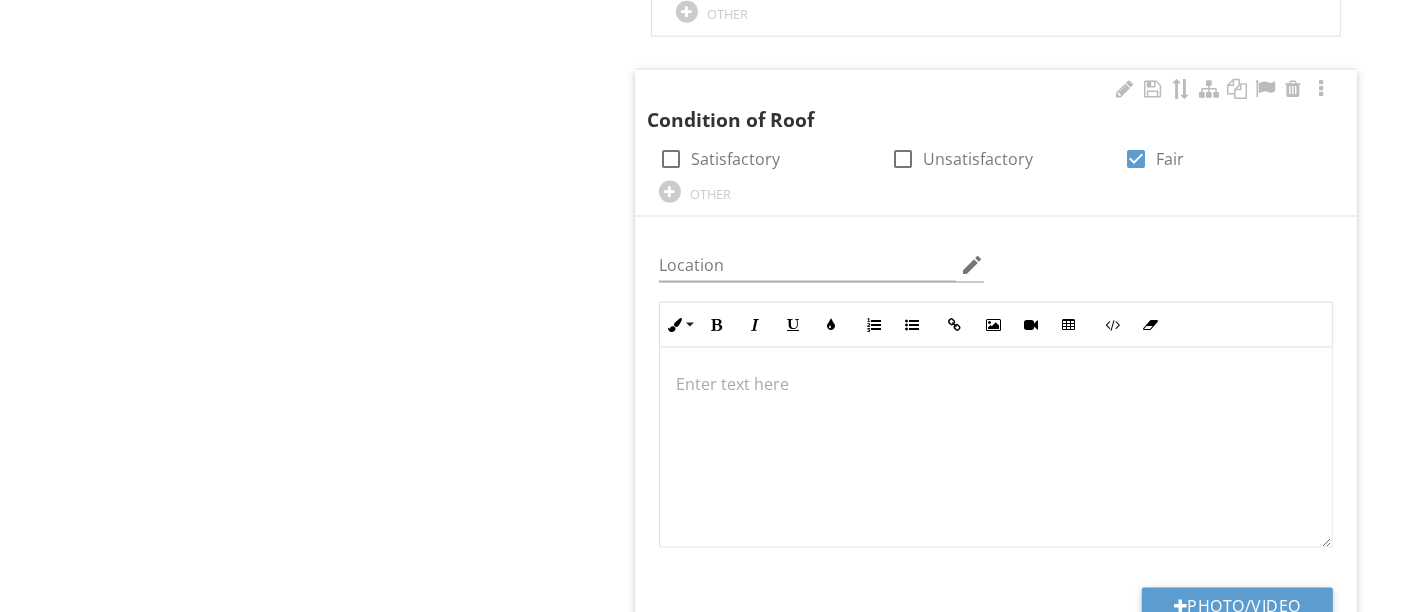 click at bounding box center (996, 448) 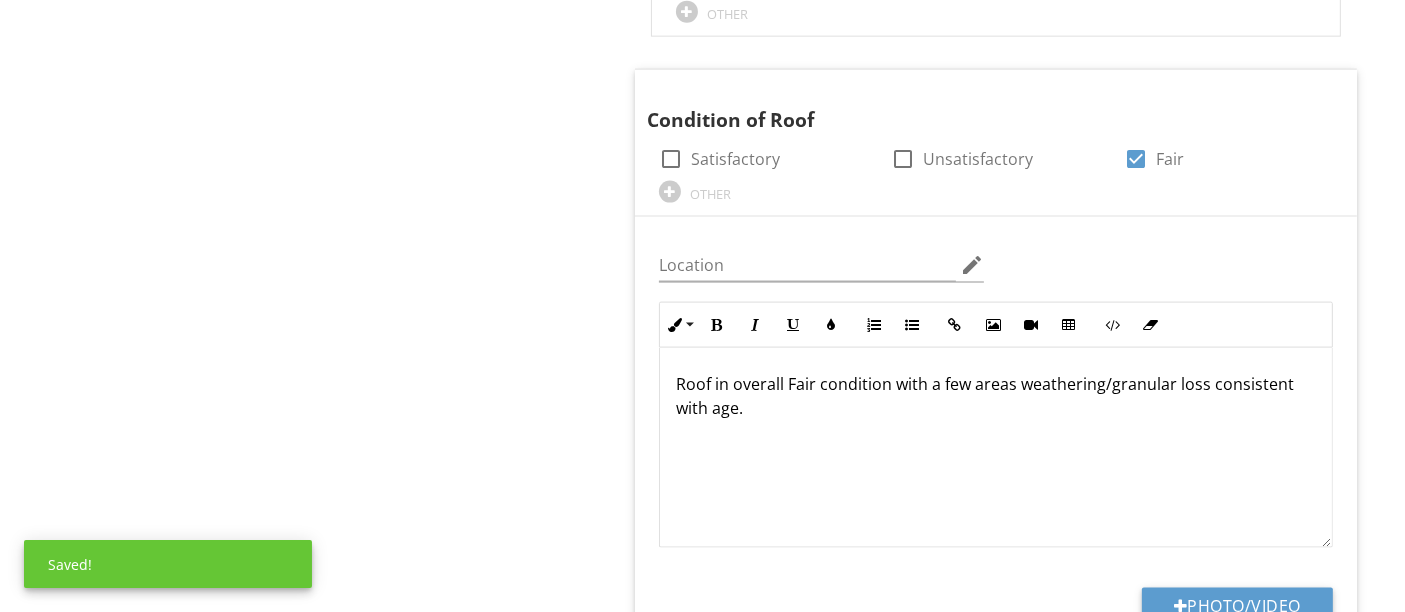 click on "Roof
Predominant Roof
Secondary Roof
Third Roof
Item
Predominant Roof
Info
Information
Covering Material
check_box_outline_blank Shingle   check_box_outline_blank Tile   check_box_outline_blank Membrane   check_box Built Up   check_box_outline_blank Metal   check_box_outline_blank Asbestos   check_box_outline_blank Cedar   check_box_outline_blank Plastic   check_box_outline_blank Solar Shingle   check_box_outline_blank Rolled Roof   check_box_outline_blank 3-Tab         OTHER                   Location edit       Inline Style XLarge Large Normal Small Light Small/Light Bold Italic Underline Colors Ordered List Unordered List Insert Link Insert Image Insert Video Insert Table Code View Clear Formatting" at bounding box center (878, -380) 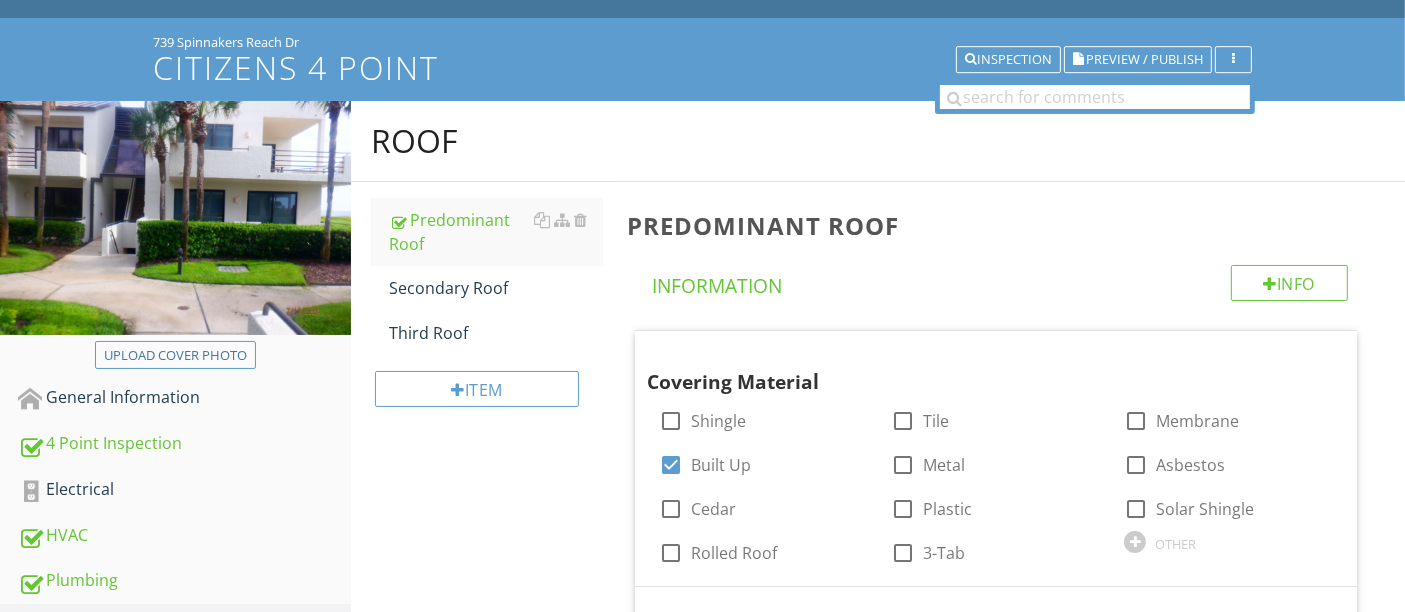 scroll, scrollTop: 100, scrollLeft: 0, axis: vertical 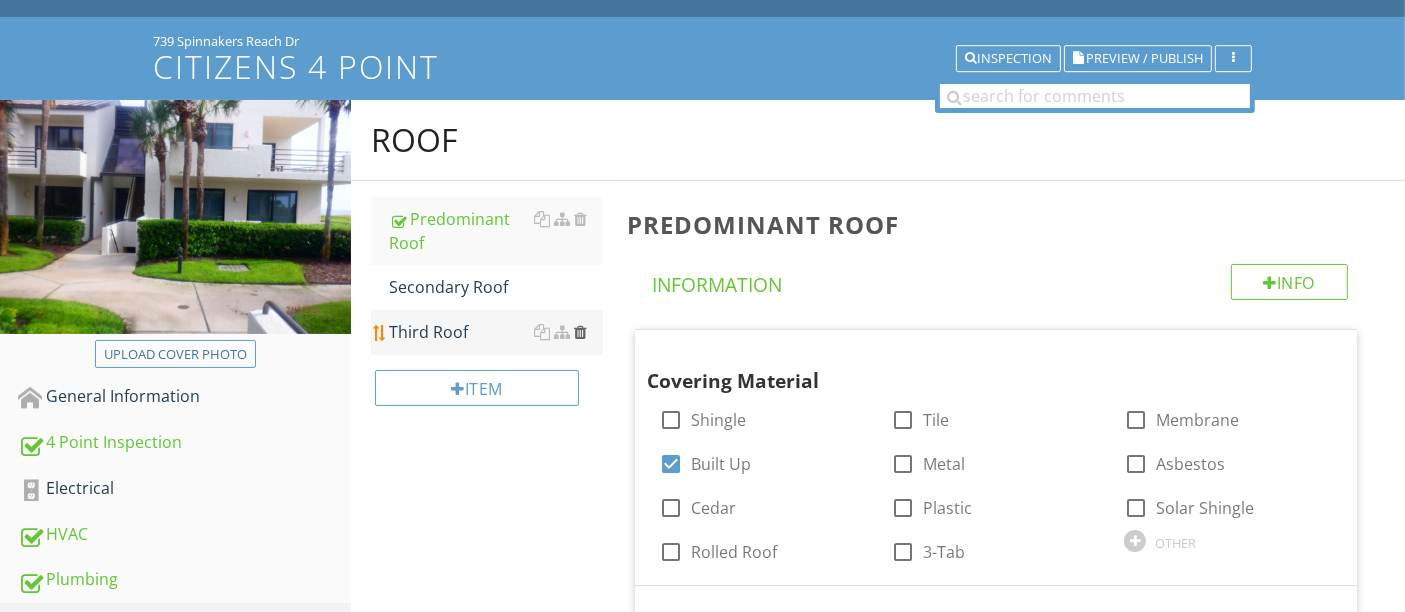 click at bounding box center (580, 332) 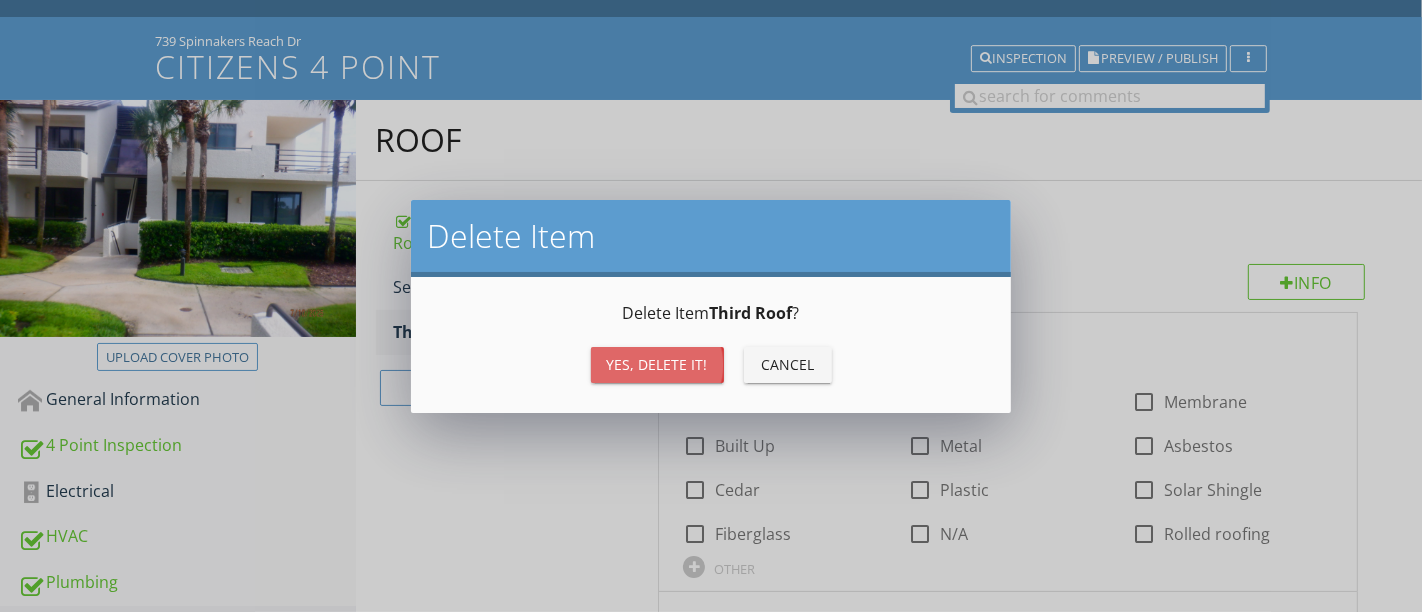 click on "Yes, Delete it!" at bounding box center (657, 364) 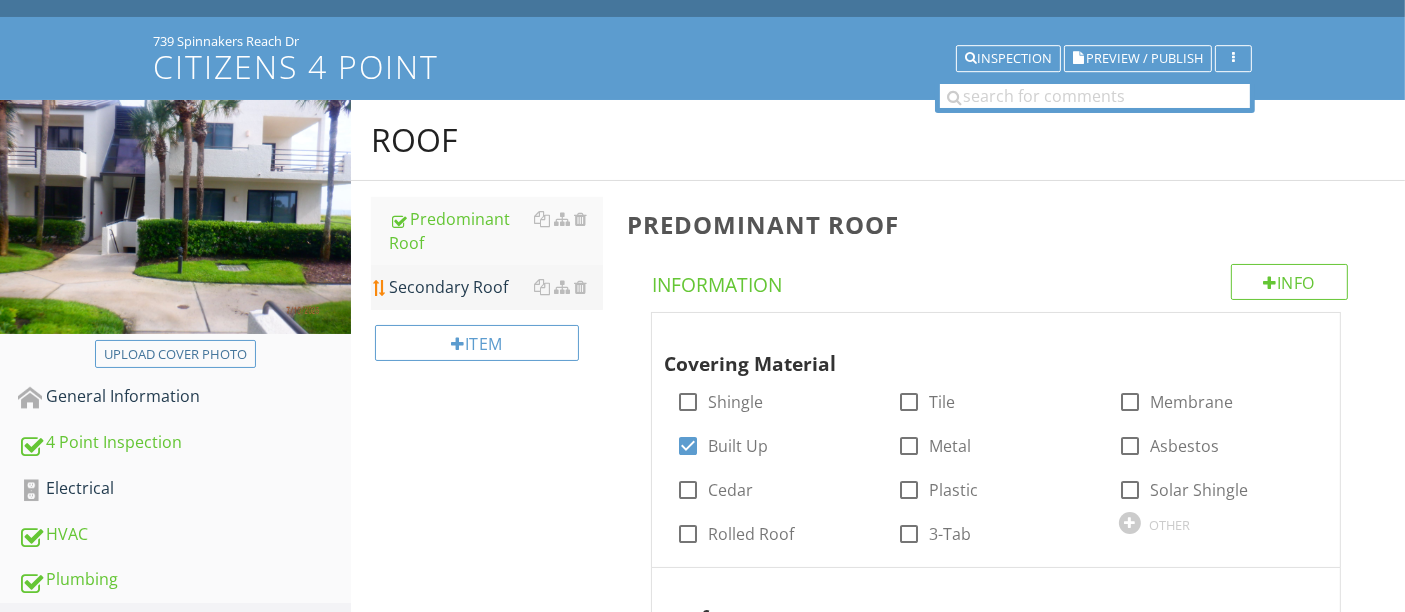 click on "Secondary Roof" at bounding box center (495, 287) 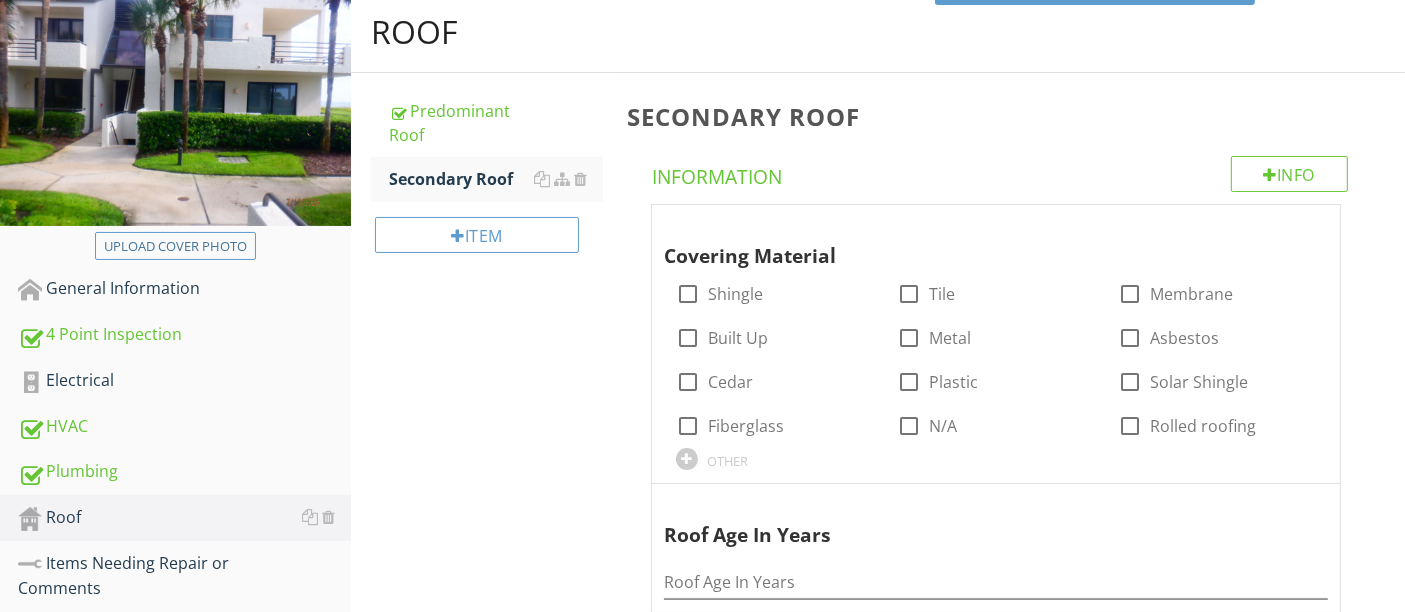 scroll, scrollTop: 210, scrollLeft: 0, axis: vertical 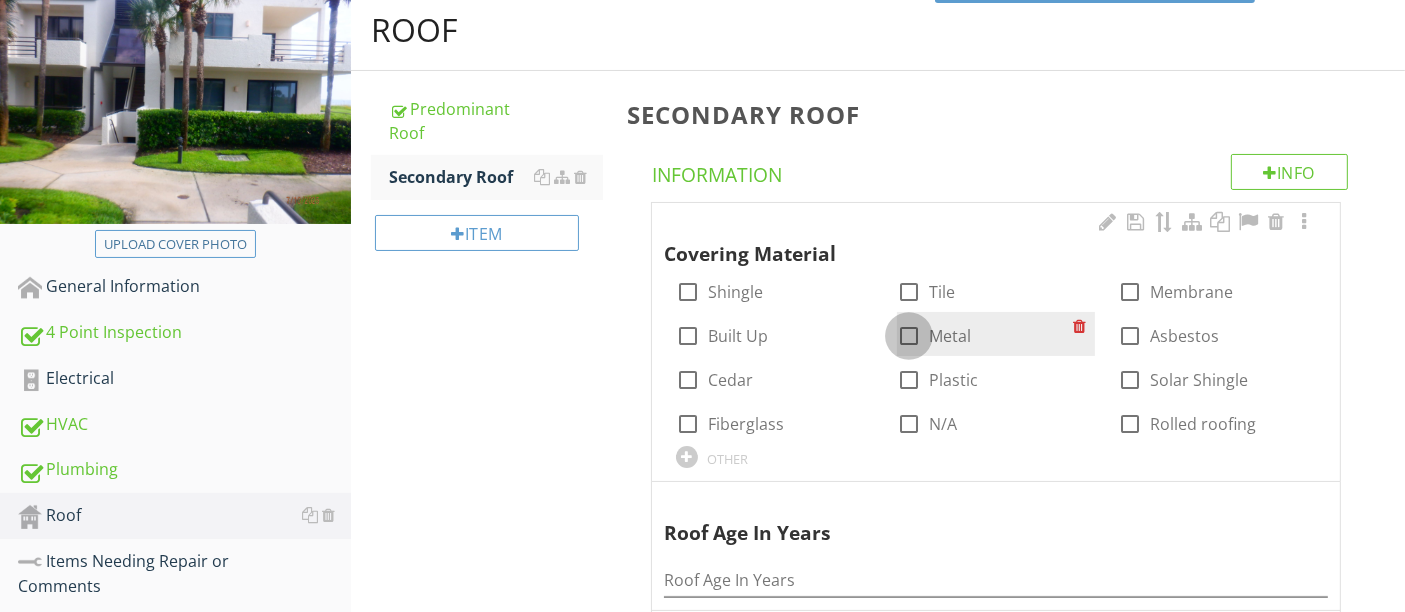 click at bounding box center [909, 336] 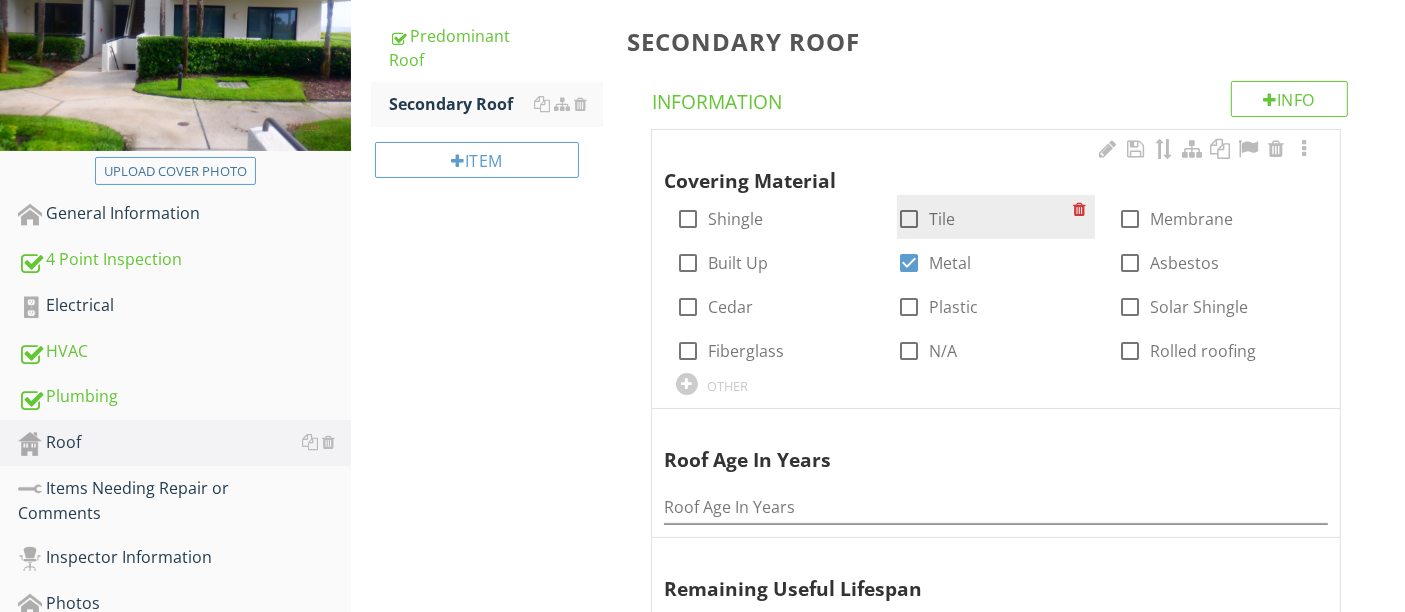 scroll, scrollTop: 300, scrollLeft: 0, axis: vertical 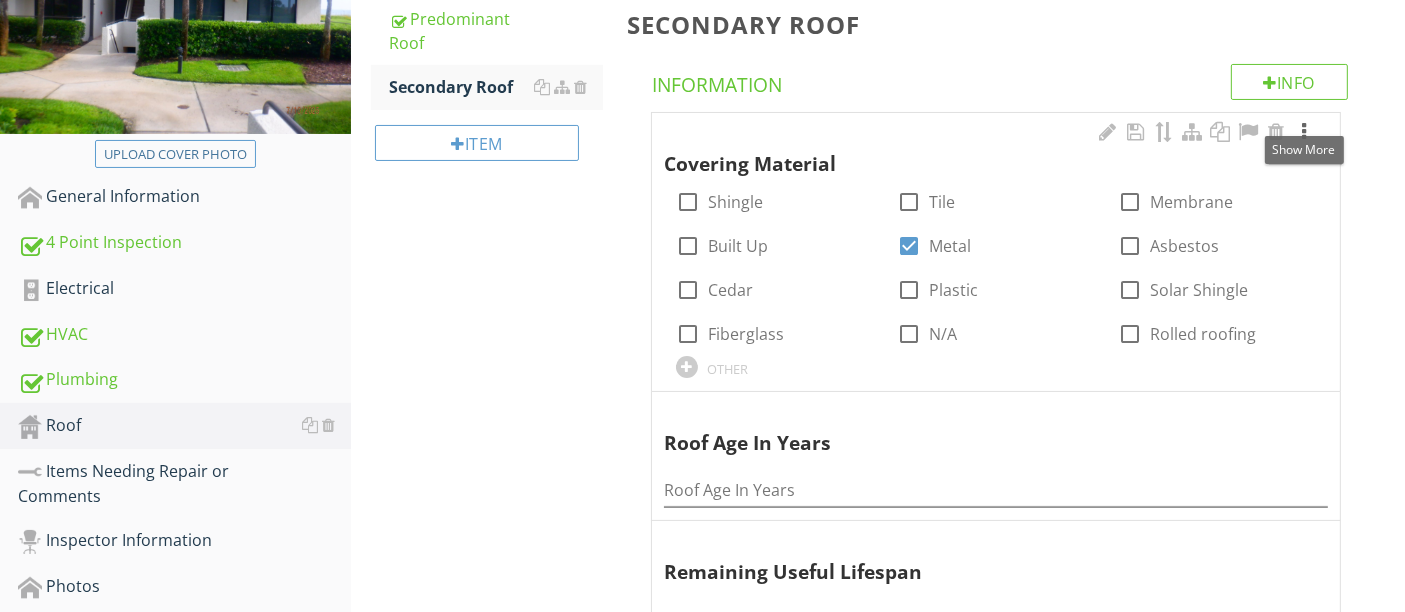 click at bounding box center (1304, 132) 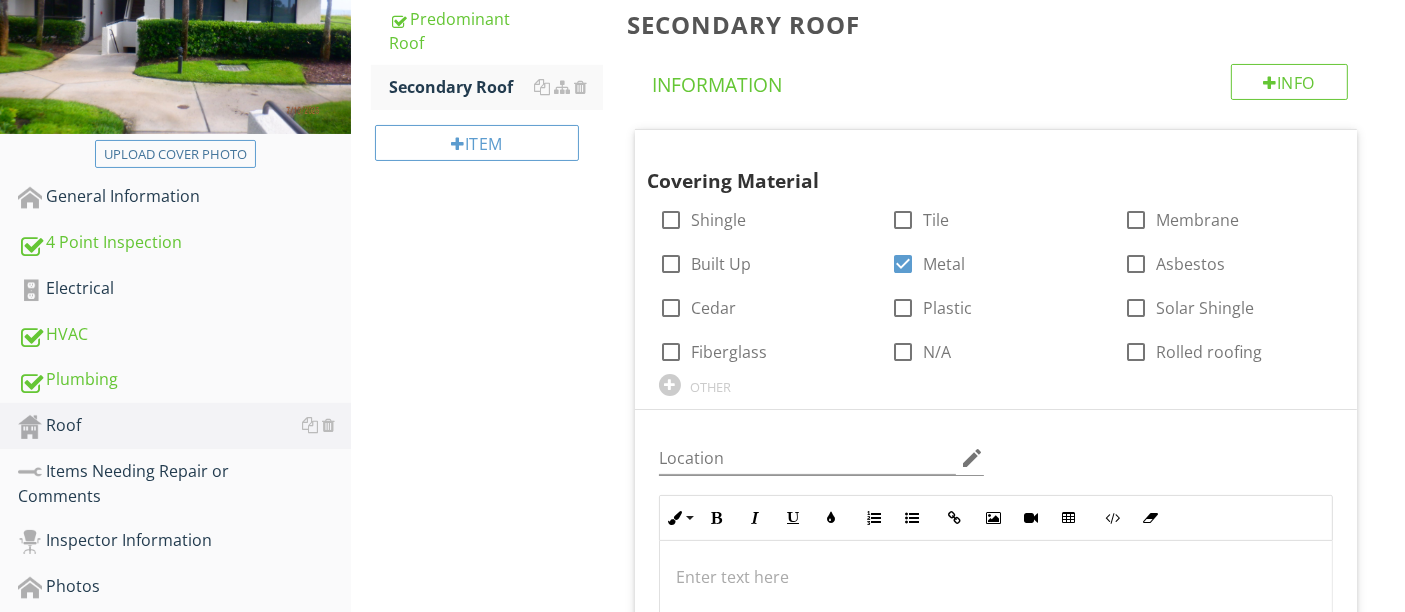 click on "Roof
Predominant Roof
Secondary Roof
Item
Secondary Roof
Info
Information
Covering Material
check_box_outline_blank Shingle   check_box_outline_blank Tile   check_box_outline_blank Membrane   check_box_outline_blank Built Up   check_box Metal   check_box_outline_blank Asbestos   check_box_outline_blank Cedar   check_box_outline_blank Plastic   check_box_outline_blank Solar Shingle   check_box_outline_blank Fiberglass   check_box_outline_blank N/A   check_box_outline_blank Rolled roofing         OTHER                   Location edit       Inline Style XLarge Large Normal Small Light Small/Light Bold Italic Underline Colors Ordered List Unordered List Insert Link Insert Image Insert Video Insert Table Code View Enter text here" at bounding box center (878, 1320) 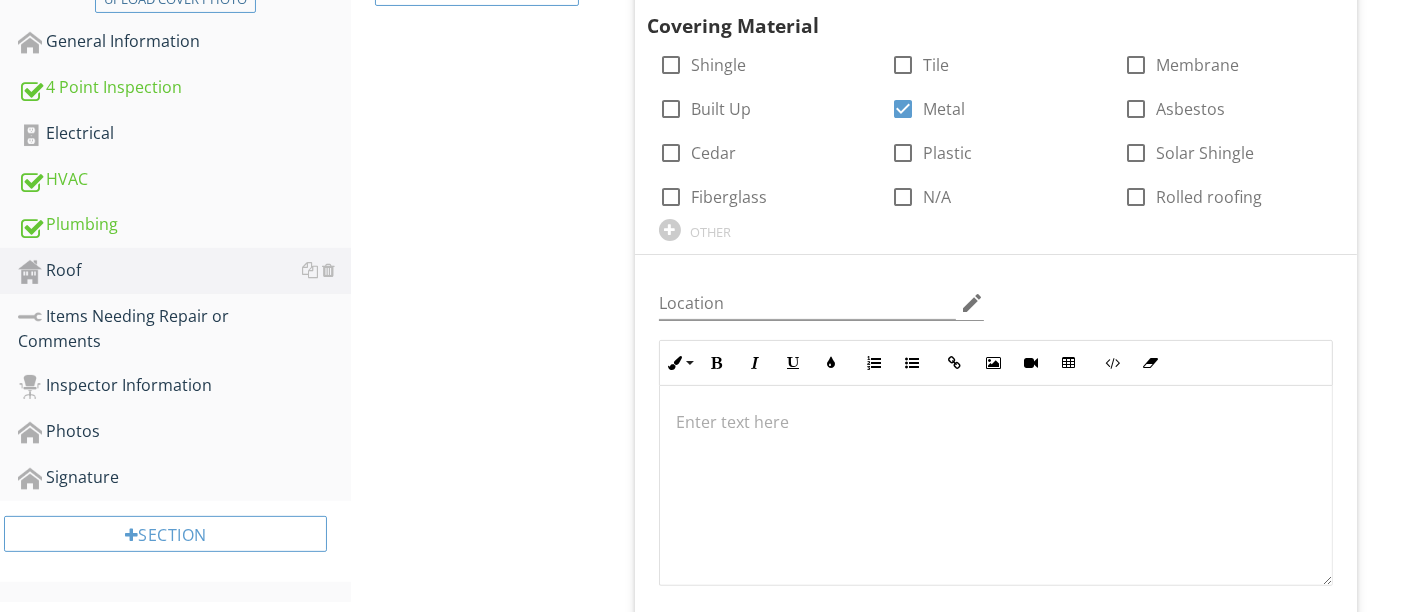 scroll, scrollTop: 457, scrollLeft: 0, axis: vertical 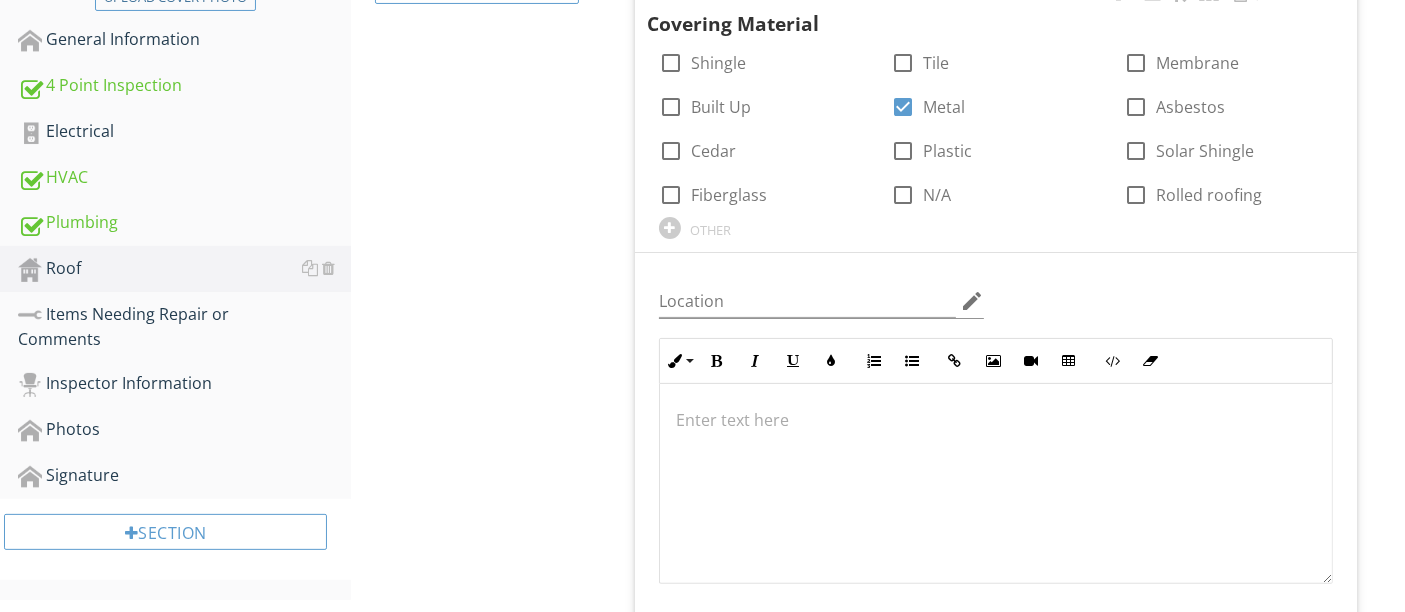 click at bounding box center [996, 484] 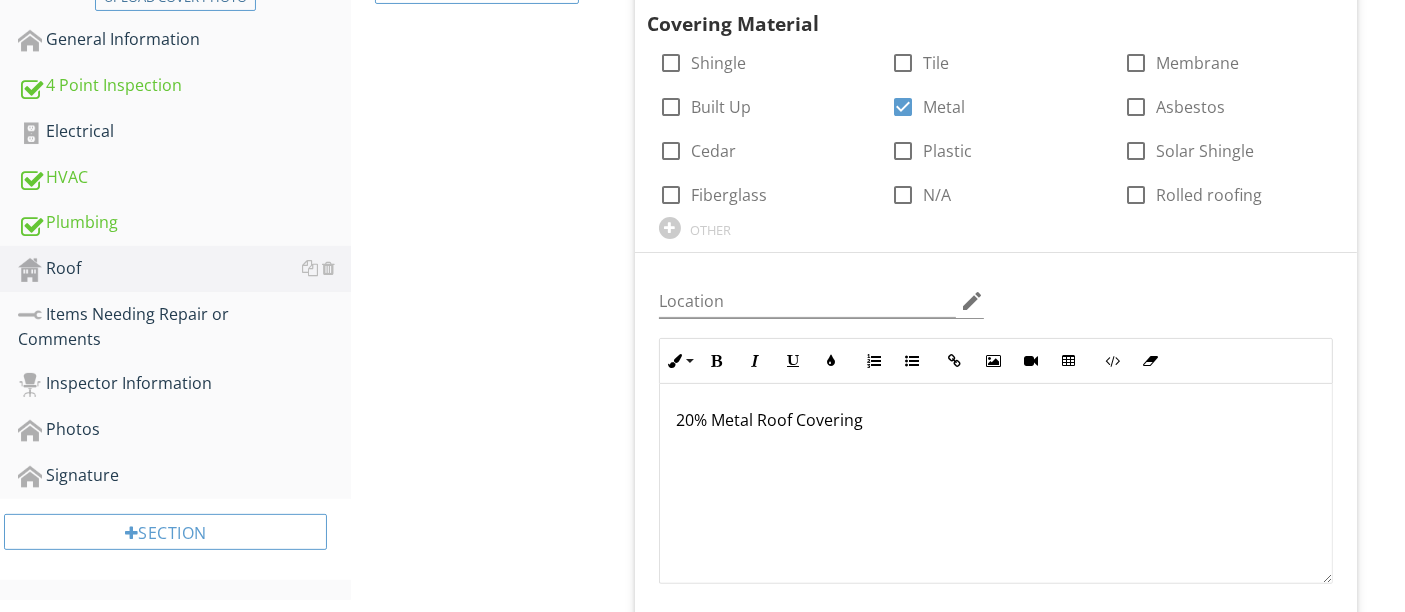 click on "Roof
Predominant Roof
Secondary Roof
Item
Secondary Roof
Info
Information
Covering Material
check_box_outline_blank Shingle   check_box_outline_blank Tile   check_box_outline_blank Membrane   check_box_outline_blank Built Up   check_box Metal   check_box_outline_blank Asbestos   check_box_outline_blank Cedar   check_box_outline_blank Plastic   check_box_outline_blank Solar Shingle   check_box_outline_blank Fiberglass   check_box_outline_blank N/A   check_box_outline_blank Rolled roofing         OTHER                   Location edit       Inline Style XLarge Large Normal Small Light Small/Light Bold Italic Underline Colors Ordered List Unordered List Insert Link Insert Image Insert Video Insert Table Code View Enter text here" at bounding box center [878, 1163] 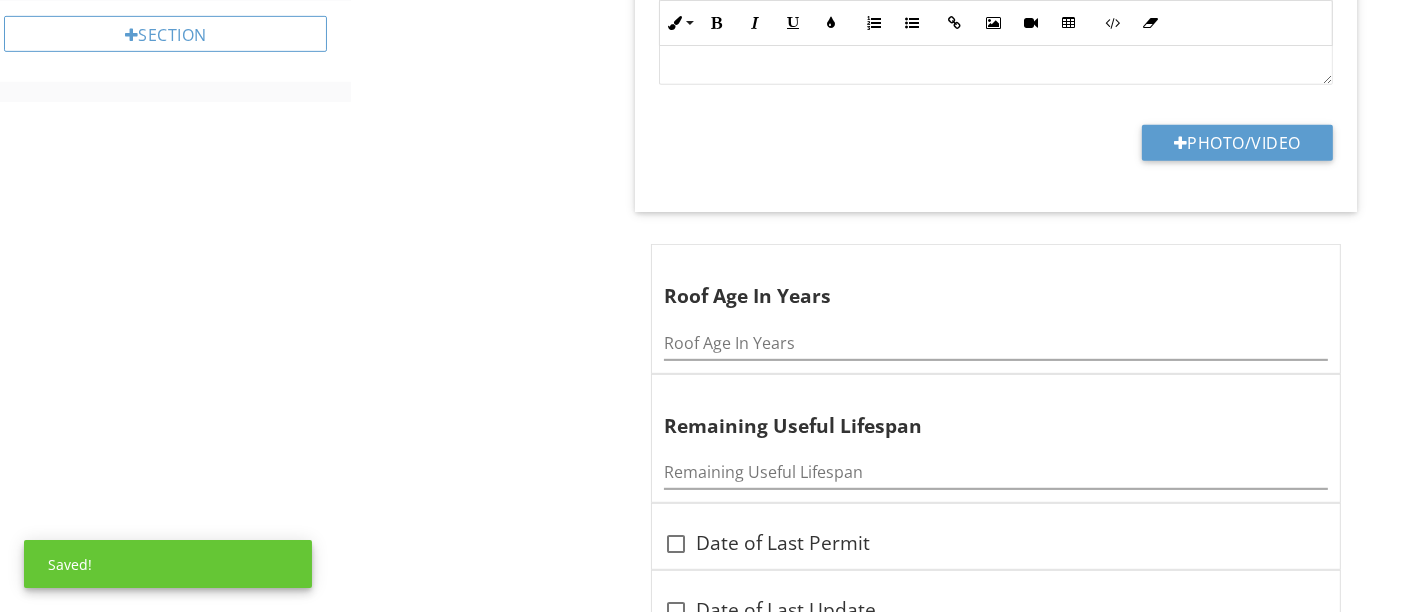 scroll, scrollTop: 957, scrollLeft: 0, axis: vertical 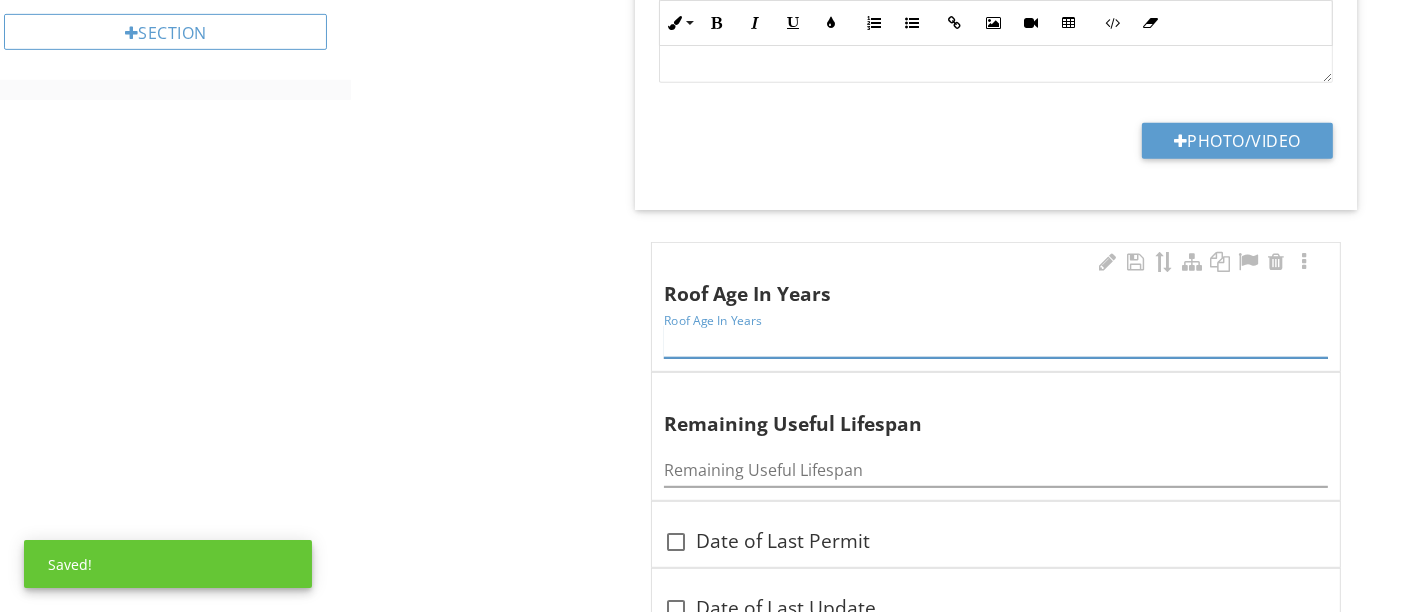 click at bounding box center (996, 341) 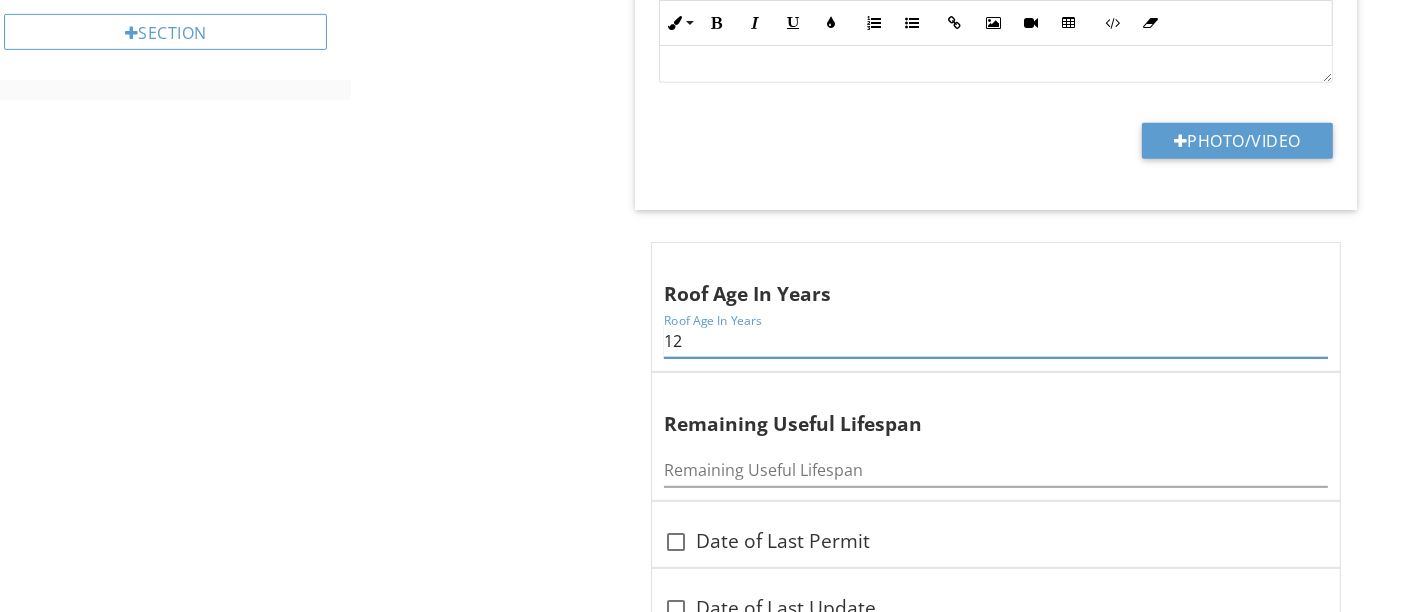 type on "12" 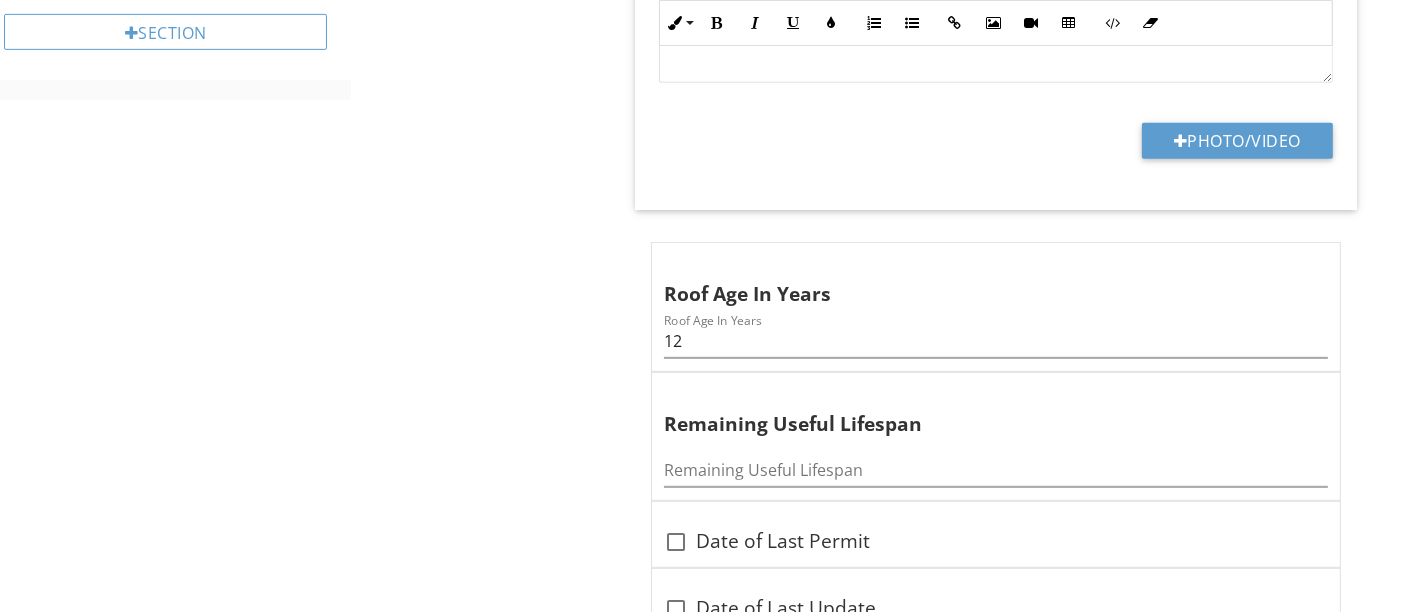 click on "Secondary Roof
Info
Information
Covering Material
check_box_outline_blank Shingle   check_box_outline_blank Tile   check_box_outline_blank Membrane   check_box_outline_blank Built Up   check_box Metal   check_box_outline_blank Asbestos   check_box_outline_blank Cedar   check_box_outline_blank Plastic   check_box_outline_blank Solar Shingle   check_box_outline_blank Fiberglass   check_box_outline_blank N/A   check_box_outline_blank Rolled roofing         OTHER                   Location edit       Inline Style XLarge Large Normal Small Light Small/Light Bold Italic Underline Colors Ordered List Unordered List Insert Link Insert Image Insert Video Insert Table Code View Clear Formatting 20% Metal Roof Covering Enter text here <p>20% Metal Roof Covering</p>
Photo/Video
Roof Age In Years 12" at bounding box center (1010, 678) 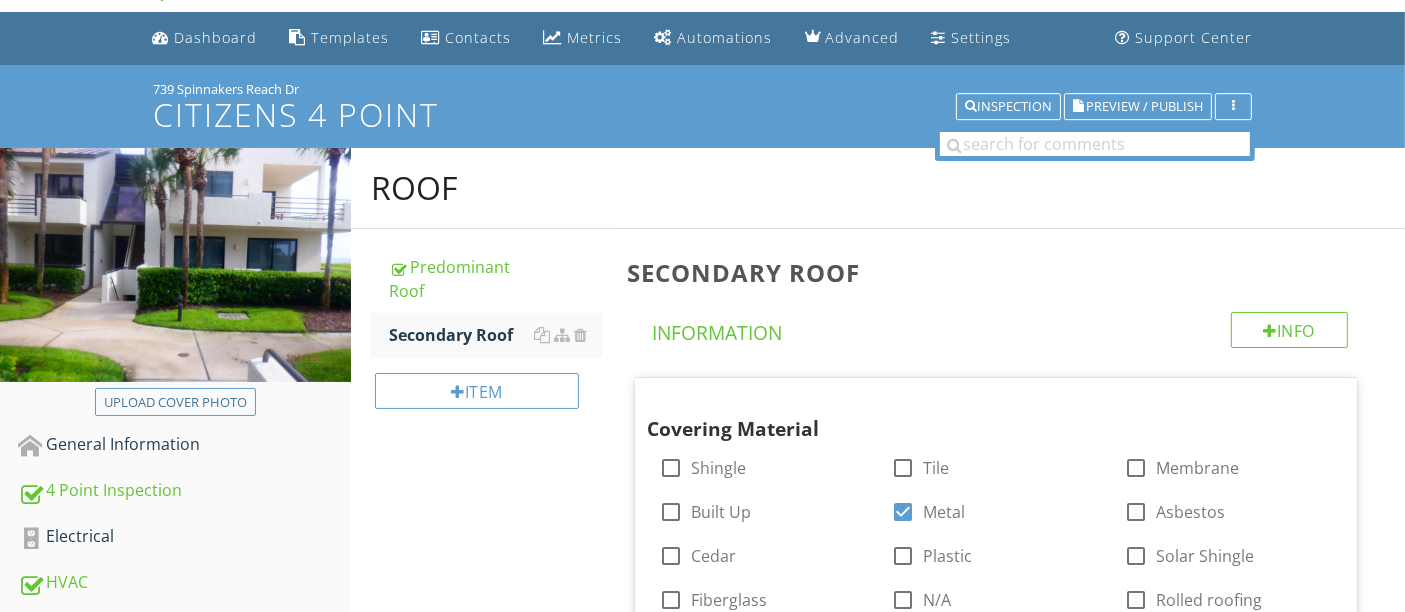 scroll, scrollTop: 0, scrollLeft: 0, axis: both 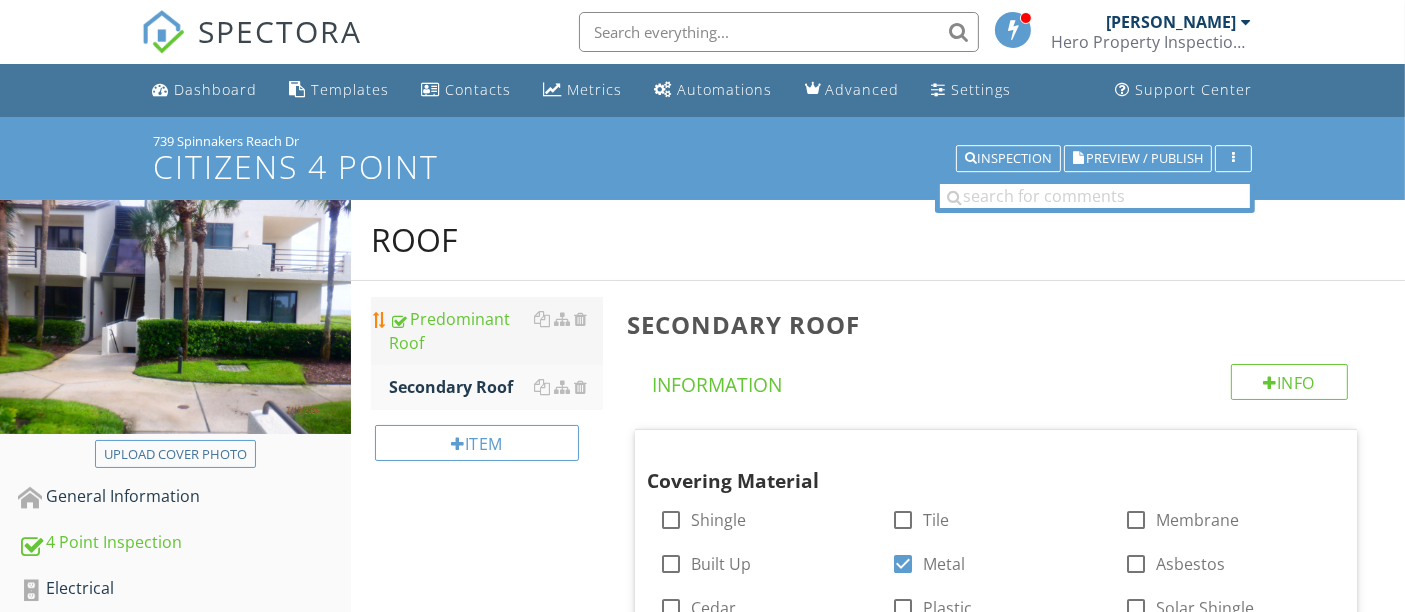 click on "Predominant Roof" at bounding box center (495, 331) 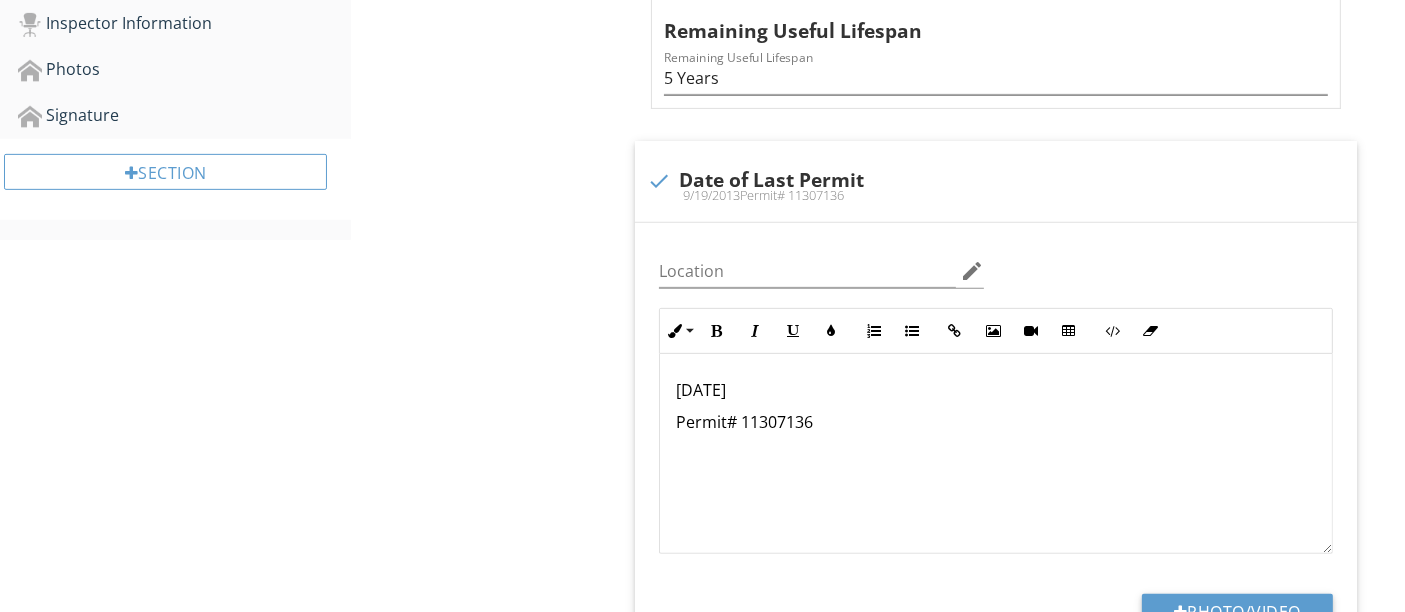 scroll, scrollTop: 819, scrollLeft: 0, axis: vertical 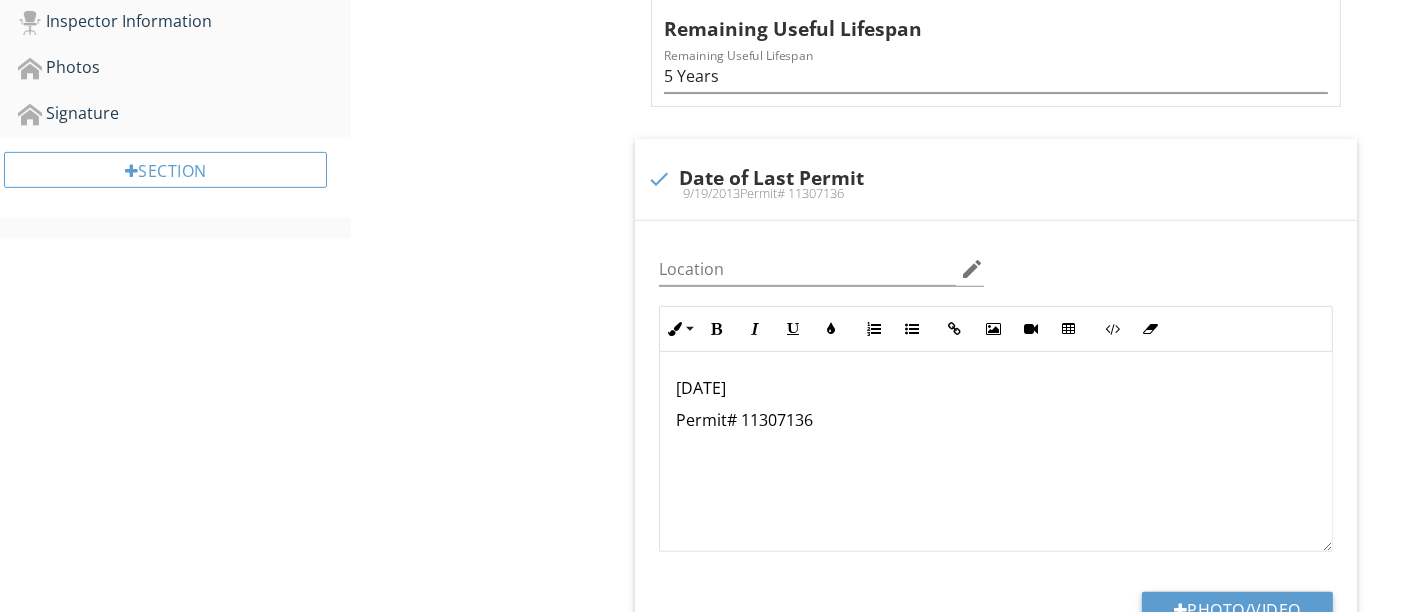 drag, startPoint x: 815, startPoint y: 416, endPoint x: 625, endPoint y: 379, distance: 193.5691 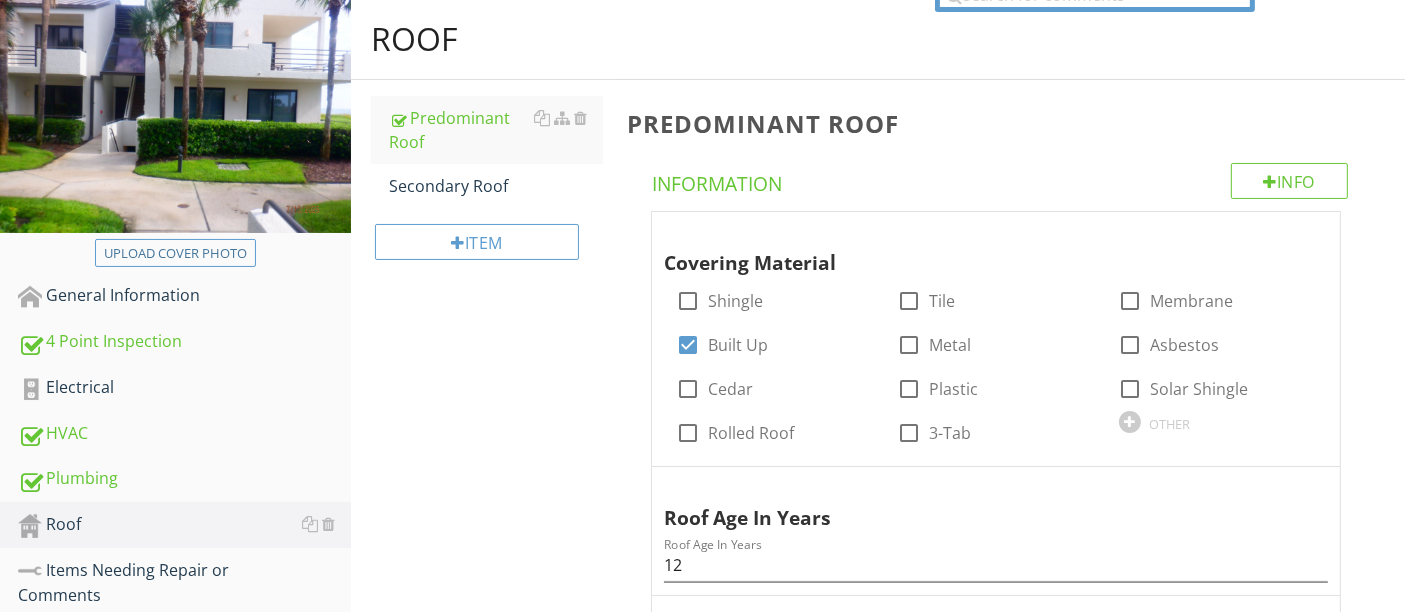 scroll, scrollTop: 0, scrollLeft: 0, axis: both 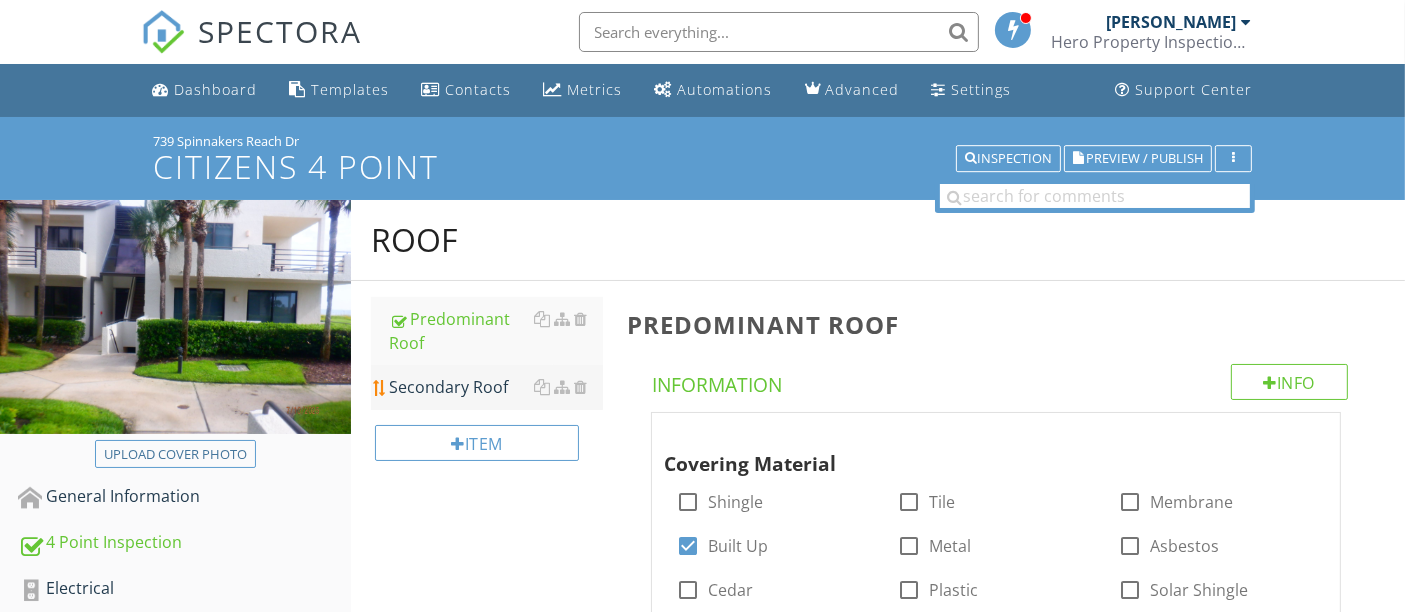 click on "Secondary Roof" at bounding box center (495, 387) 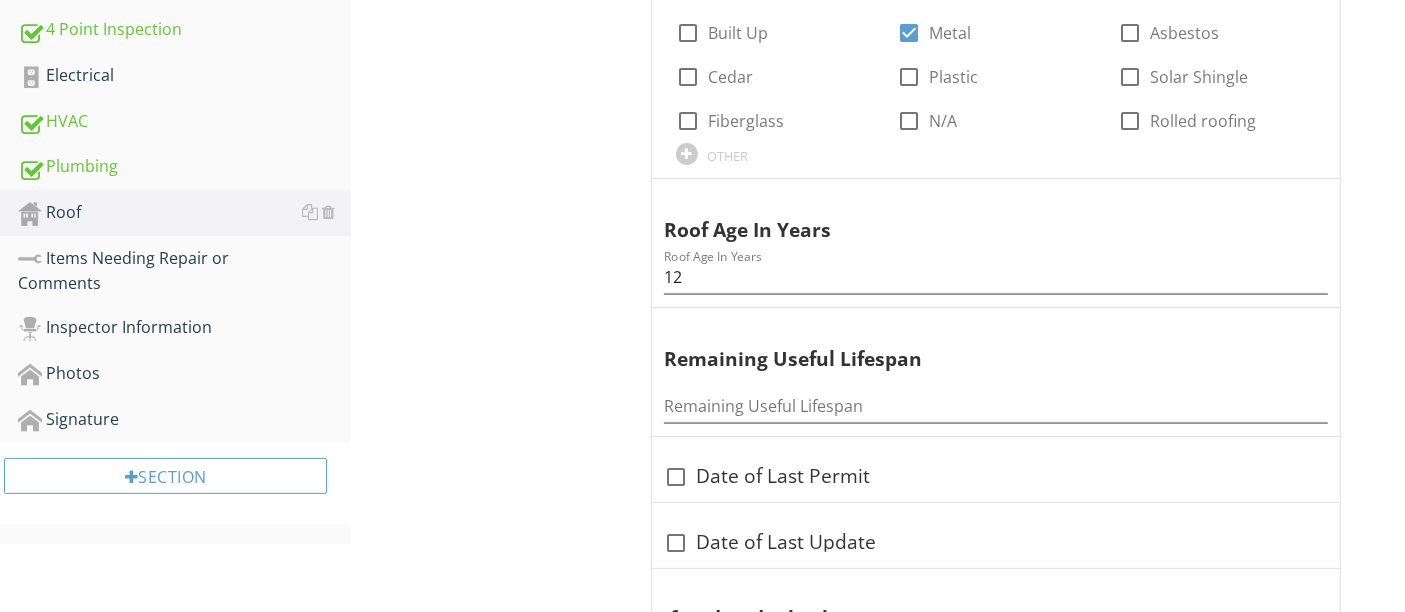 scroll, scrollTop: 546, scrollLeft: 0, axis: vertical 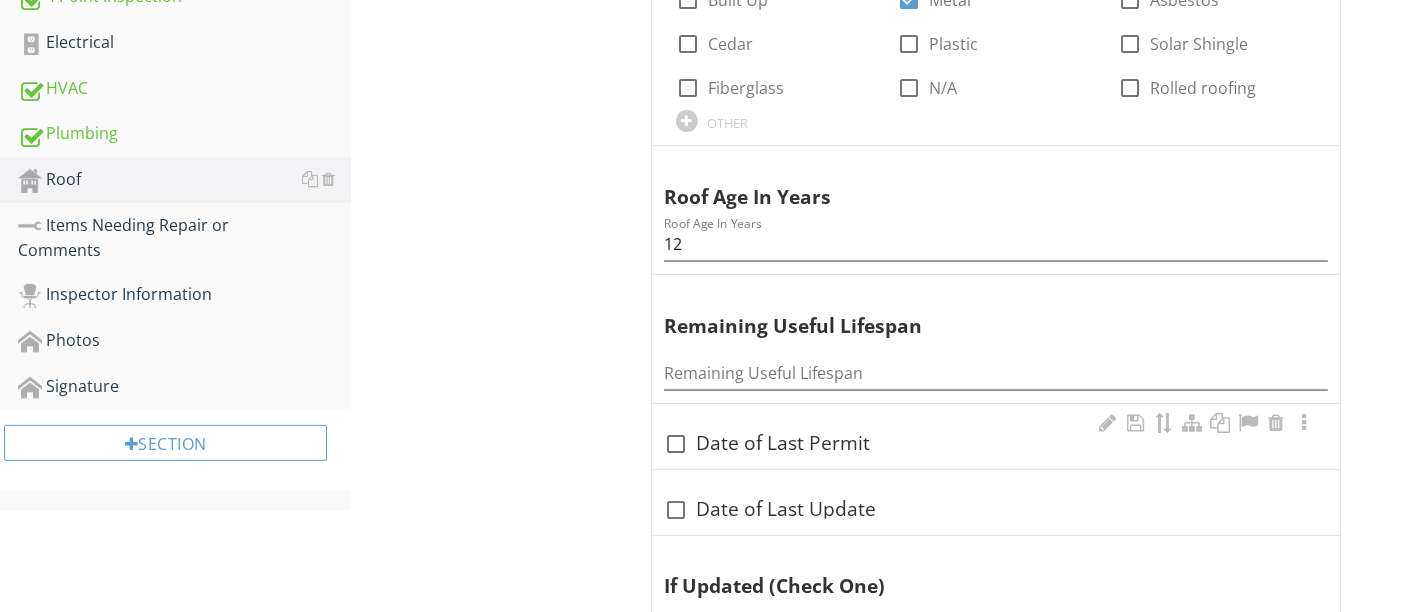 click on "check_box_outline_blank
Date of Last Permit" at bounding box center [996, 436] 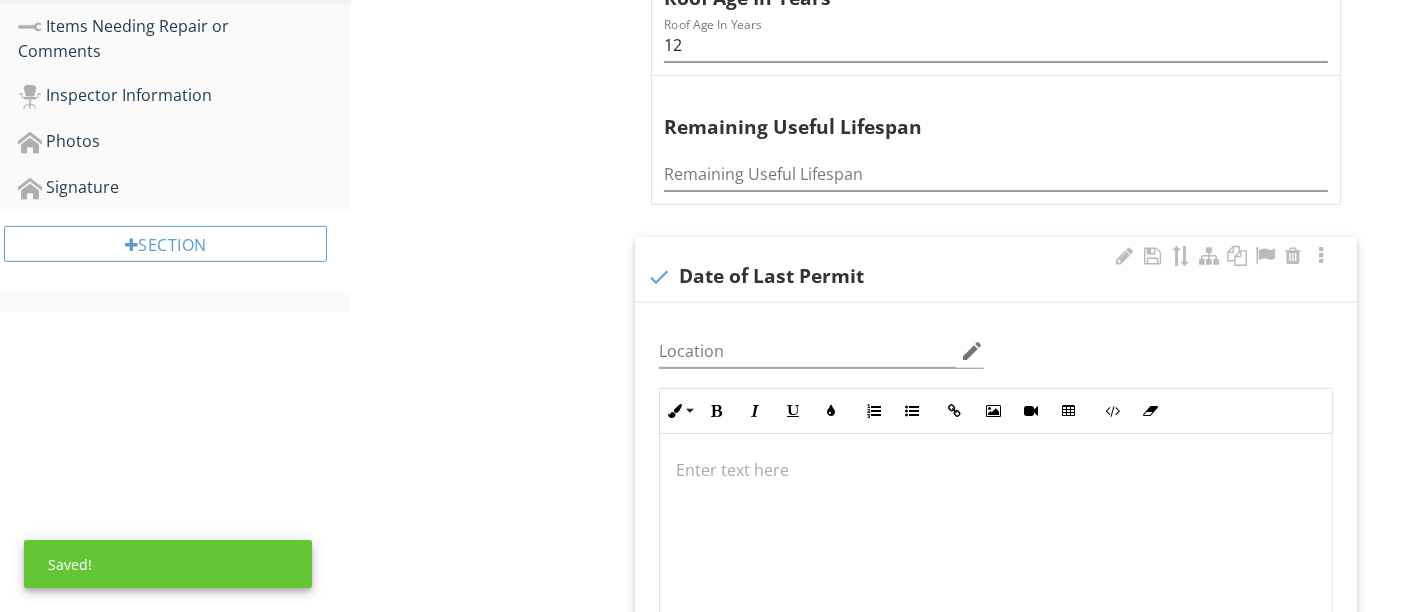 click at bounding box center [996, 534] 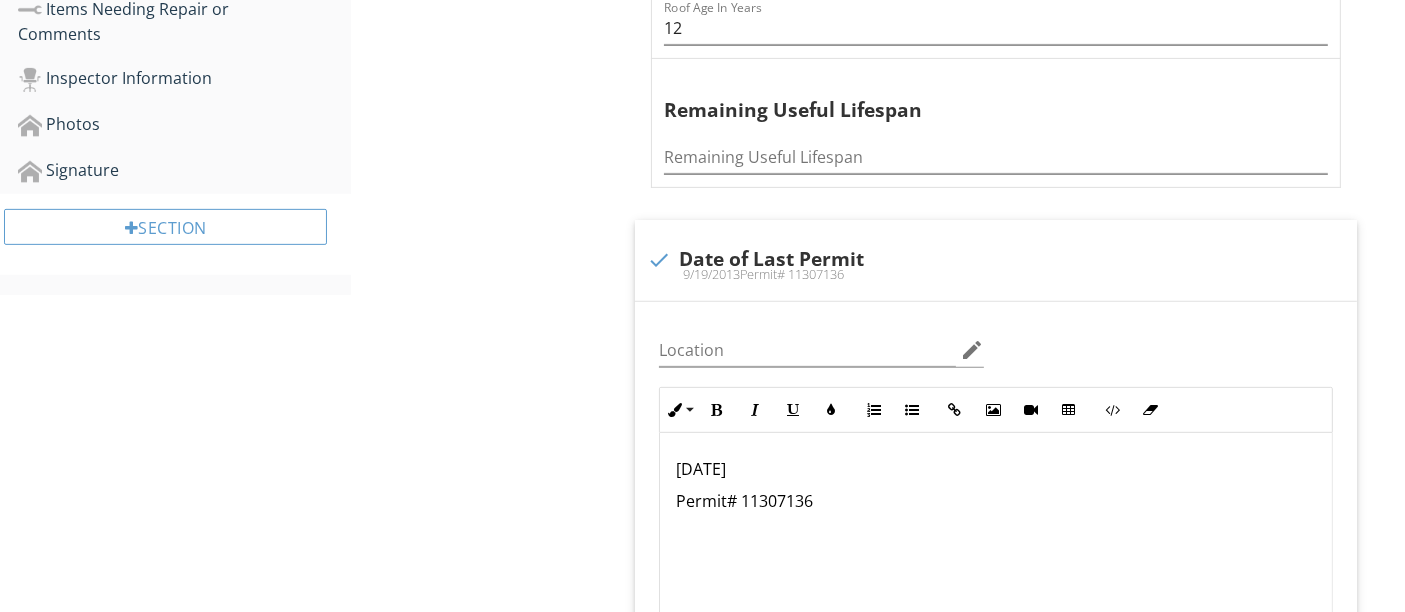 drag, startPoint x: 777, startPoint y: 460, endPoint x: 611, endPoint y: 460, distance: 166 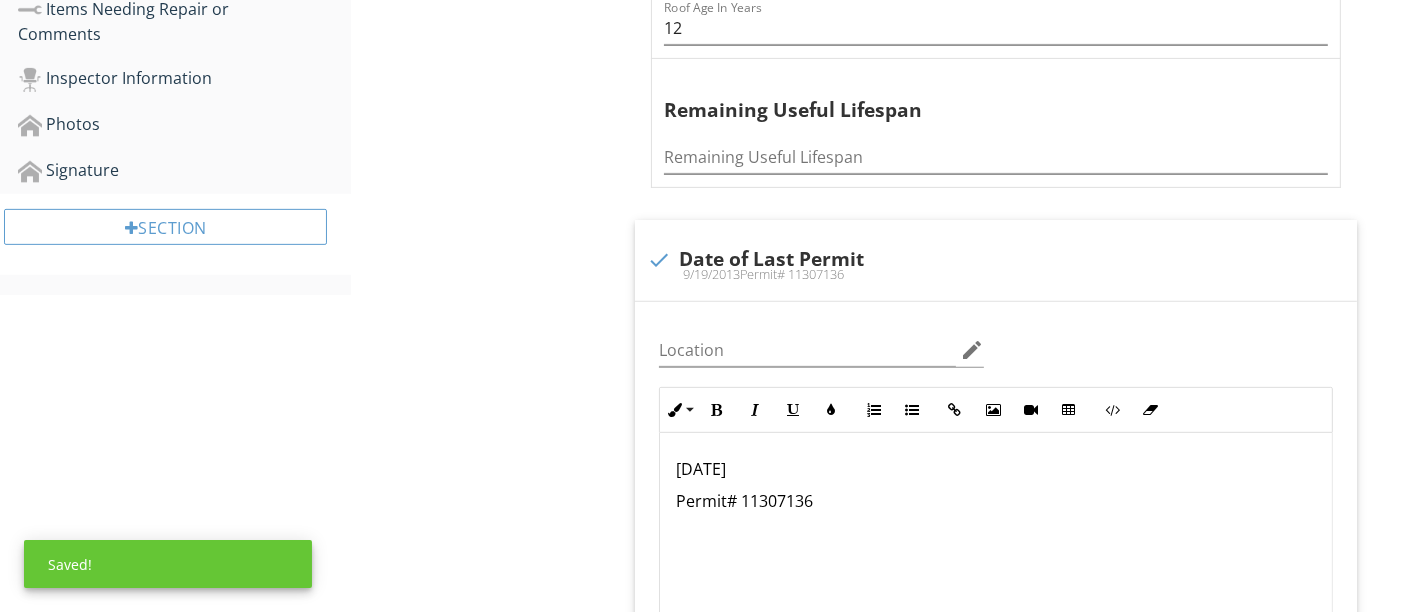 copy on "9/19/2013" 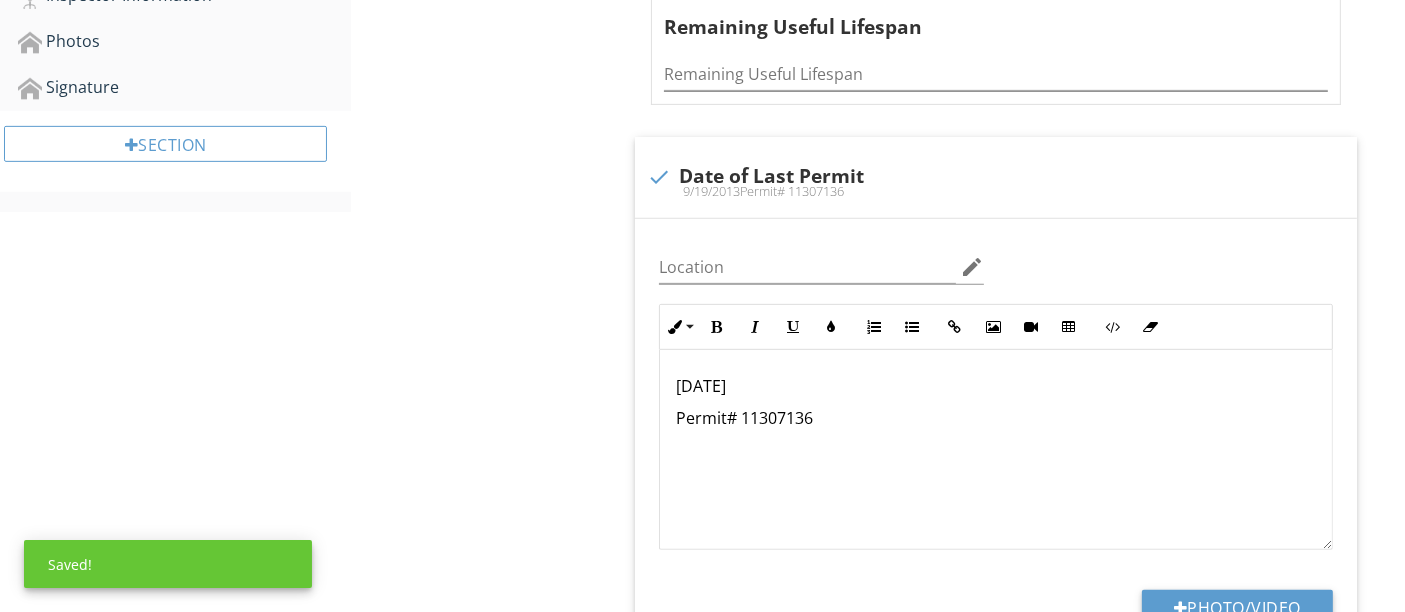 scroll, scrollTop: 865, scrollLeft: 0, axis: vertical 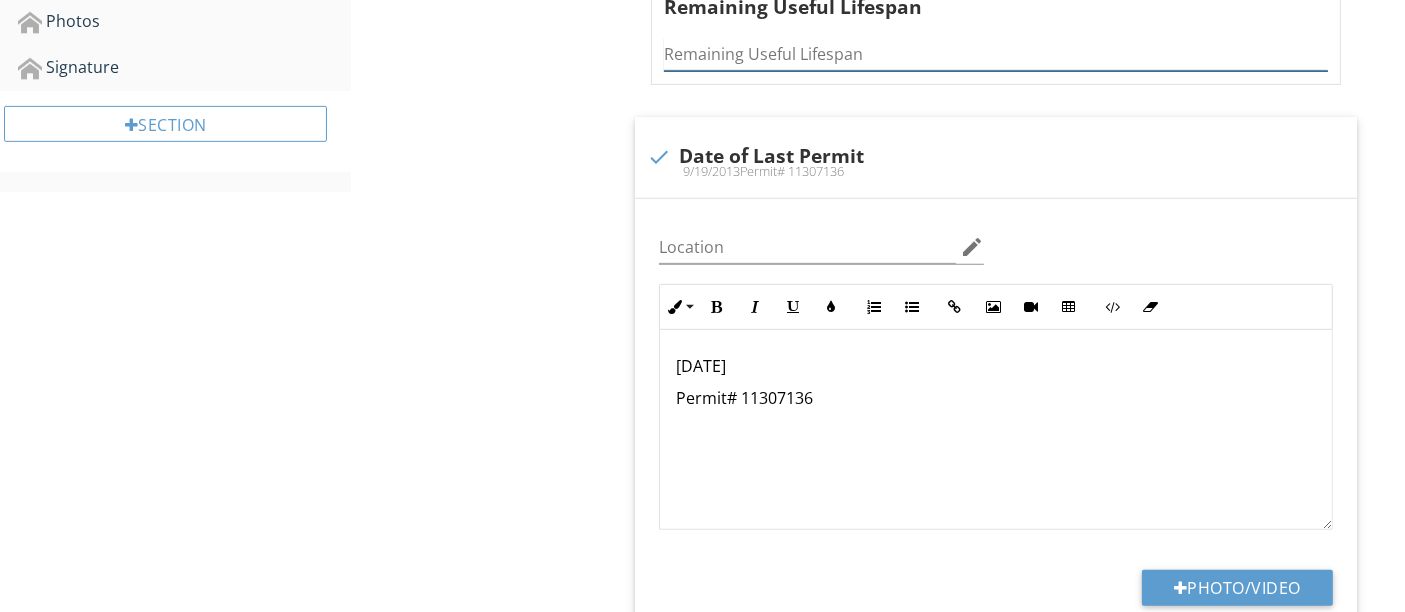 click at bounding box center [996, 54] 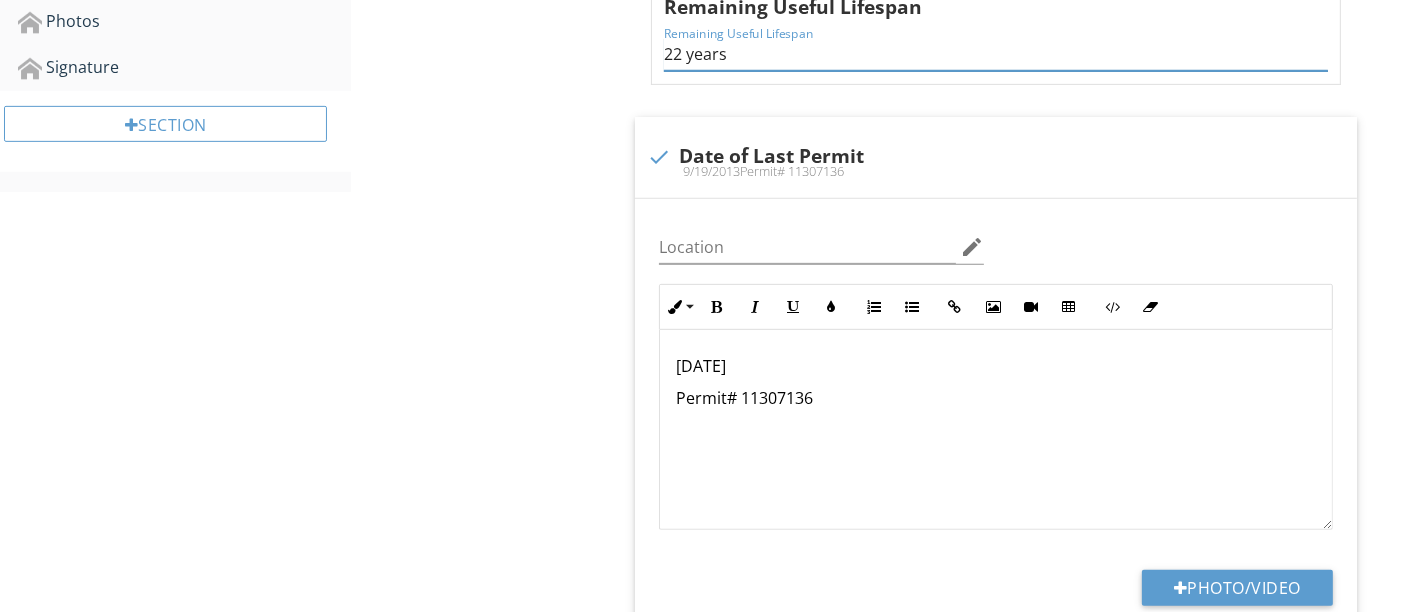 type on "22 years" 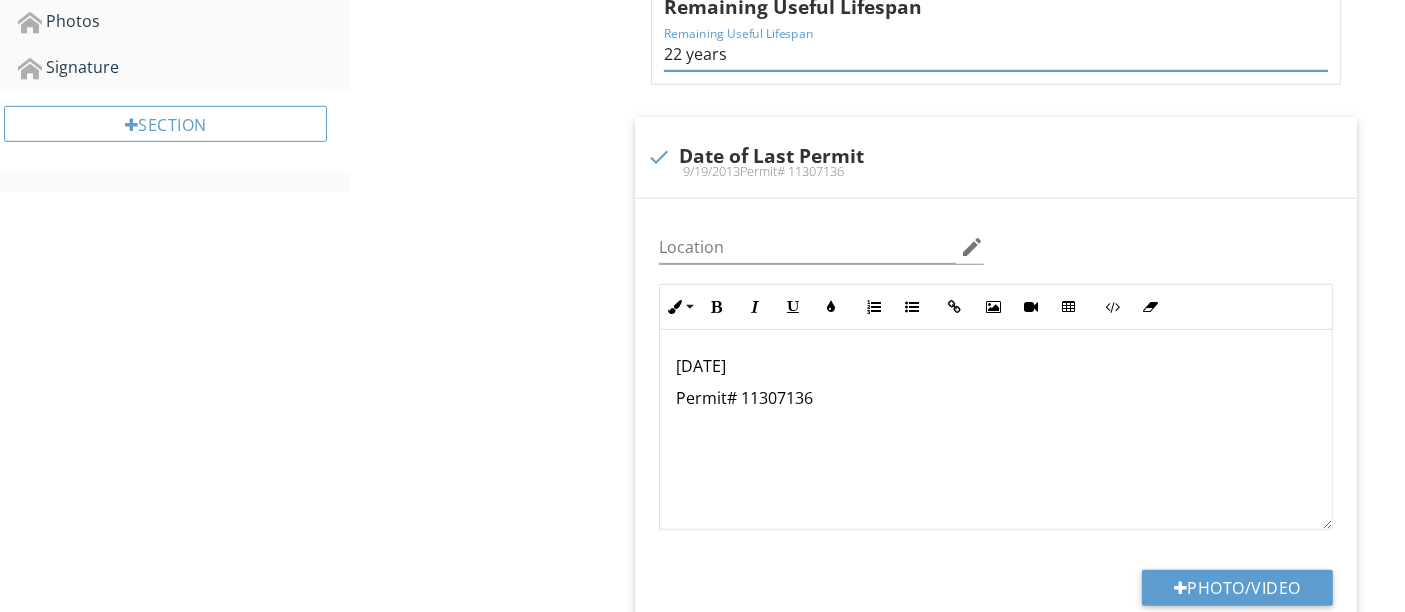 click on "Roof
Predominant Roof
Secondary Roof
Item
Secondary Roof
Info
Information
Covering Material
check_box_outline_blank Shingle   check_box_outline_blank Tile   check_box_outline_blank Membrane   check_box_outline_blank Built Up   check_box Metal   check_box_outline_blank Asbestos   check_box_outline_blank Cedar   check_box_outline_blank Plastic   check_box_outline_blank Solar Shingle   check_box_outline_blank Fiberglass   check_box_outline_blank N/A   check_box_outline_blank Rolled roofing         OTHER
Roof Age In Years
Roof Age In Years 12
Remaining Useful Lifespan
Remaining Useful Lifespan 22 years" at bounding box center [878, 769] 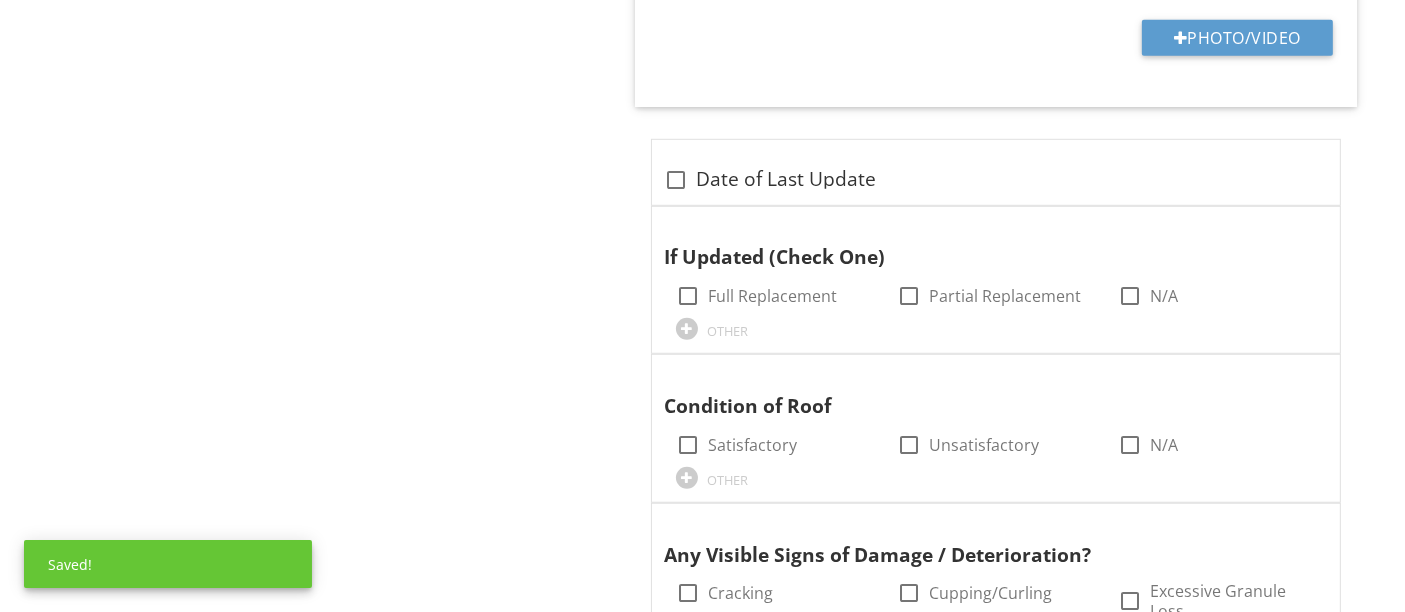 scroll, scrollTop: 1416, scrollLeft: 0, axis: vertical 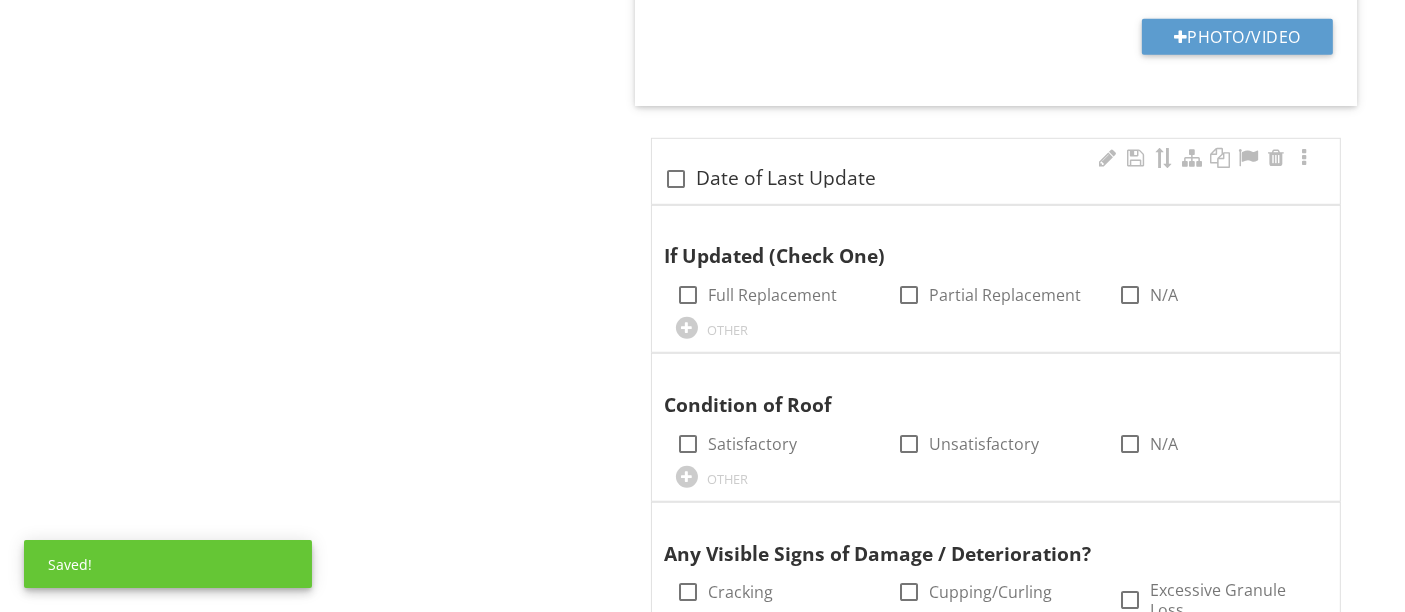 click on "check_box_outline_blank
Date of Last Update" at bounding box center [996, 179] 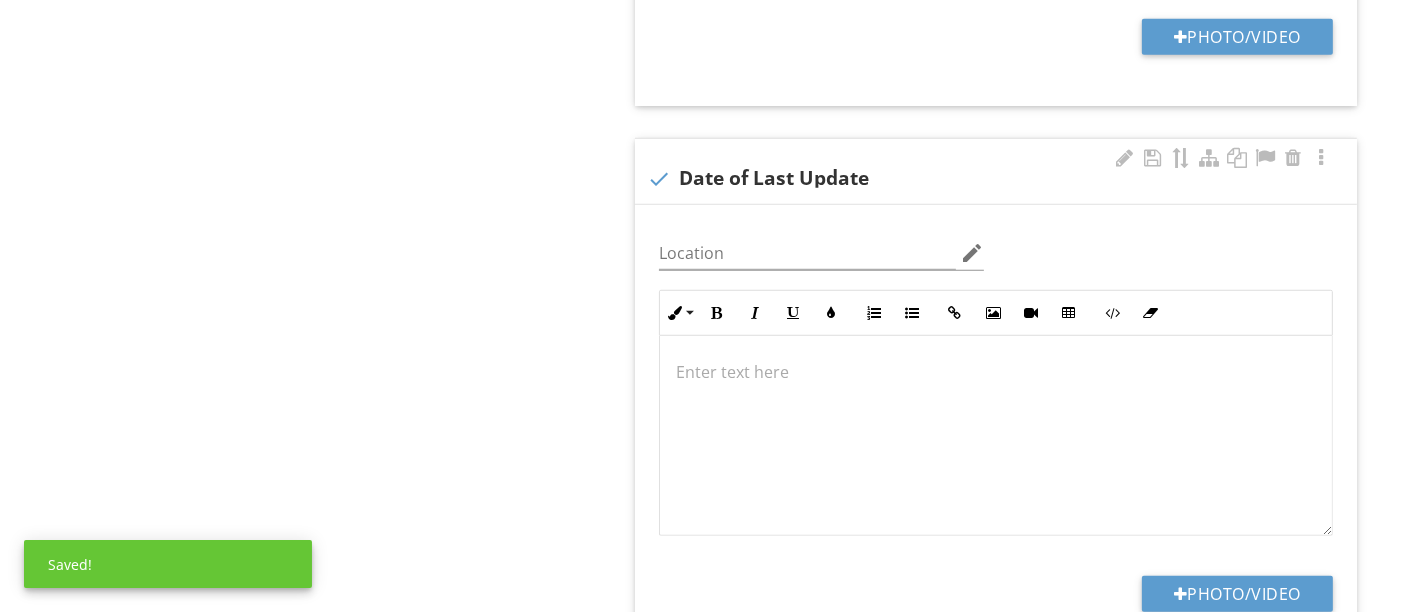 click at bounding box center [996, 436] 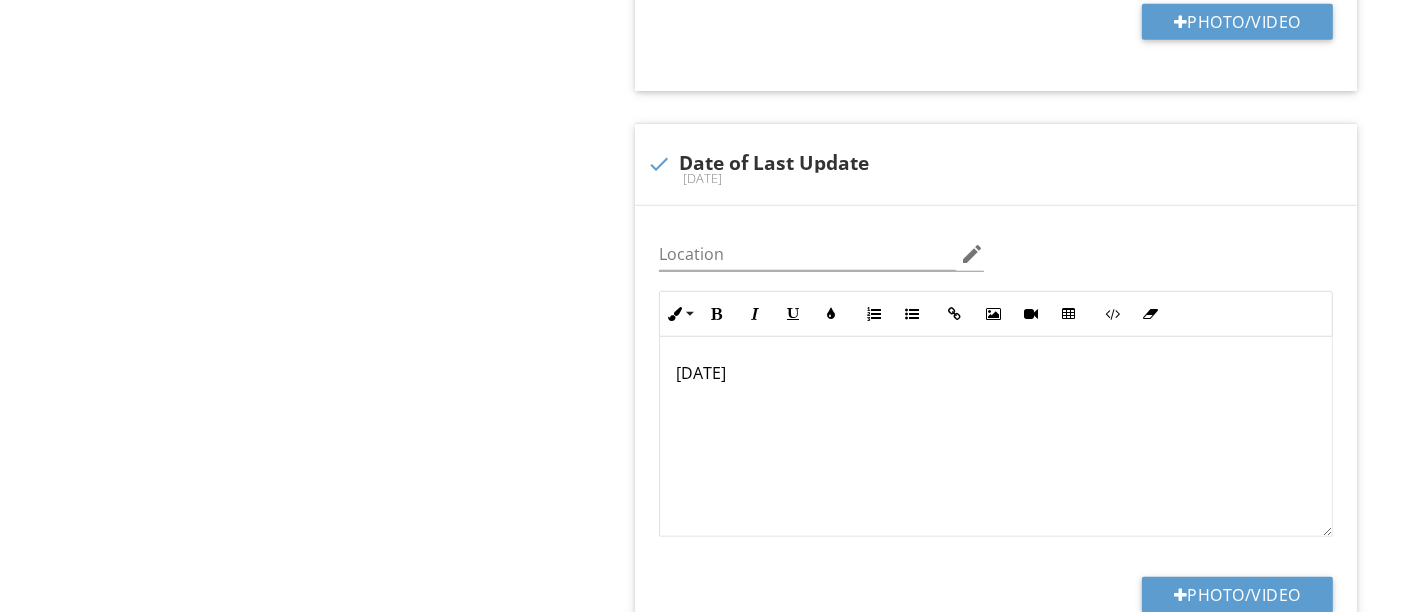 click on "Roof
Predominant Roof
Secondary Roof
Item
Secondary Roof
Info
Information
Covering Material
check_box_outline_blank Shingle   check_box_outline_blank Tile   check_box_outline_blank Membrane   check_box_outline_blank Built Up   check_box Metal   check_box_outline_blank Asbestos   check_box_outline_blank Cedar   check_box_outline_blank Plastic   check_box_outline_blank Solar Shingle   check_box_outline_blank Fiberglass   check_box_outline_blank N/A   check_box_outline_blank Rolled roofing         OTHER
Roof Age In Years
Roof Age In Years 12
Remaining Useful Lifespan
Remaining Useful Lifespan 22 years" at bounding box center [878, 456] 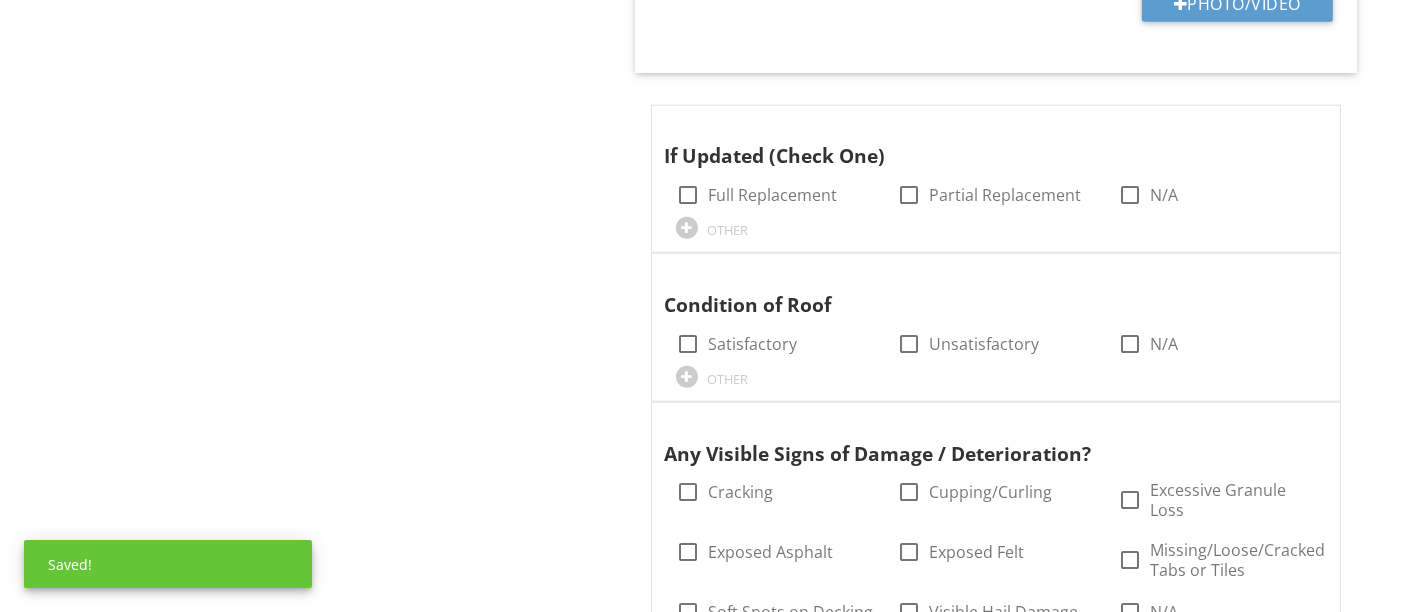 scroll, scrollTop: 2025, scrollLeft: 0, axis: vertical 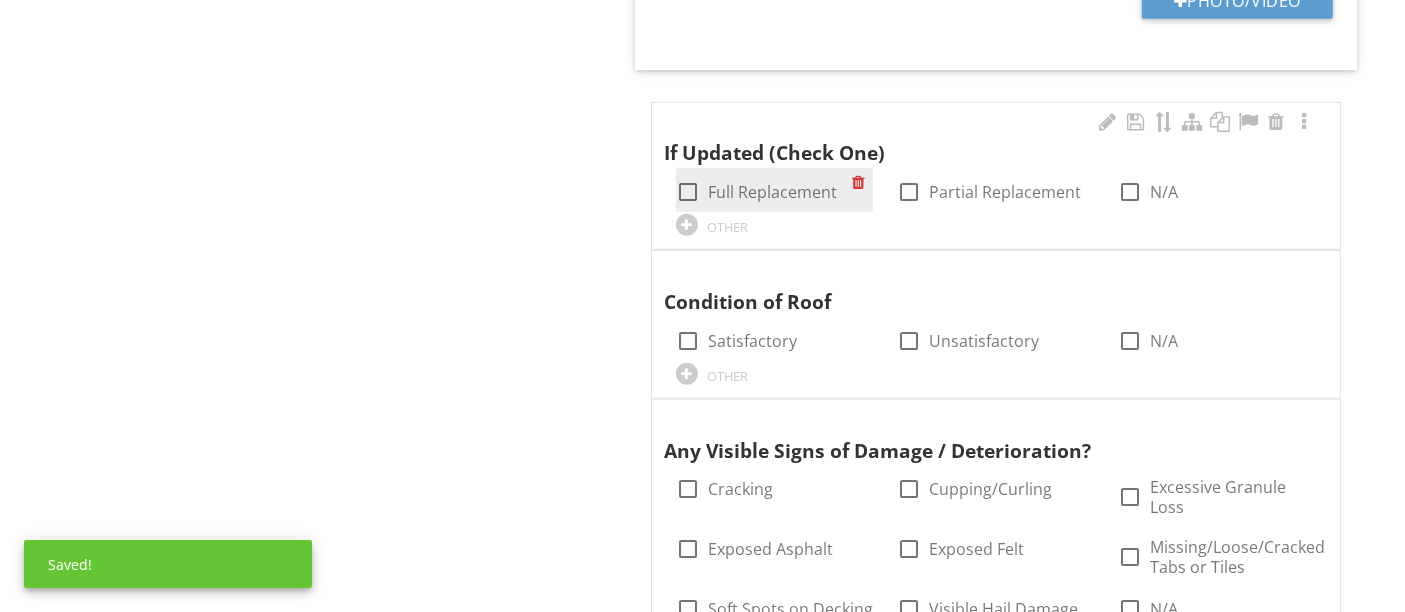 click at bounding box center [688, 192] 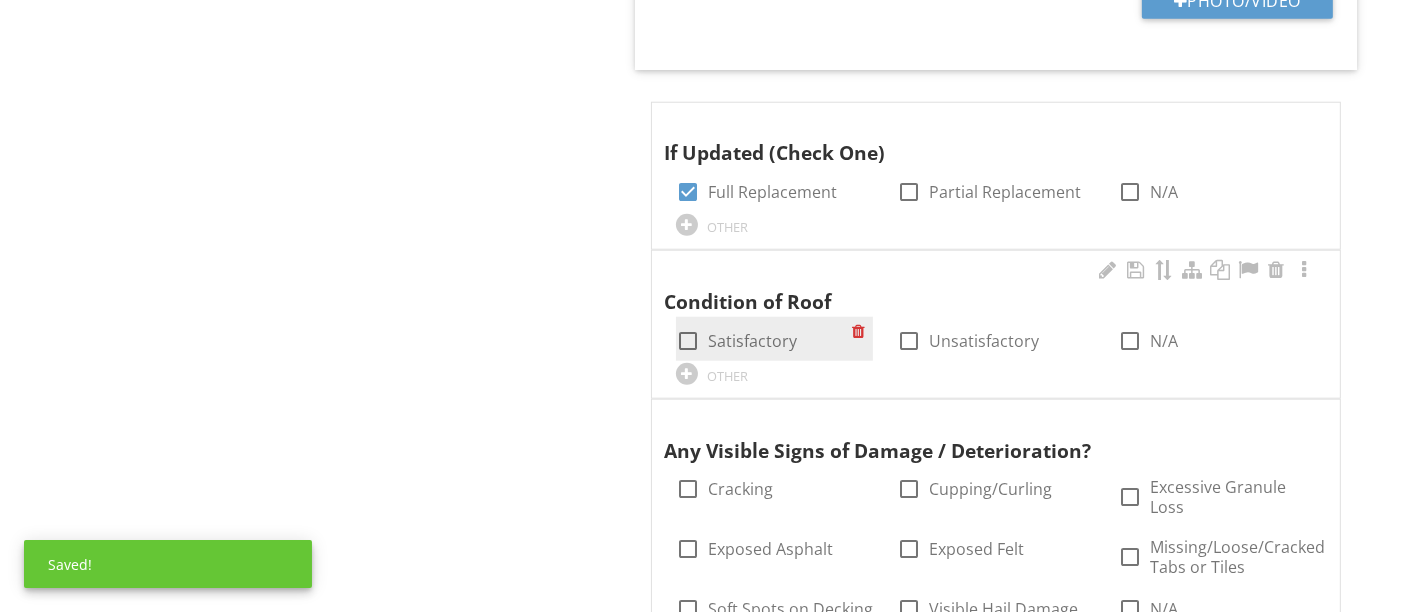 click at bounding box center (688, 341) 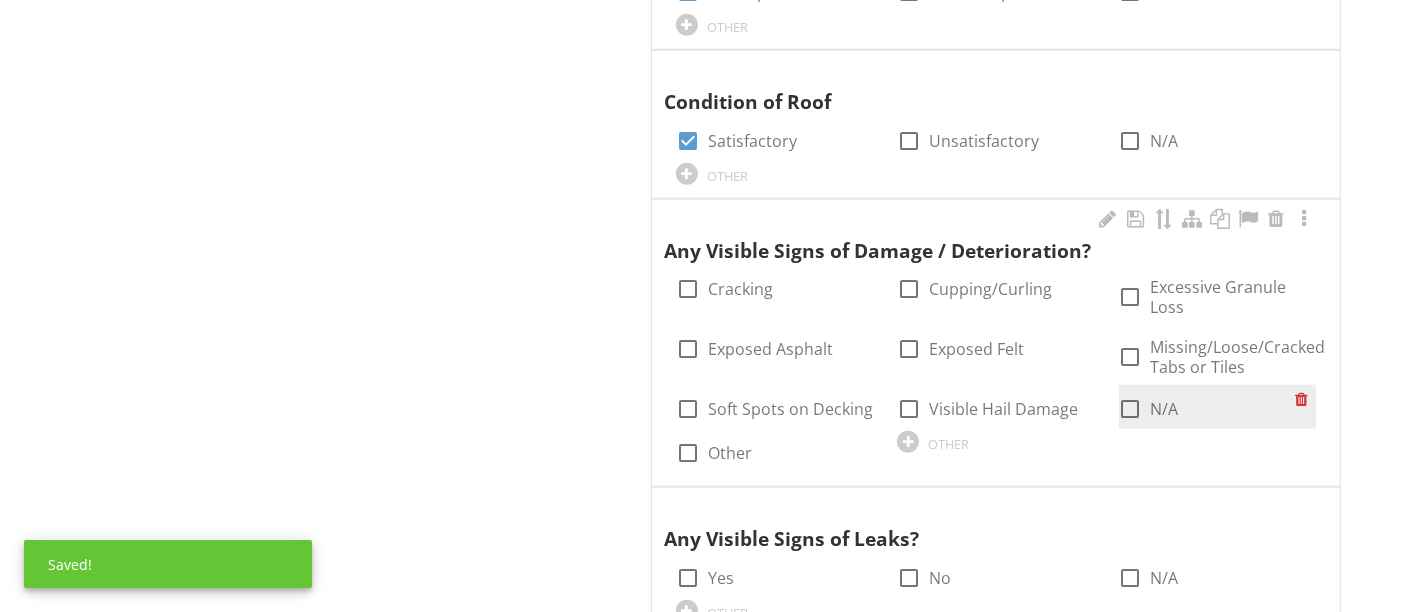 click at bounding box center [1131, 409] 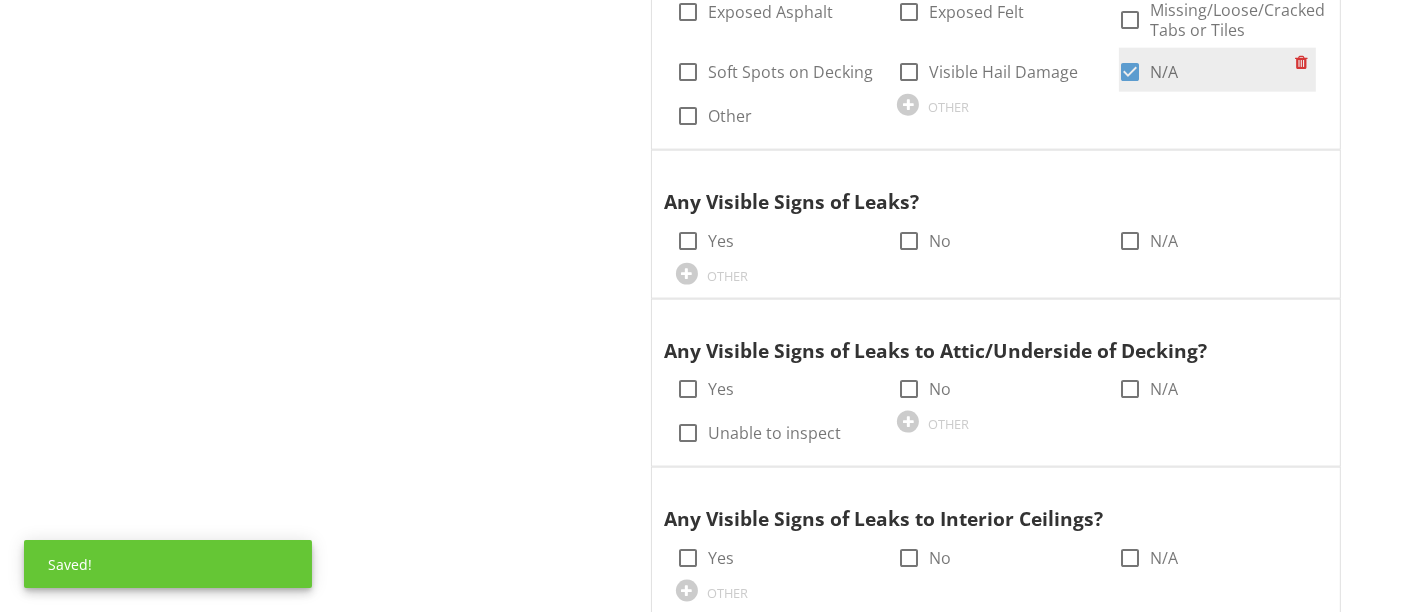 scroll, scrollTop: 2564, scrollLeft: 0, axis: vertical 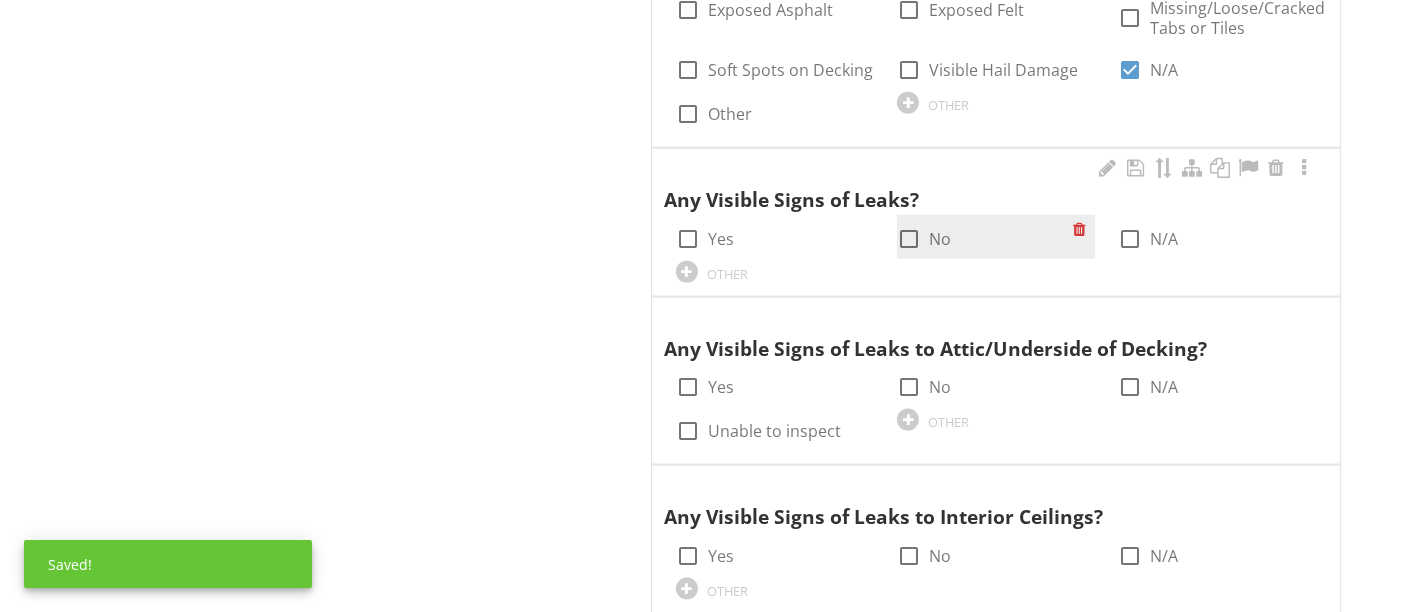 click at bounding box center (909, 247) 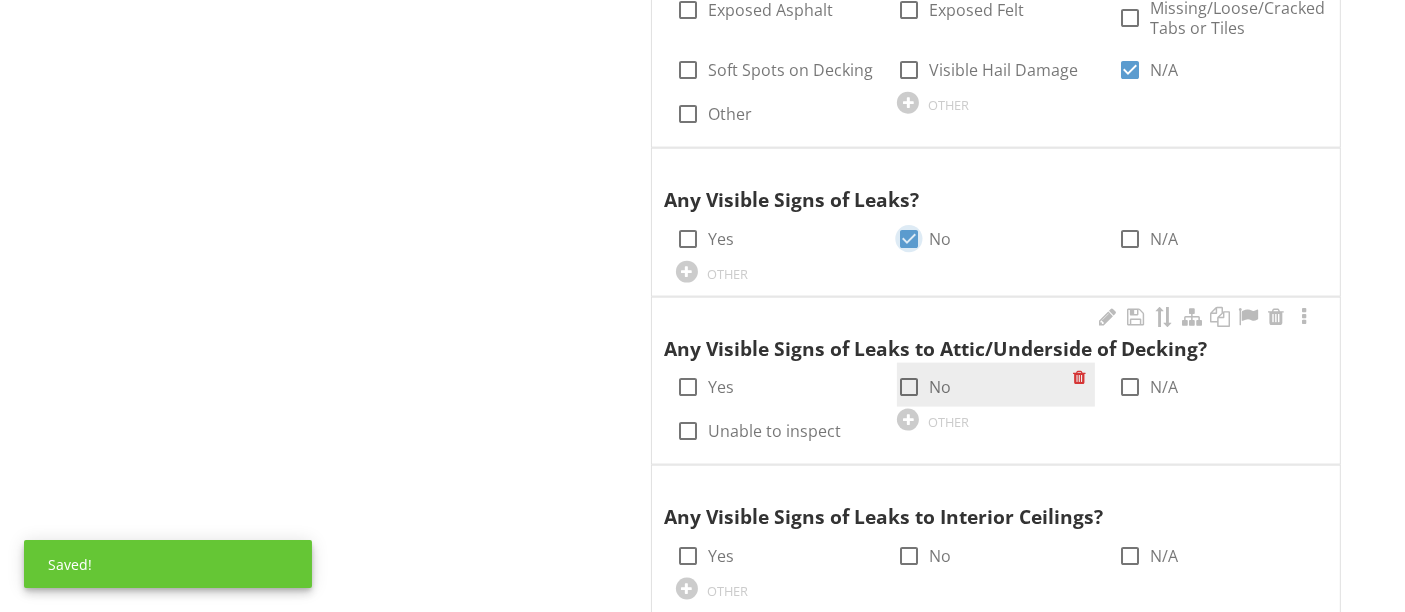 click at bounding box center (909, 395) 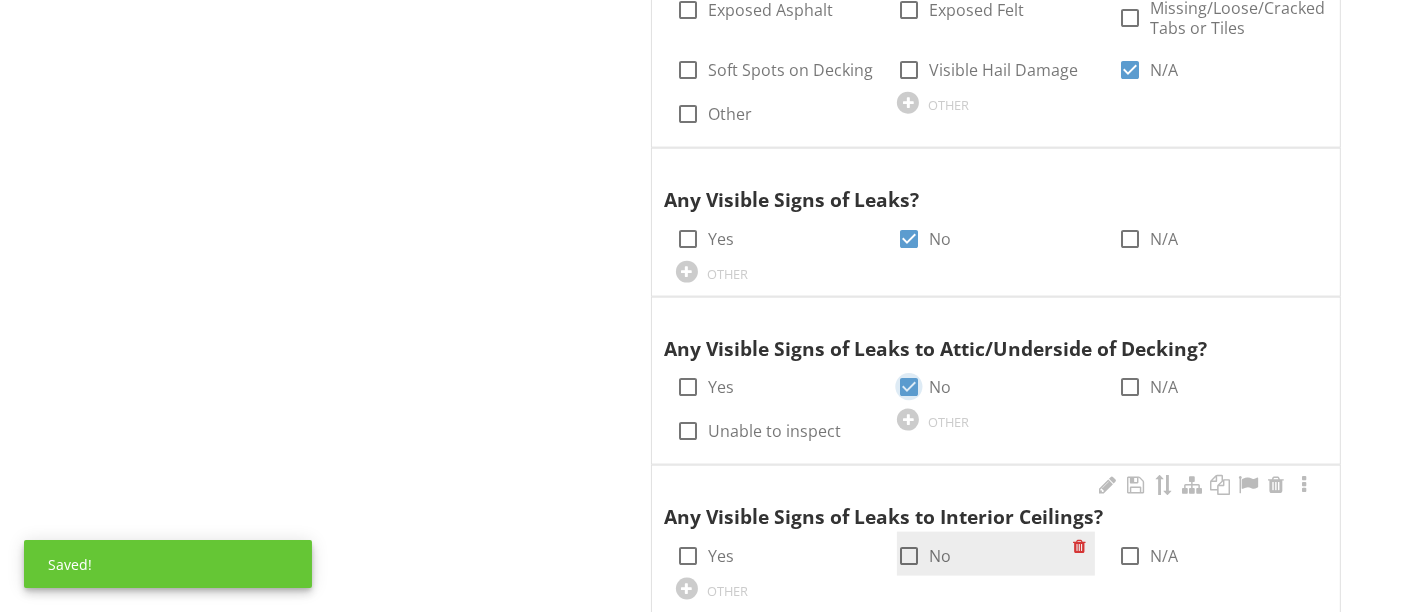 click at bounding box center [909, 556] 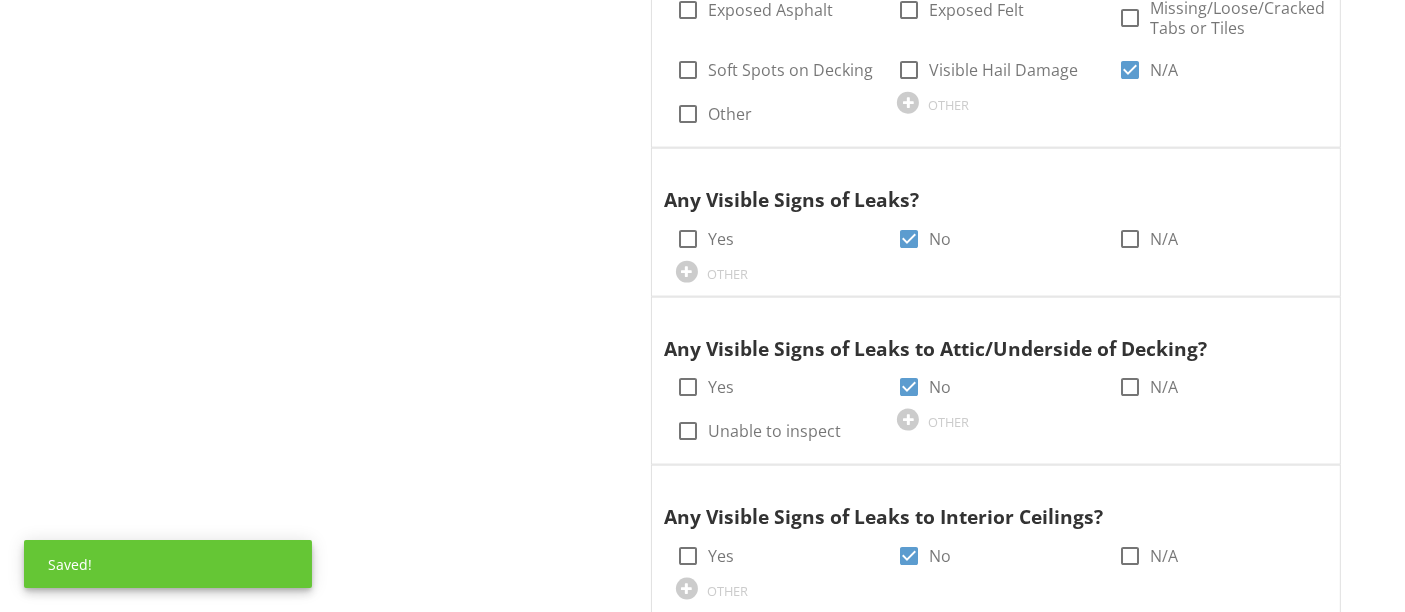 click on "Roof
Predominant Roof
Secondary Roof
Item
Secondary Roof
Info
Information
Covering Material
check_box_outline_blank Shingle   check_box_outline_blank Tile   check_box_outline_blank Membrane   check_box_outline_blank Built Up   check_box Metal   check_box_outline_blank Asbestos   check_box_outline_blank Cedar   check_box_outline_blank Plastic   check_box_outline_blank Solar Shingle   check_box_outline_blank Fiberglass   check_box_outline_blank N/A   check_box_outline_blank Rolled roofing         OTHER
Roof Age In Years
Roof Age In Years 12
Remaining Useful Lifespan
Remaining Useful Lifespan 22 years" at bounding box center [878, -677] 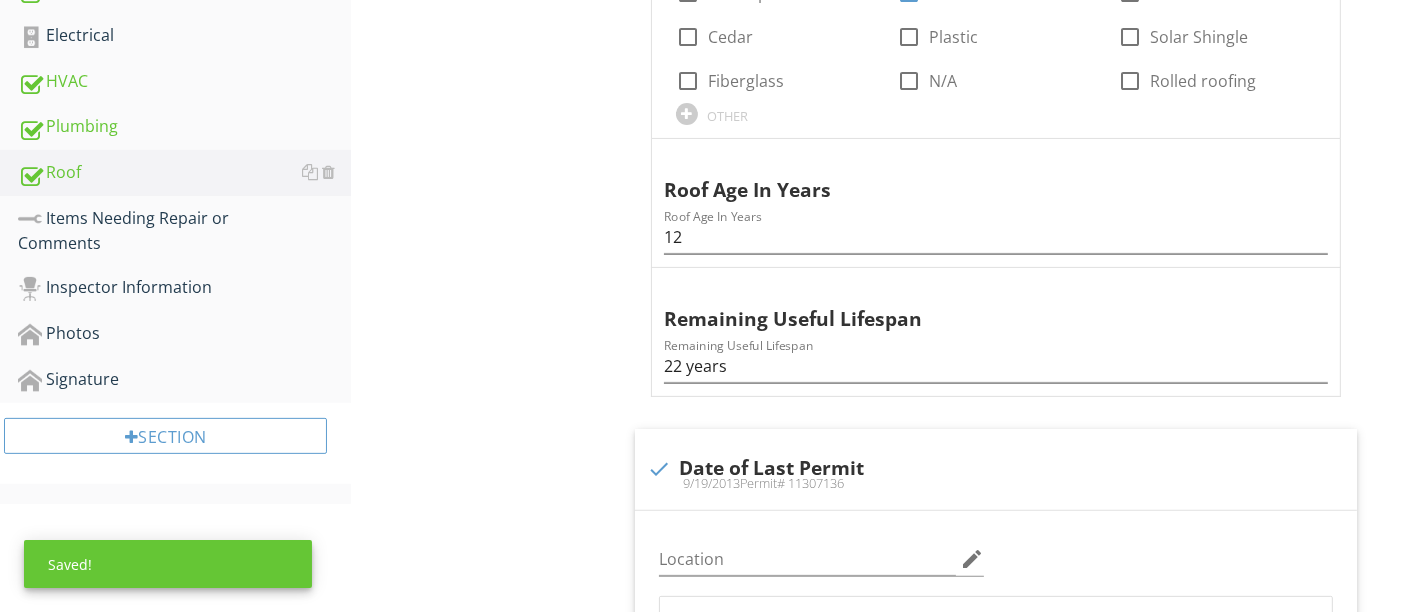 scroll, scrollTop: 577, scrollLeft: 0, axis: vertical 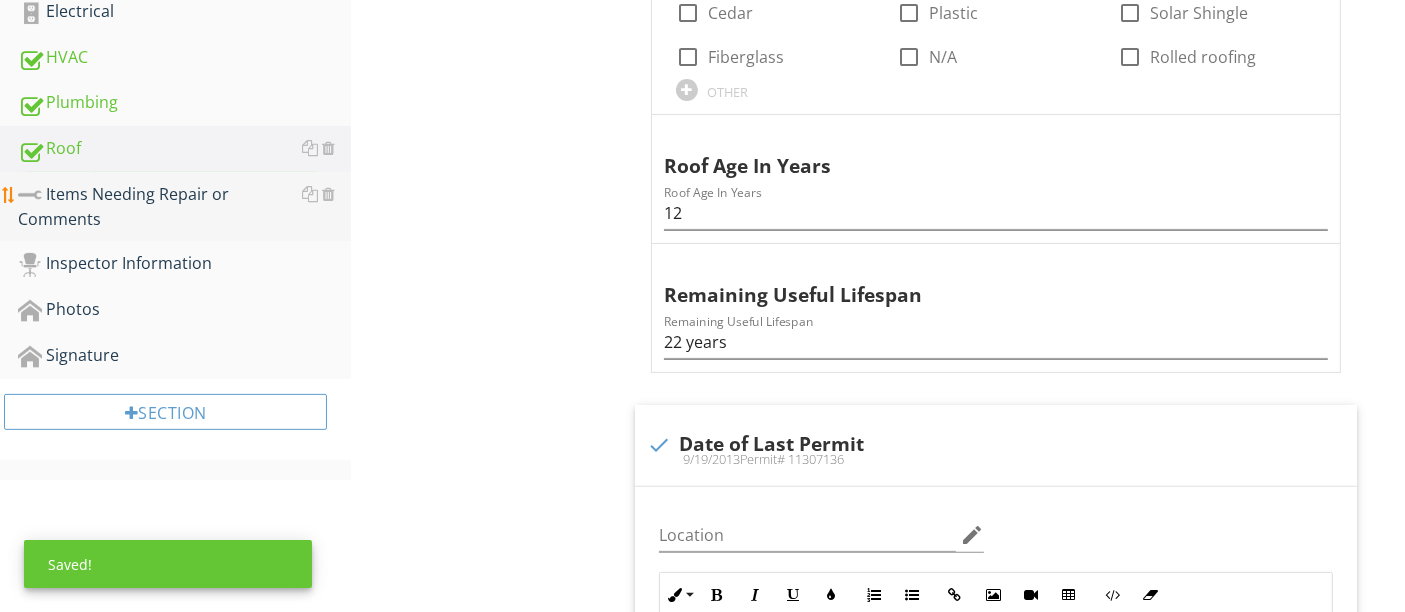 click on "Items Needing Repair or Comments" at bounding box center [184, 207] 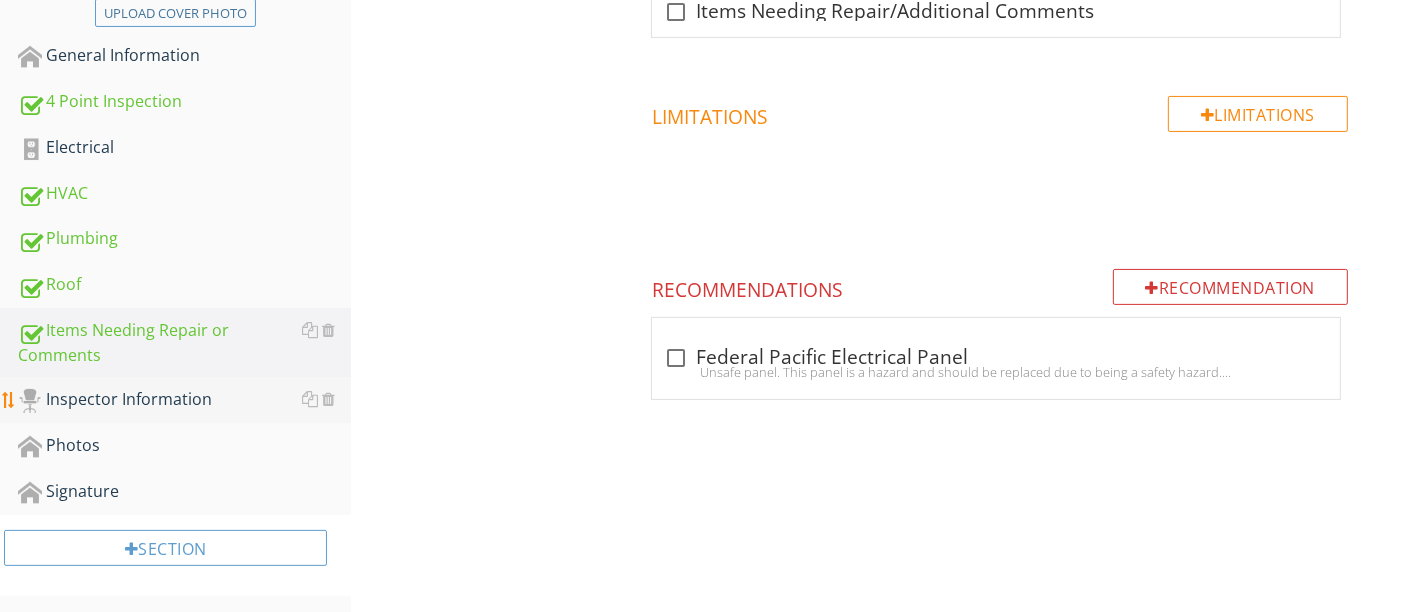 click on "Inspector Information" at bounding box center (184, 400) 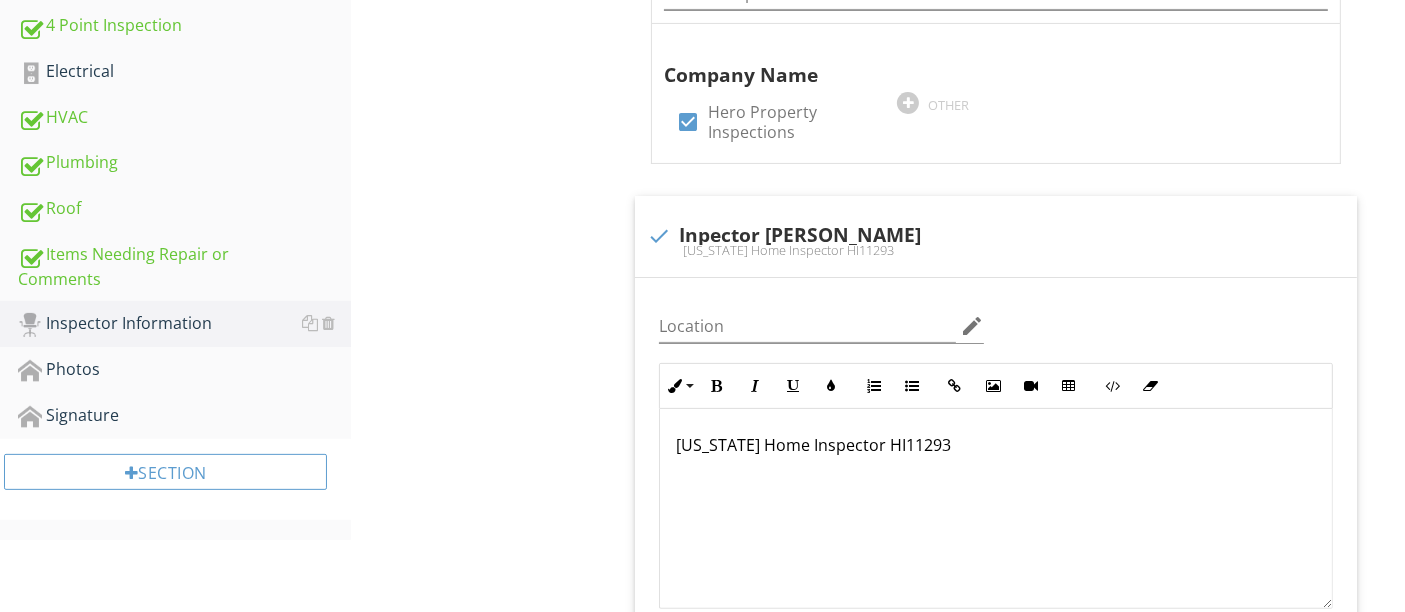 scroll, scrollTop: 240, scrollLeft: 0, axis: vertical 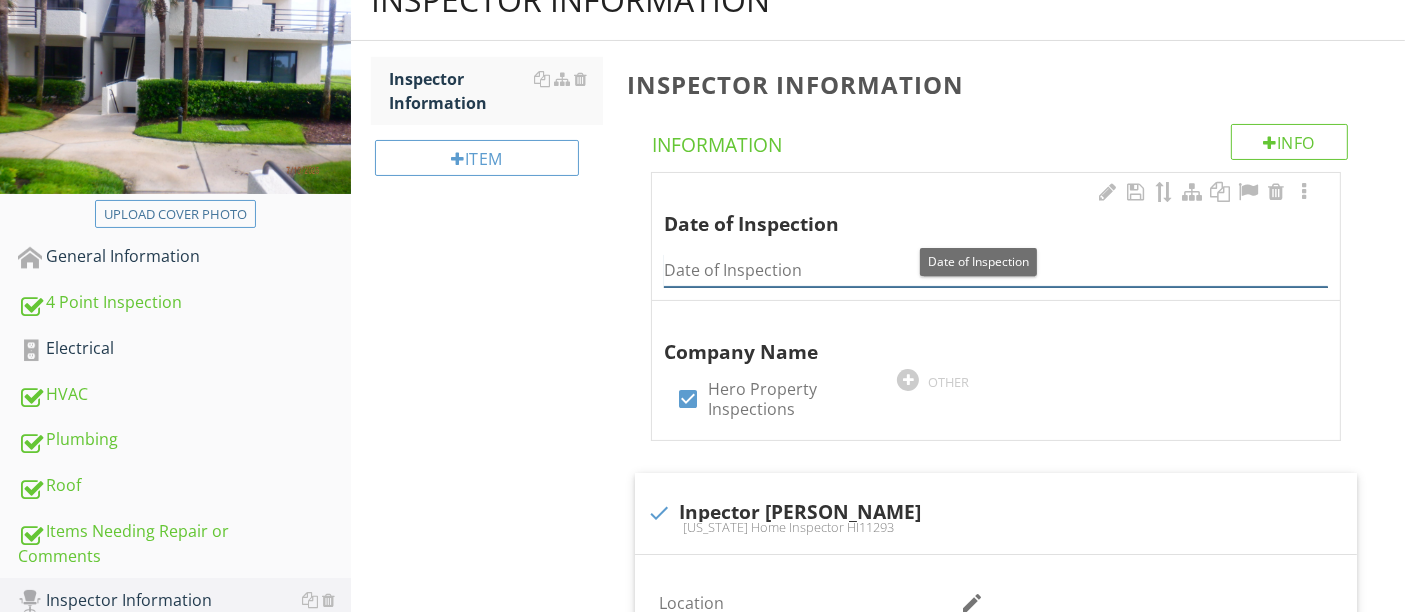 click at bounding box center [996, 270] 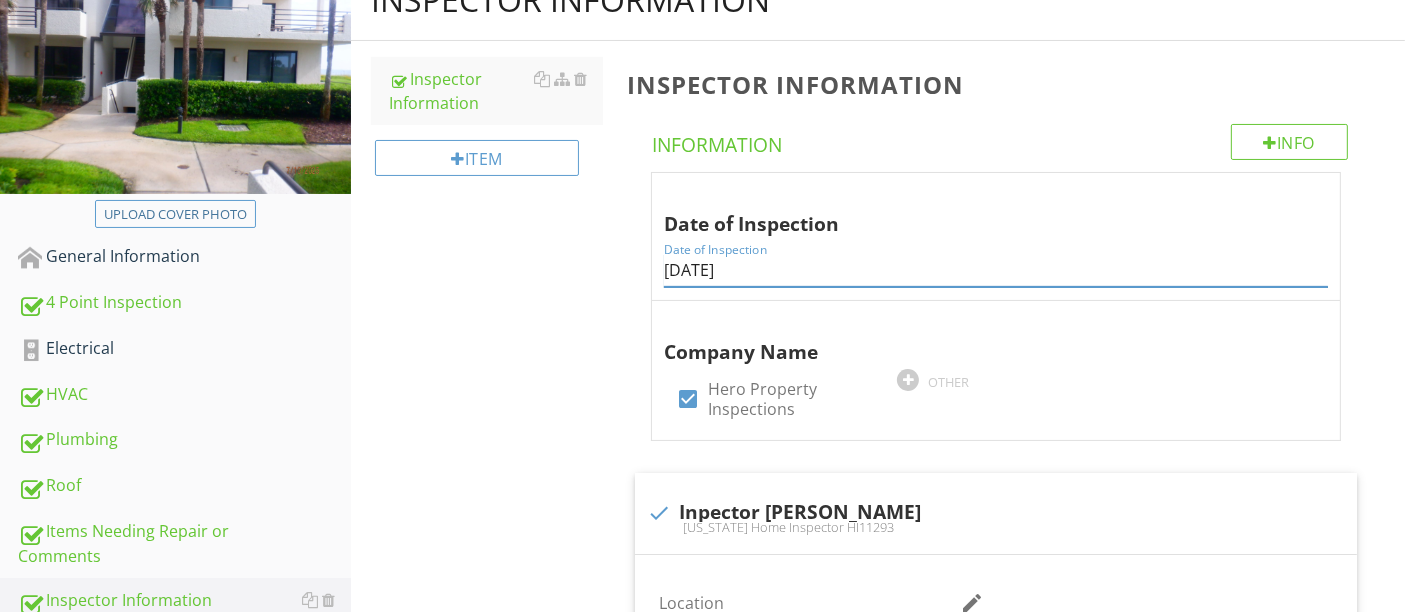 type on "[DATE]" 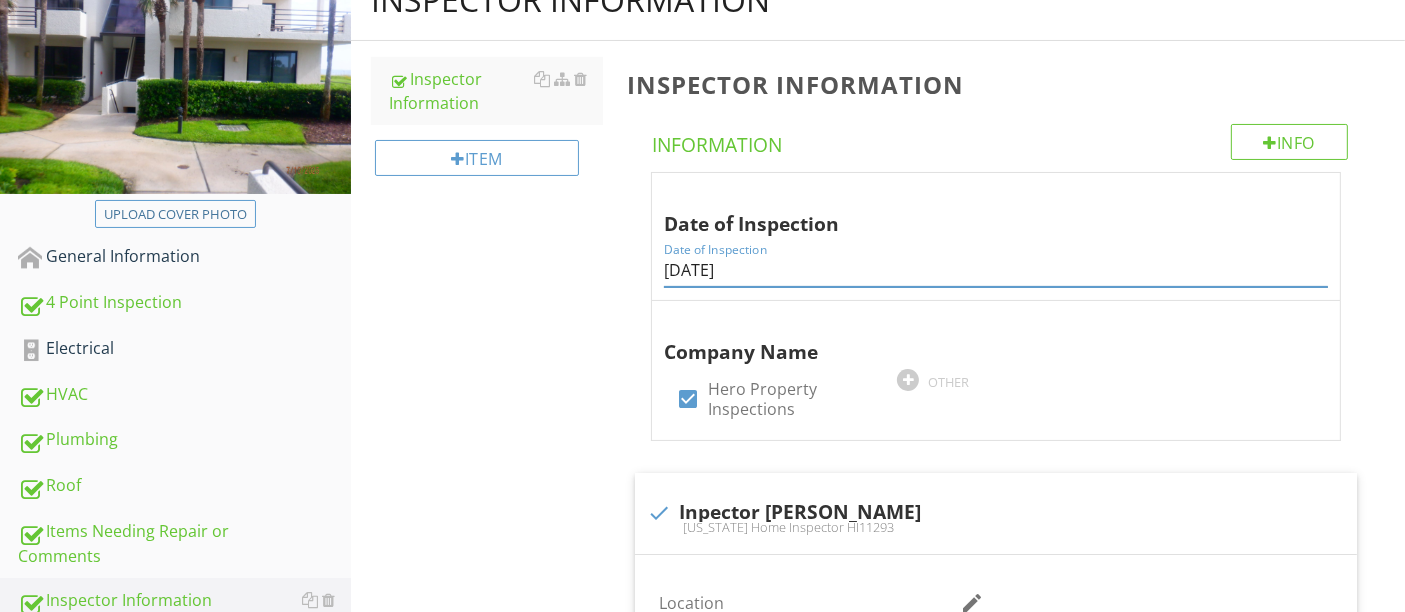 click on "Inspector Information
Inspector Information
Item
Inspector Information
Info
Information
Date of Inspection
Date of Inspection 07/10/2025
Company Name
check_box Hero Property Inspections         OTHER                                   check
Inpector Matthew Cheal
Florida Home Inspector HI11293
Location edit       Inline Style XLarge Large Normal Small Light Small/Light Bold Italic Underline Colors Ordered List Unordered List Insert Link Insert Image Insert Video Insert Table Code View Clear Formatting Florida Home Inspector HI11293 Enter text here <p>Florida Home Inspector HI11293</p>                                      check_box" at bounding box center [878, 763] 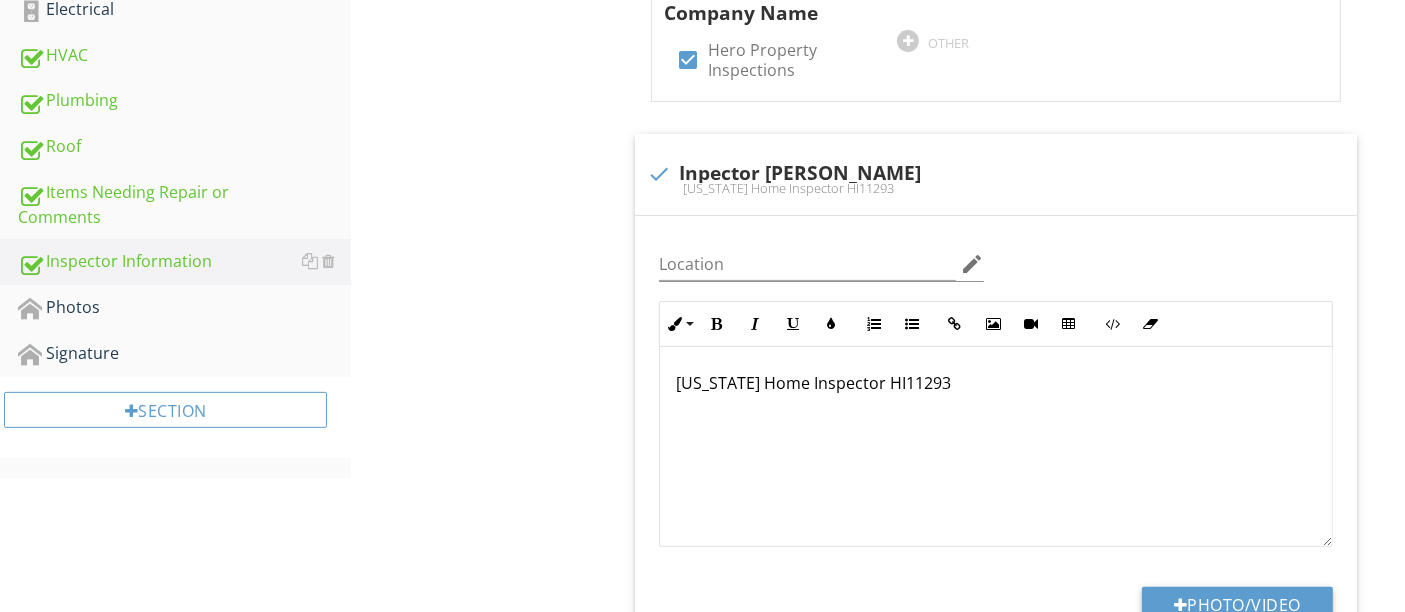 scroll, scrollTop: 582, scrollLeft: 0, axis: vertical 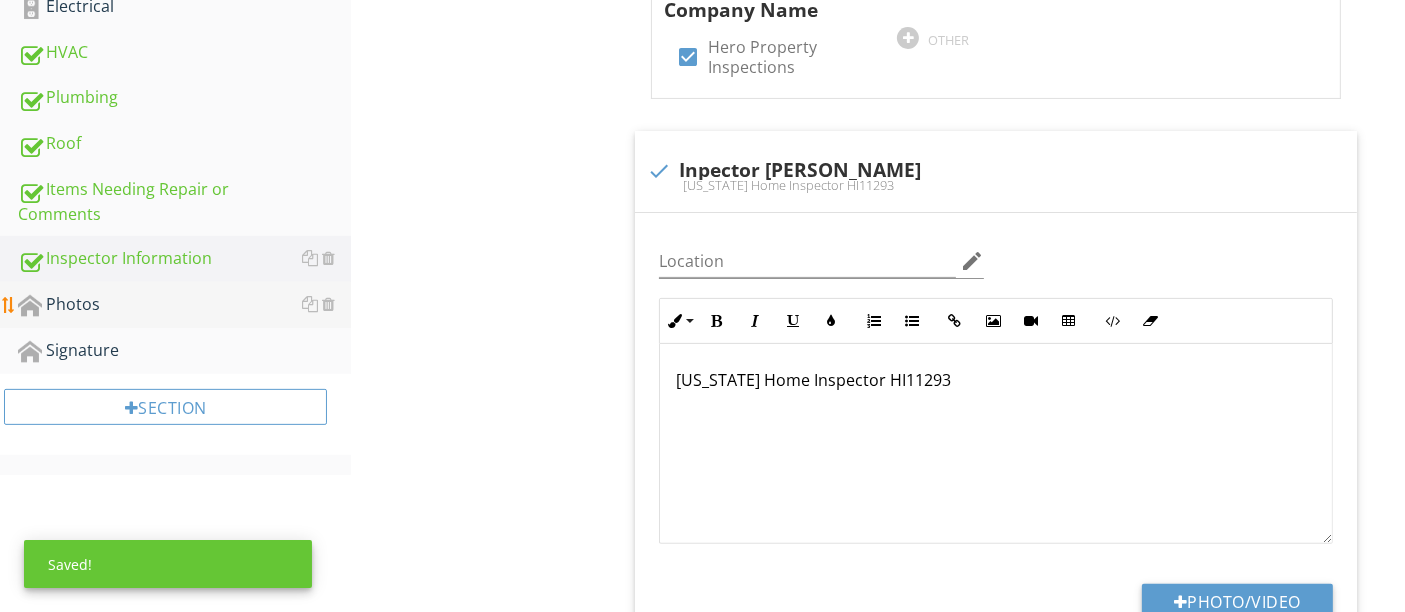click on "Photos" at bounding box center (184, 305) 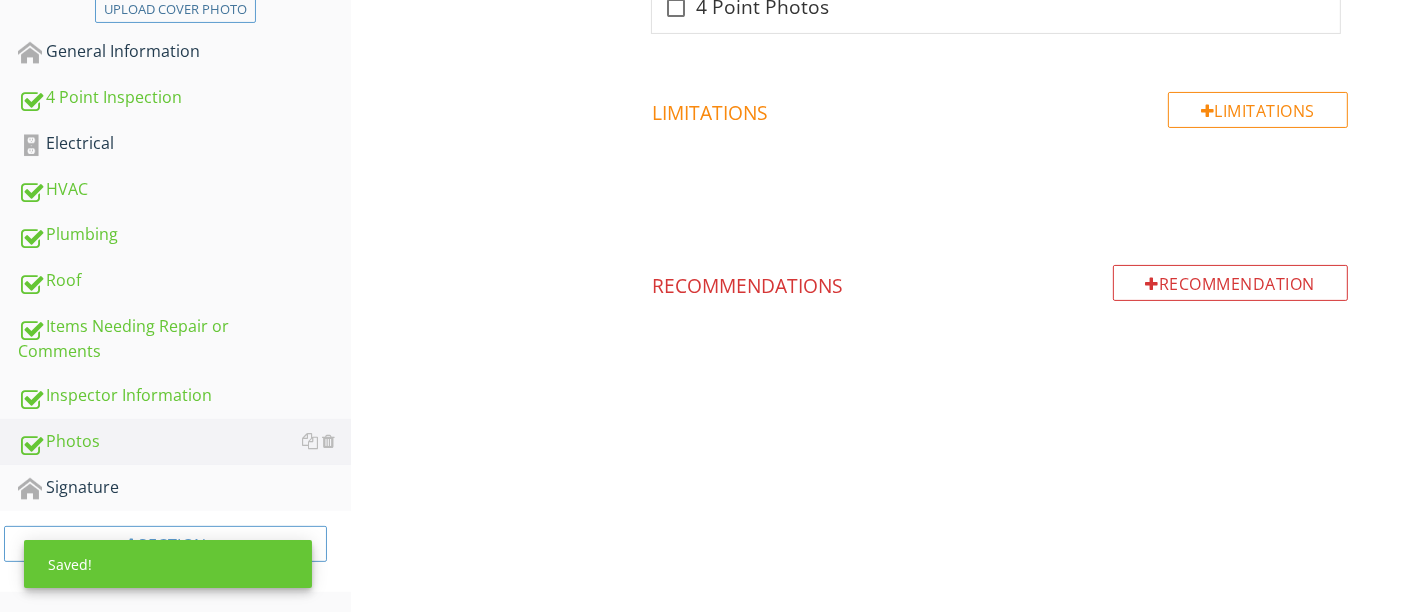 scroll, scrollTop: 441, scrollLeft: 0, axis: vertical 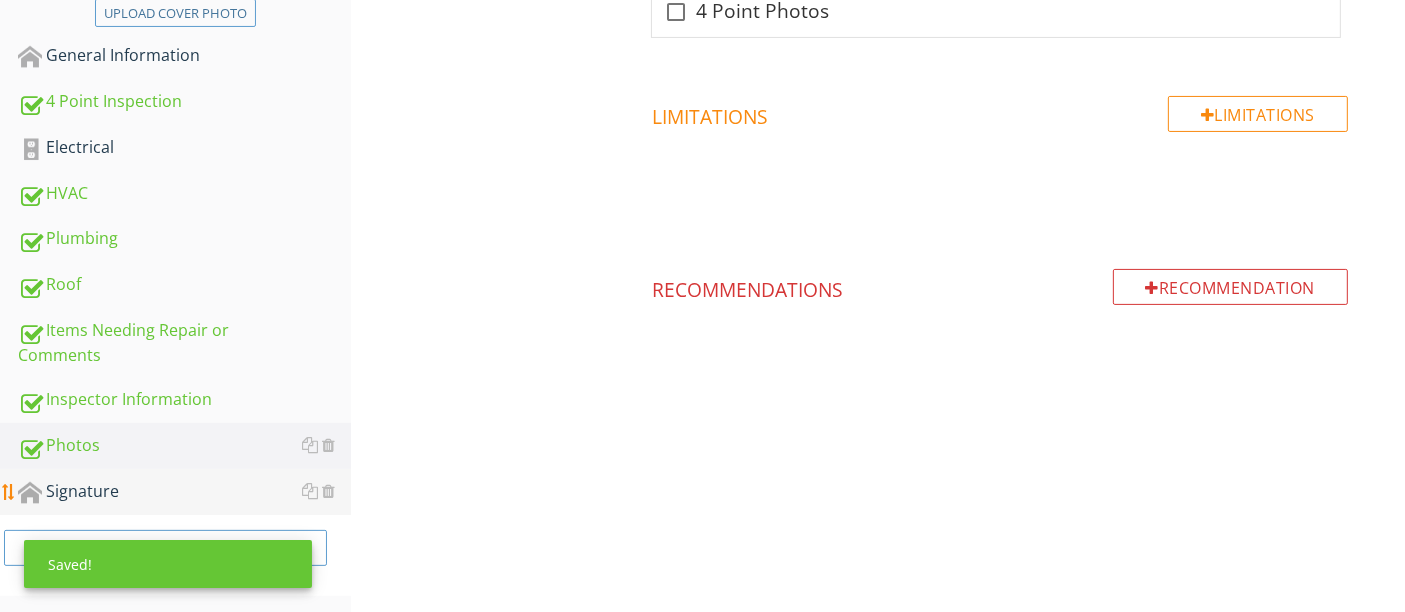 click on "Signature" at bounding box center (184, 492) 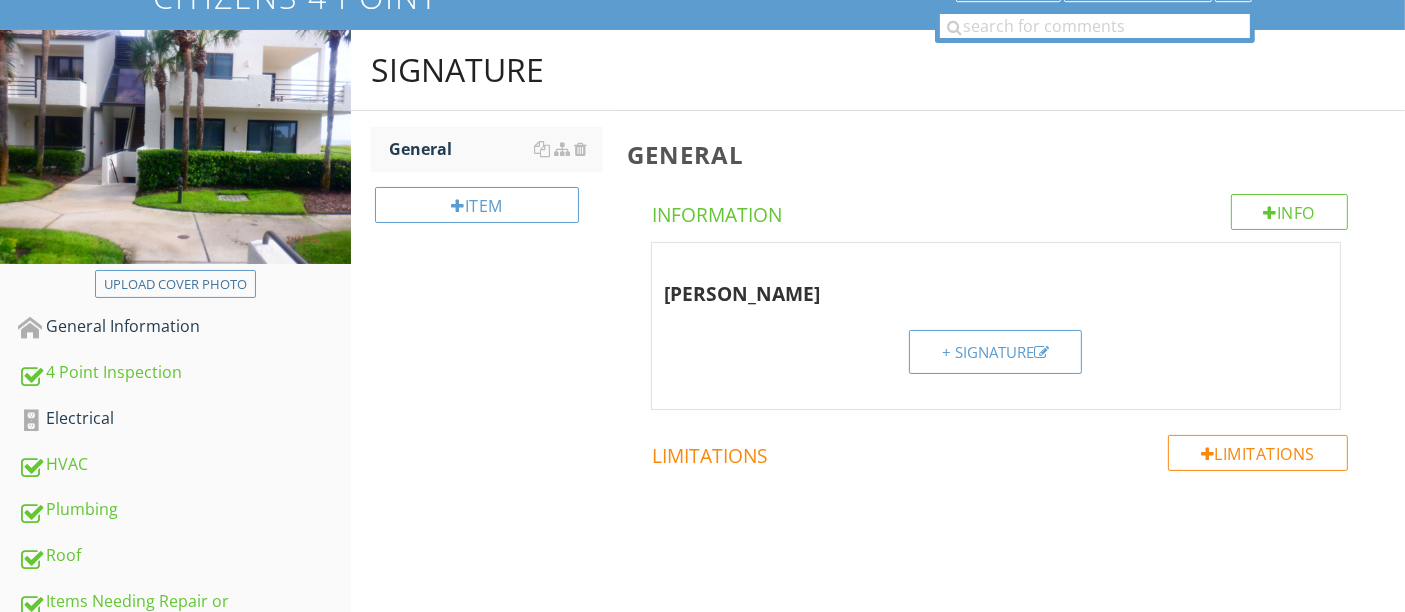 scroll, scrollTop: 165, scrollLeft: 0, axis: vertical 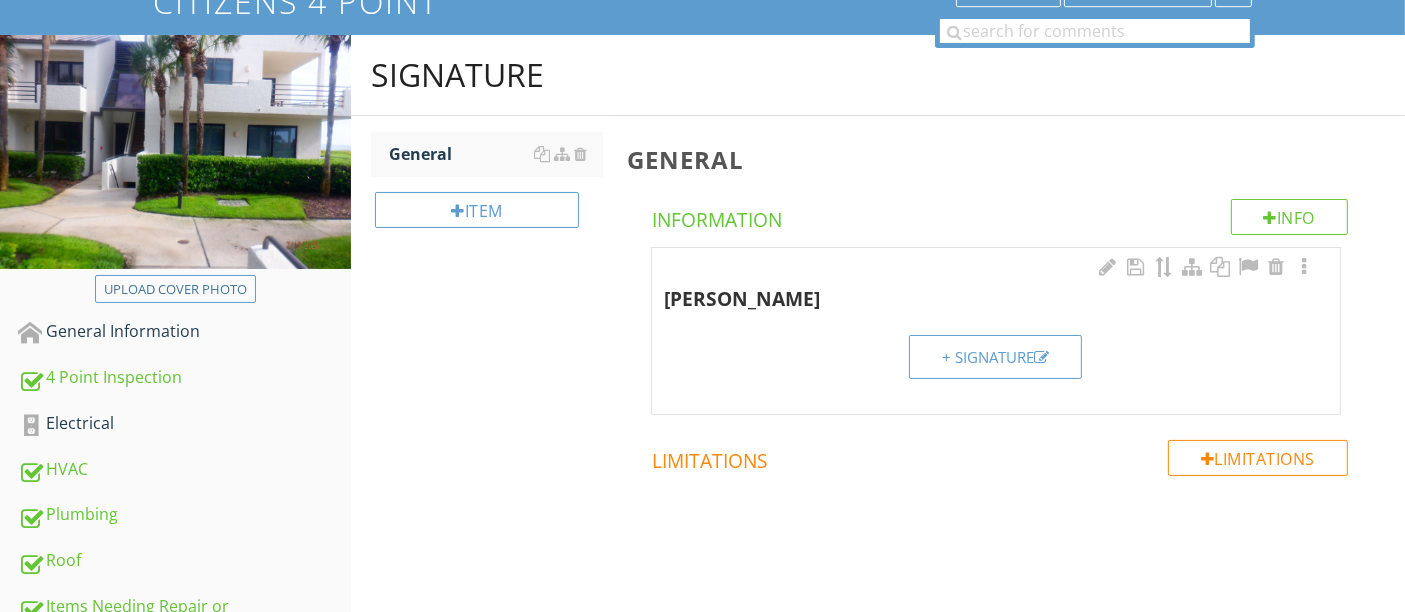 click on "+ Signature" at bounding box center [995, 357] 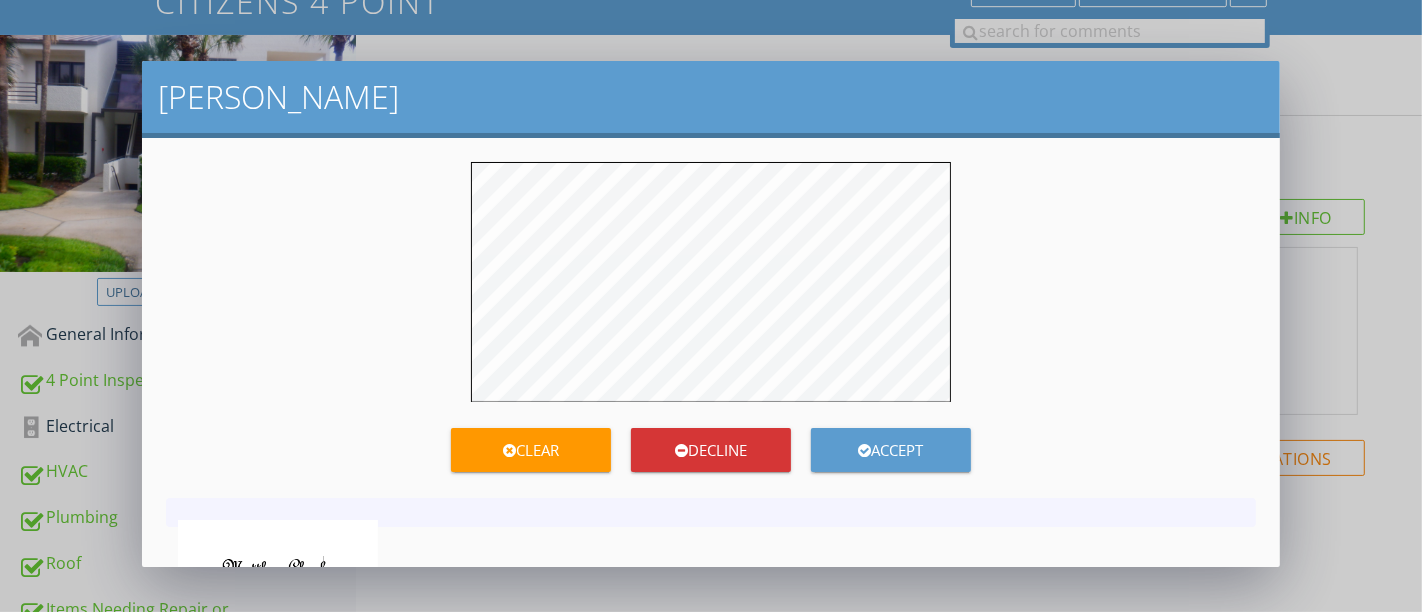 click on "Accept" at bounding box center [891, 450] 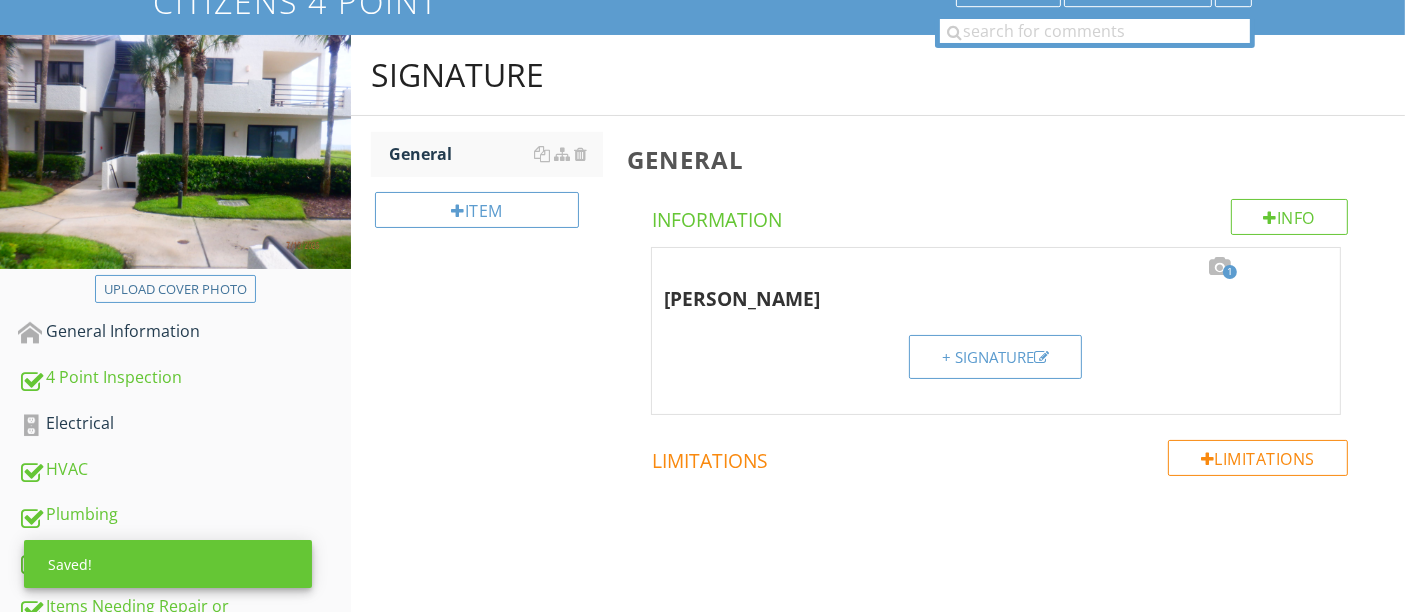 click on "Signature
General
Item
General
Info
Information                 1
Matthew Cheal
+ Signature
Limitations
Limitations" at bounding box center [878, 336] 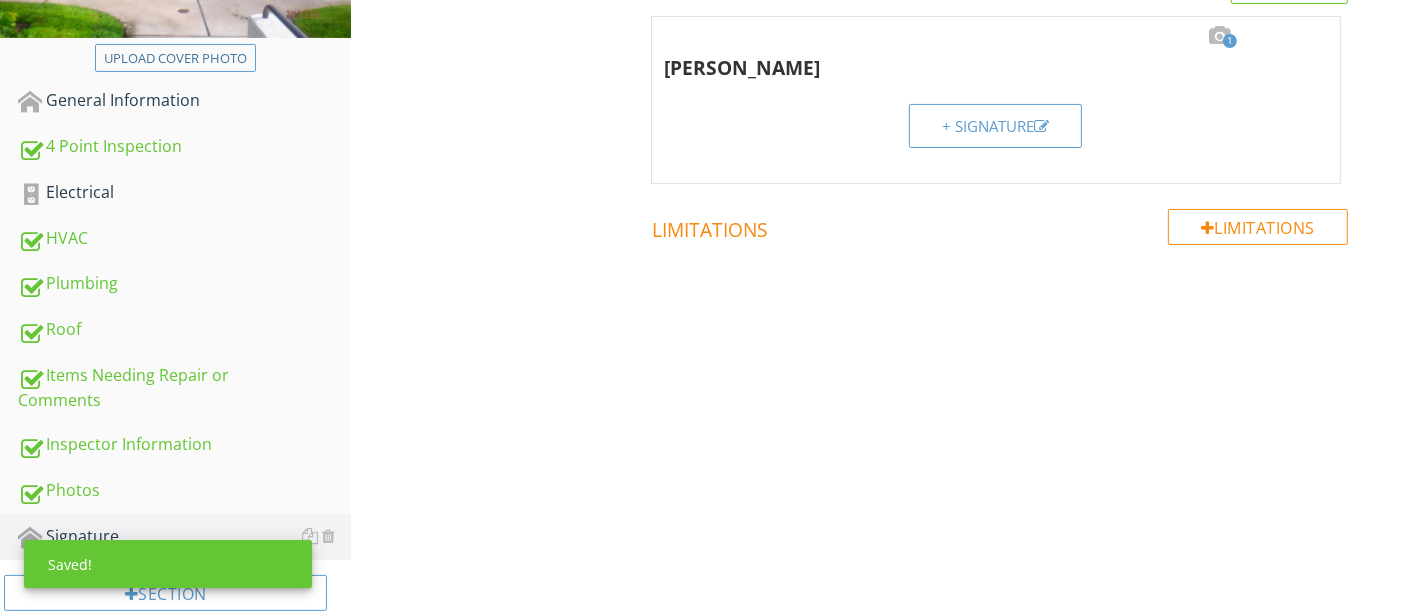 scroll, scrollTop: 441, scrollLeft: 0, axis: vertical 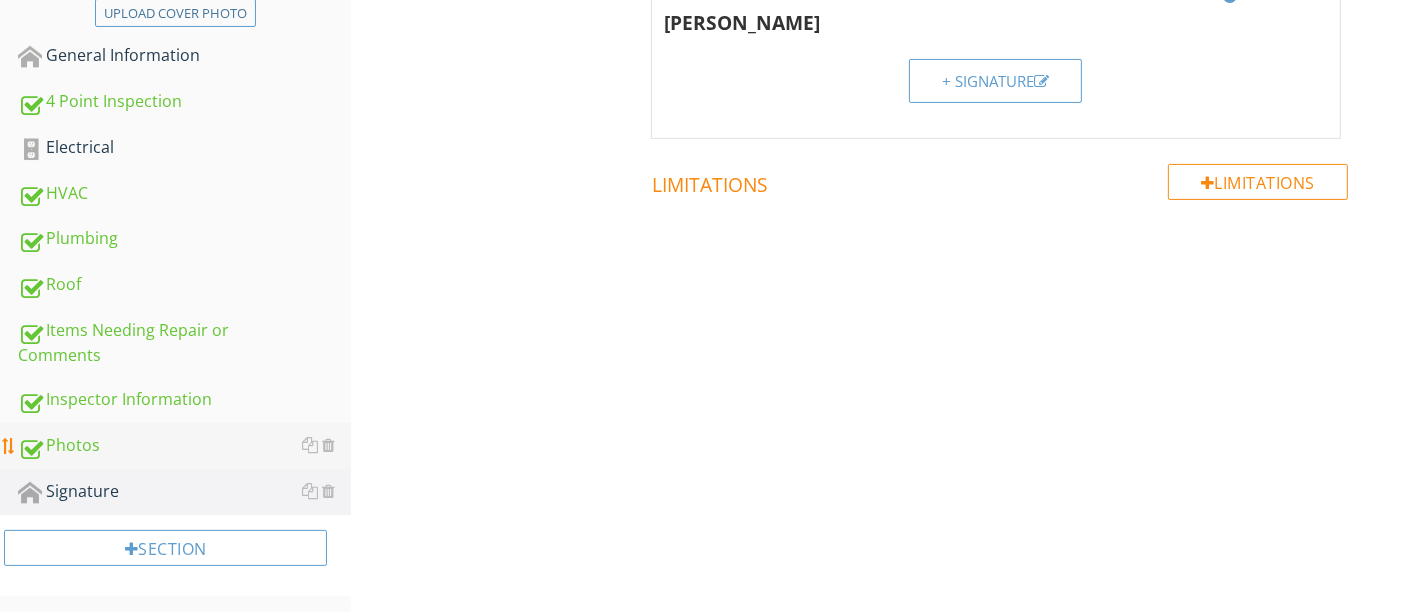 click on "Photos" at bounding box center [184, 446] 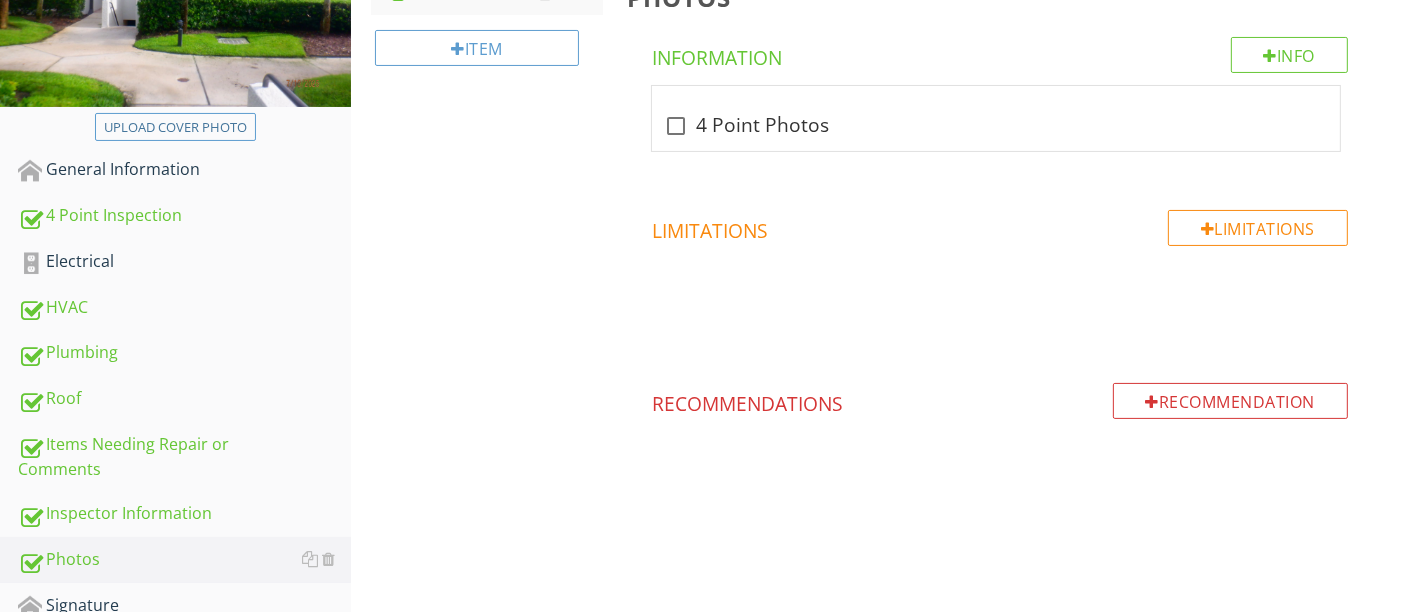 scroll, scrollTop: 325, scrollLeft: 0, axis: vertical 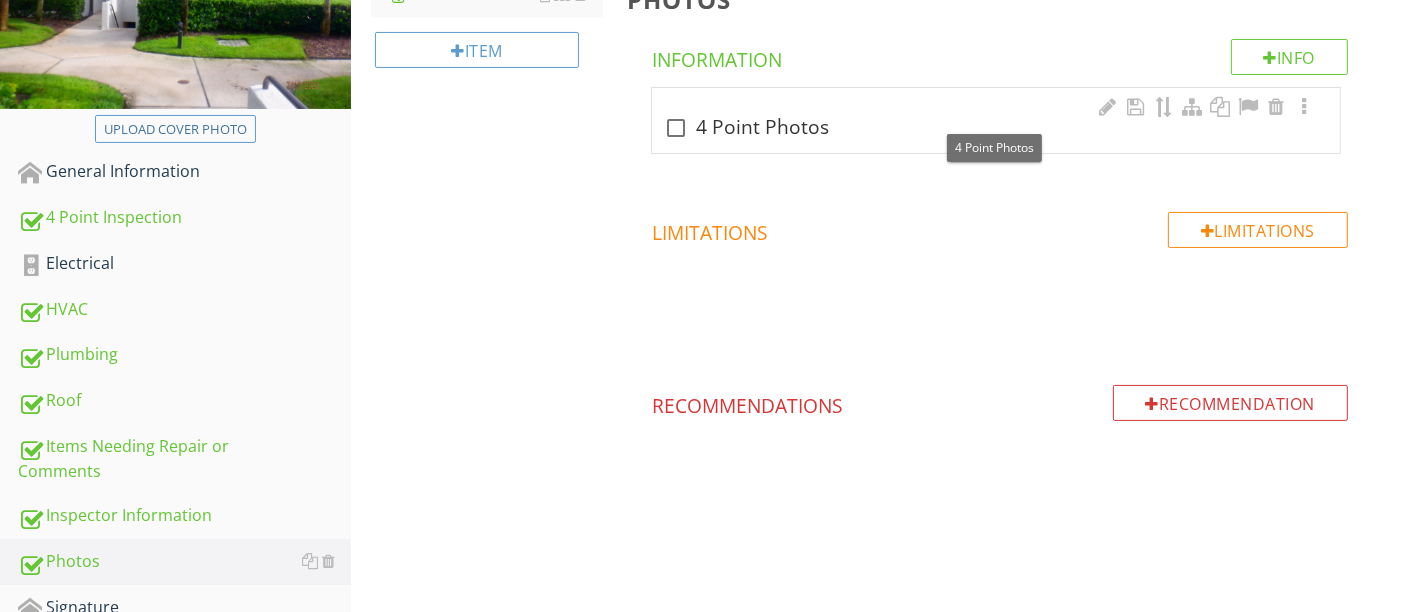click on "check_box_outline_blank
4 Point Photos" at bounding box center (996, 128) 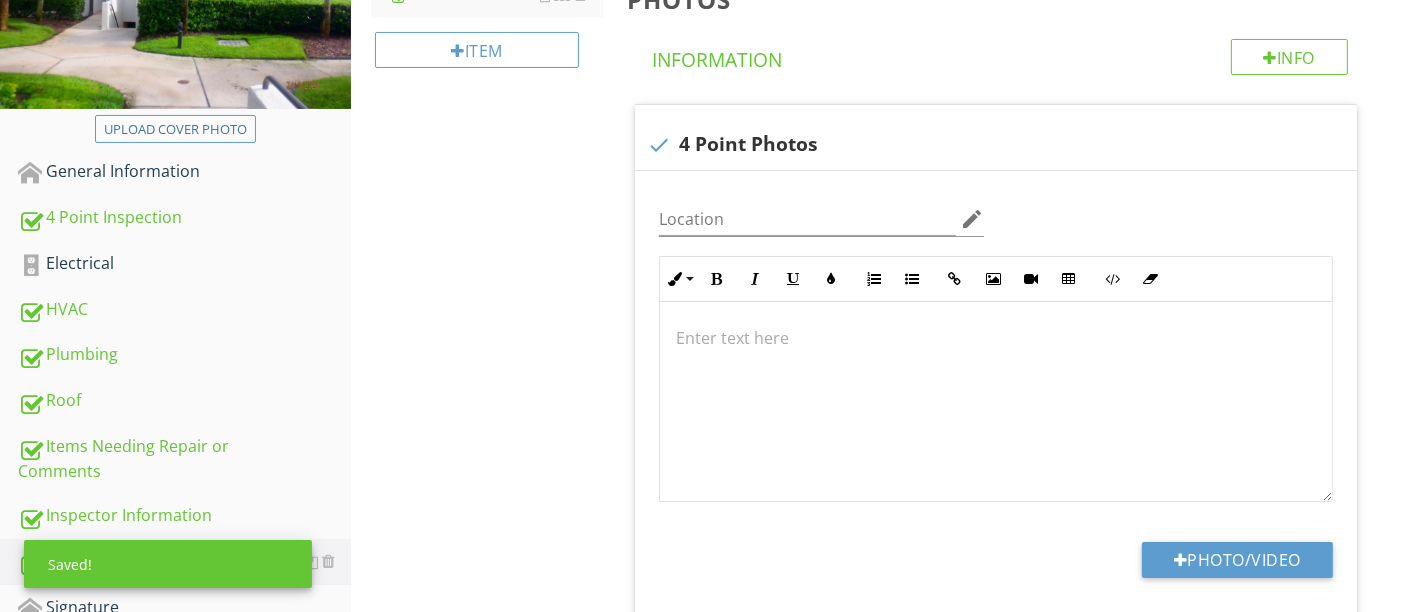 click on "Photos
Info
Information                       check
4 Point Photos
Location edit       Inline Style XLarge Large Normal Small Light Small/Light Bold Italic Underline Colors Ordered List Unordered List Insert Link Insert Image Insert Video Insert Table Code View Clear Formatting Enter text here
Photo/Video
Limitations
Limitations
Recommendation
Recommendations" at bounding box center (1010, 469) 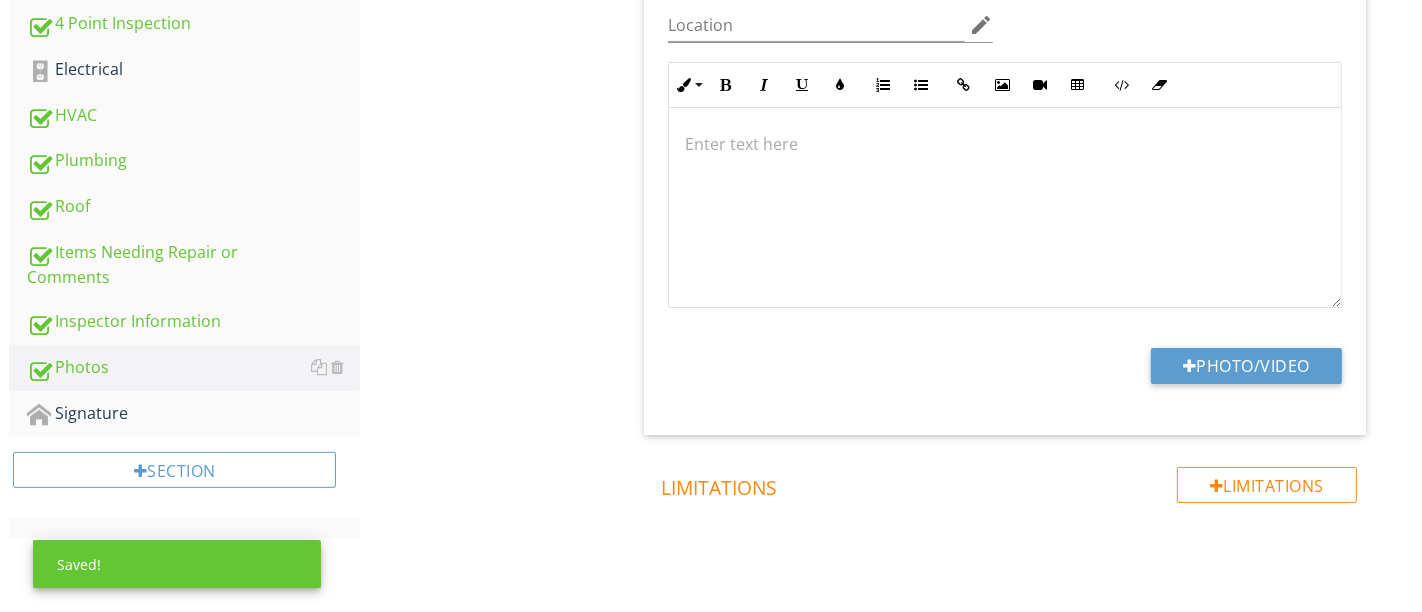 scroll, scrollTop: 527, scrollLeft: 0, axis: vertical 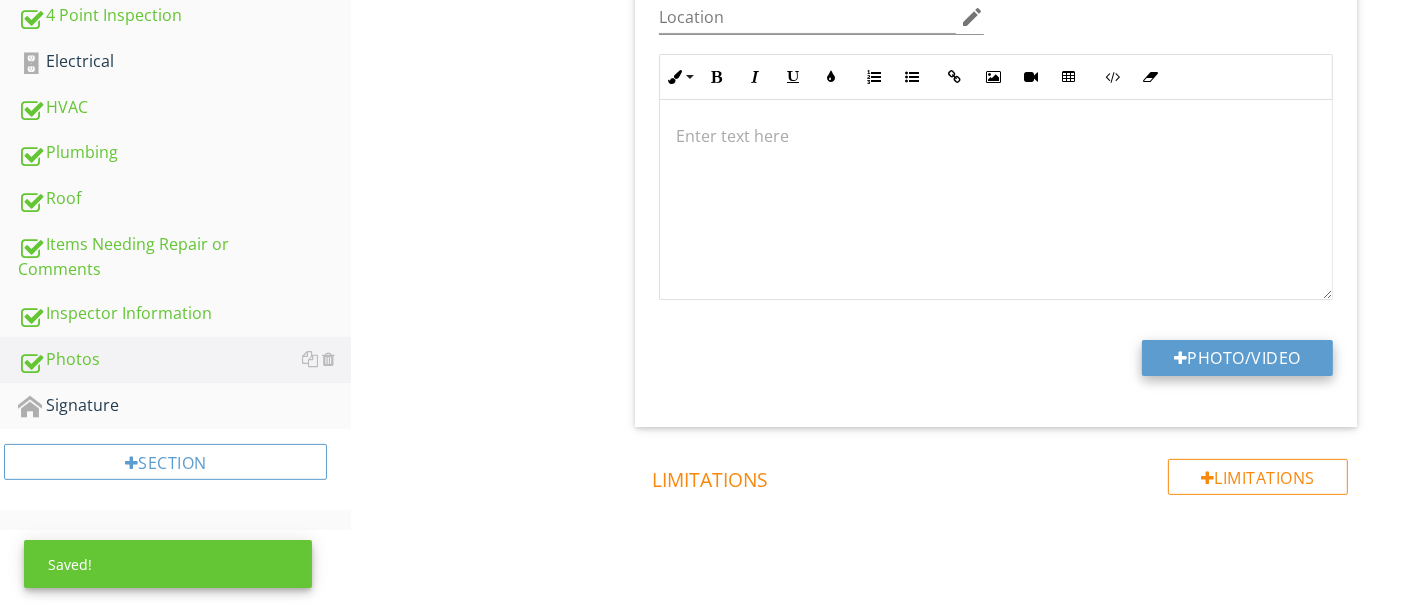 click on "Photo/Video" at bounding box center [1237, 358] 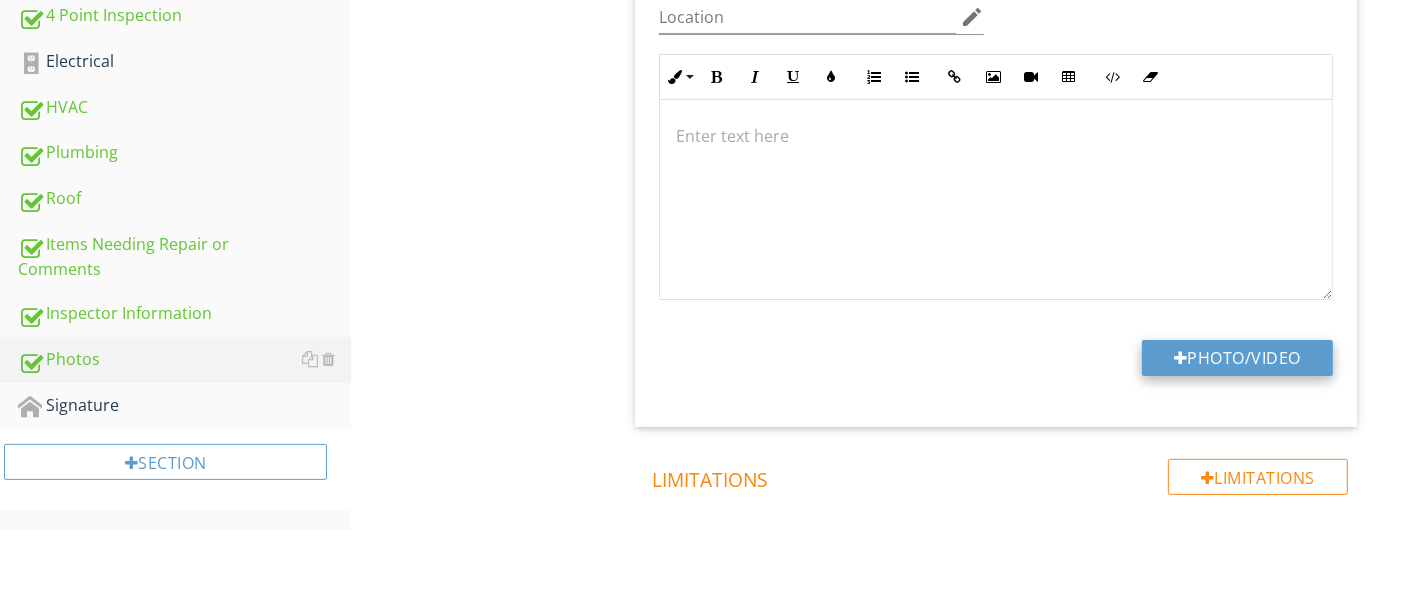 type on "C:\fakepath\DSCF1910.JPG" 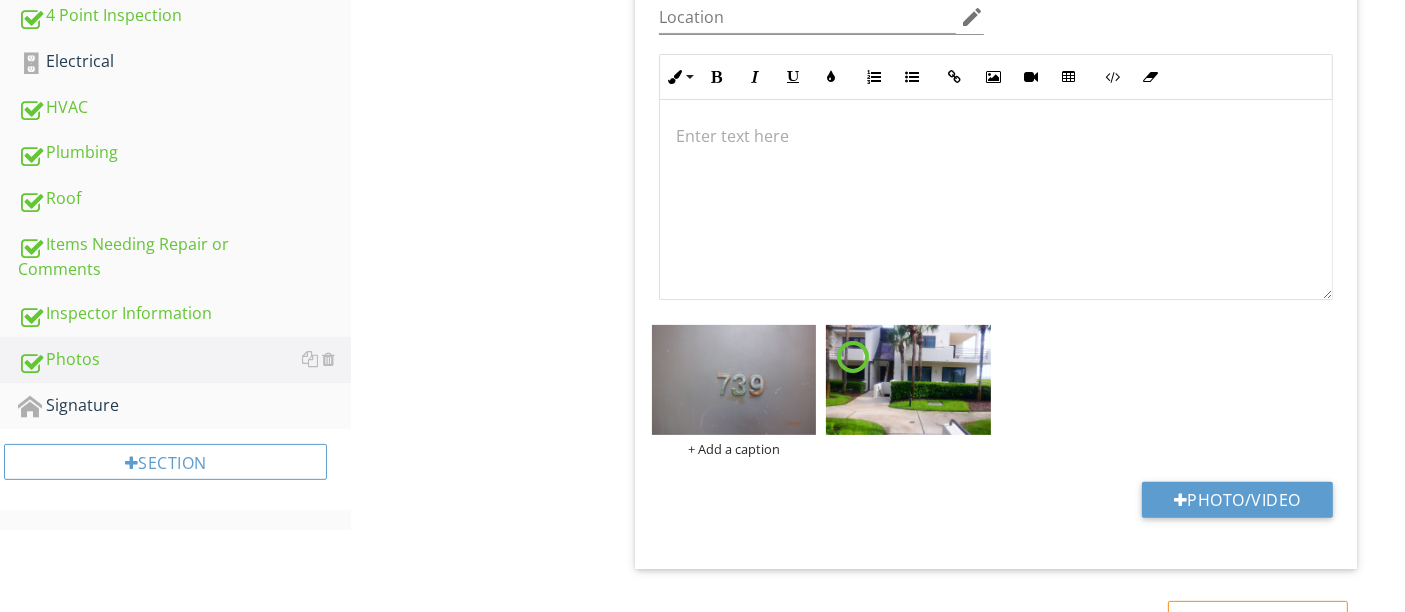 click on "Photos
Photos
Item
Photos
Info
Information                 1         check
4 Point Photos
Location edit       Inline Style XLarge Large Normal Small Light Small/Light Bold Italic Underline Colors Ordered List Unordered List Insert Link Insert Image Insert Video Insert Table Code View Clear Formatting Enter text here               + Add a caption
Photo/Video
Limitations
Limitations
Recommendation
Recommendations" at bounding box center (878, 322) 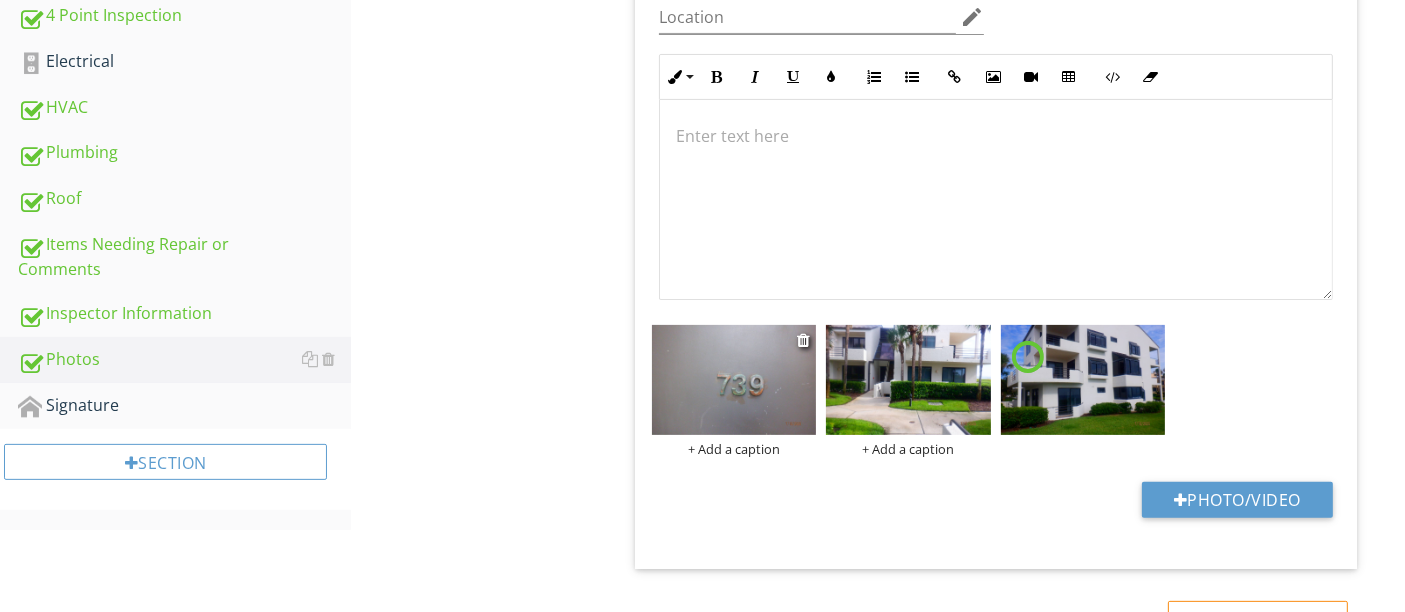 click on "+ Add a caption" at bounding box center (734, 449) 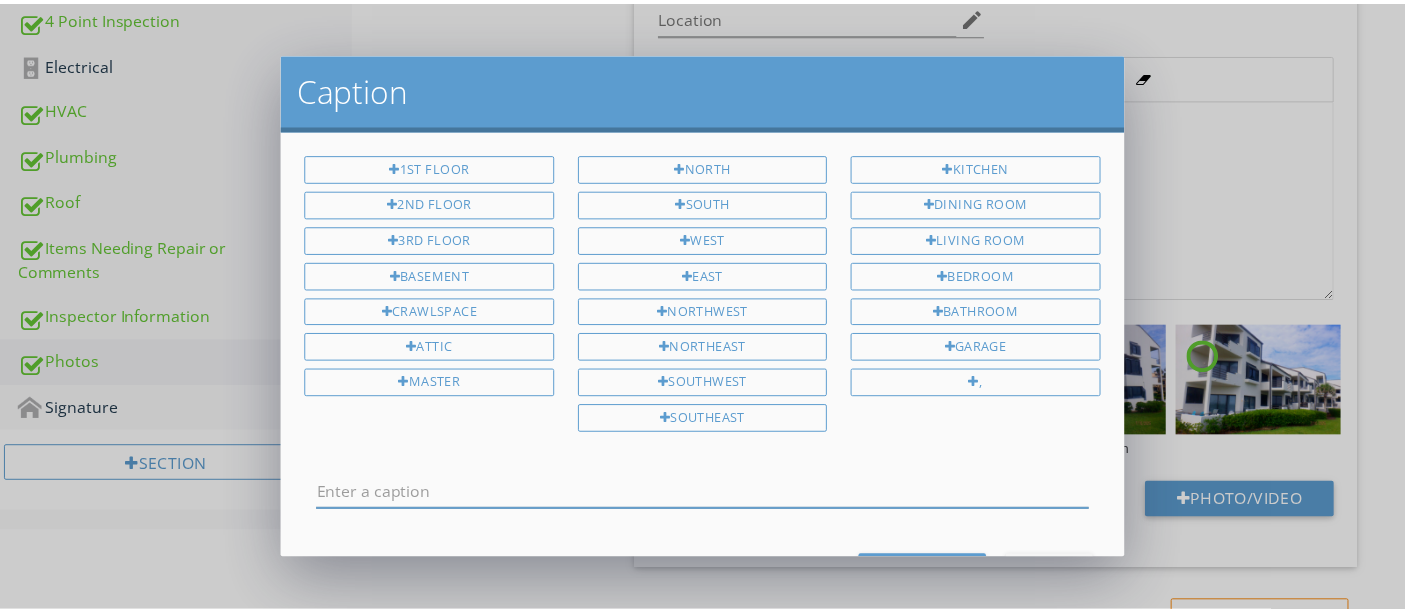 scroll, scrollTop: 0, scrollLeft: 0, axis: both 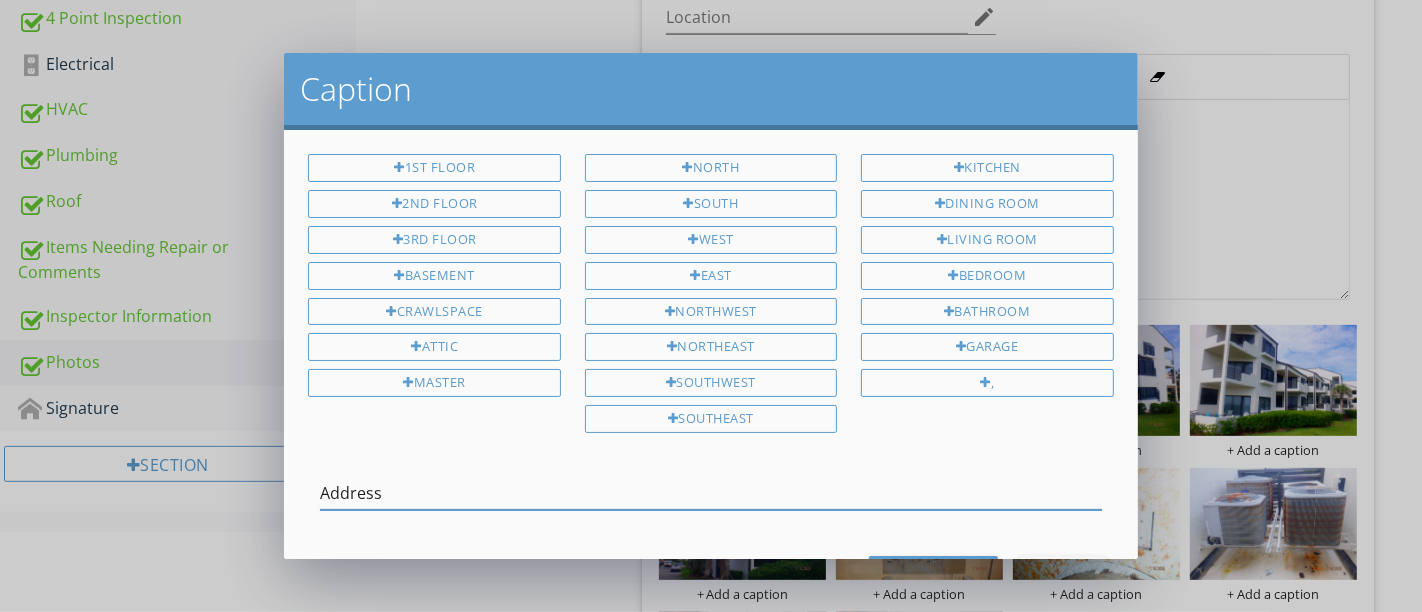 type on "Address" 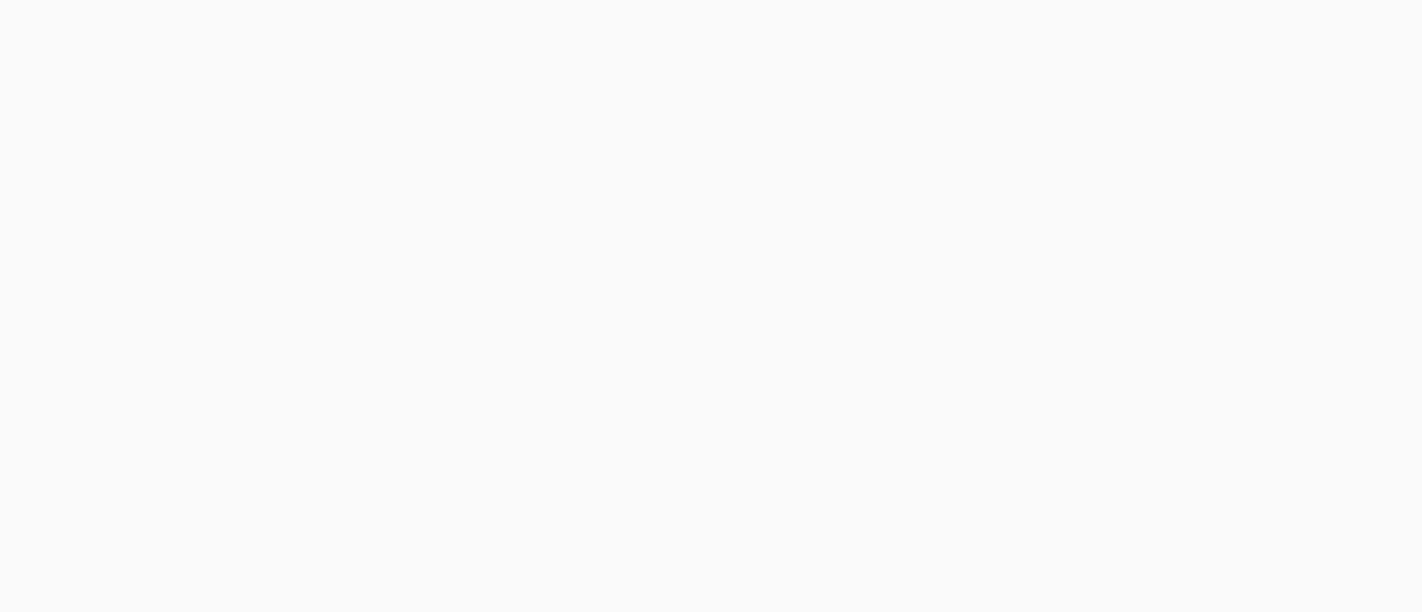scroll, scrollTop: 0, scrollLeft: 0, axis: both 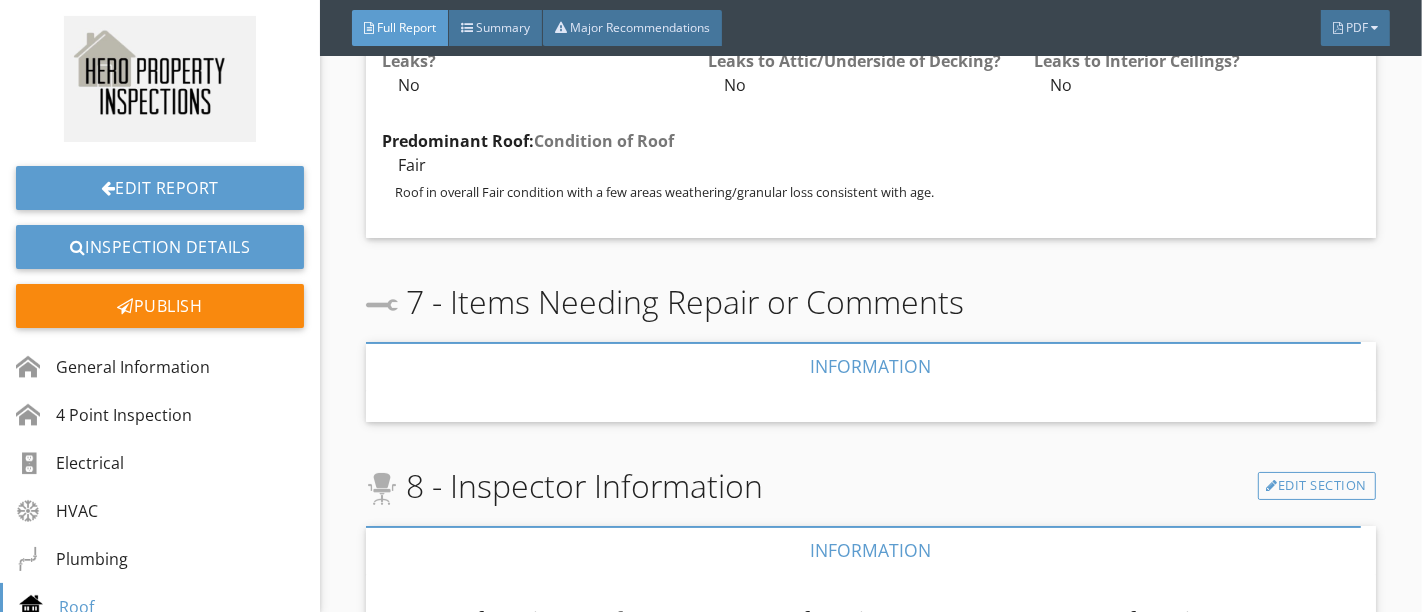 drag, startPoint x: 1019, startPoint y: 300, endPoint x: 907, endPoint y: 244, distance: 125.21981 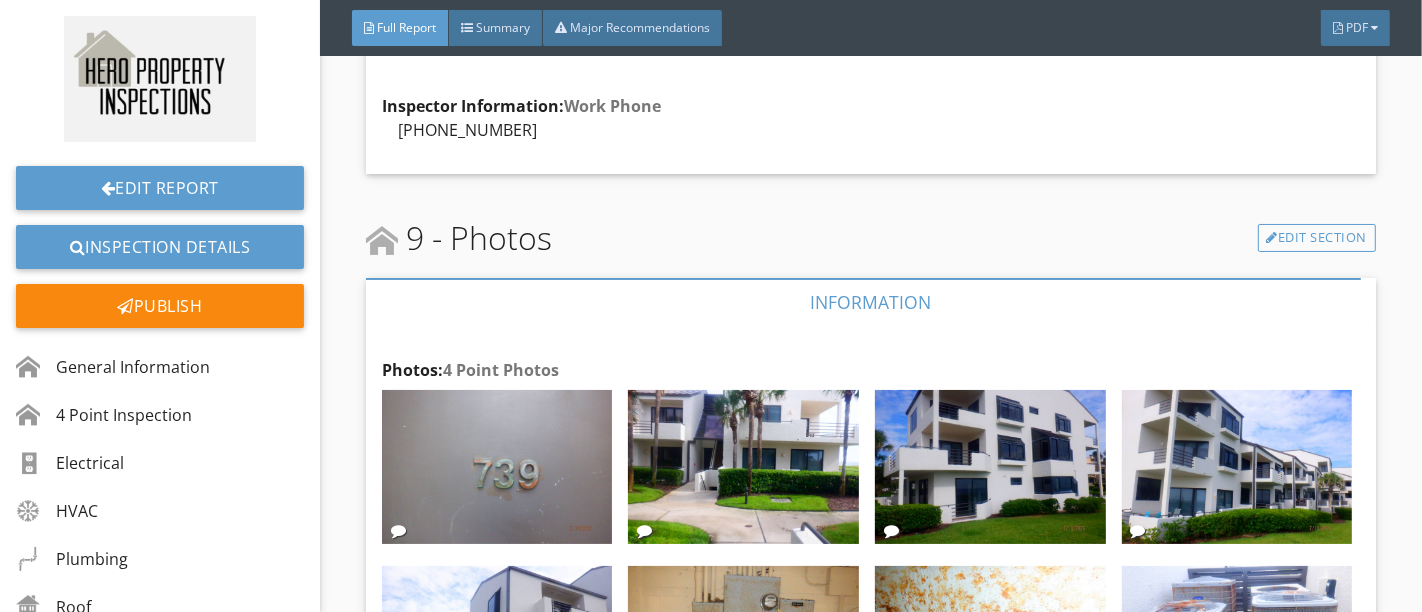 scroll, scrollTop: 5251, scrollLeft: 0, axis: vertical 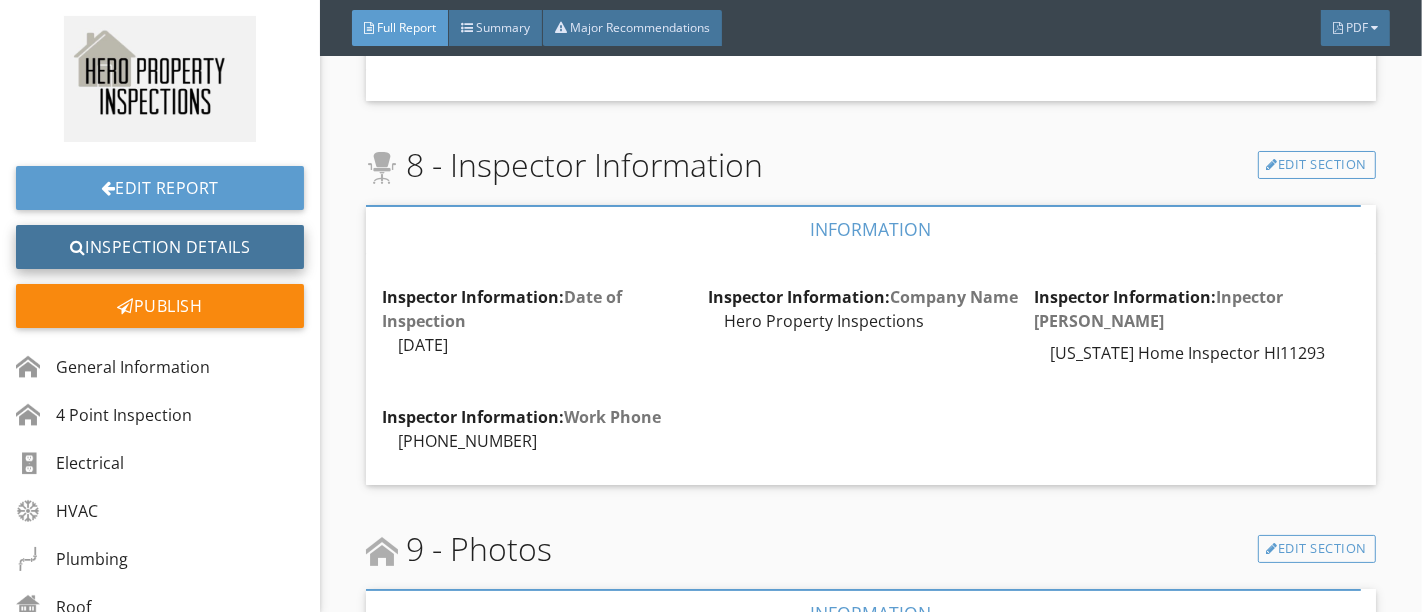click on "Inspection Details" at bounding box center (160, 247) 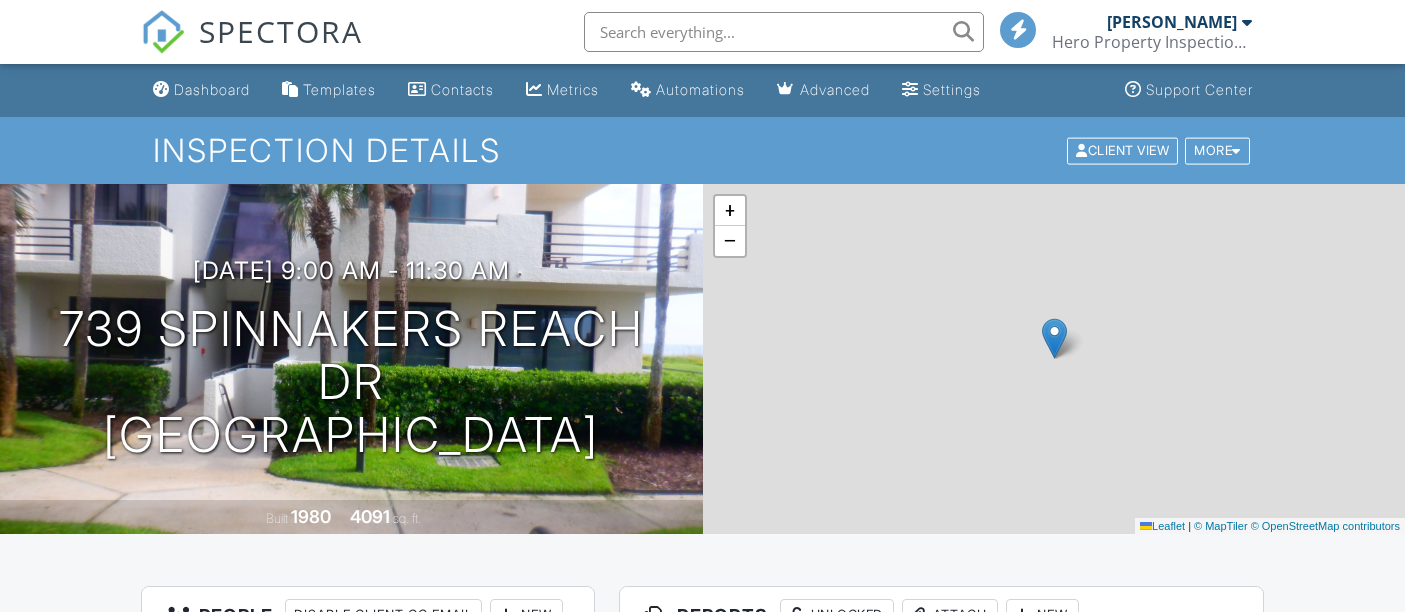 scroll, scrollTop: 0, scrollLeft: 0, axis: both 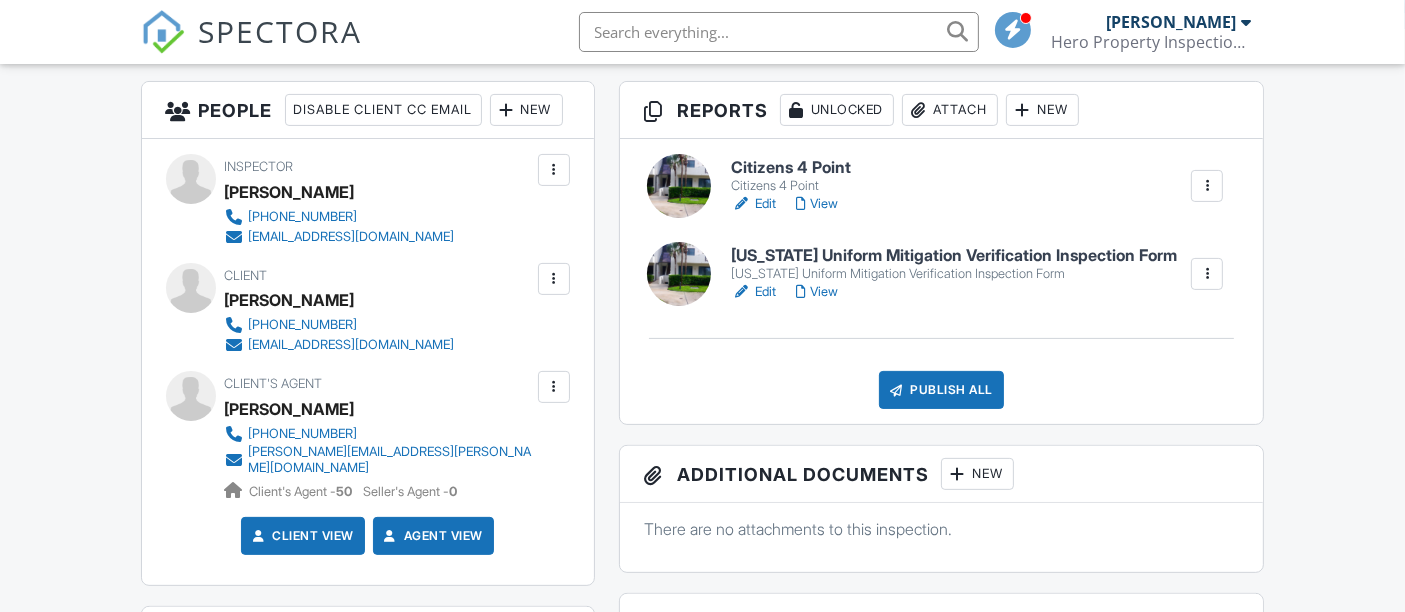 click on "Publish All" at bounding box center [941, 390] 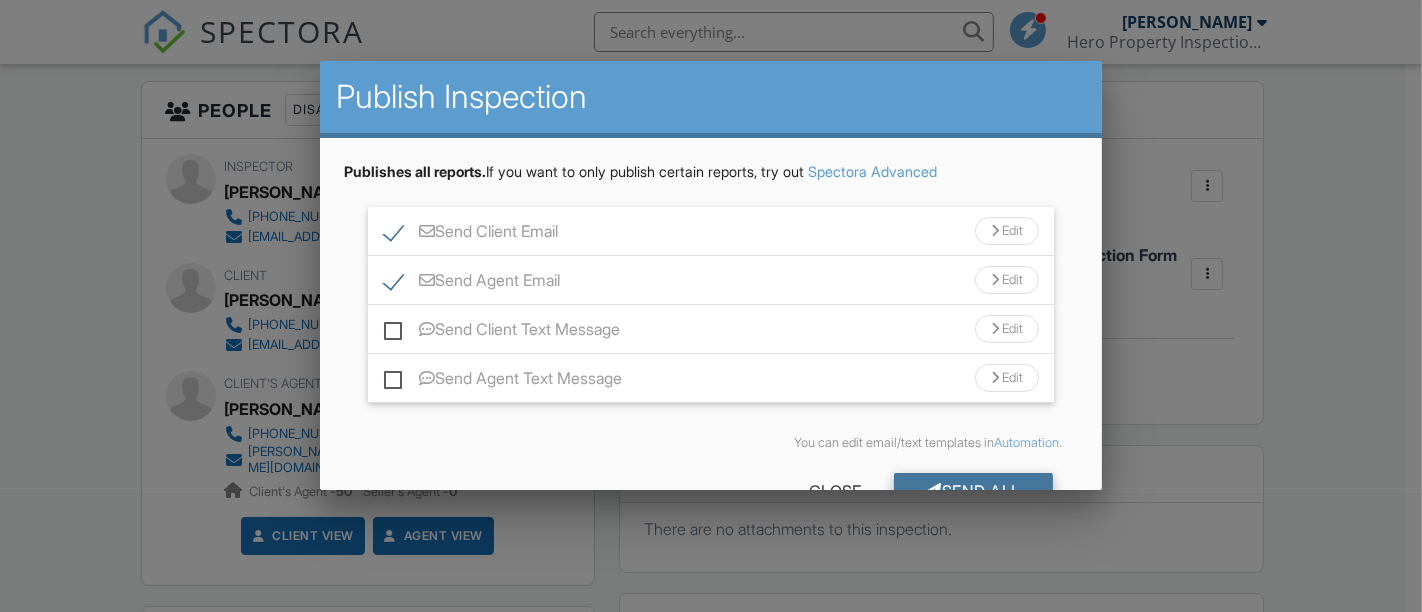 click on "Send All" at bounding box center (974, 491) 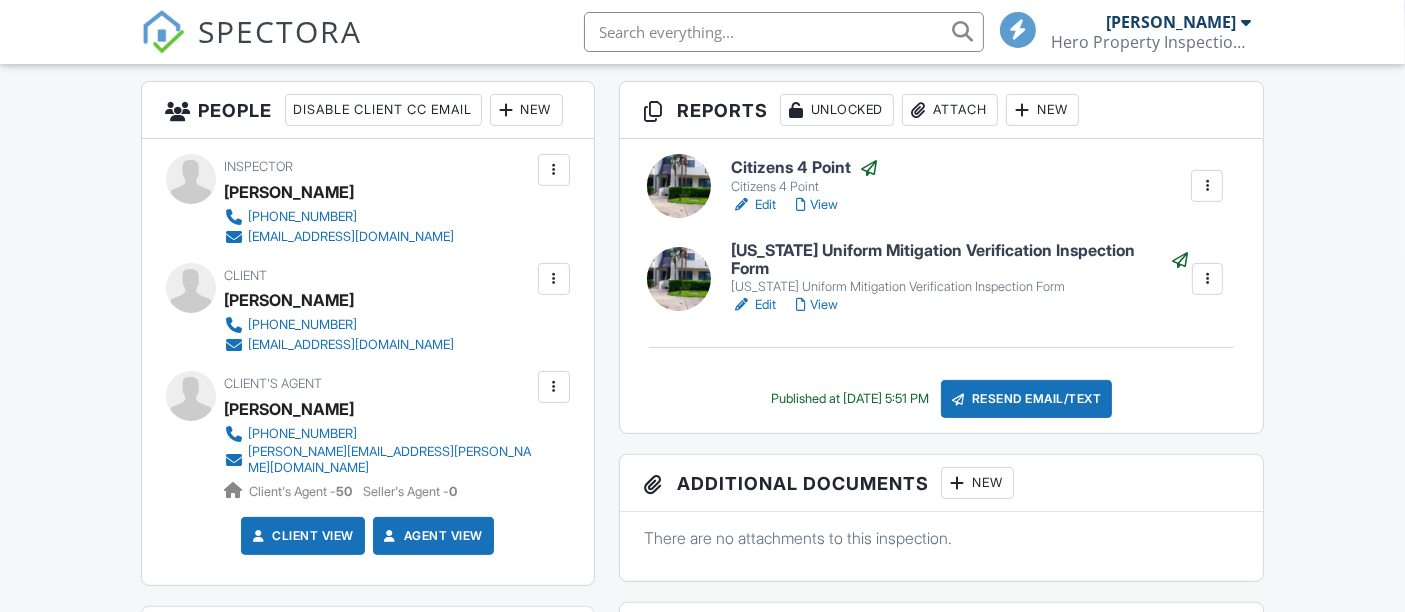 scroll, scrollTop: 505, scrollLeft: 0, axis: vertical 